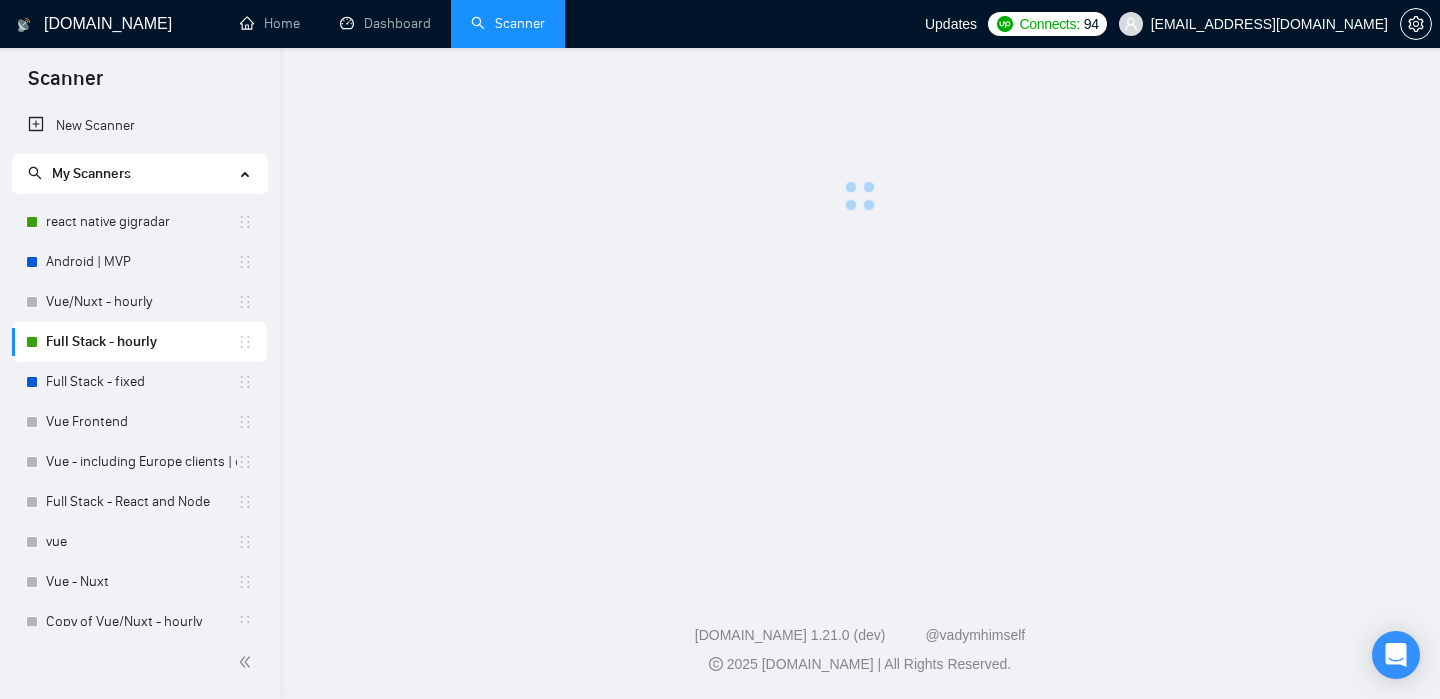 scroll, scrollTop: 0, scrollLeft: 0, axis: both 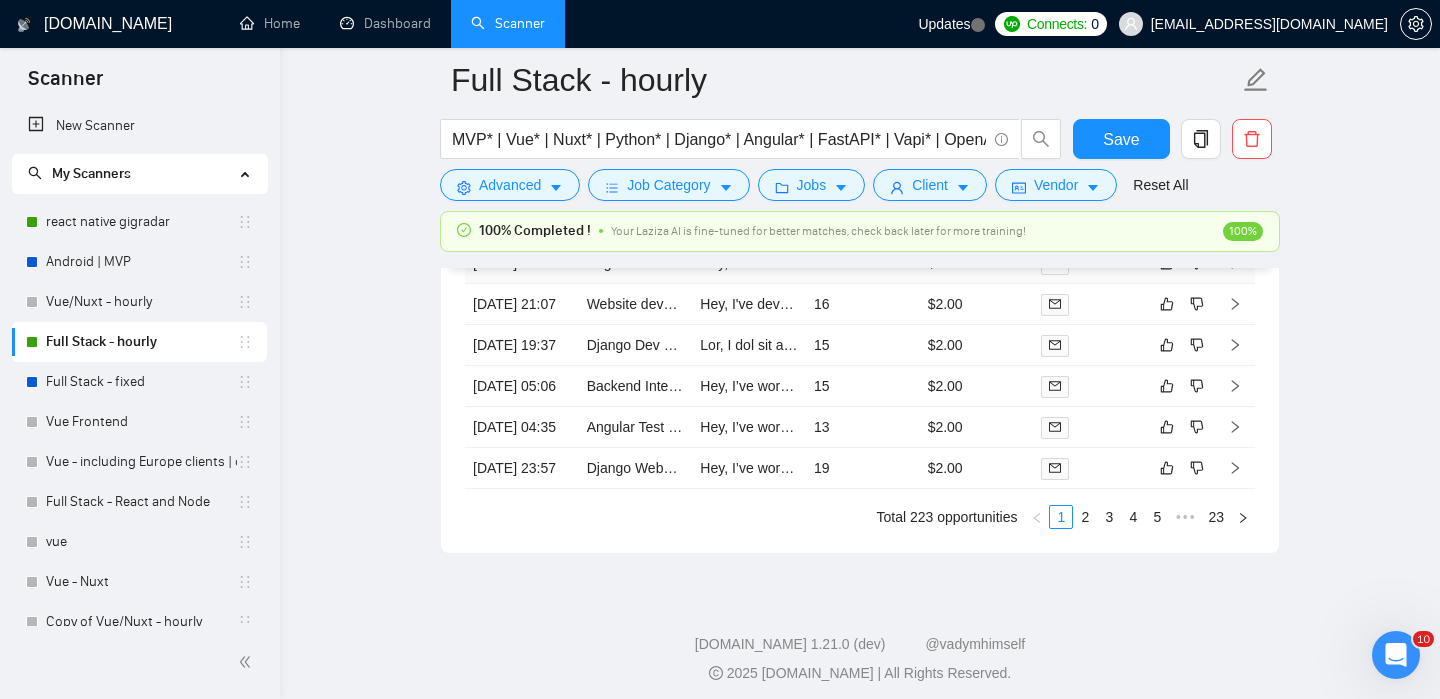 type 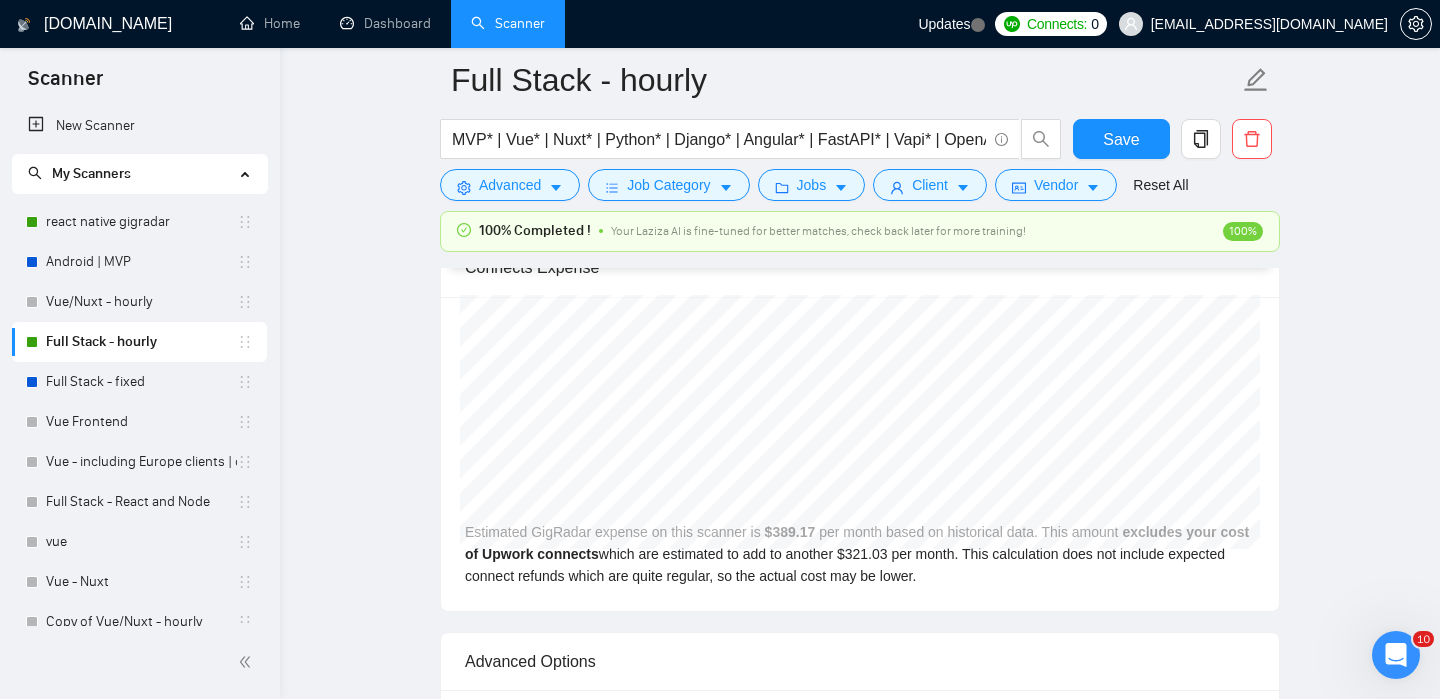 scroll, scrollTop: 3555, scrollLeft: 0, axis: vertical 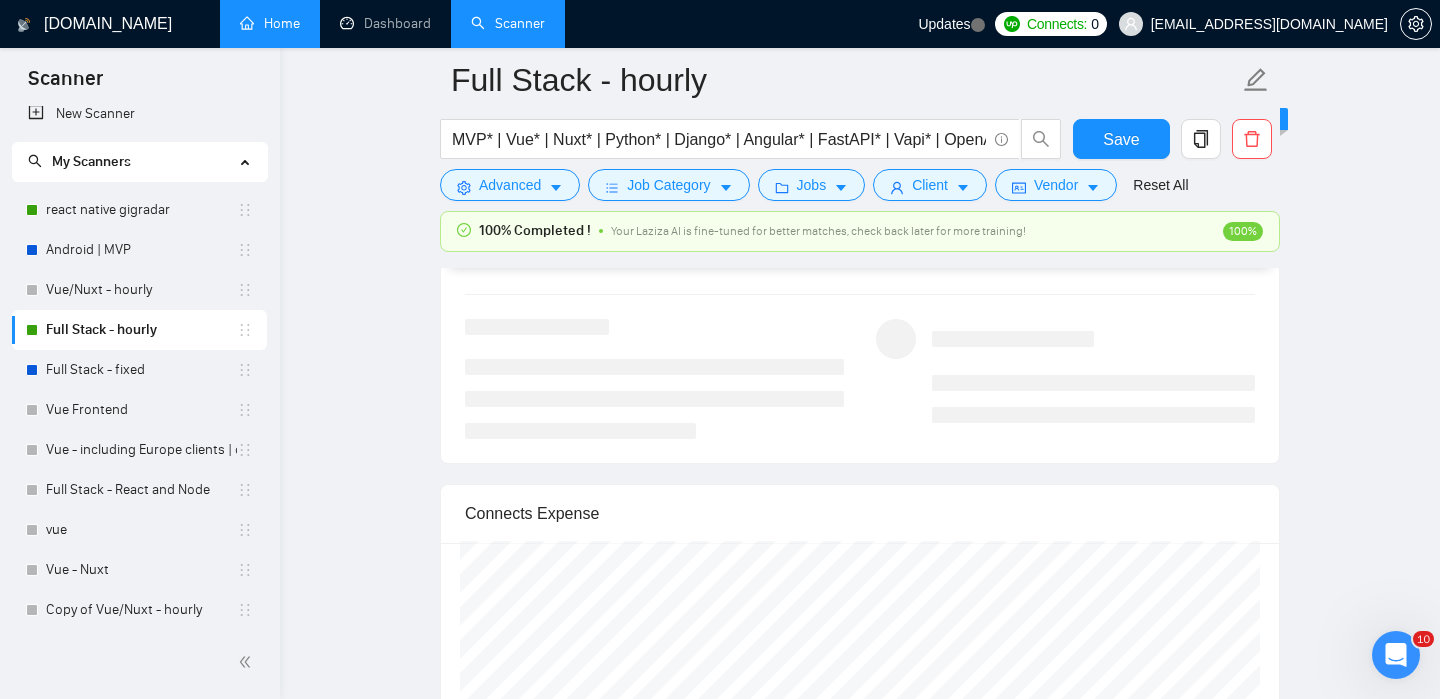click on "Home" at bounding box center [270, 23] 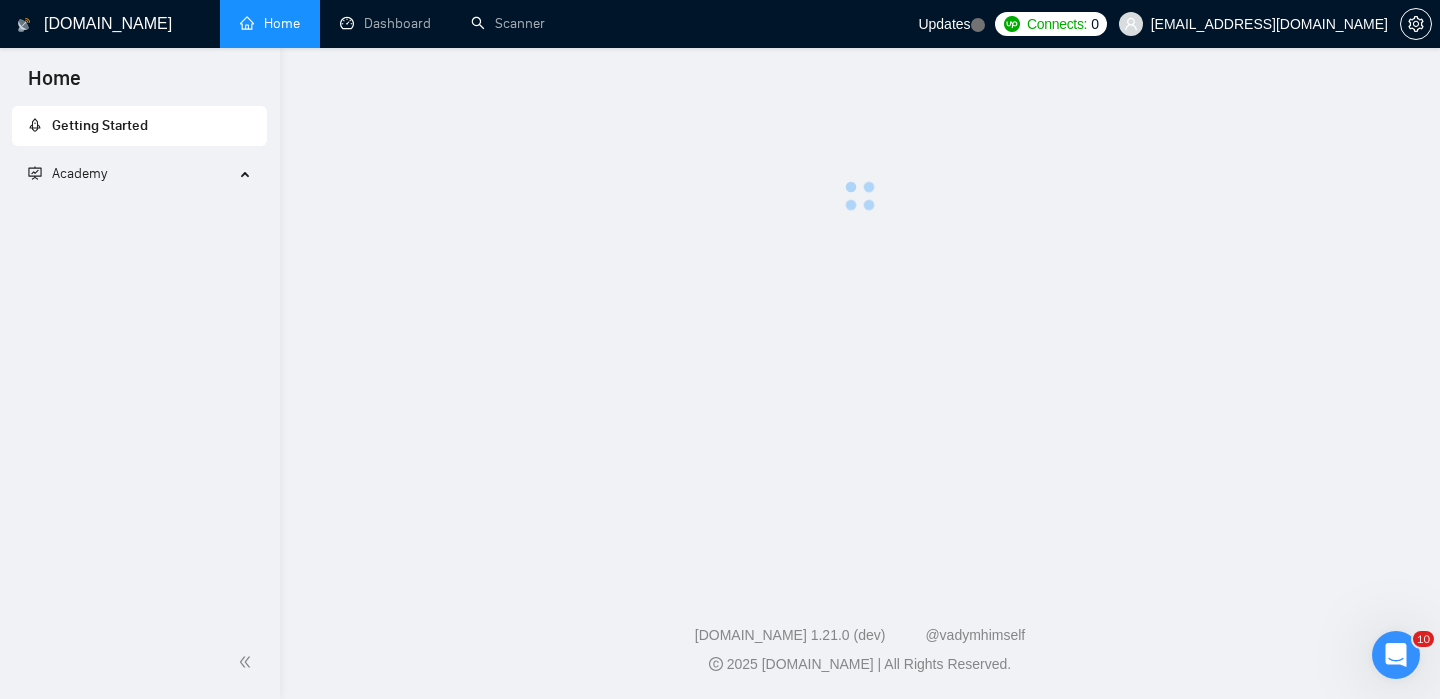 scroll, scrollTop: 0, scrollLeft: 0, axis: both 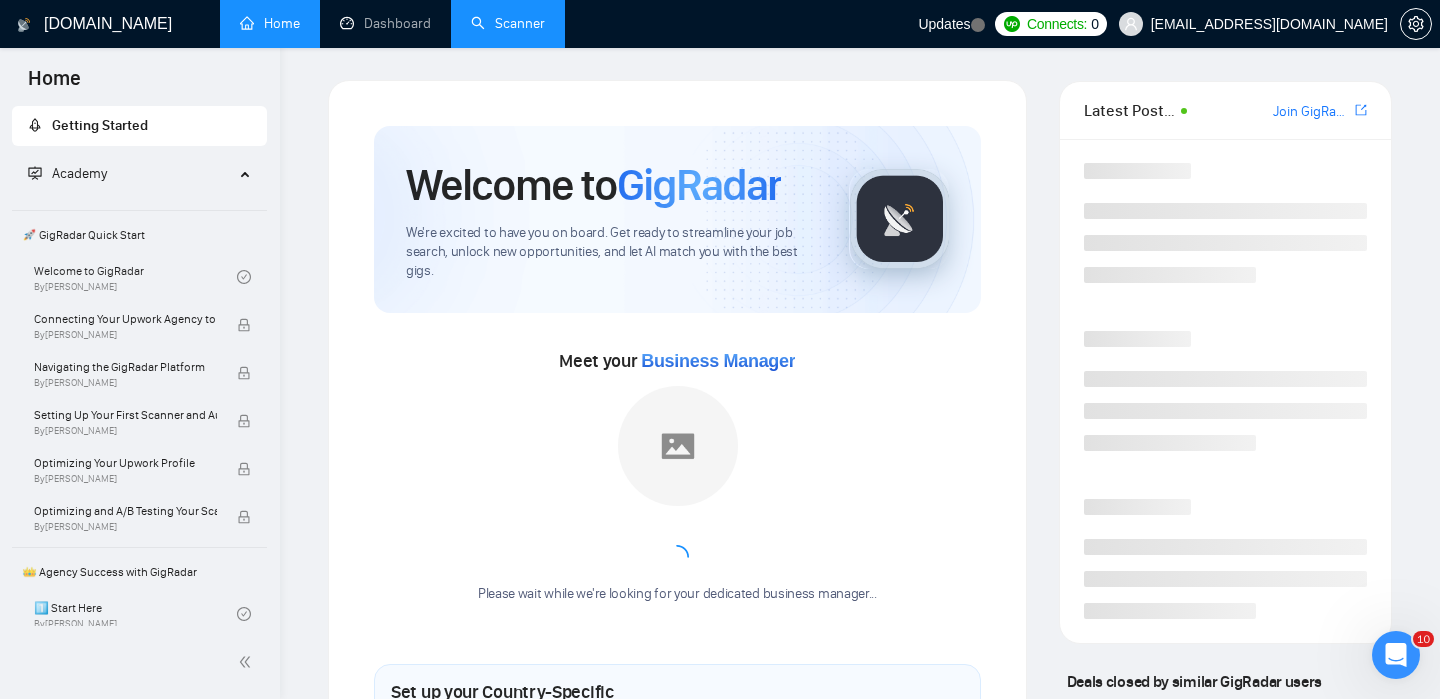 click on "Scanner" at bounding box center [508, 23] 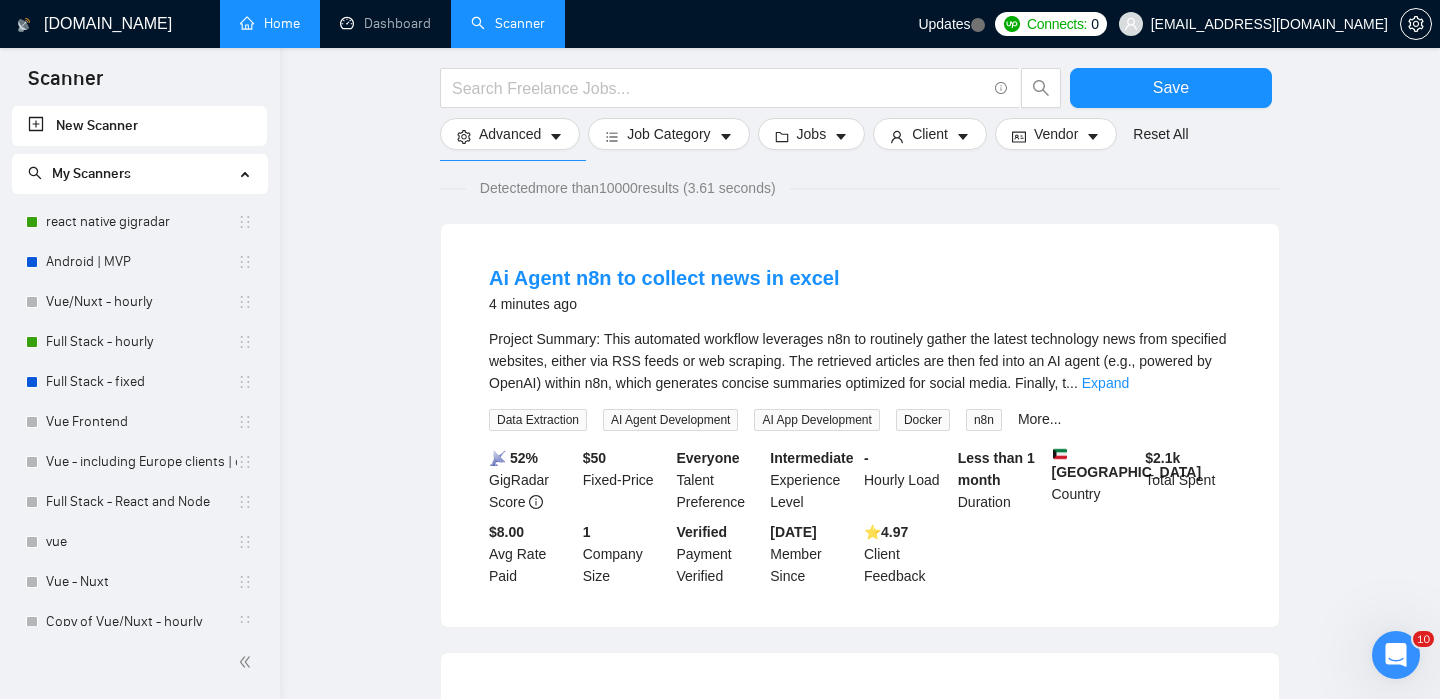 scroll, scrollTop: 151, scrollLeft: 0, axis: vertical 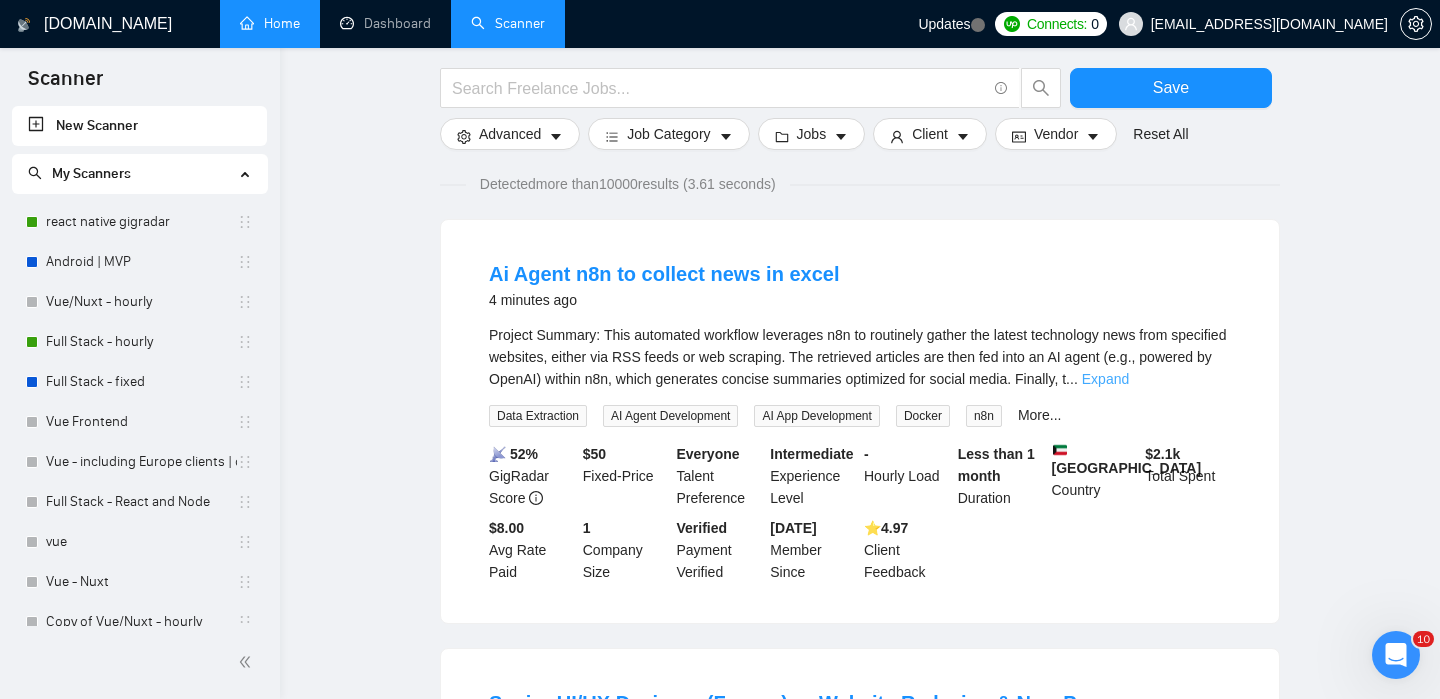 click on "Expand" at bounding box center (1105, 379) 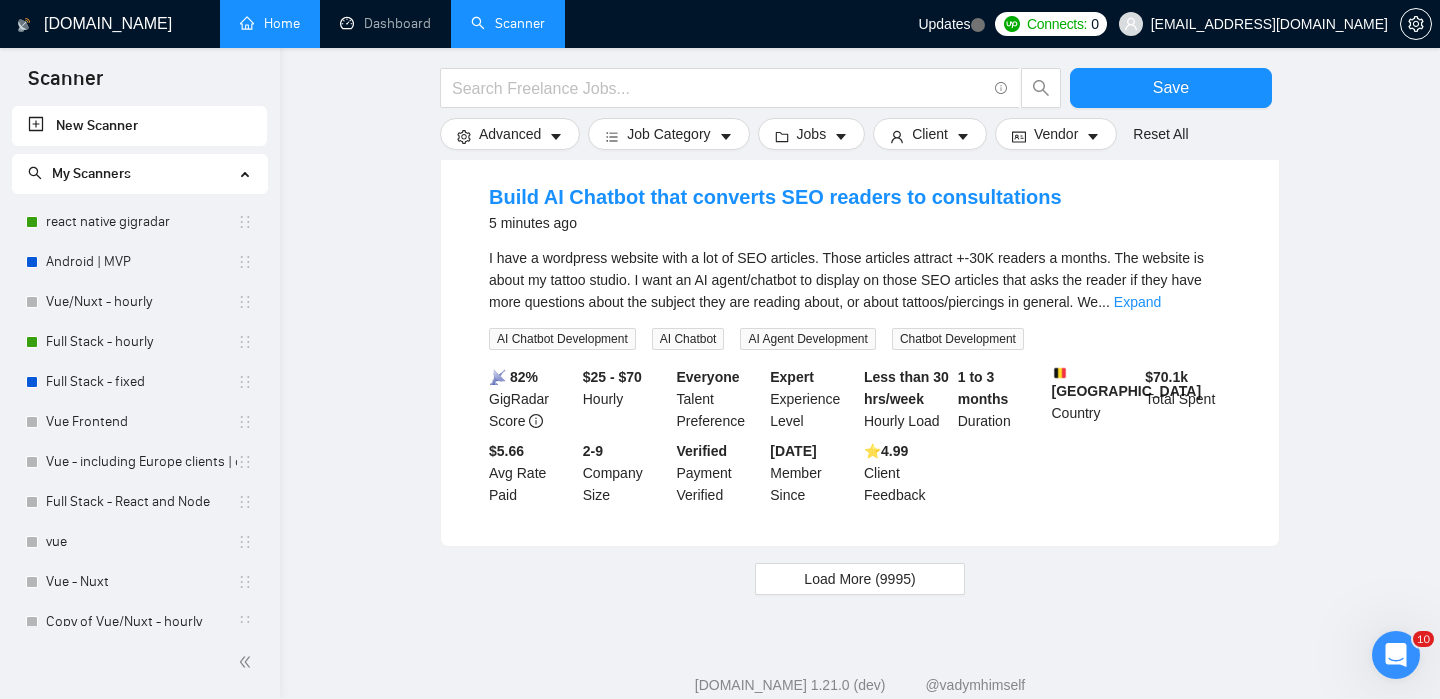 scroll, scrollTop: 2189, scrollLeft: 0, axis: vertical 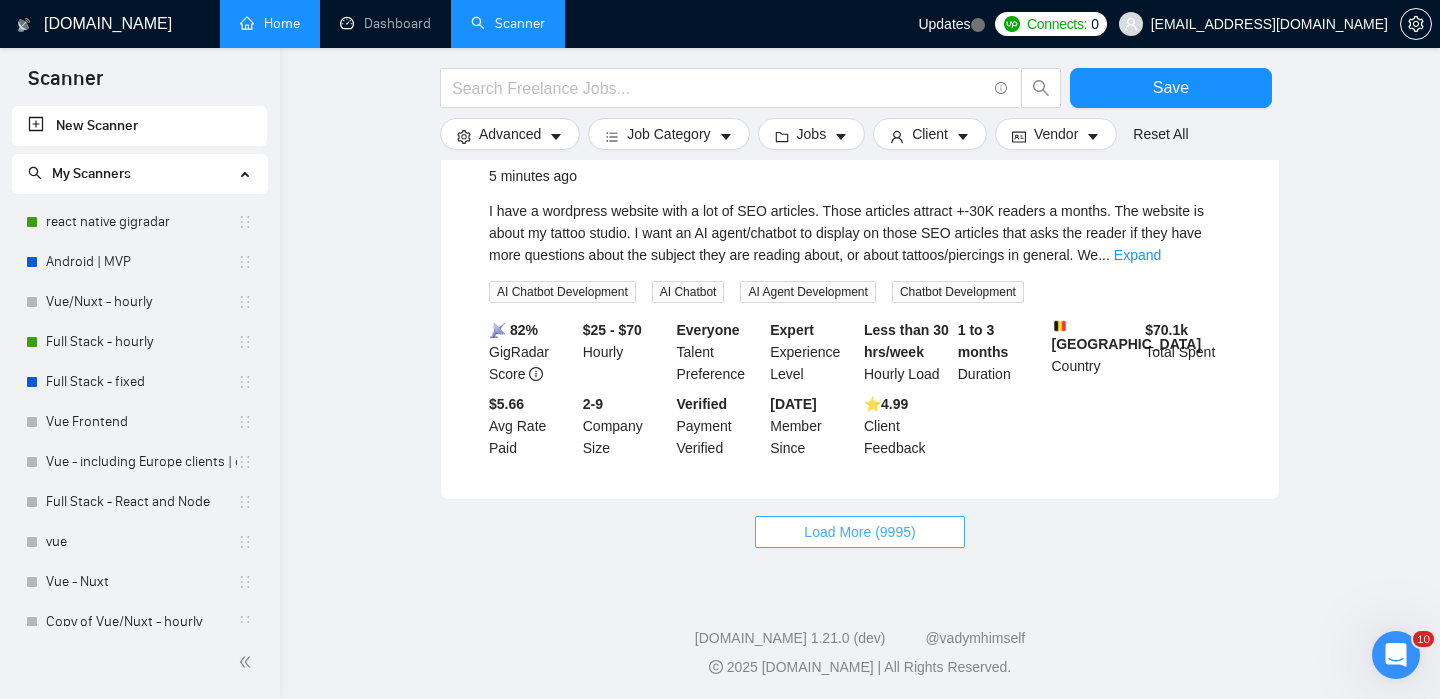 click on "Load More (9995)" at bounding box center [859, 532] 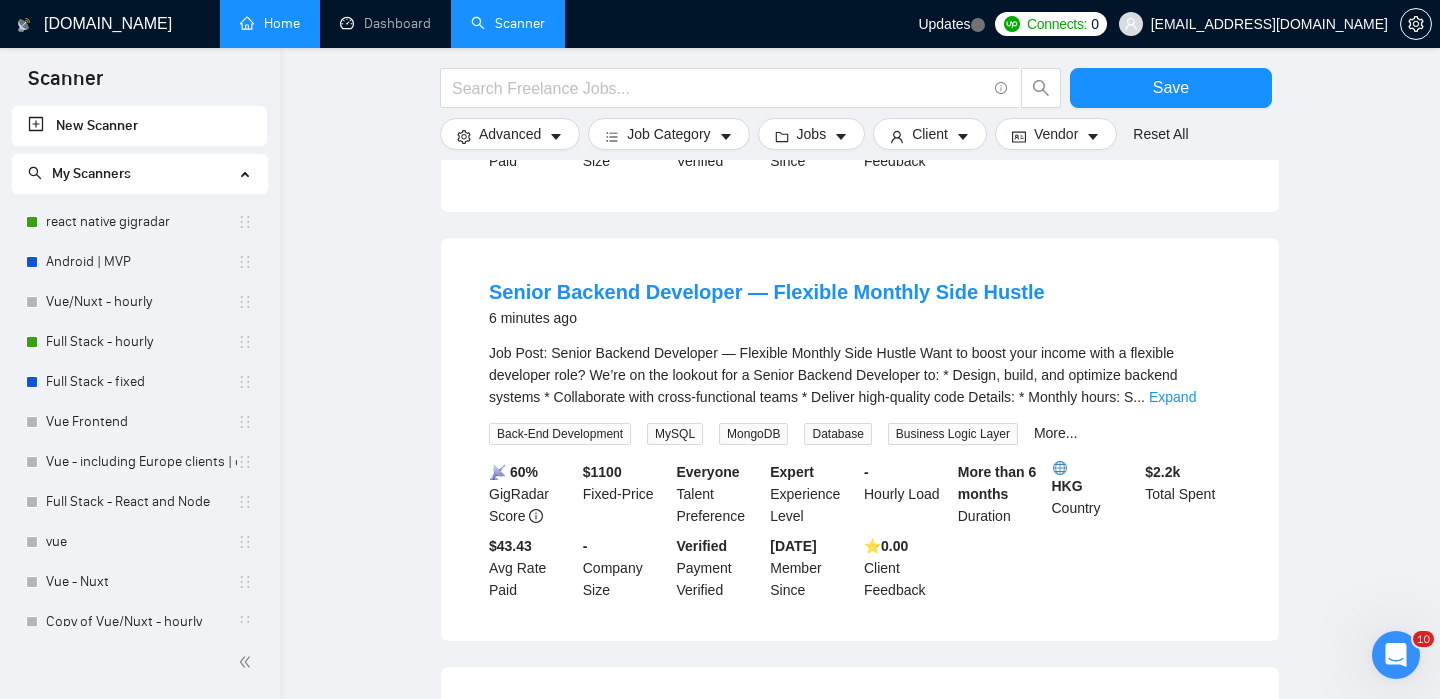 scroll, scrollTop: 3827, scrollLeft: 0, axis: vertical 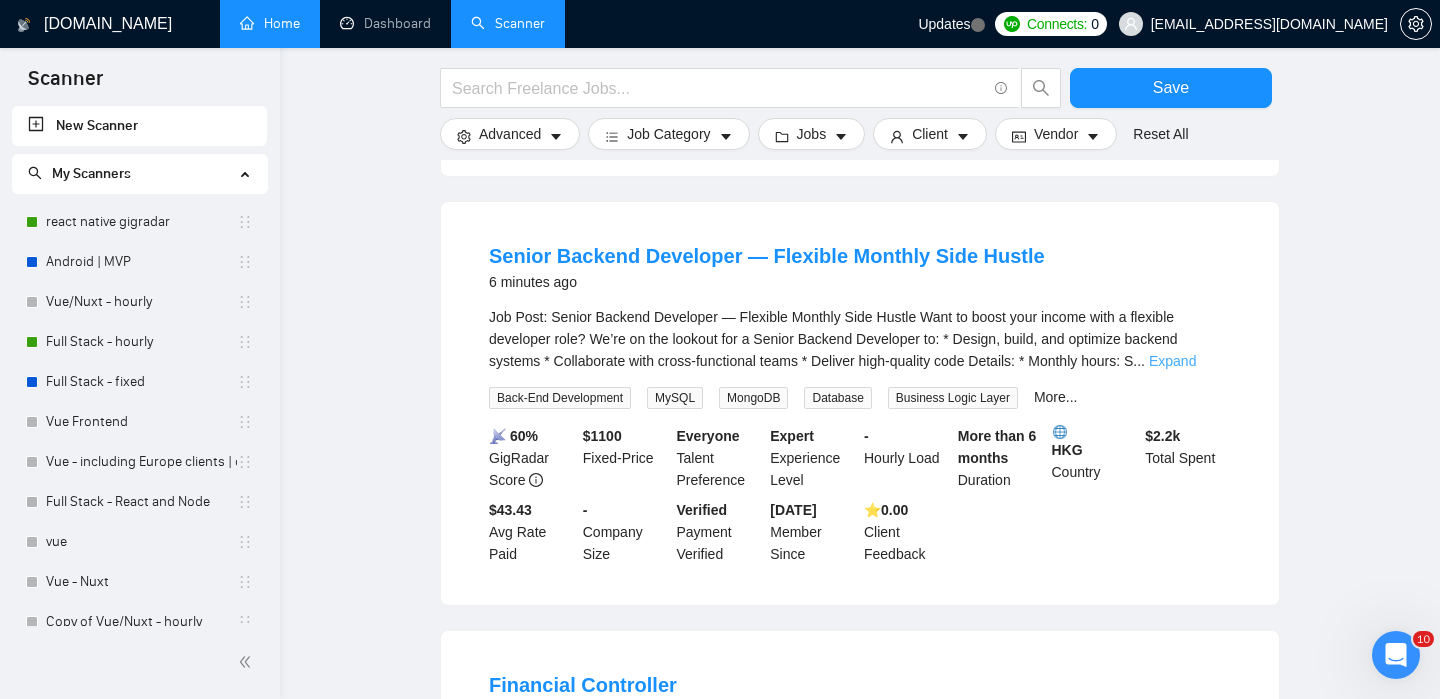 click on "Expand" at bounding box center (1172, 361) 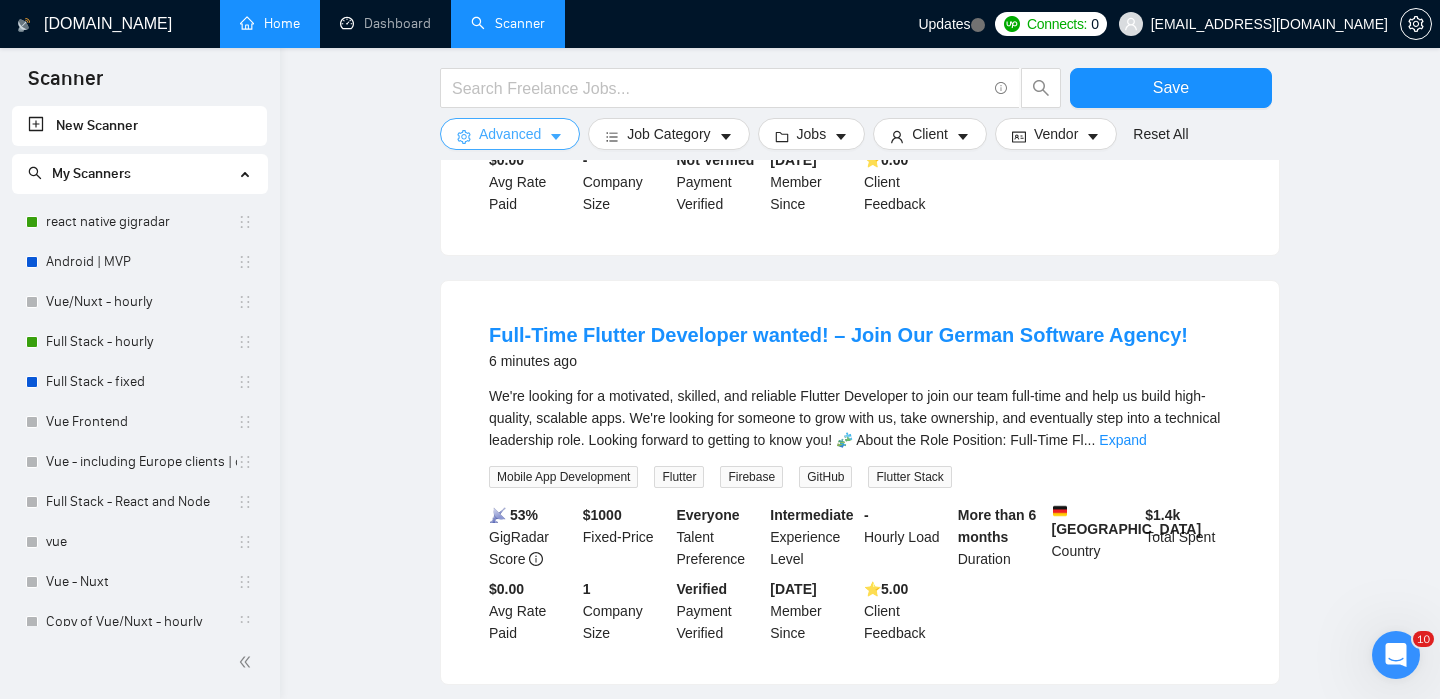 scroll, scrollTop: 2461, scrollLeft: 0, axis: vertical 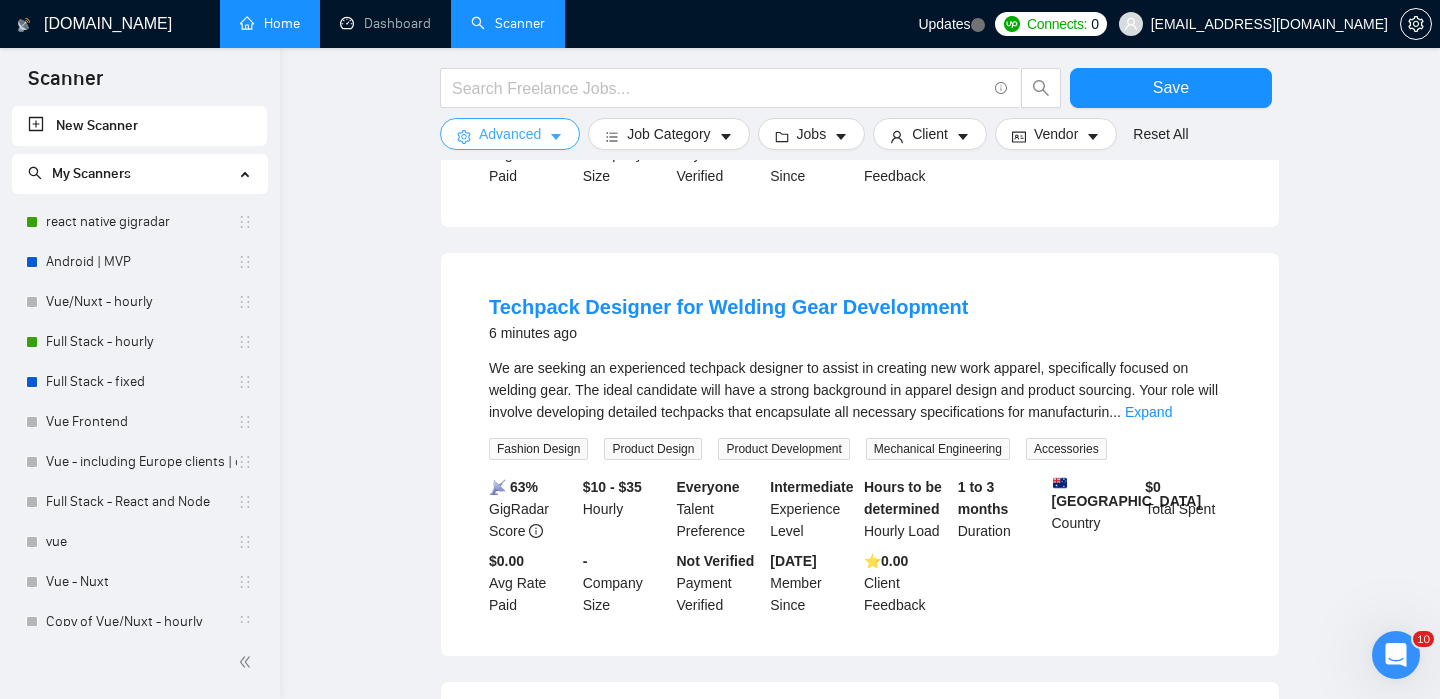 click on "Advanced" at bounding box center (510, 134) 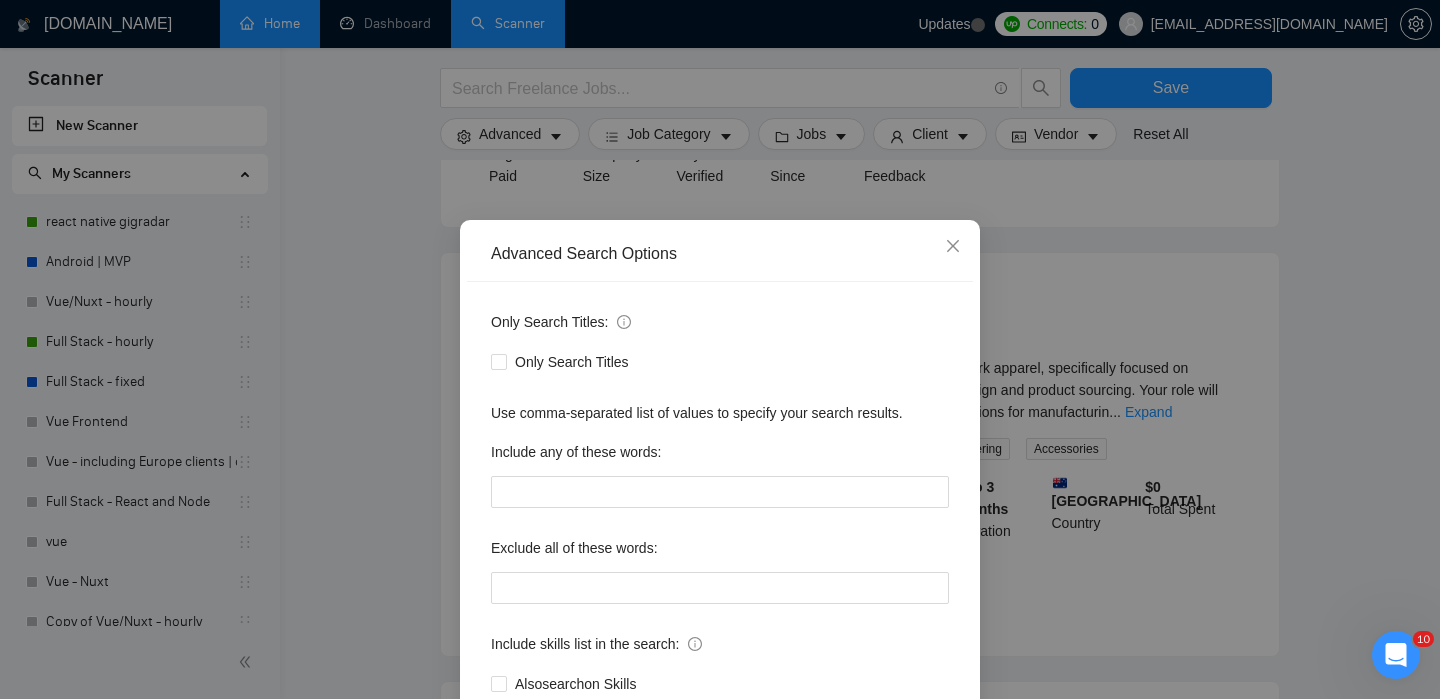 click on "Advanced Search Options Only Search Titles:   Only Search Titles Use comma-separated list of values to specify your search results. Include any of these words: Exclude all of these words: Include skills list in the search:   Also  search  on Skills Reset OK" at bounding box center [720, 514] 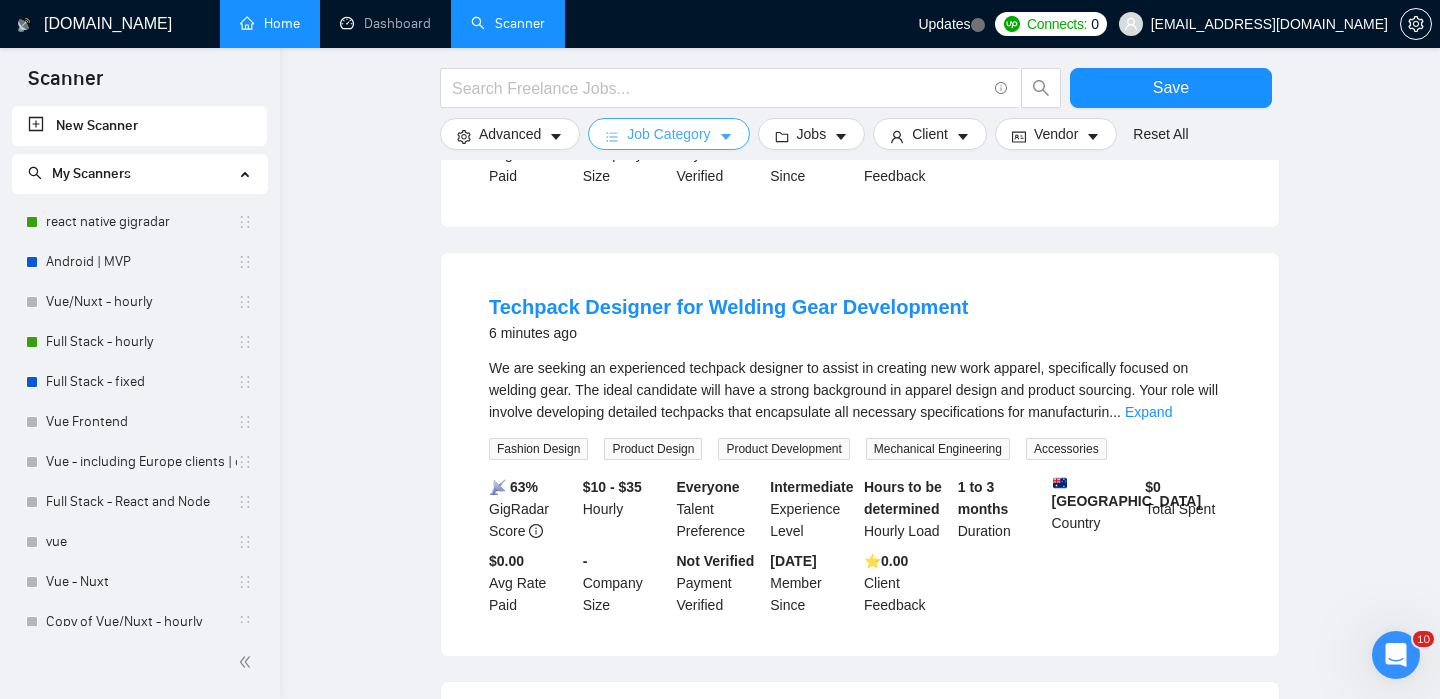 click on "Job Category" at bounding box center (668, 134) 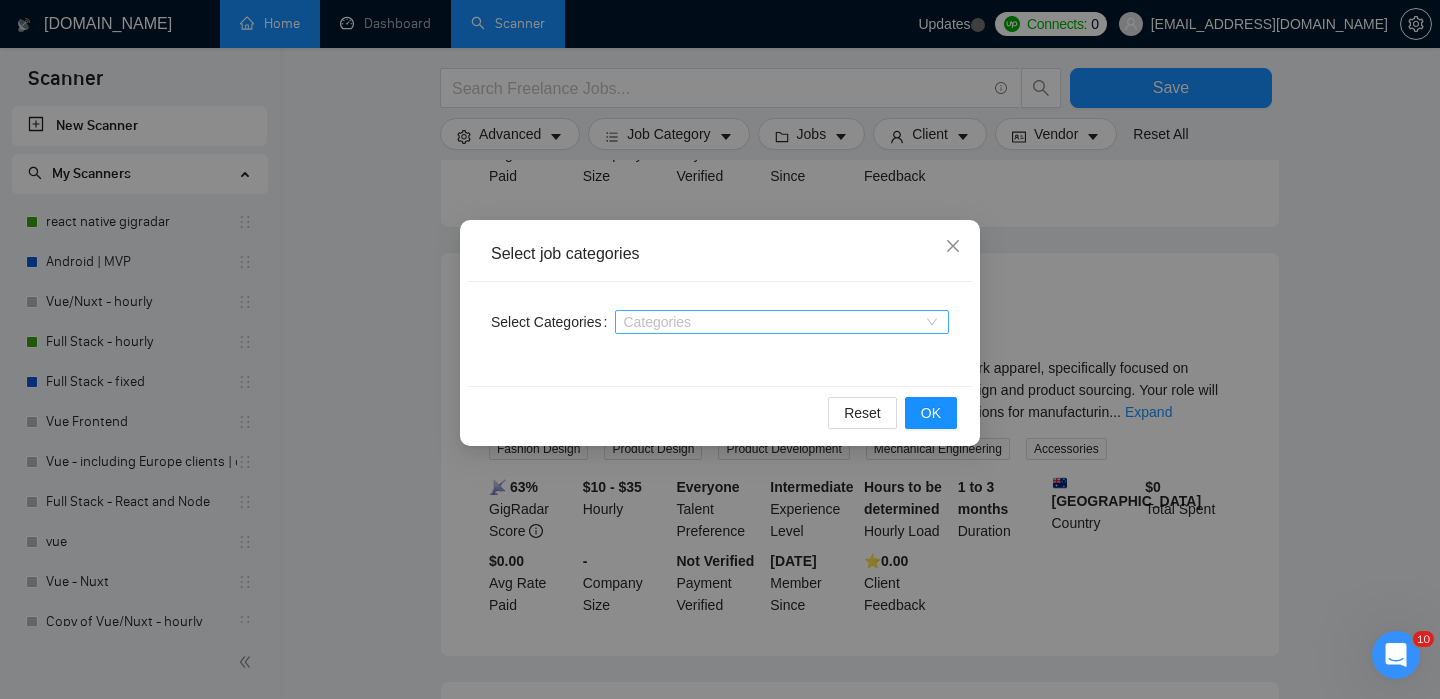 click at bounding box center (772, 322) 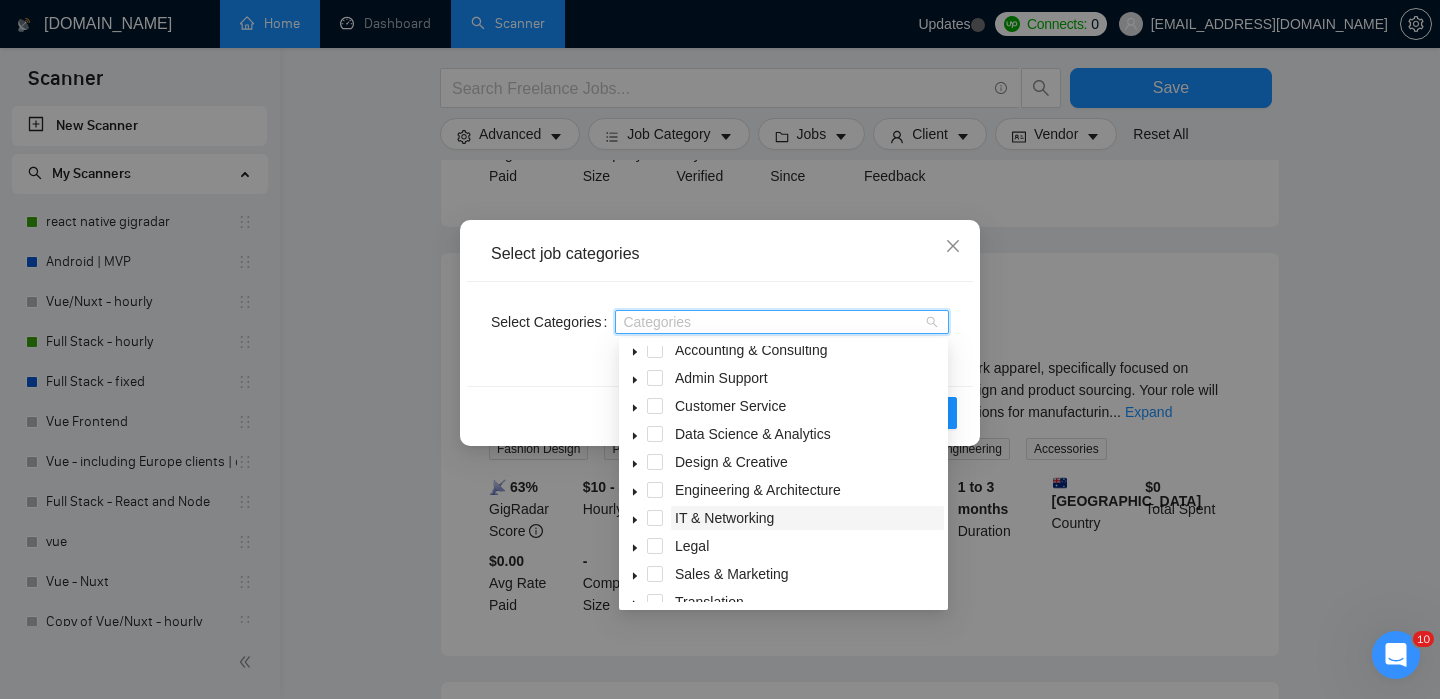 scroll, scrollTop: 0, scrollLeft: 0, axis: both 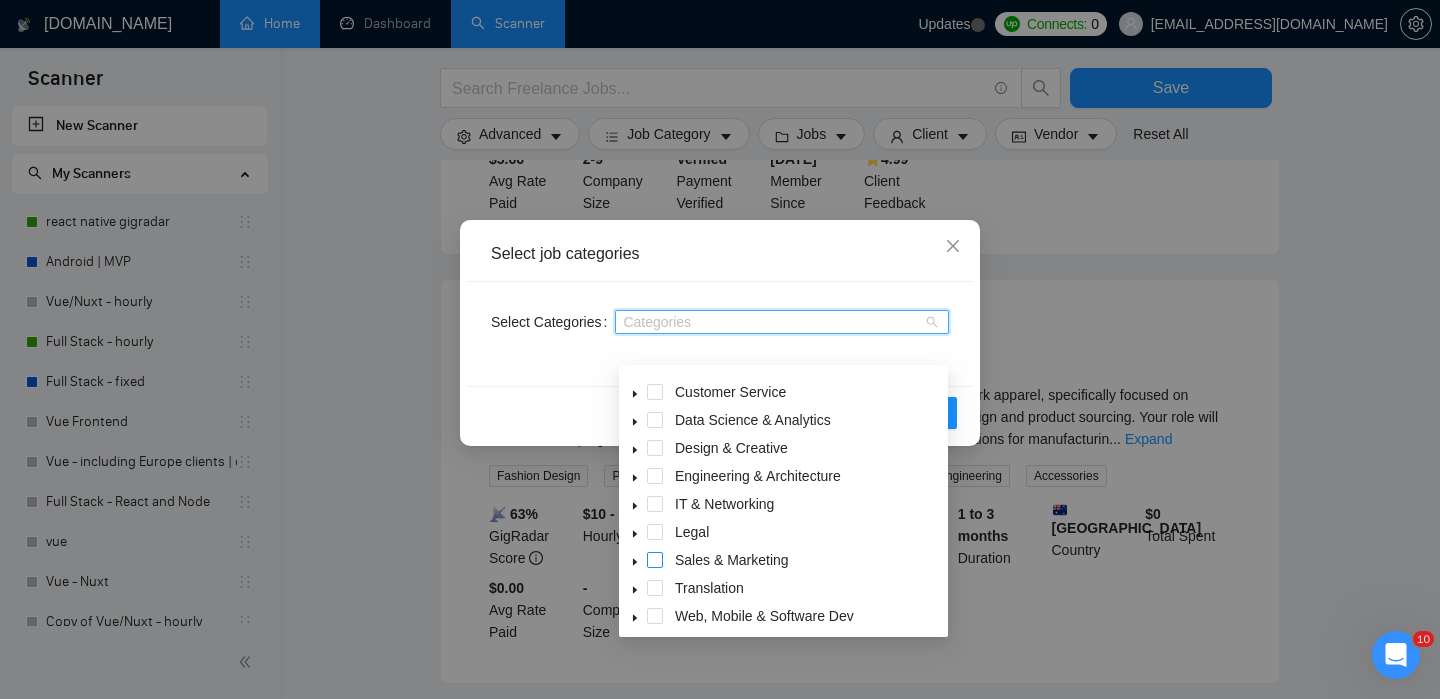 click at bounding box center (655, 560) 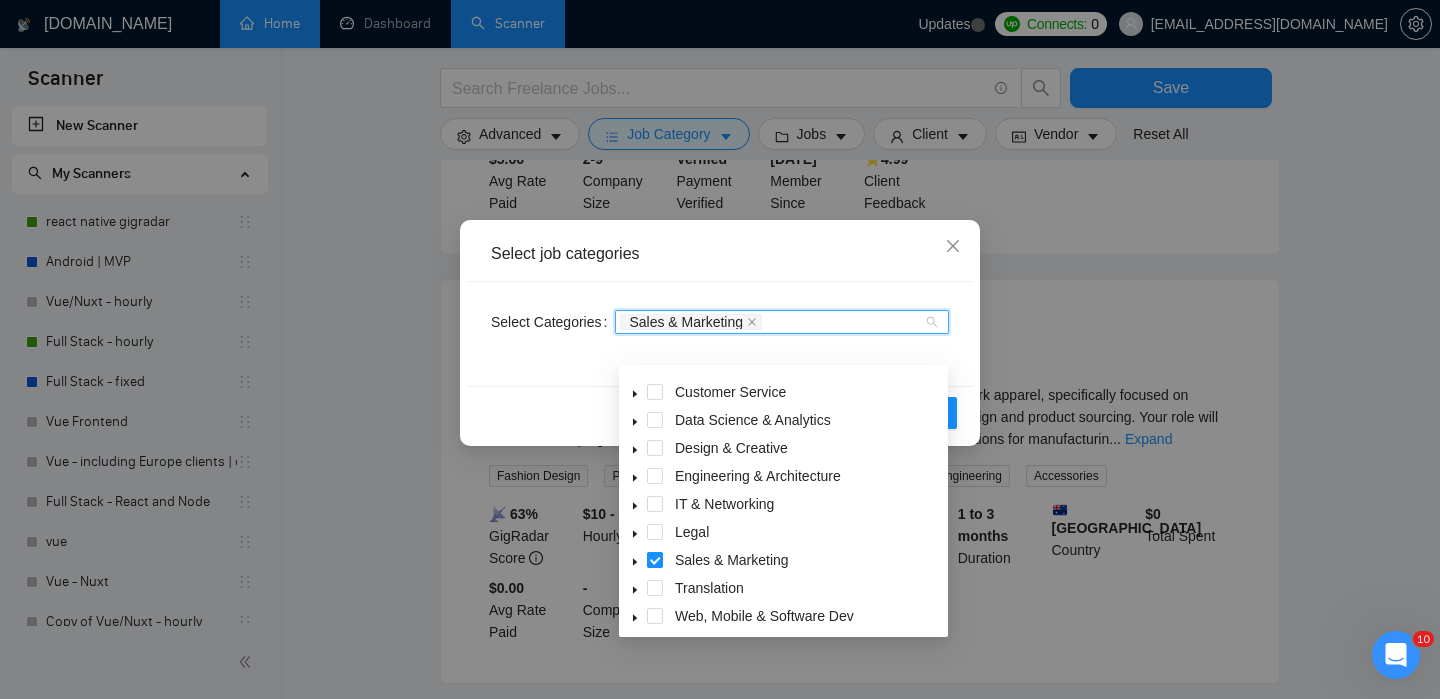 click at bounding box center (655, 560) 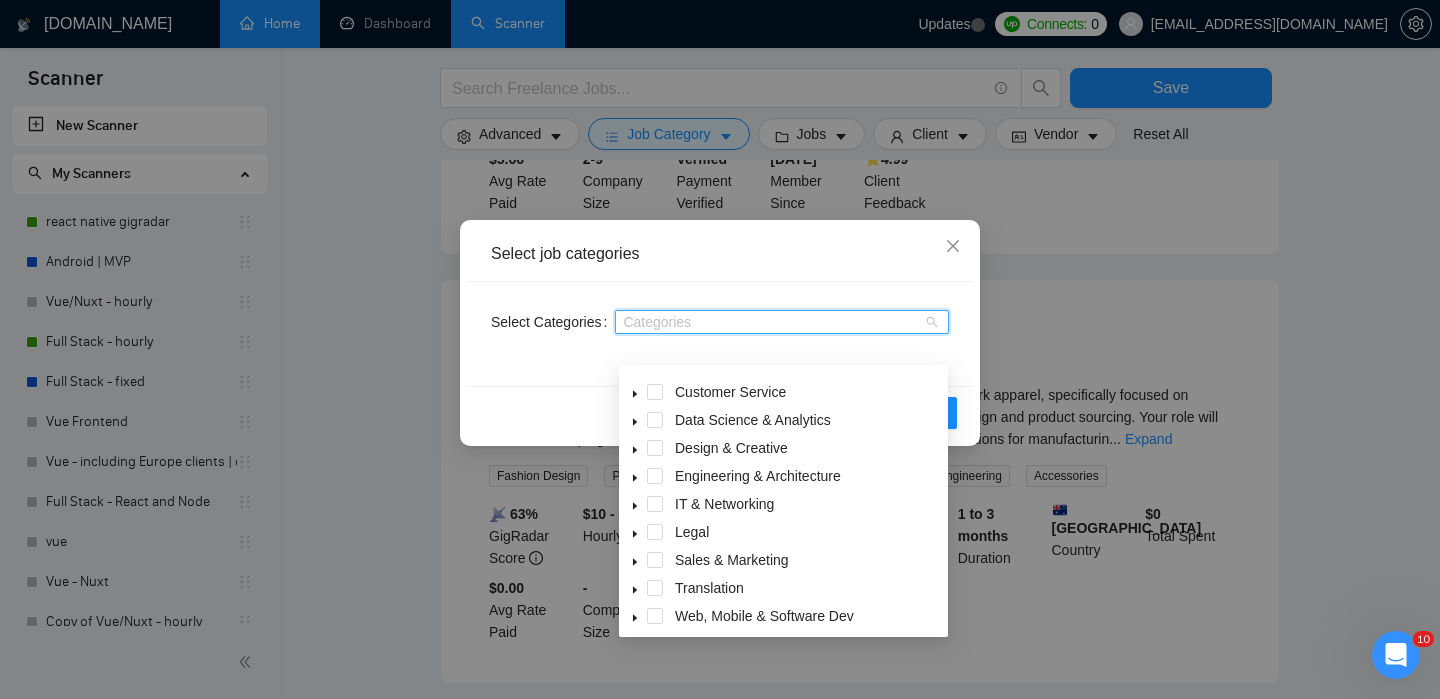 click 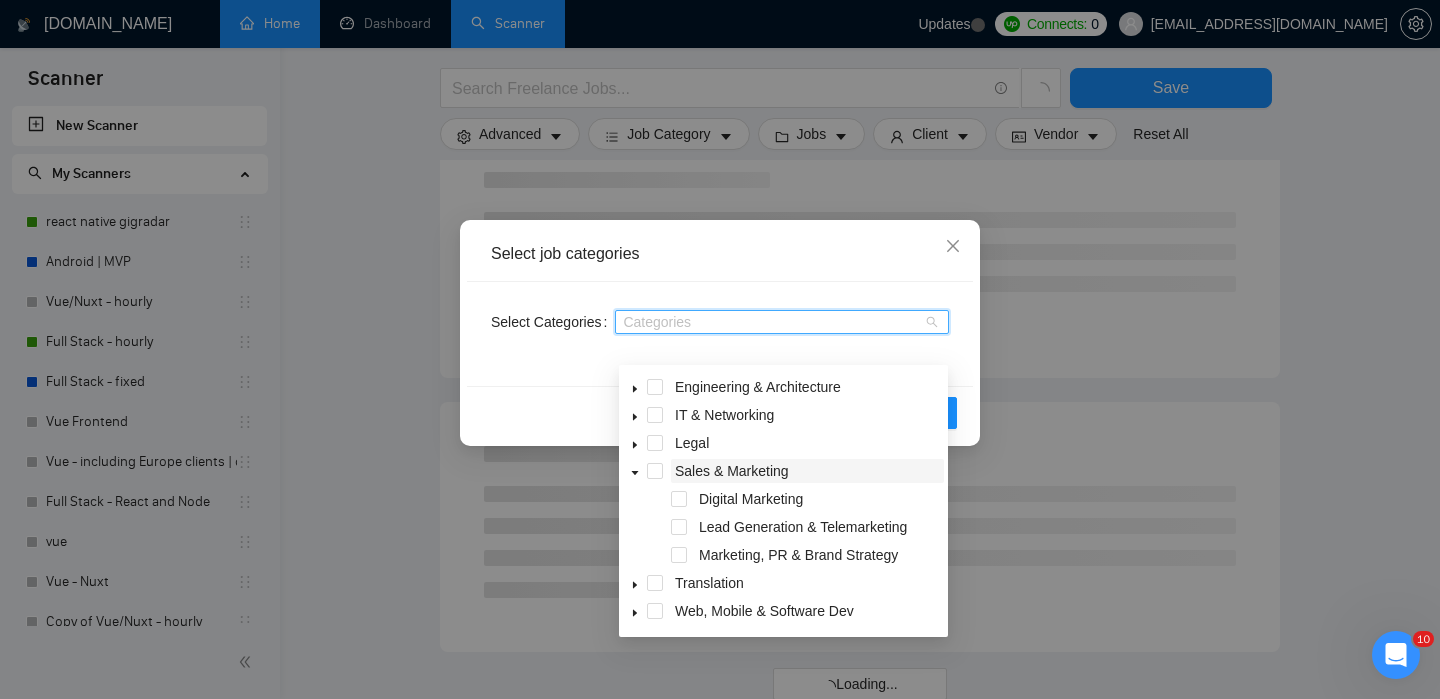 scroll, scrollTop: 164, scrollLeft: 0, axis: vertical 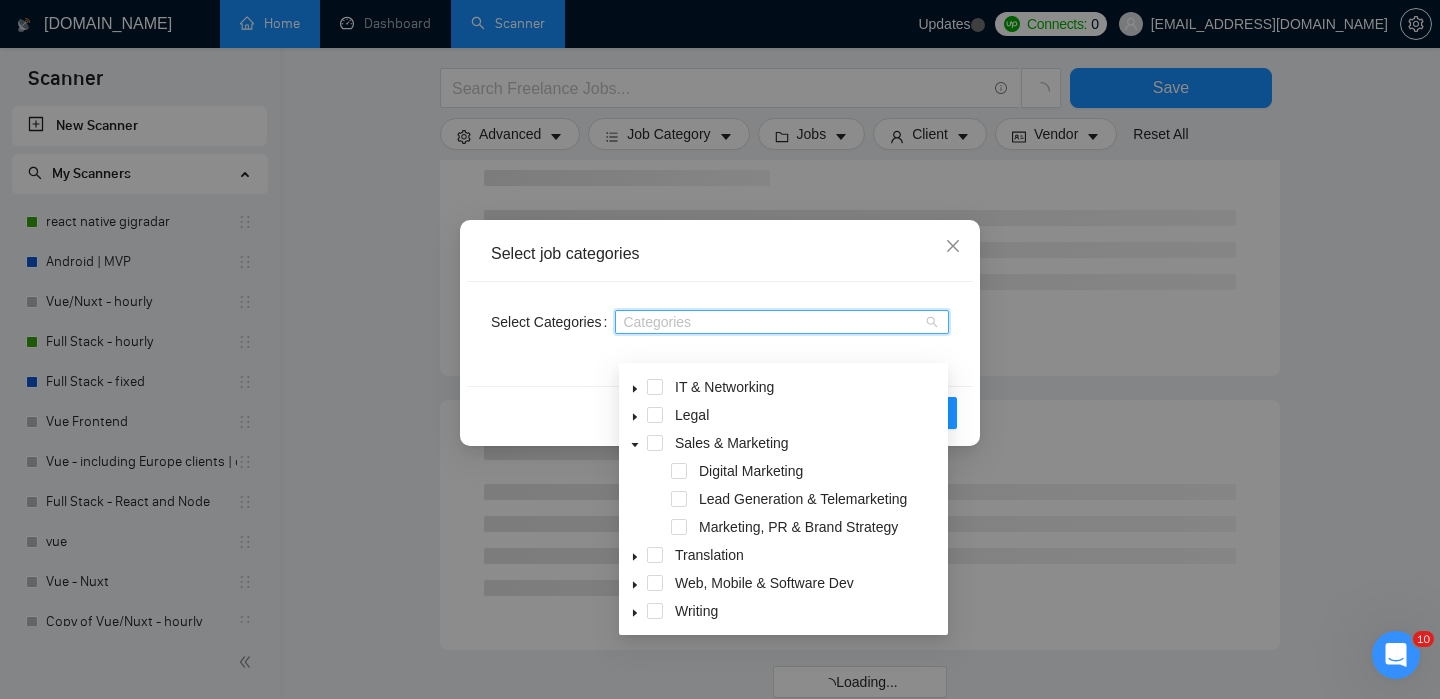 click on "Marketing, PR & Brand Strategy" at bounding box center [783, 529] 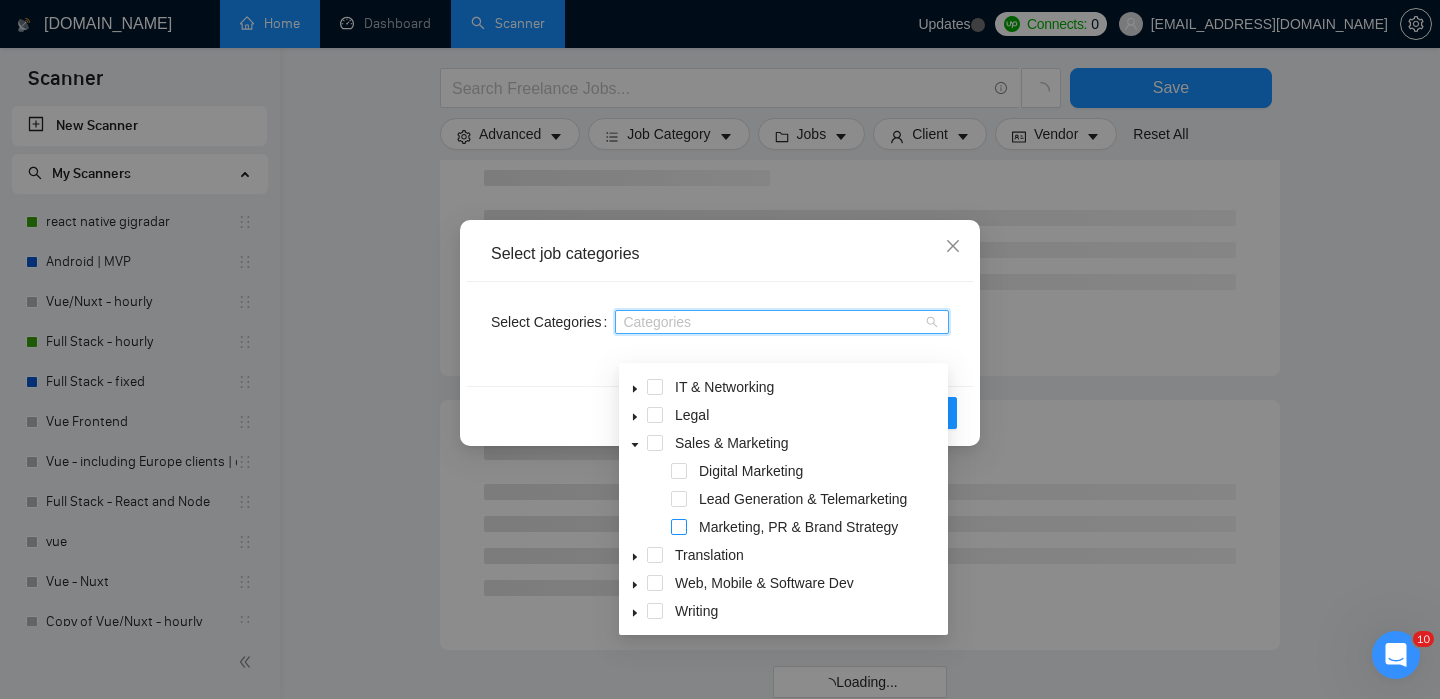 click at bounding box center [679, 527] 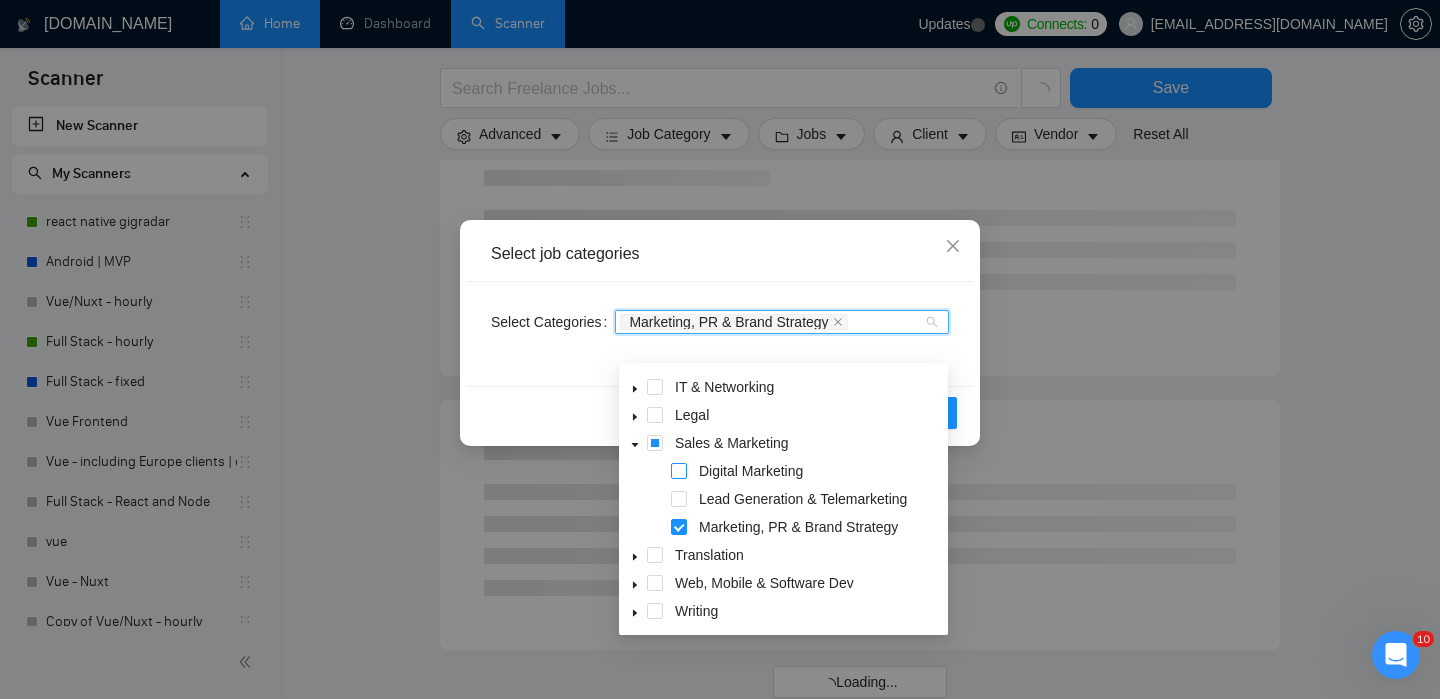 click at bounding box center [679, 471] 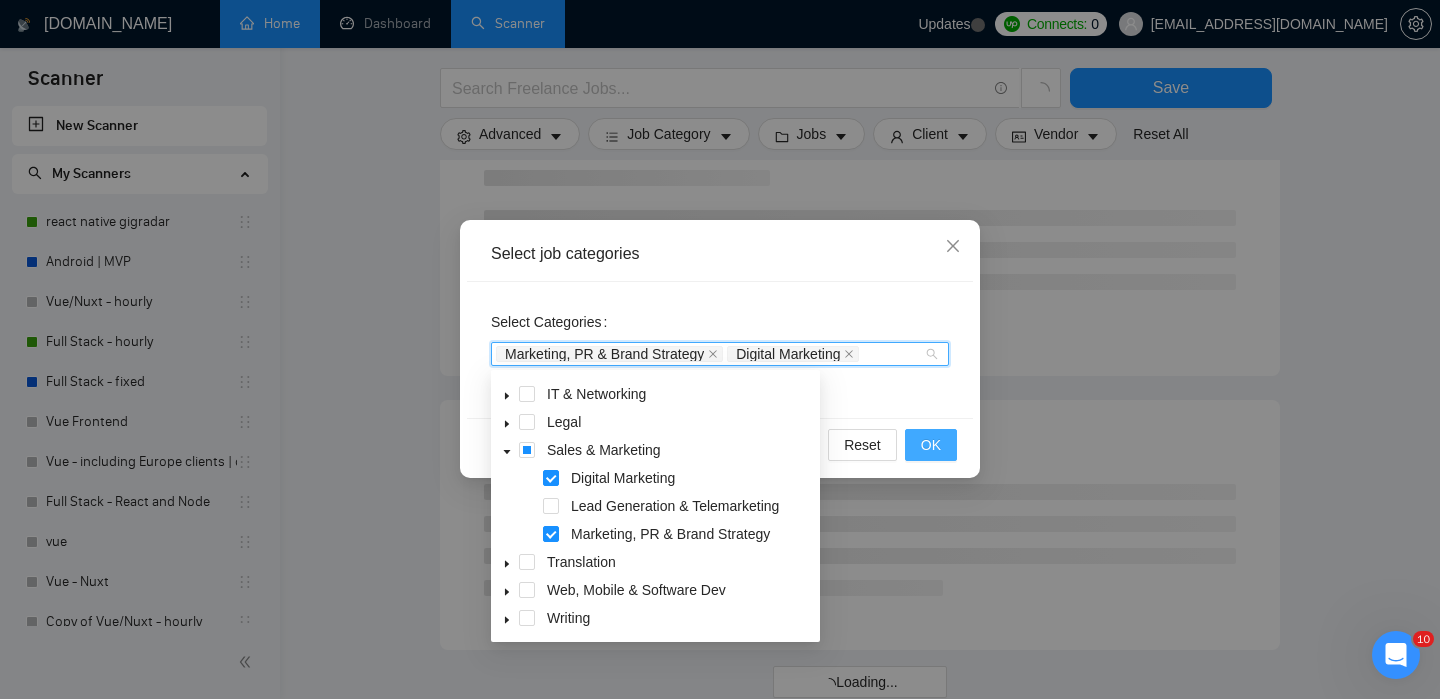 click on "OK" at bounding box center [931, 445] 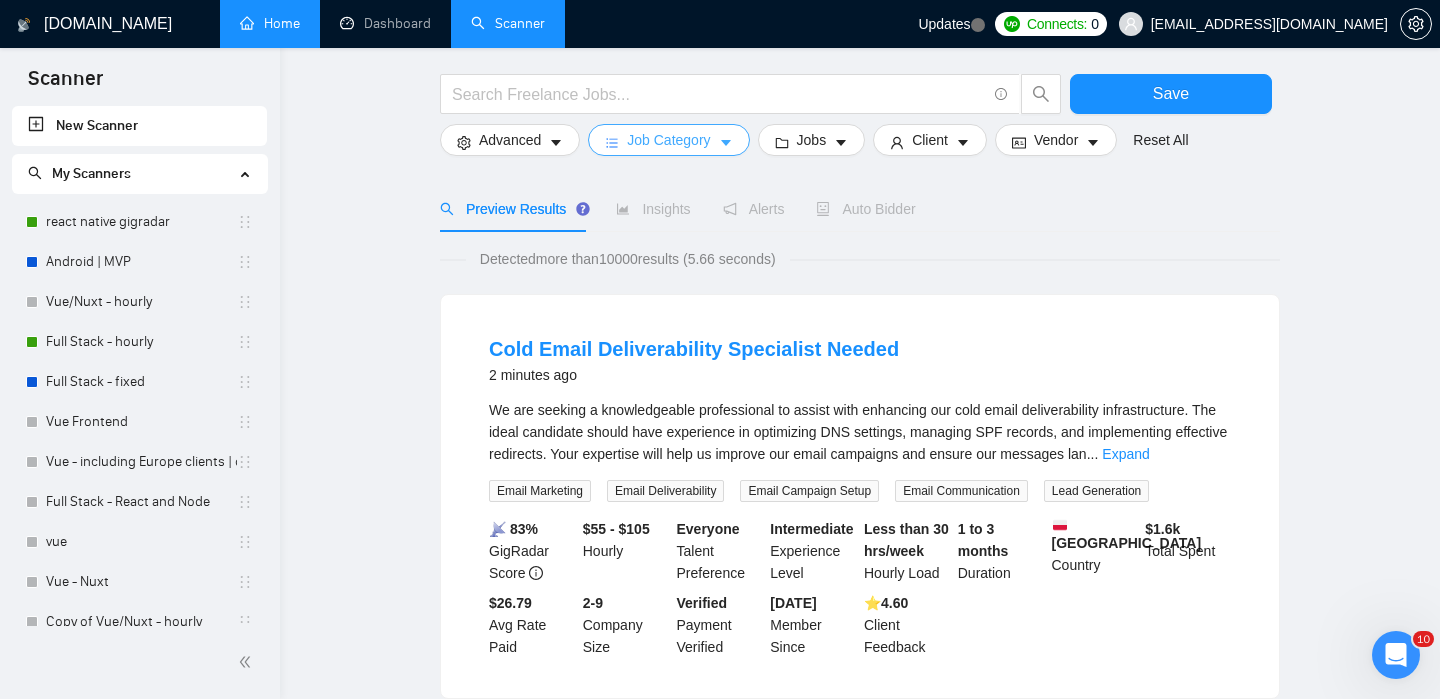 scroll, scrollTop: 0, scrollLeft: 0, axis: both 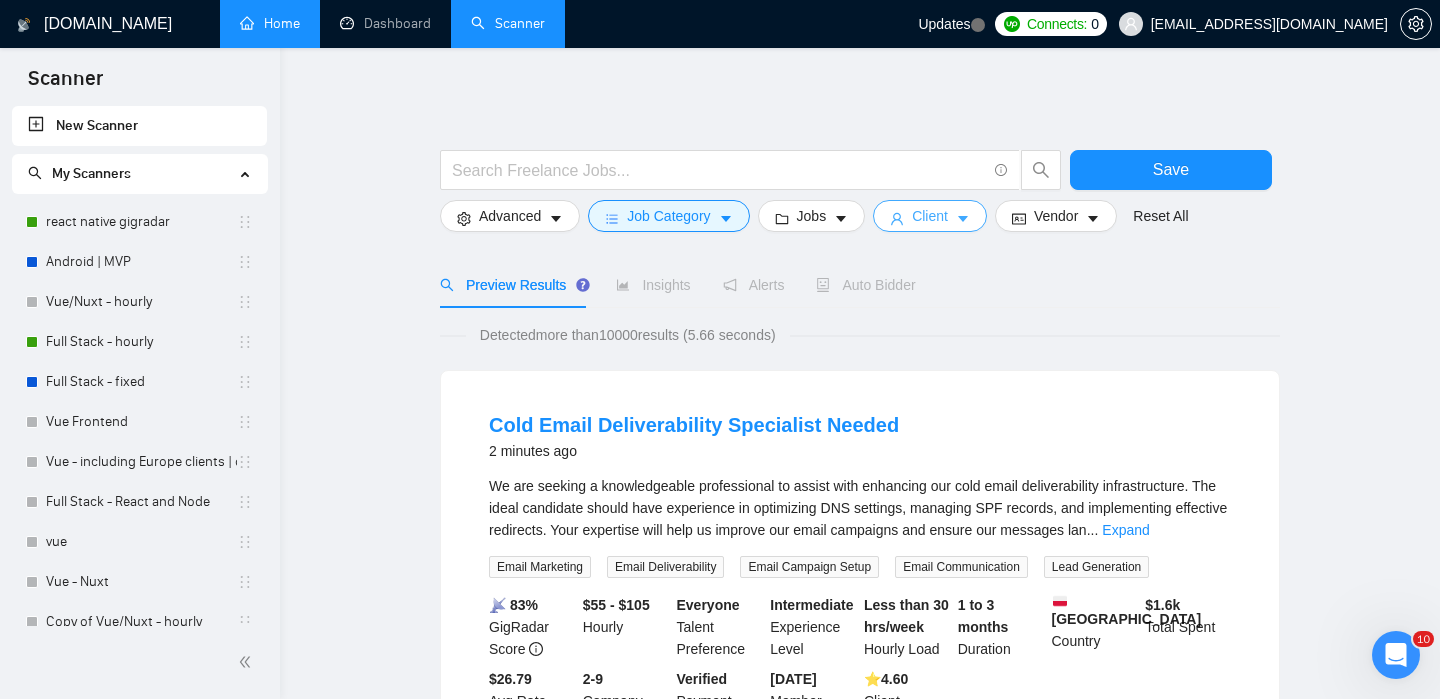 click on "Client" at bounding box center [930, 216] 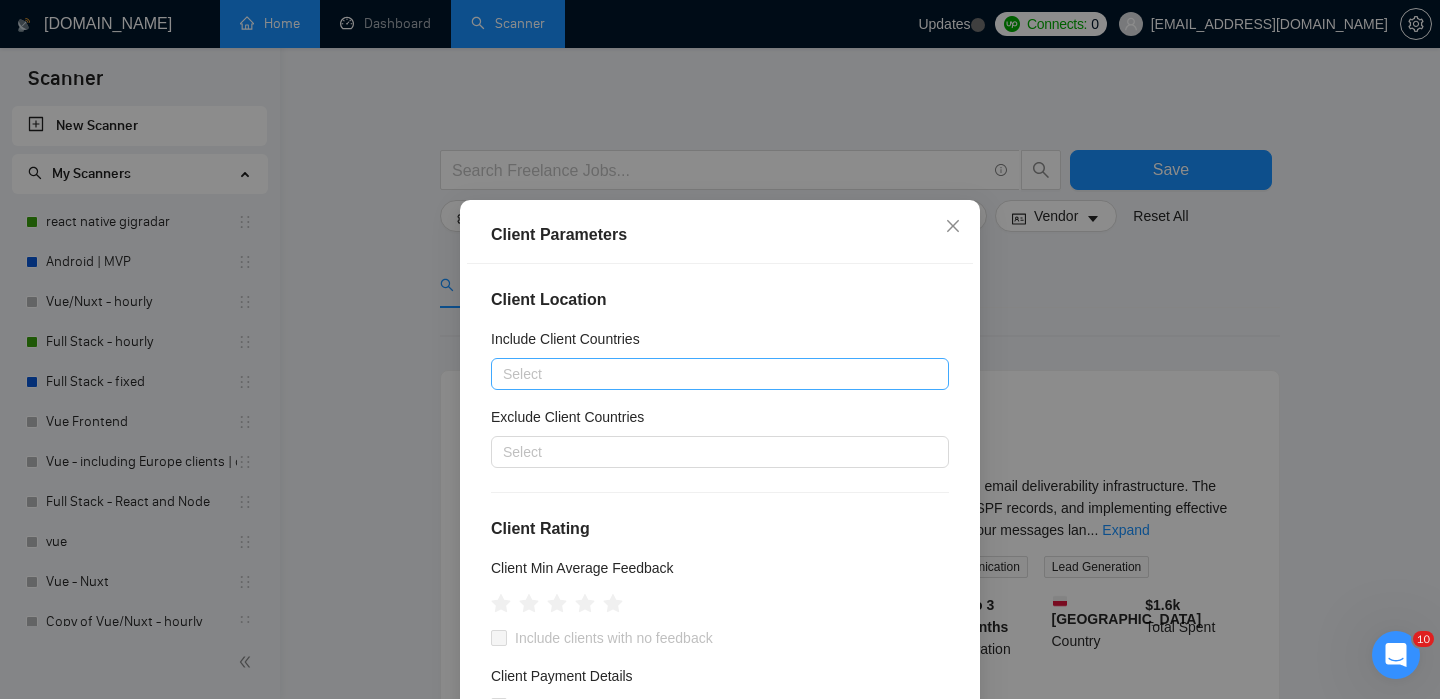 click at bounding box center (710, 374) 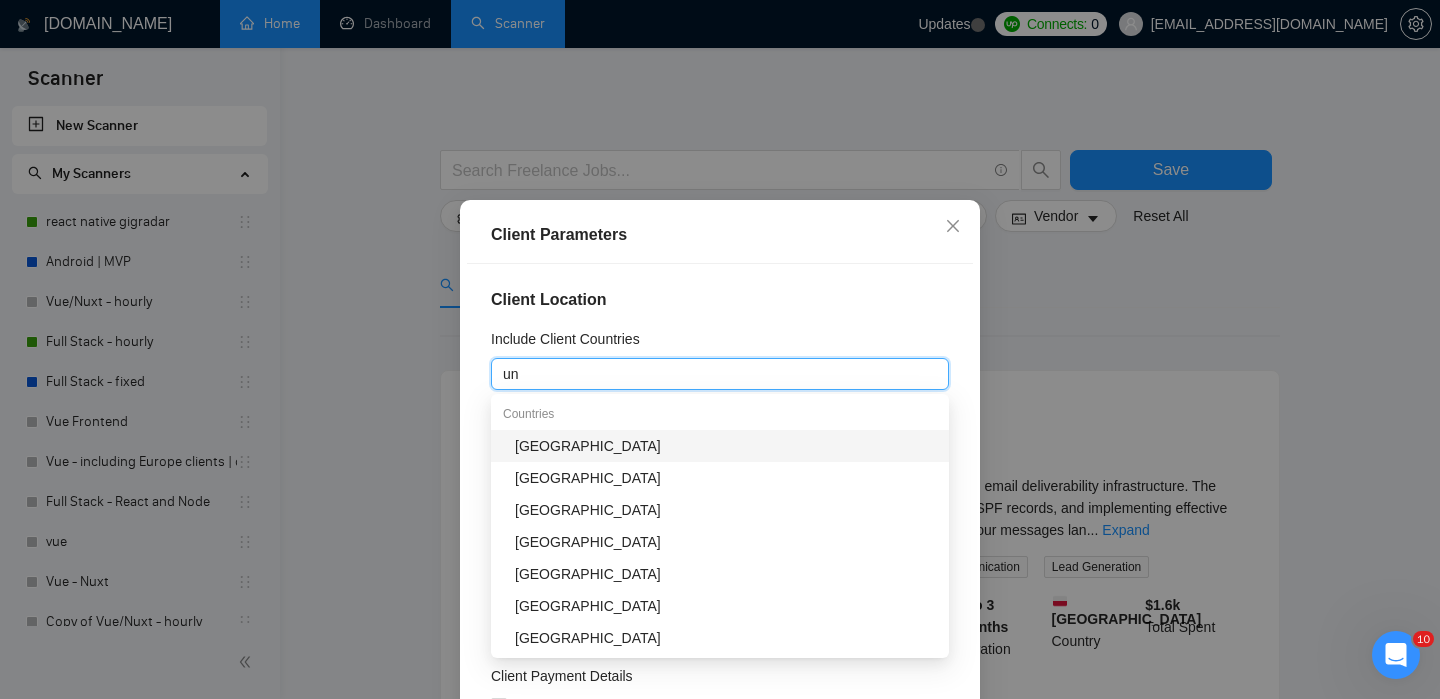 type on "uni" 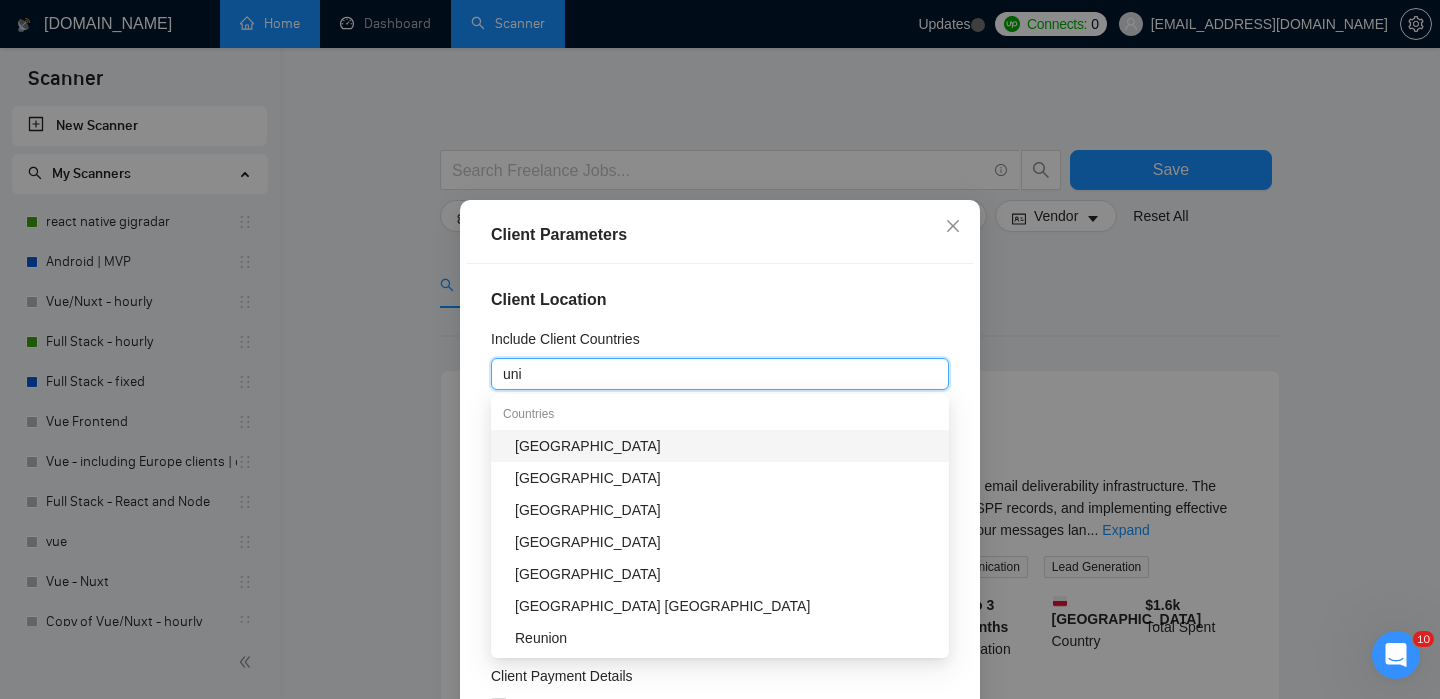 click on "[GEOGRAPHIC_DATA]" at bounding box center (726, 446) 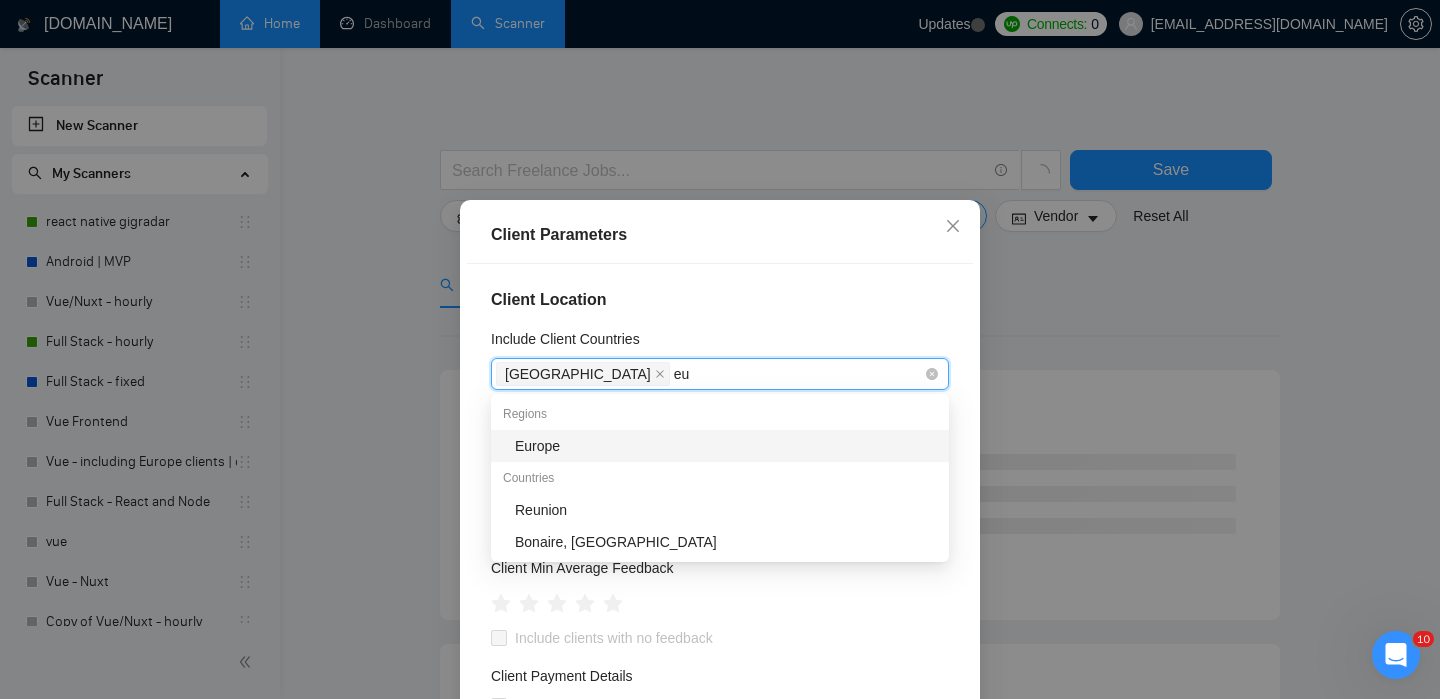 type on "eur" 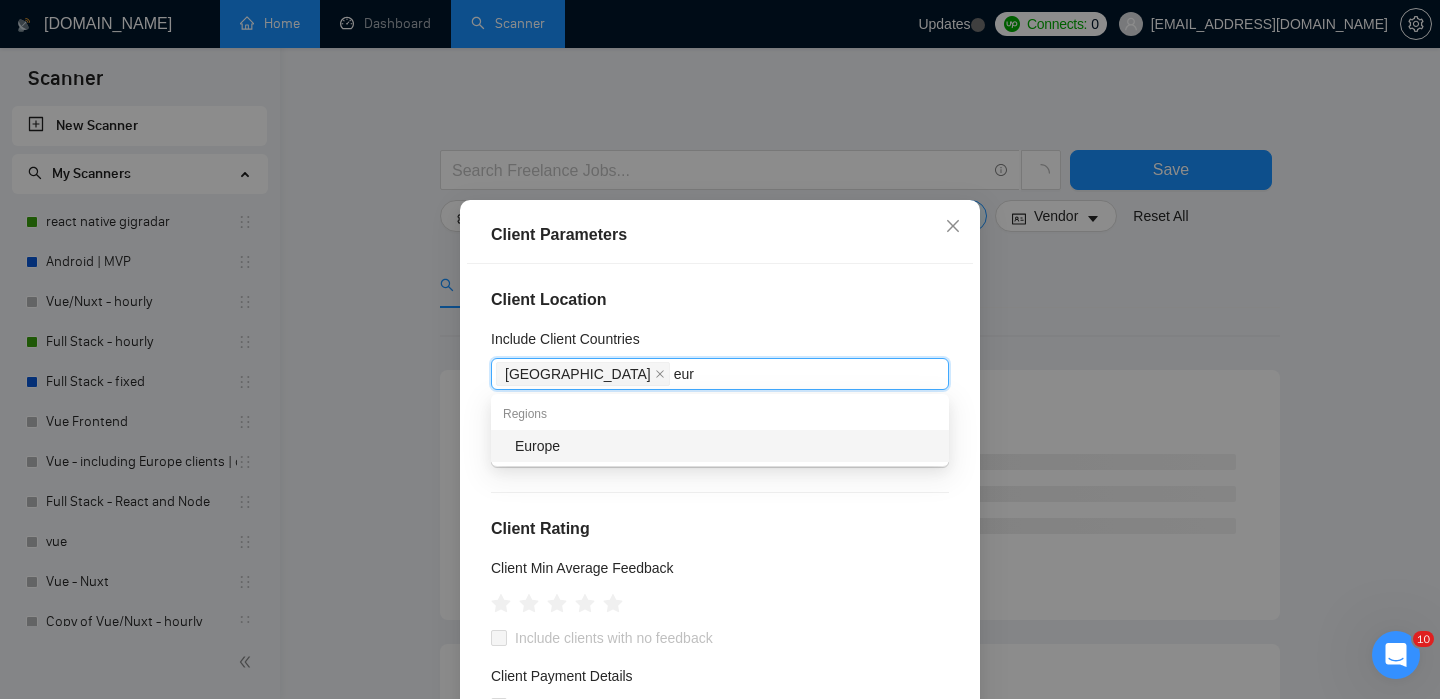 click on "Europe" at bounding box center [726, 446] 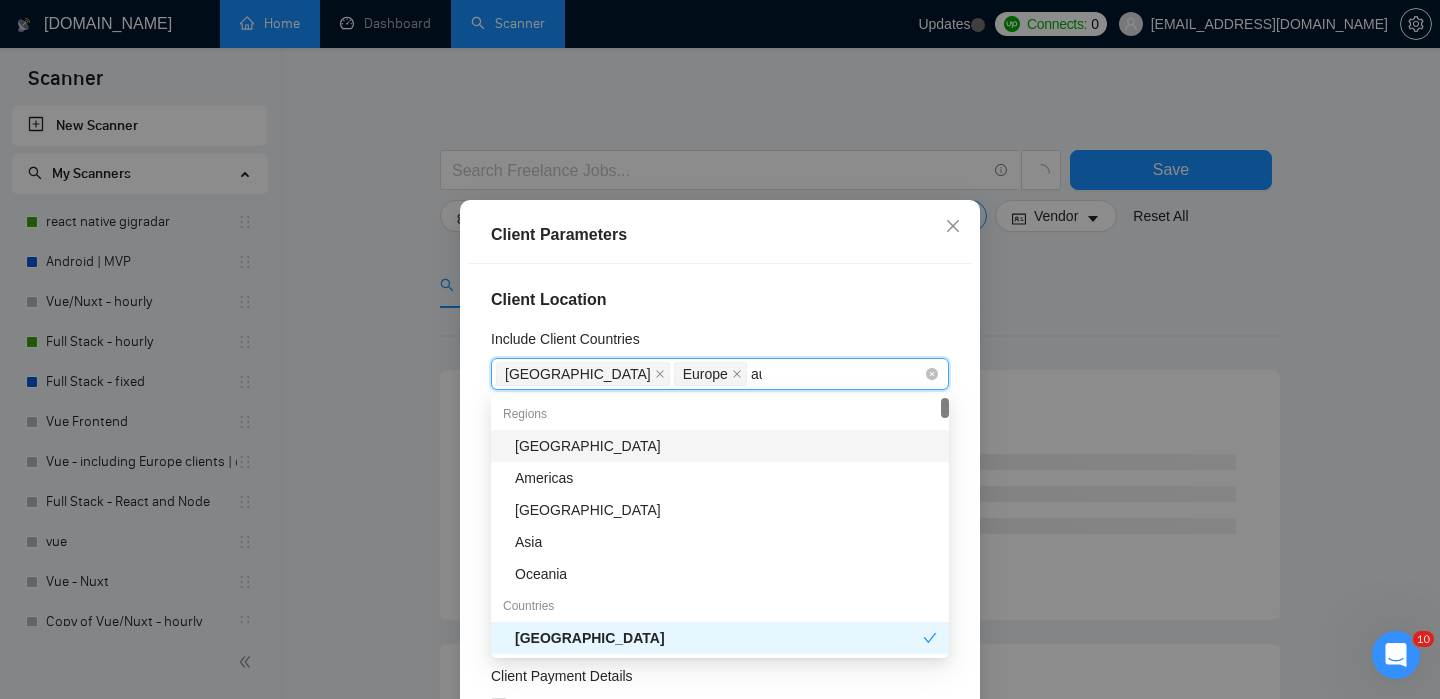 type on "aus" 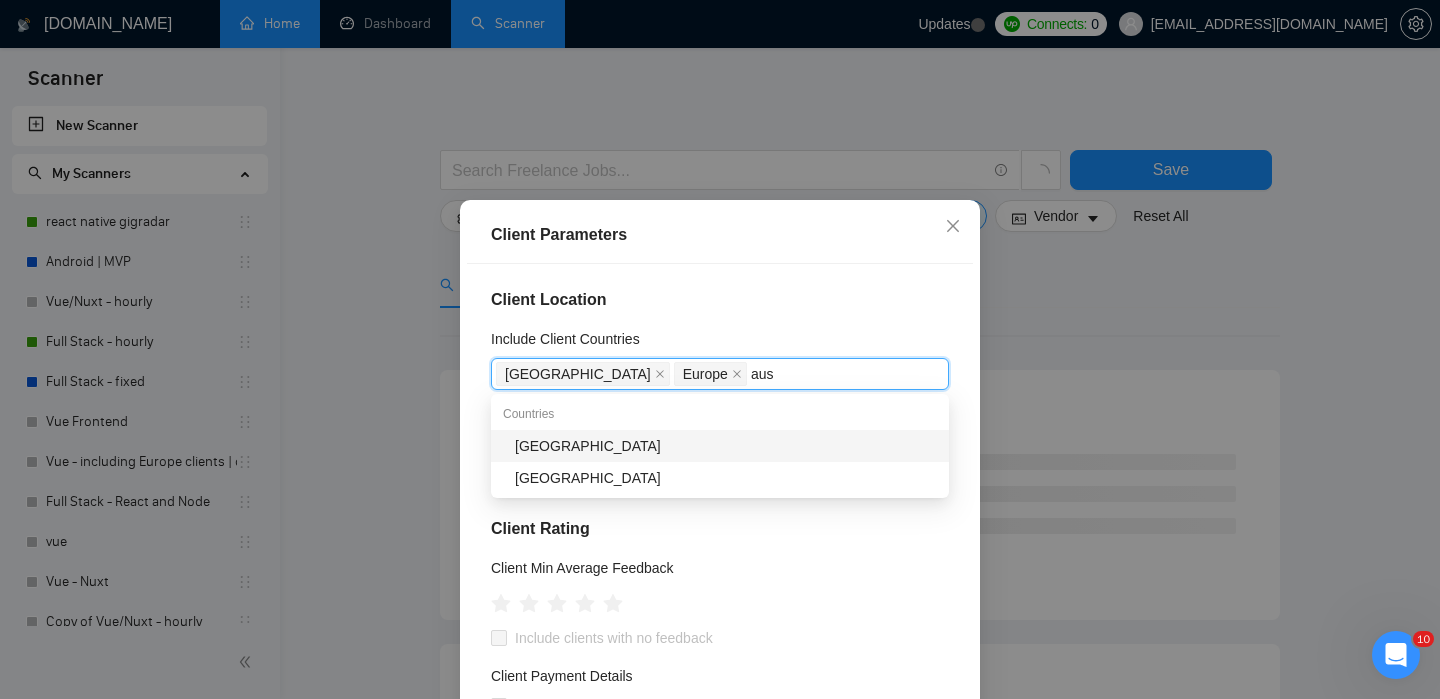 click on "[GEOGRAPHIC_DATA]" at bounding box center [726, 446] 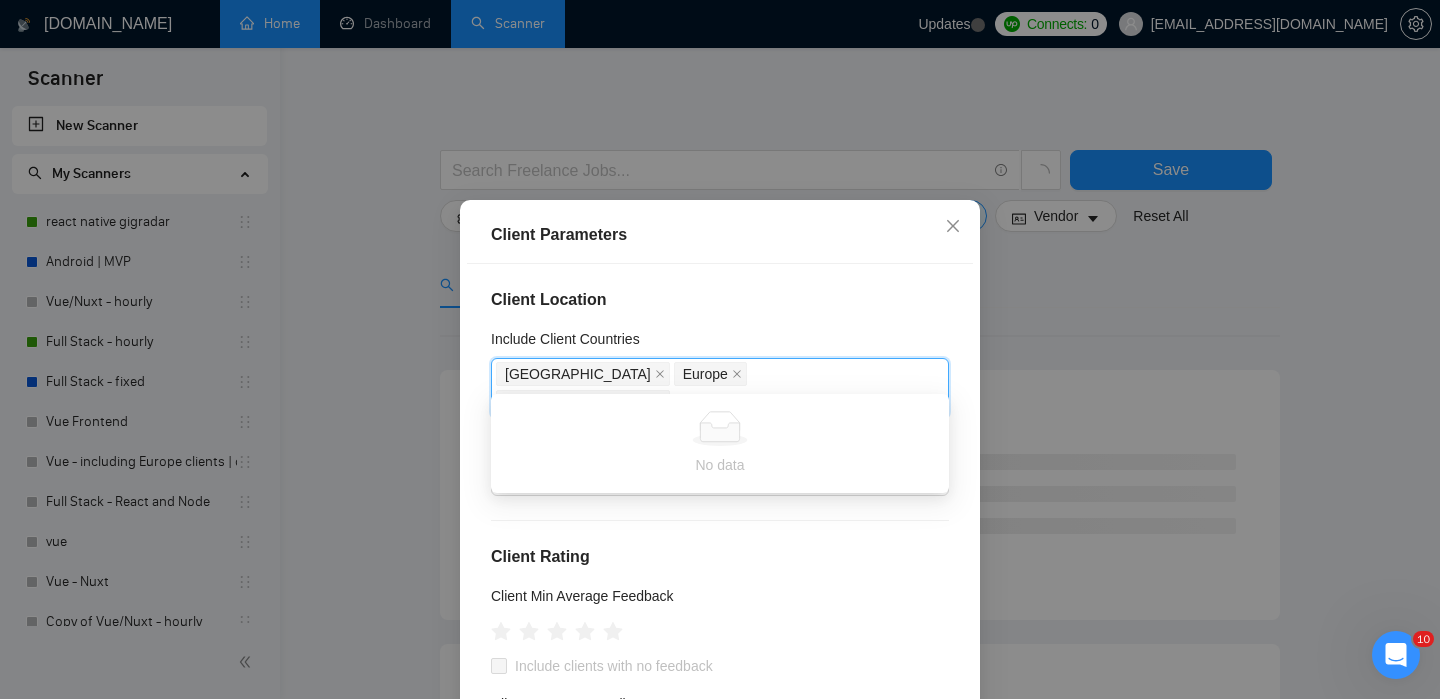 type on "u" 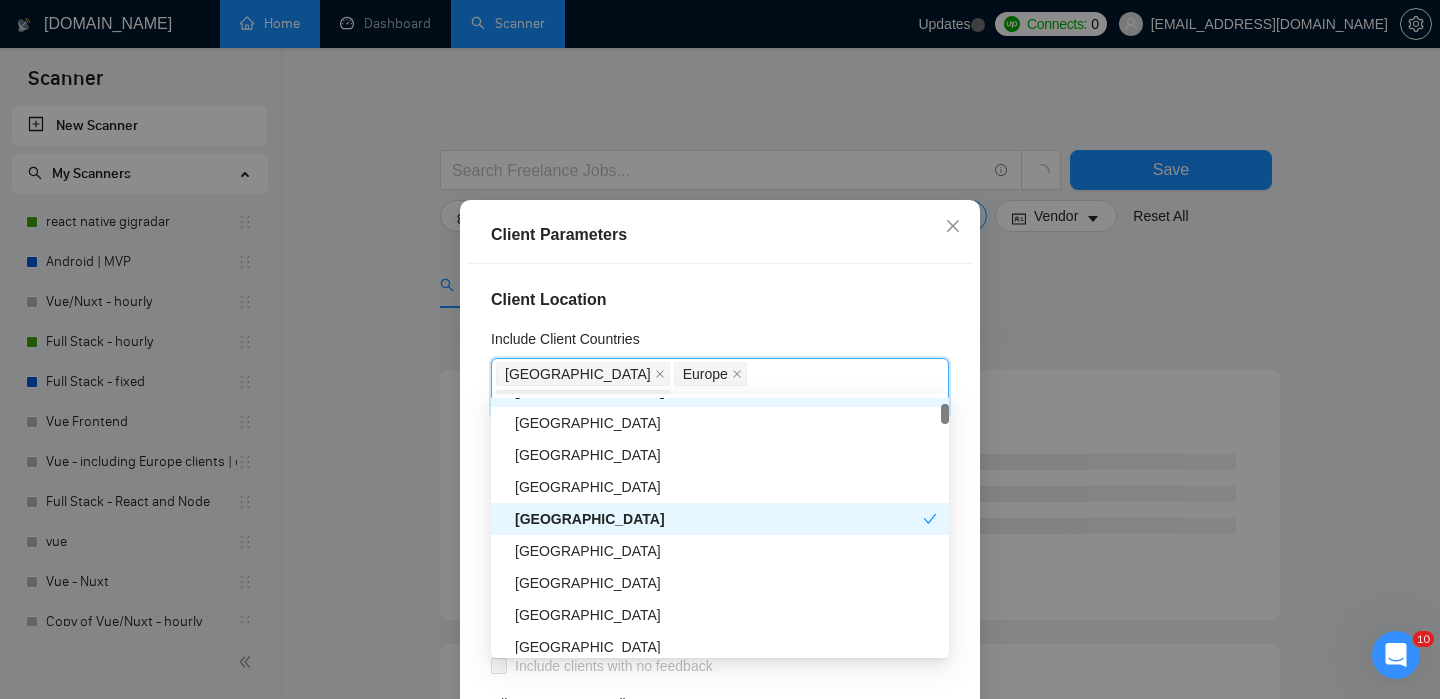 scroll, scrollTop: 148, scrollLeft: 0, axis: vertical 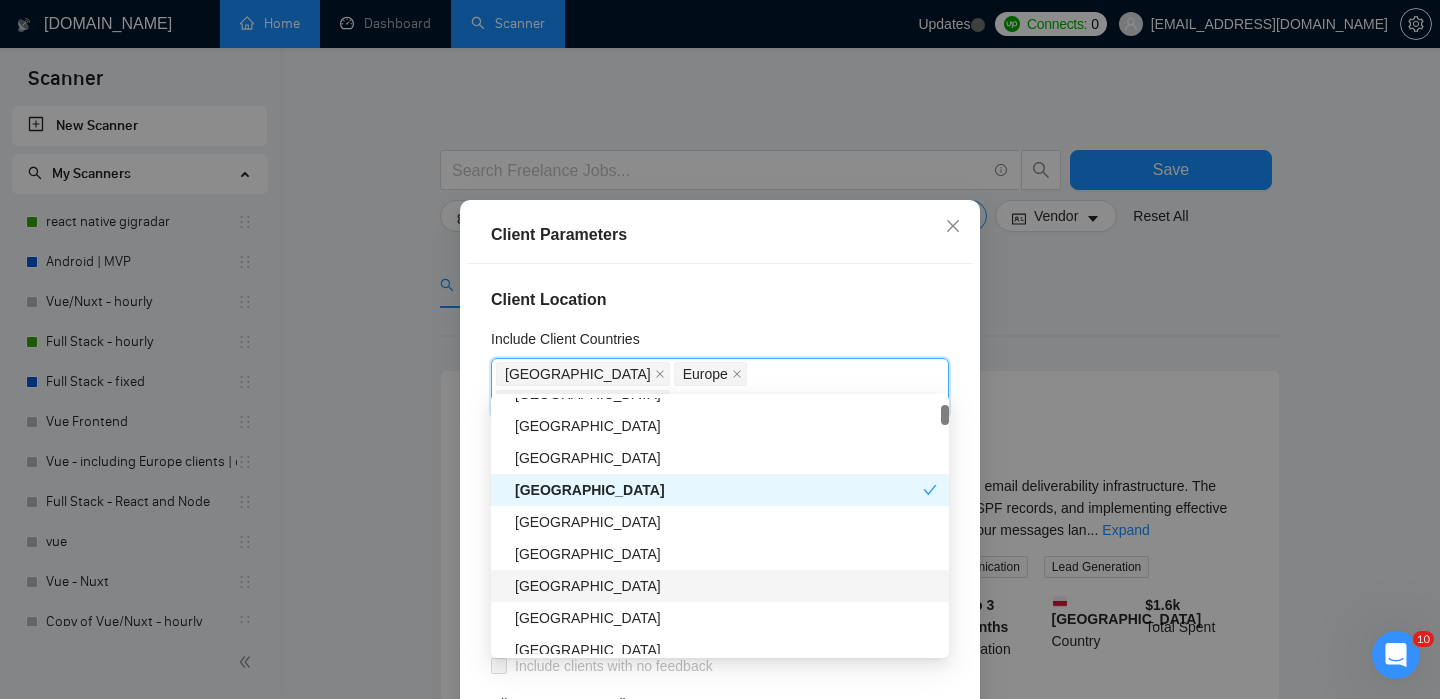 click on "[GEOGRAPHIC_DATA]" at bounding box center (726, 586) 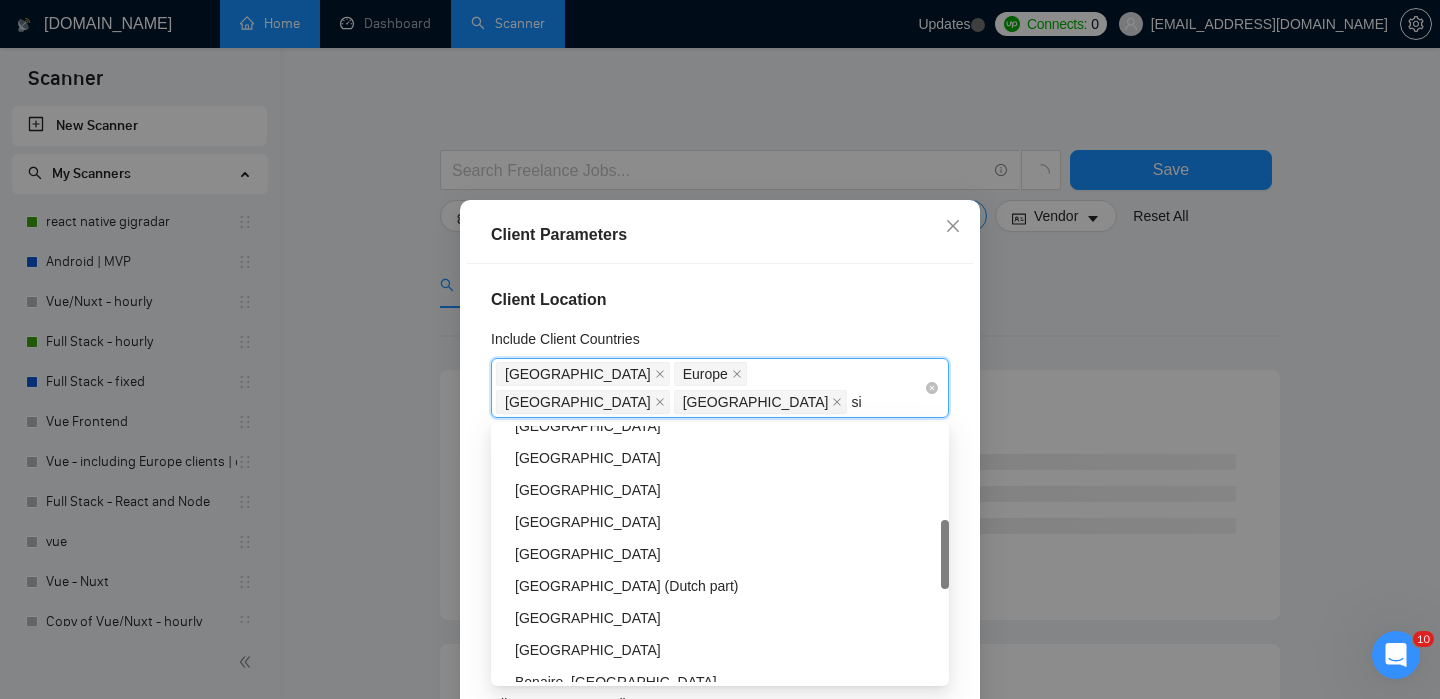 scroll, scrollTop: 56, scrollLeft: 0, axis: vertical 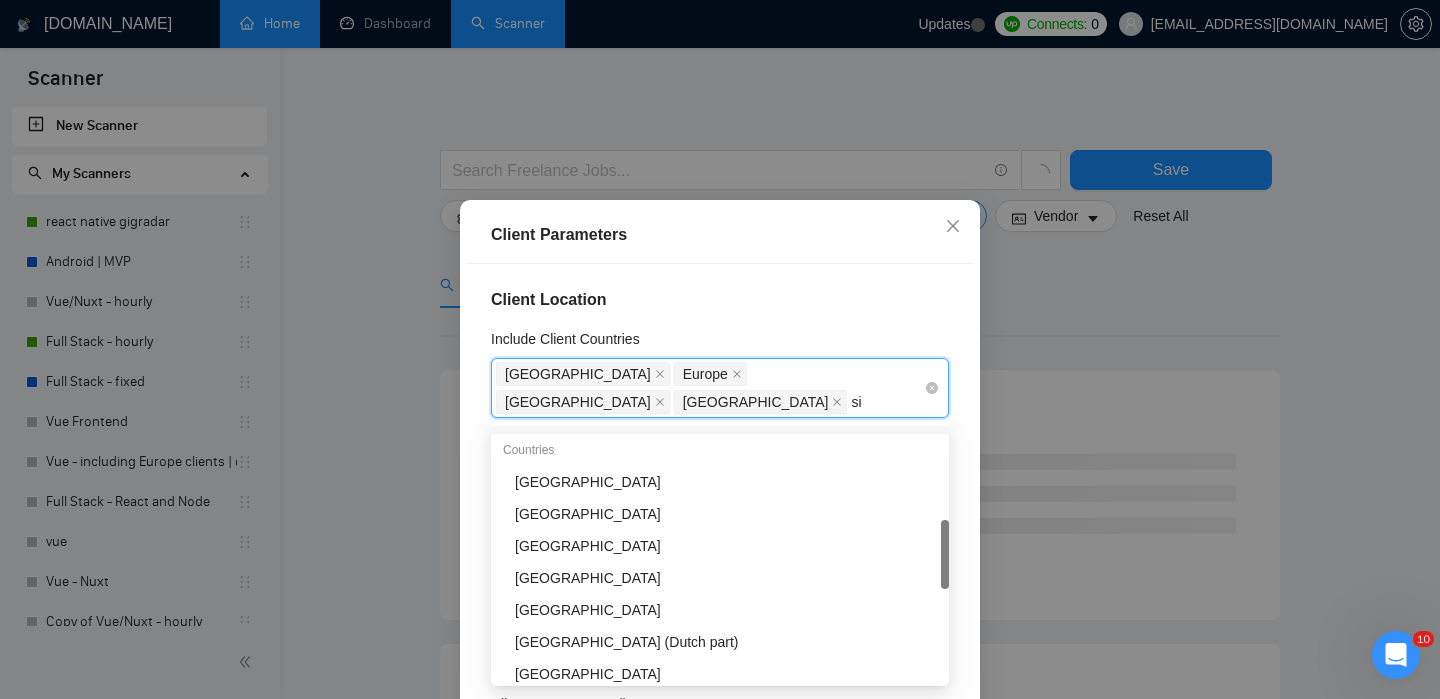 type on "sin" 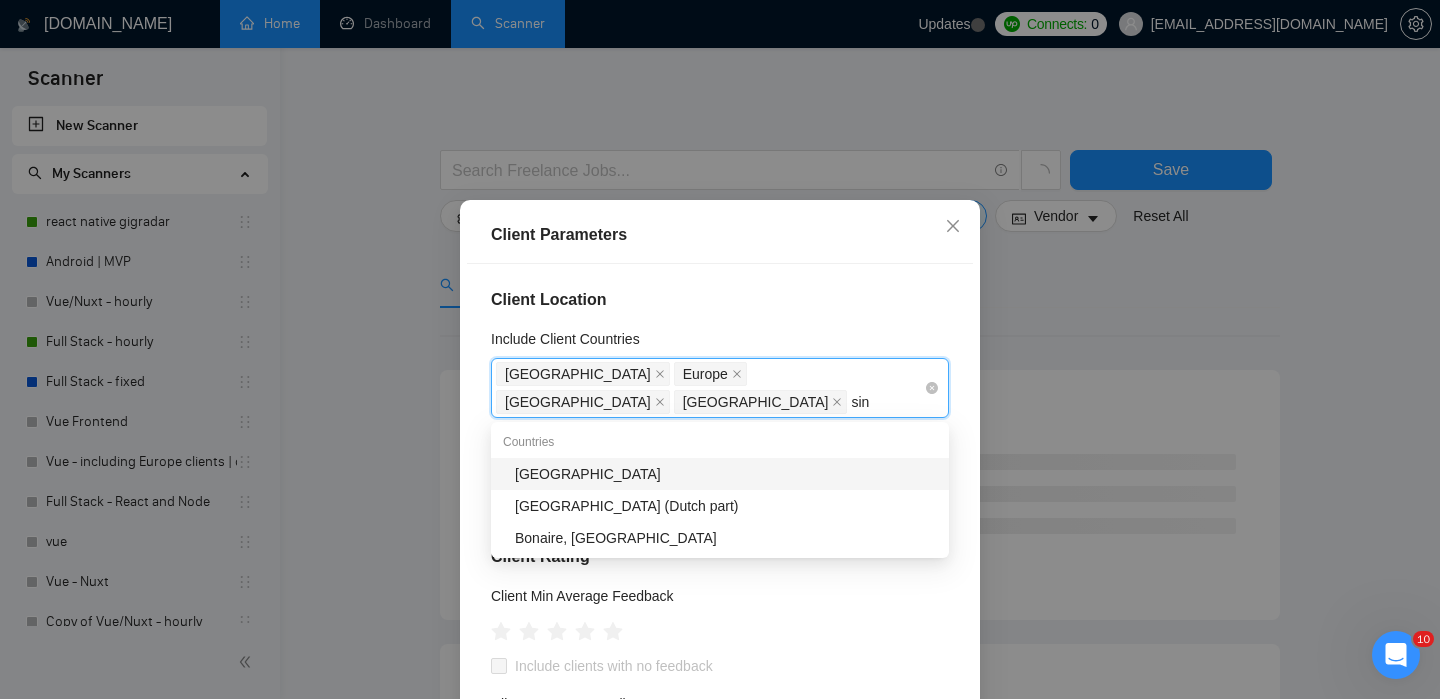 scroll, scrollTop: 0, scrollLeft: 0, axis: both 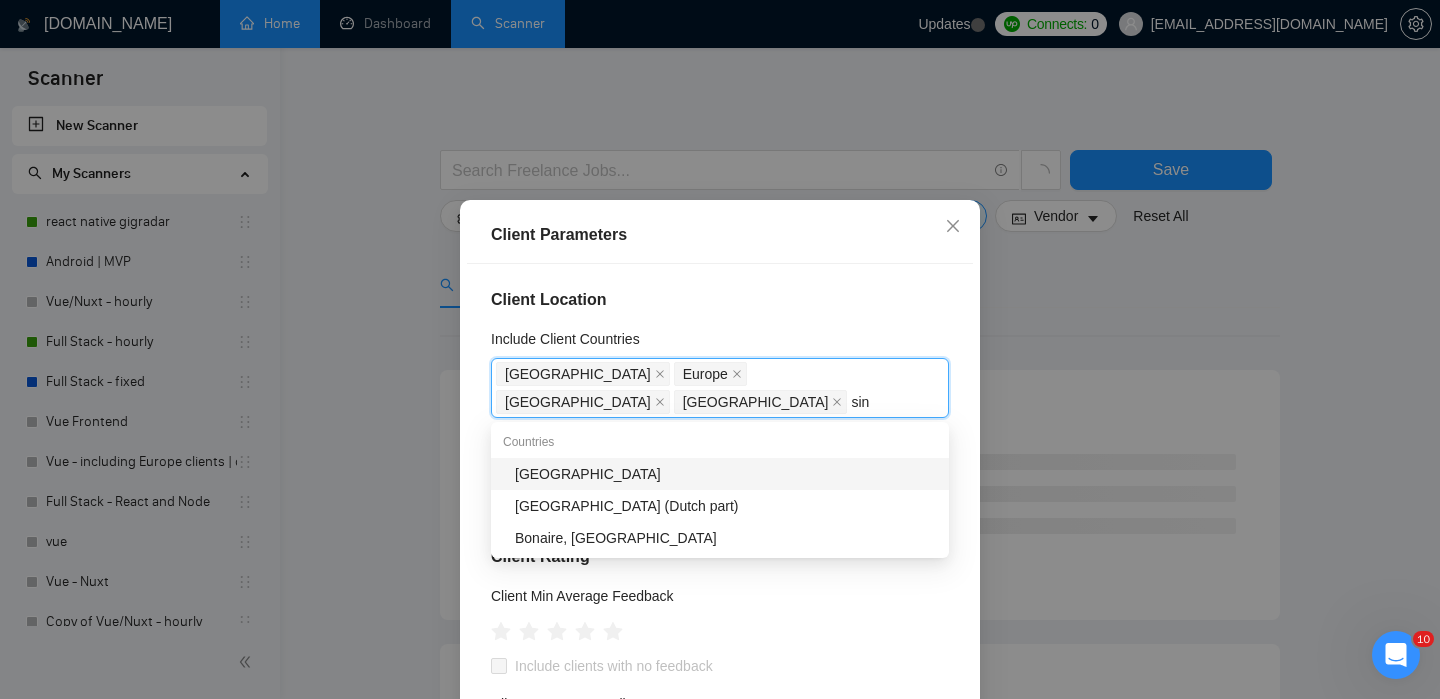 click on "Singapore" at bounding box center (726, 474) 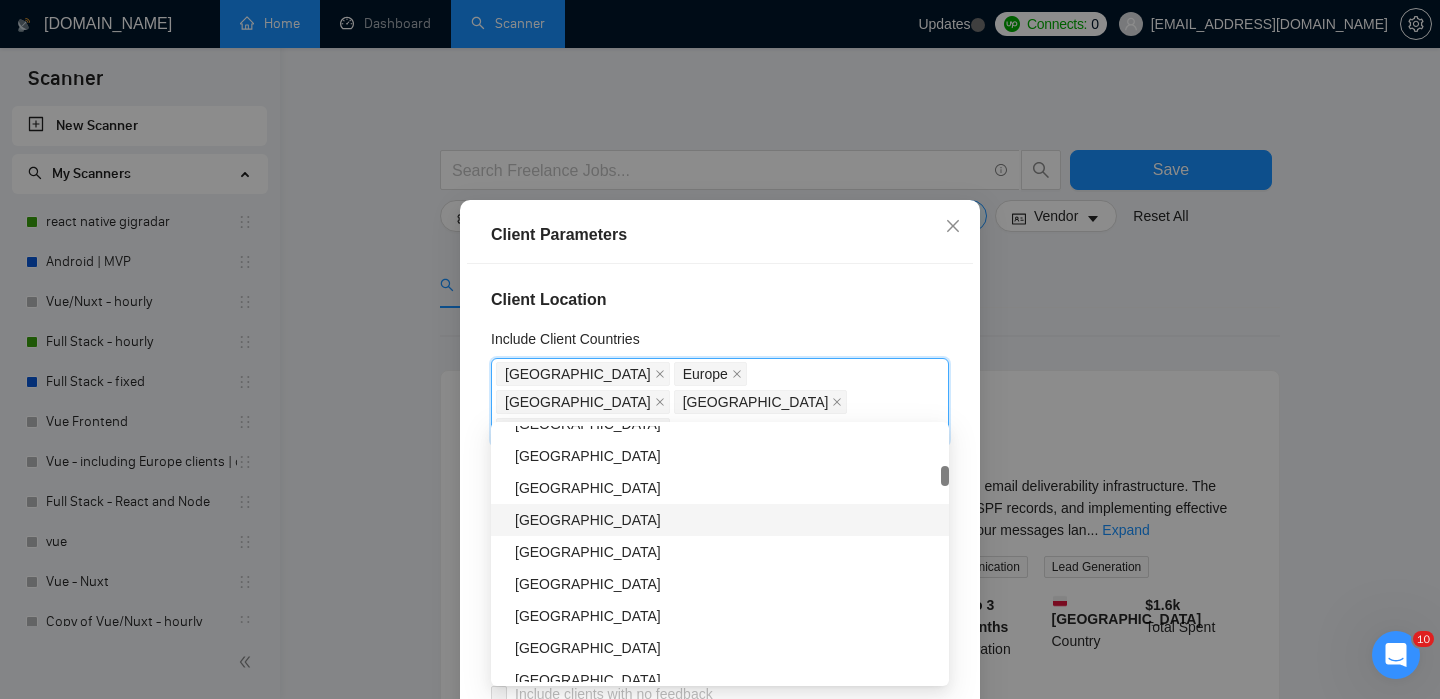 scroll, scrollTop: 893, scrollLeft: 0, axis: vertical 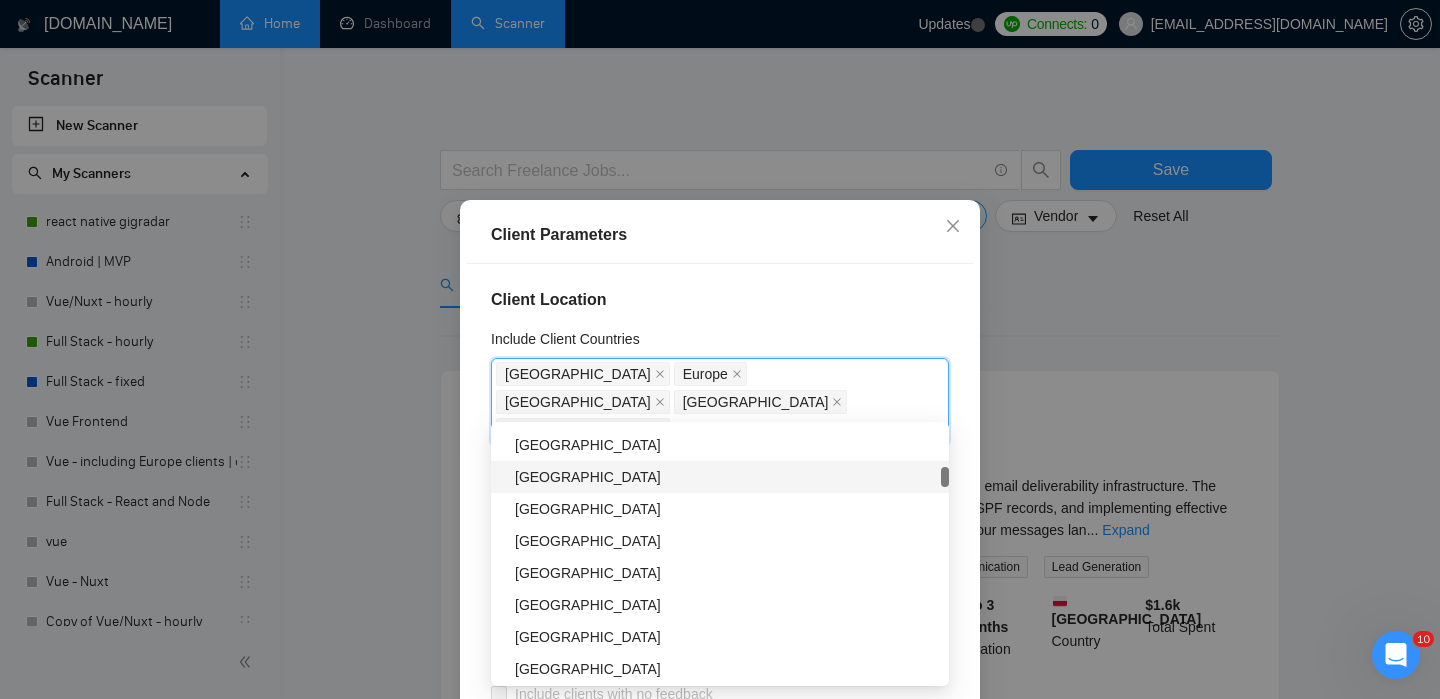 click on "Ireland" at bounding box center [726, 477] 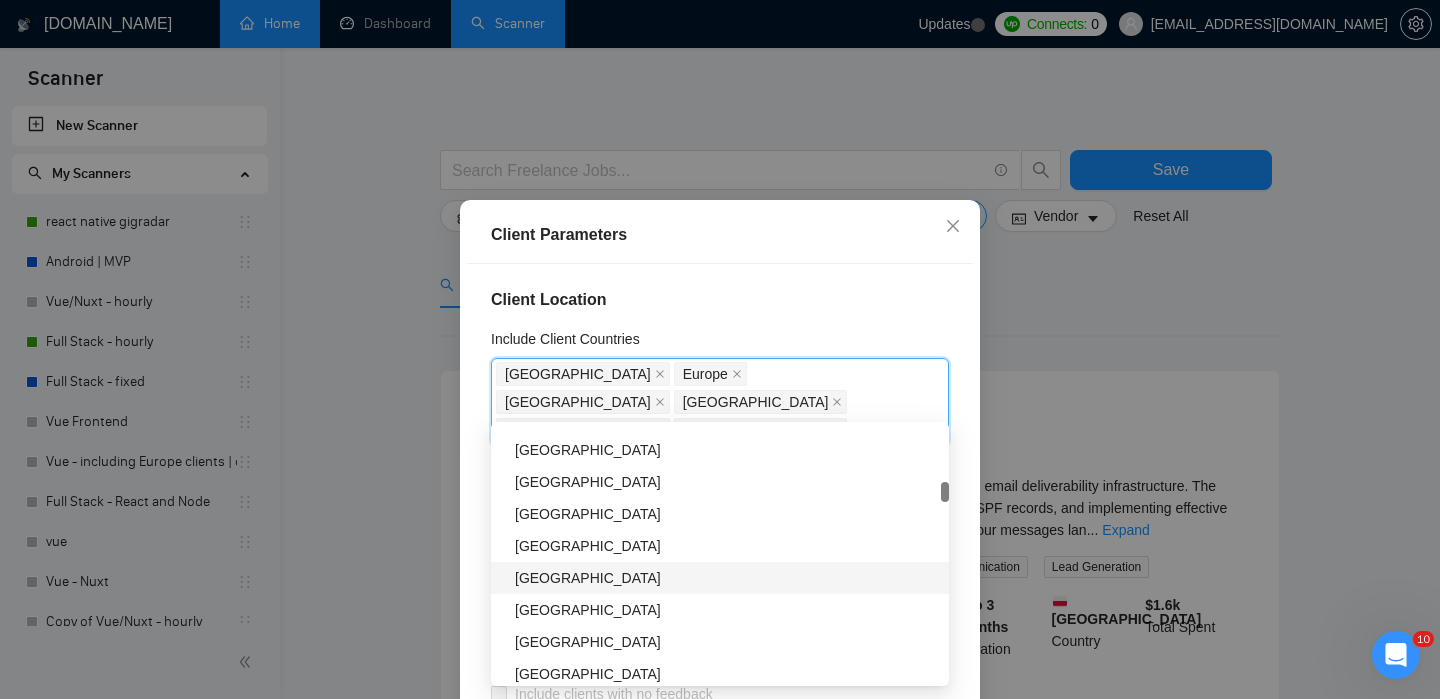 scroll, scrollTop: 1232, scrollLeft: 0, axis: vertical 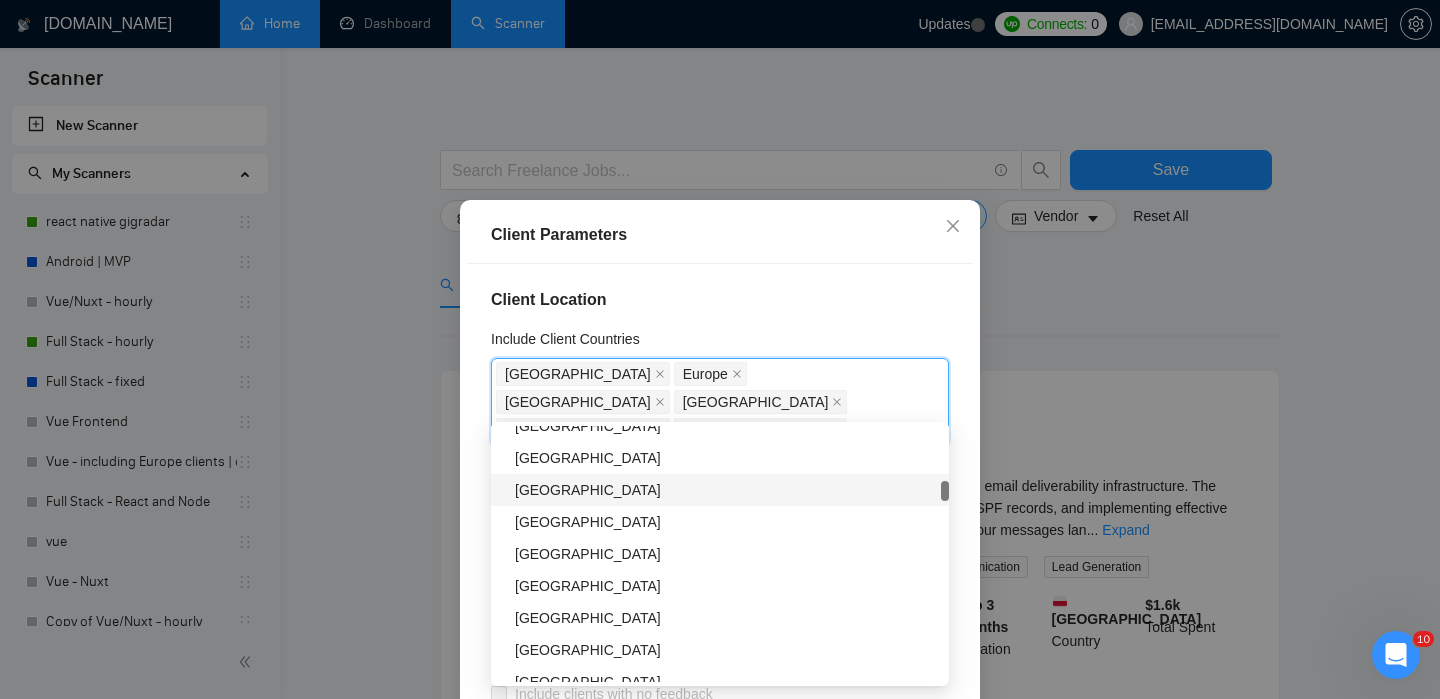click on "Austria" at bounding box center [726, 490] 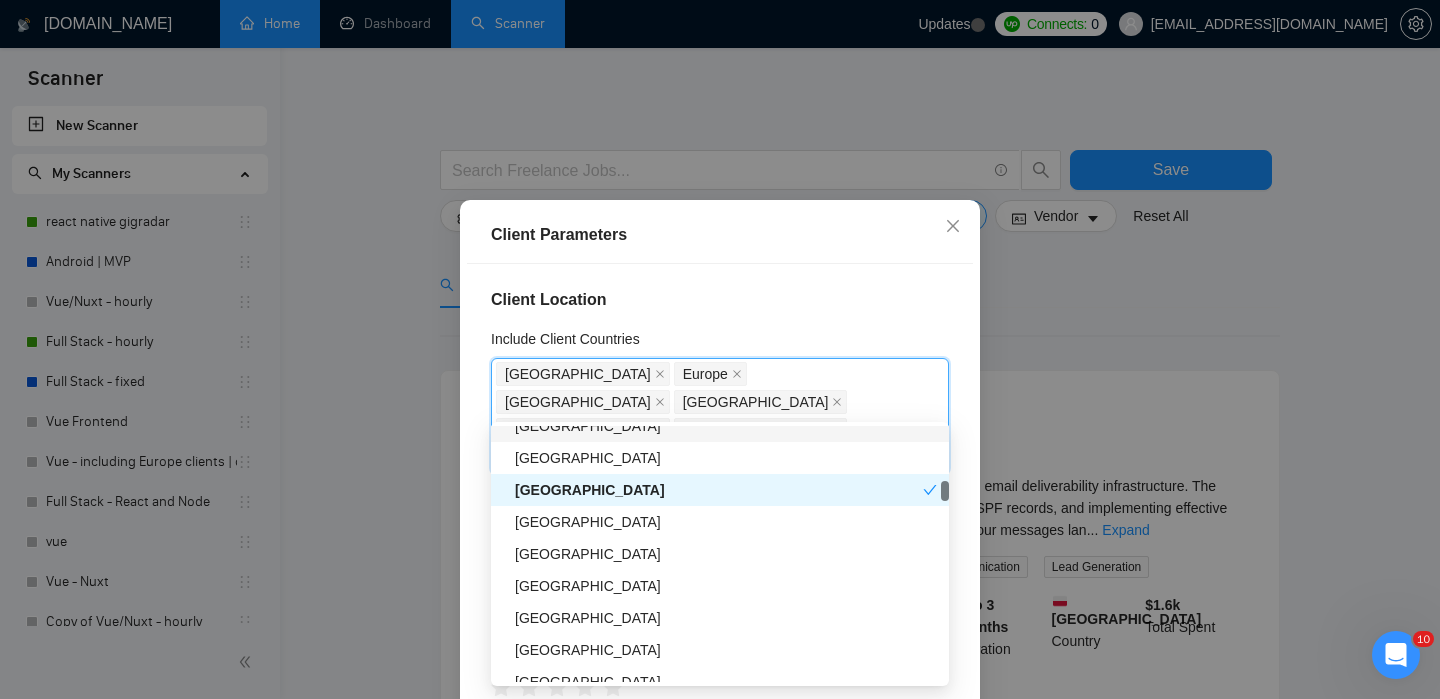 click on "Client Location Include Client Countries United States Europe Australia United Arab Emirates Singapore Ireland Austria   Exclude Client Countries   Select Client Rating Client Min Average Feedback Include clients with no feedback Client Payment Details Payment Verified Hire Rate Stats   Client Total Spent $ Min - $ Max Client Hire Rate New   Any hire rate   Avg Hourly Rate Paid New $ Min - $ Max Include Clients without Sufficient History Client Profile Client Industry New   Any industry Client Company Size   Any company size Enterprise Clients New   Any clients" at bounding box center [720, 508] 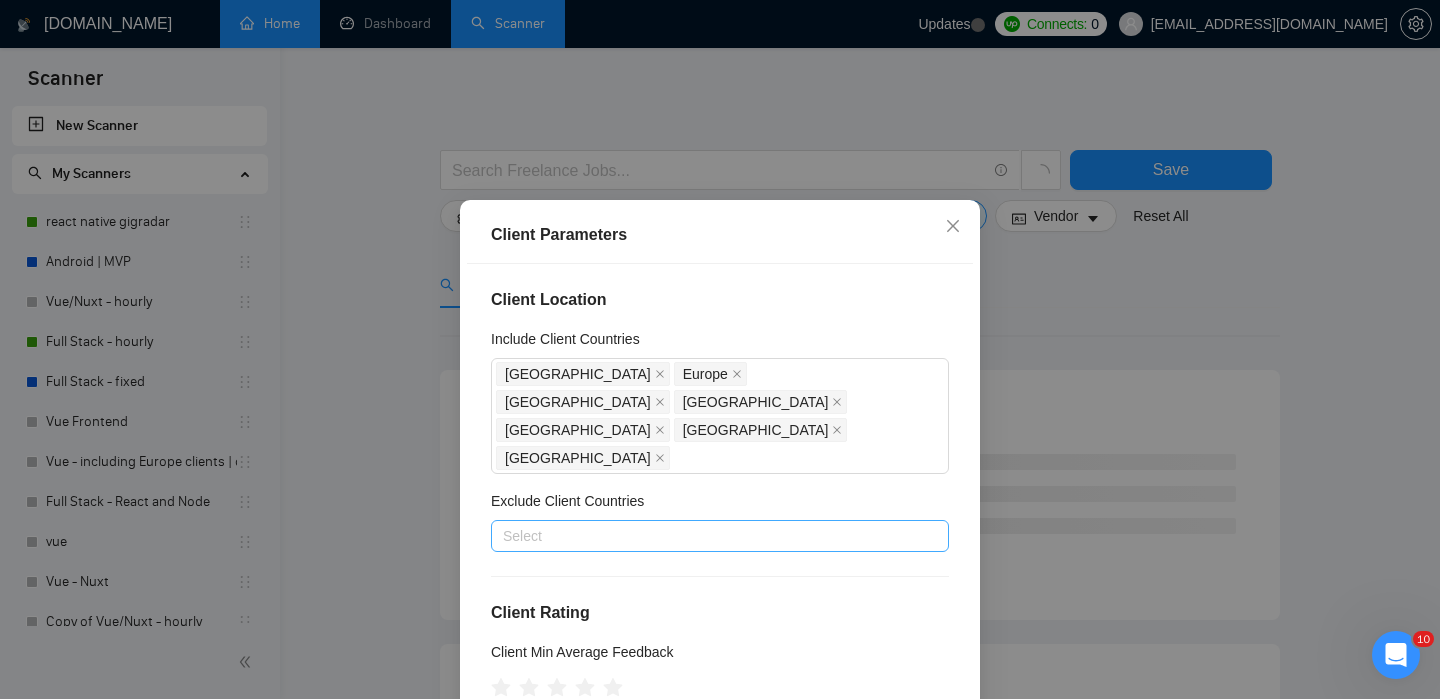 click at bounding box center [710, 536] 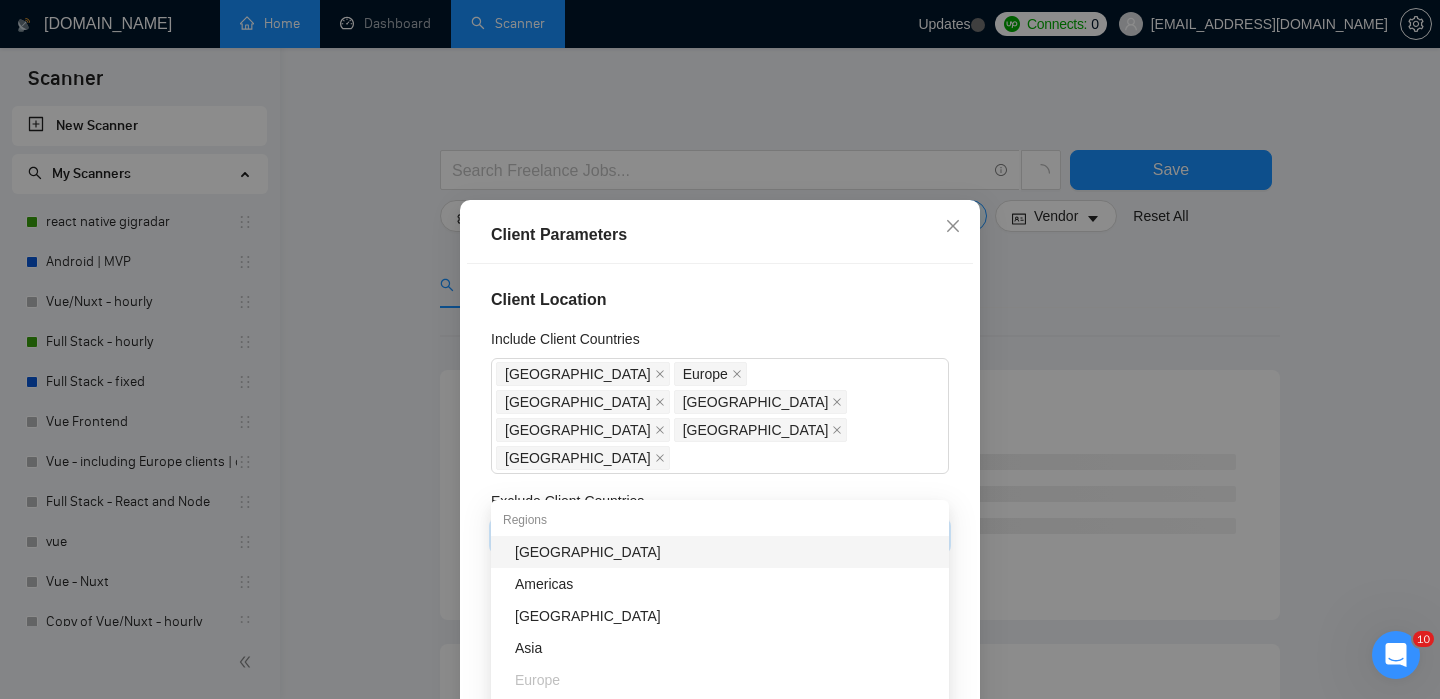type on "is" 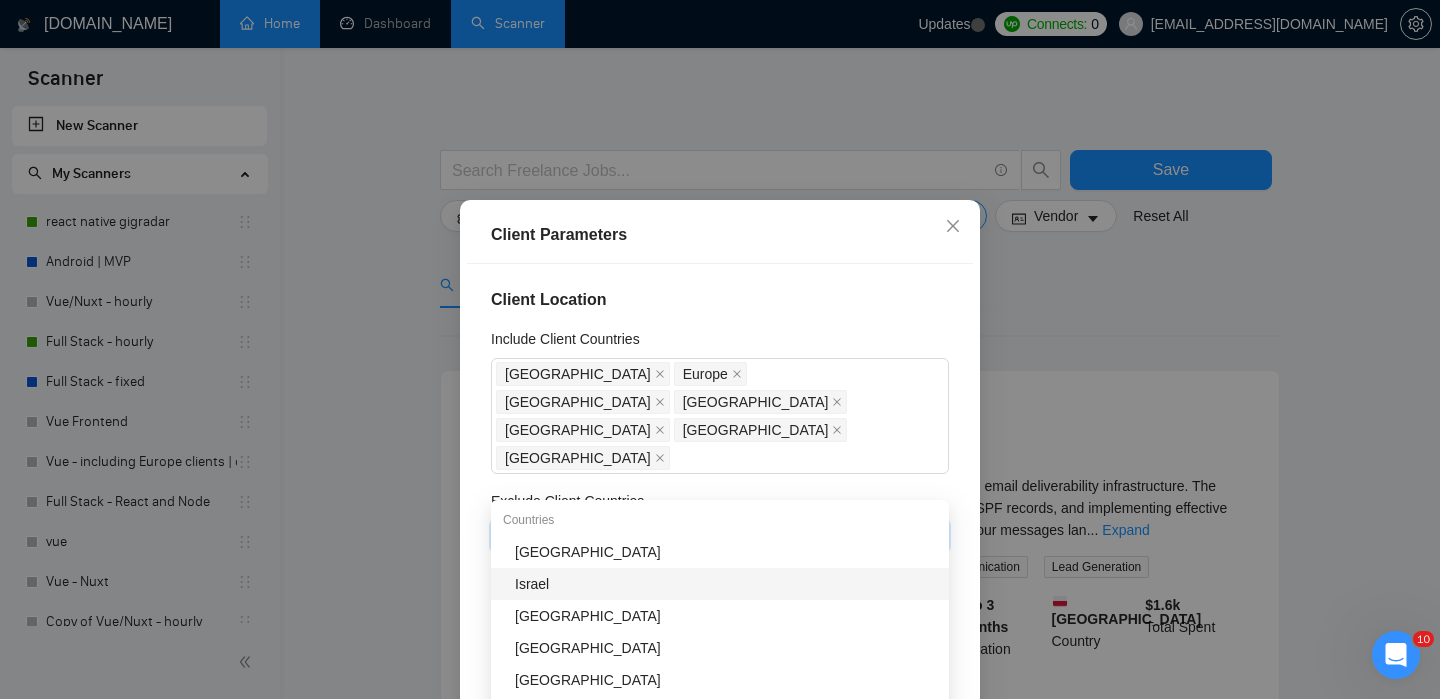 click on "Israel" at bounding box center [726, 584] 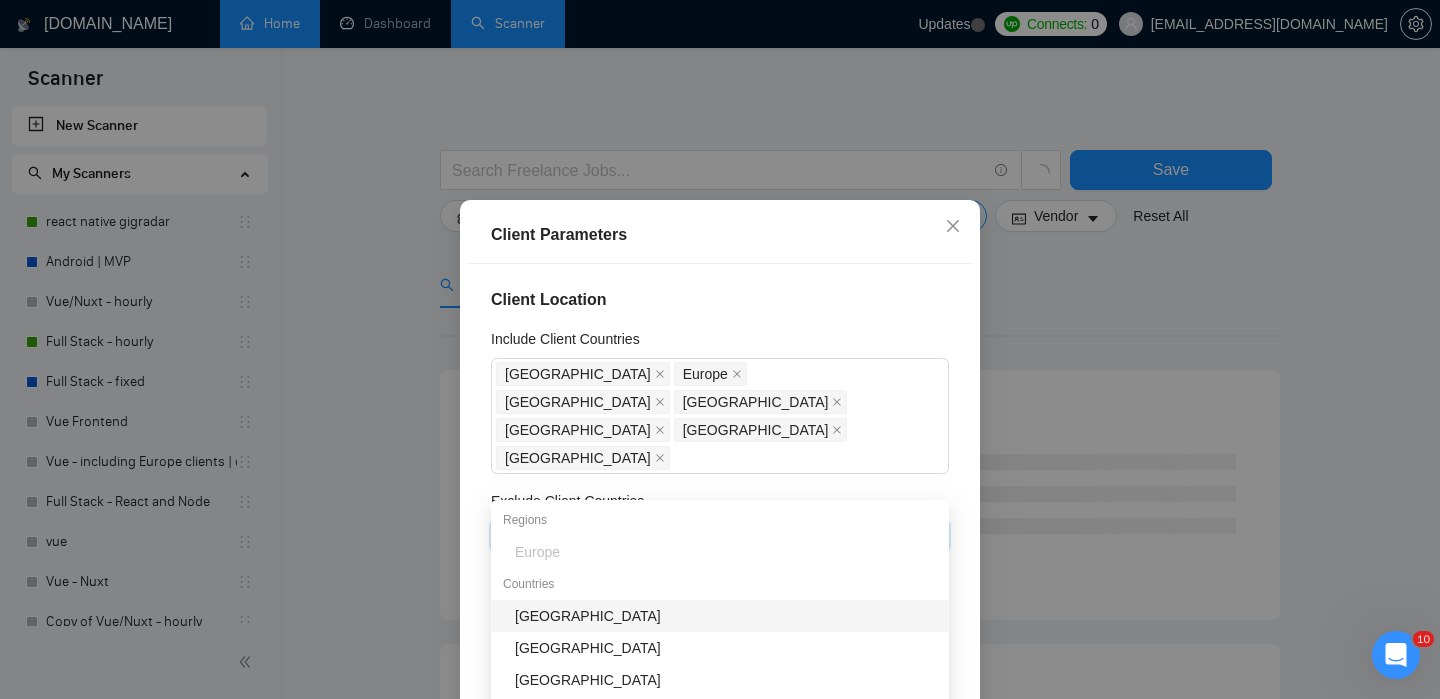 type on "rom" 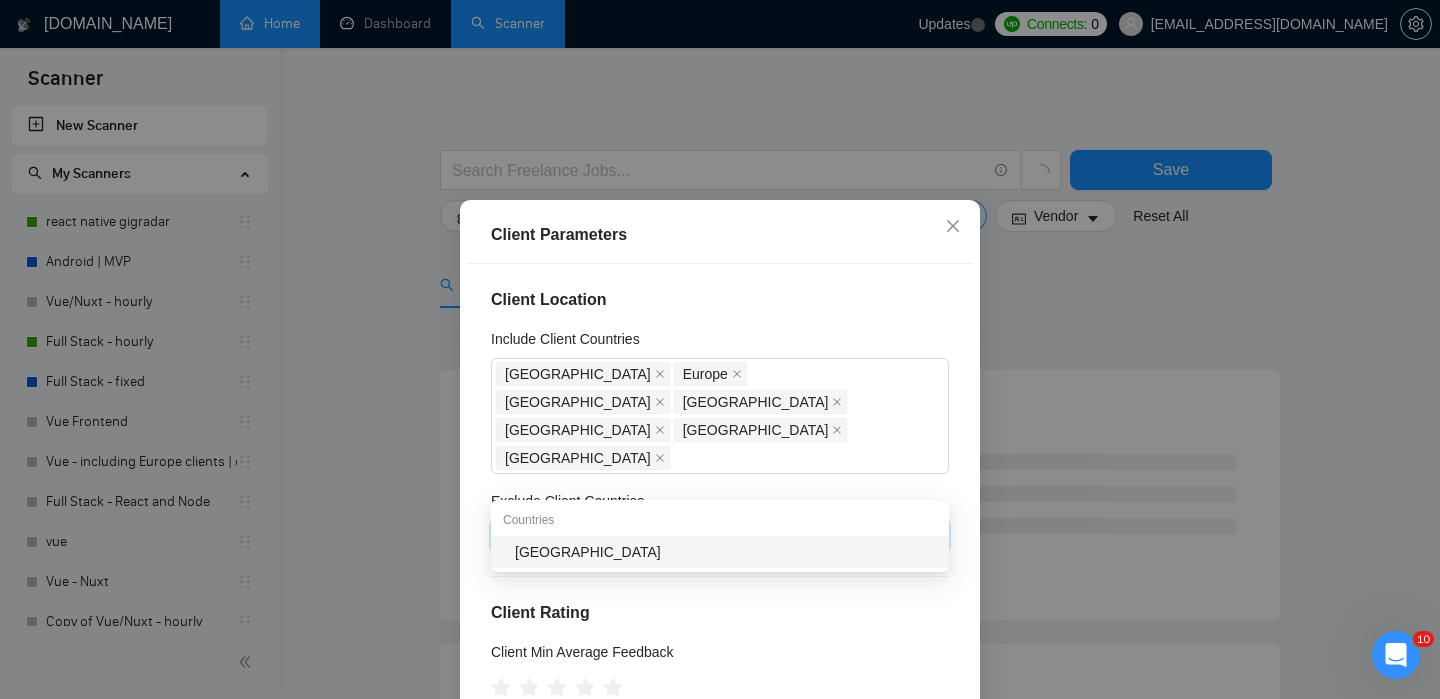 click on "Romania" at bounding box center (726, 552) 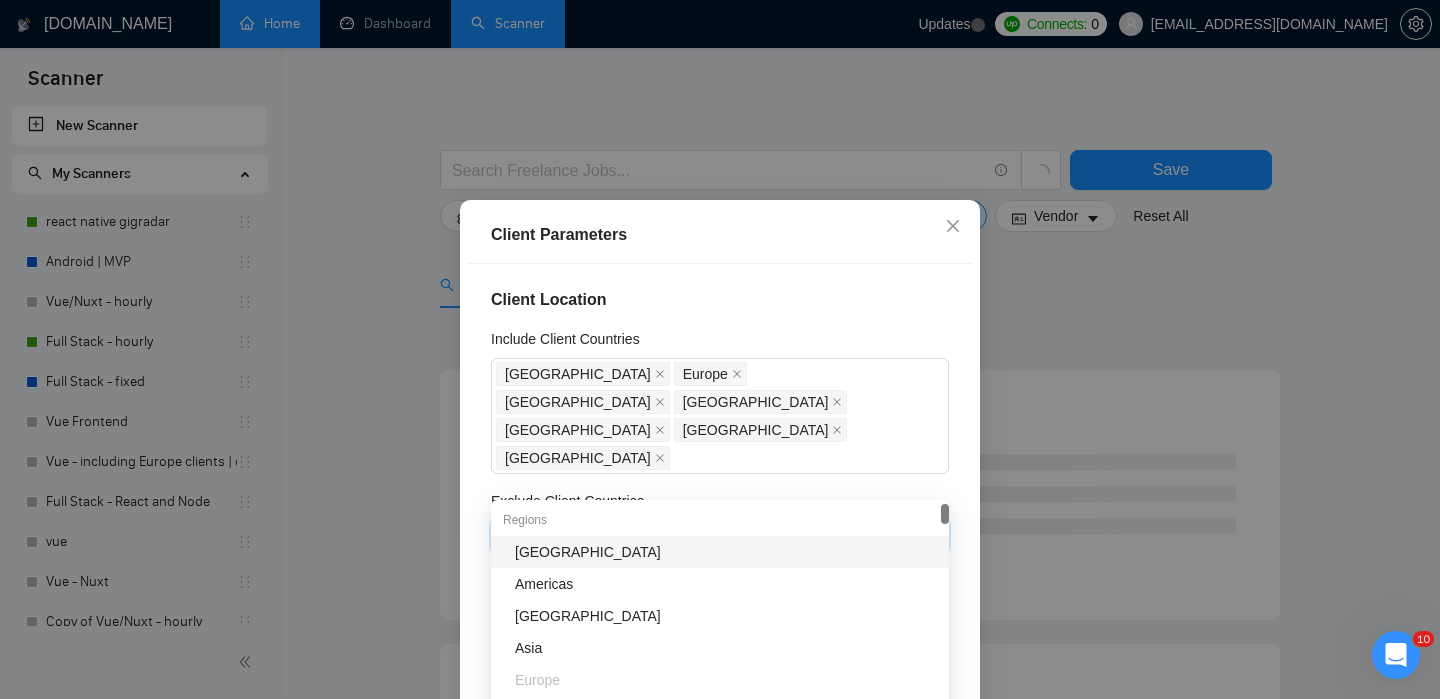 click on "Client Location Include Client Countries United States Europe Australia United Arab Emirates Singapore Ireland Austria   Exclude Client Countries Israel Romania   Client Rating Client Min Average Feedback Include clients with no feedback Client Payment Details Payment Verified Hire Rate Stats   Client Total Spent $ Min - $ Max Client Hire Rate New   Any hire rate   Avg Hourly Rate Paid New $ Min - $ Max Include Clients without Sufficient History Client Profile Client Industry New   Any industry Client Company Size   Any company size Enterprise Clients New   Any clients" at bounding box center [720, 508] 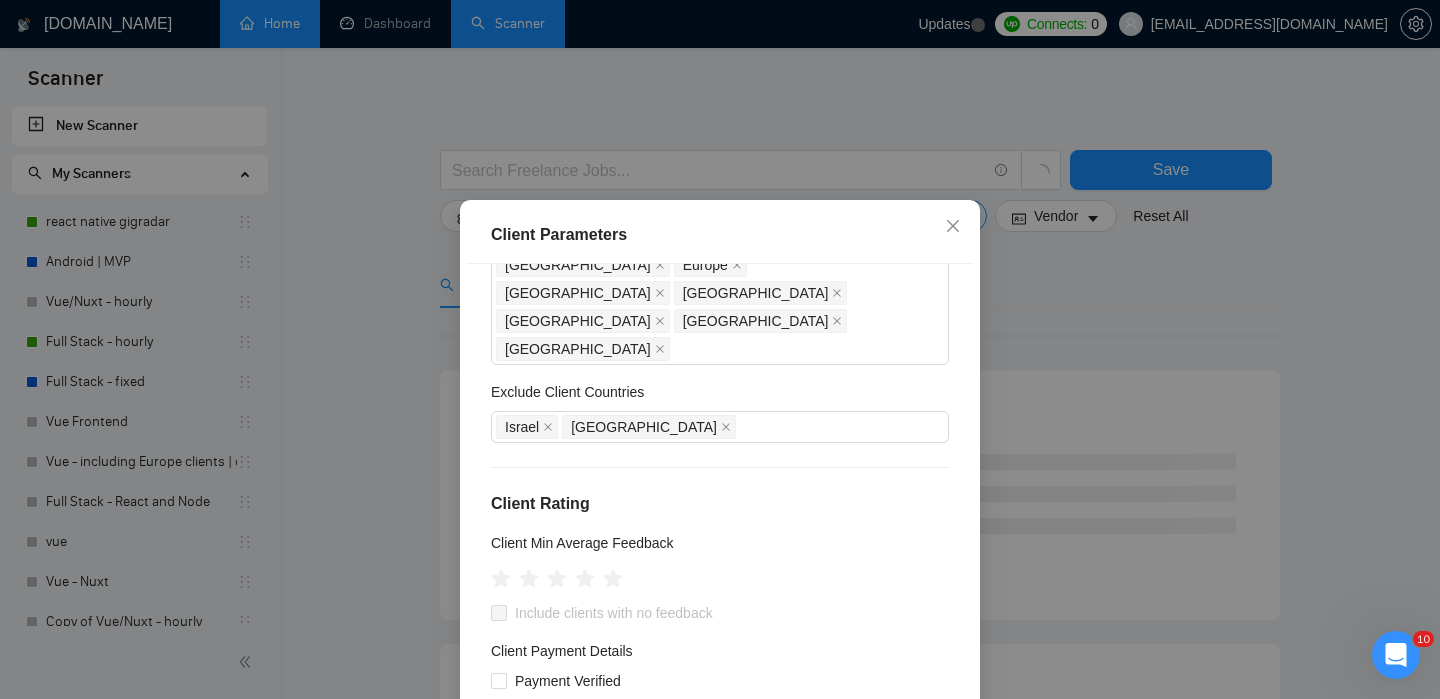 scroll, scrollTop: 115, scrollLeft: 0, axis: vertical 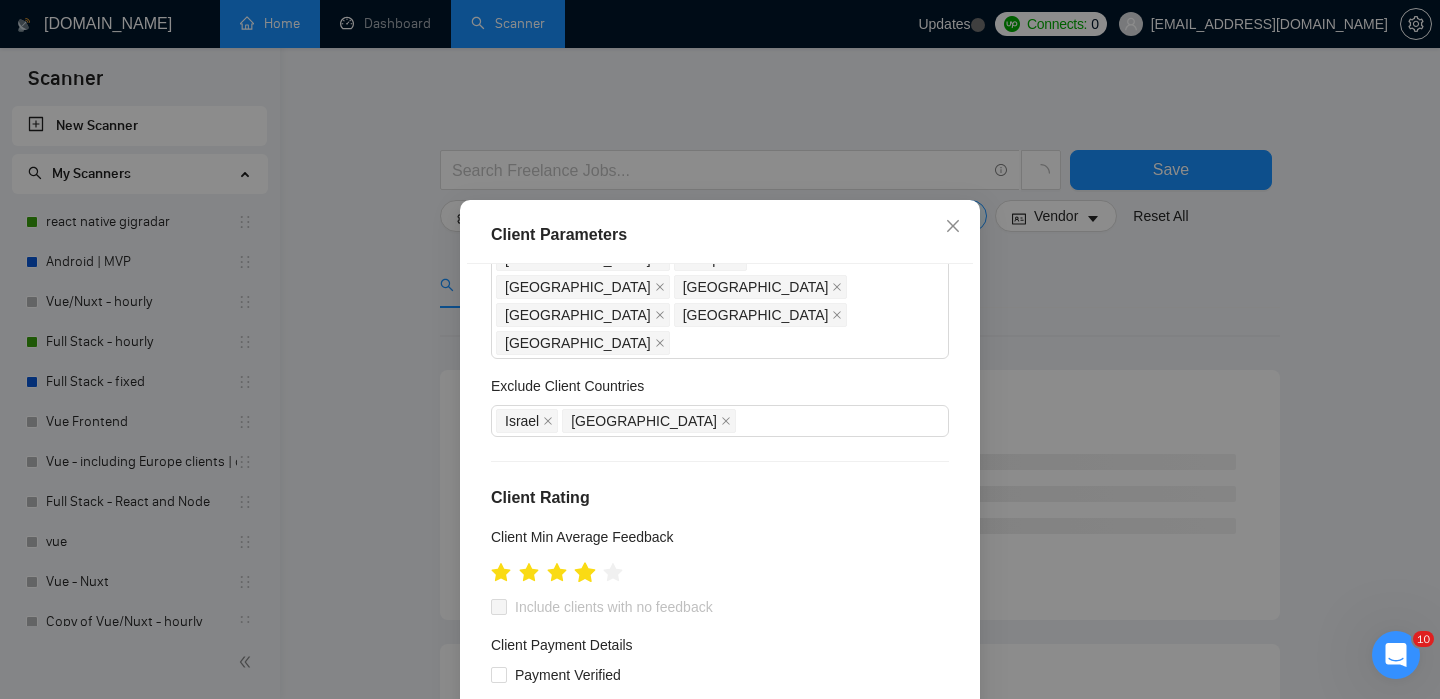 click 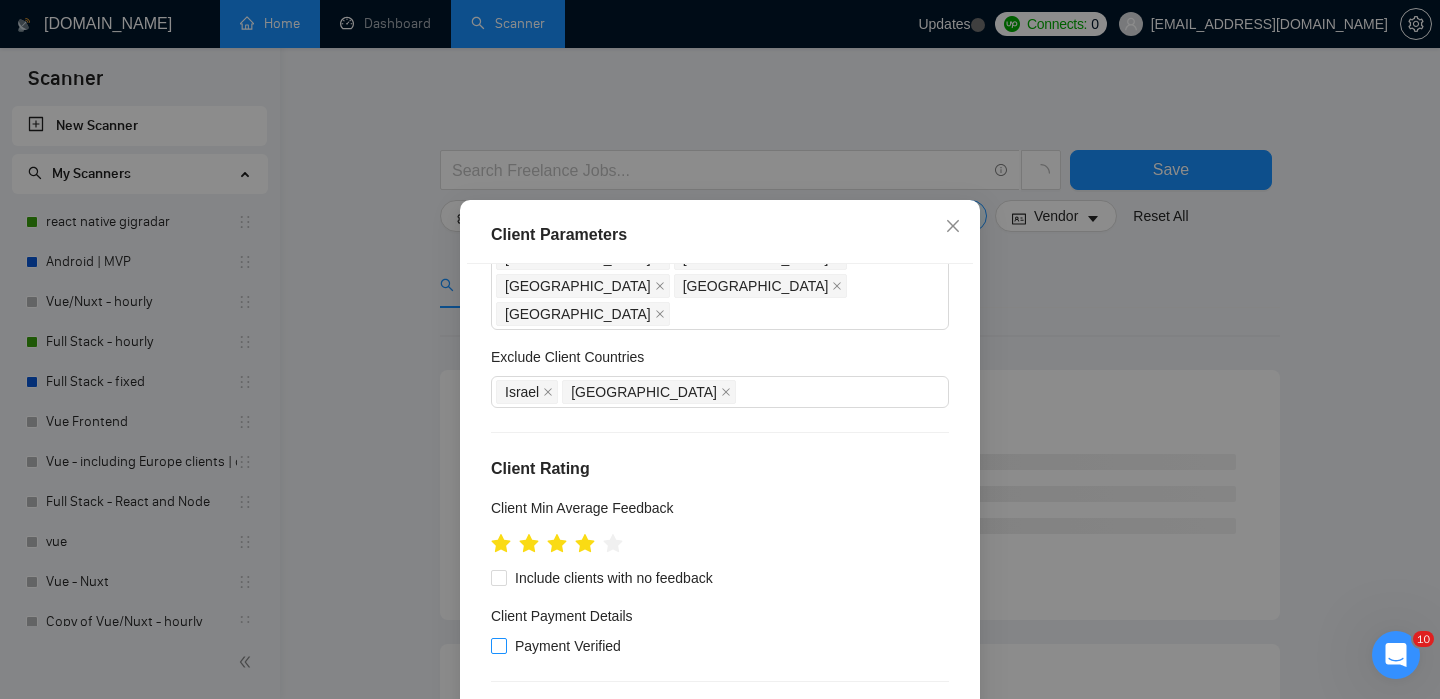 scroll, scrollTop: 146, scrollLeft: 0, axis: vertical 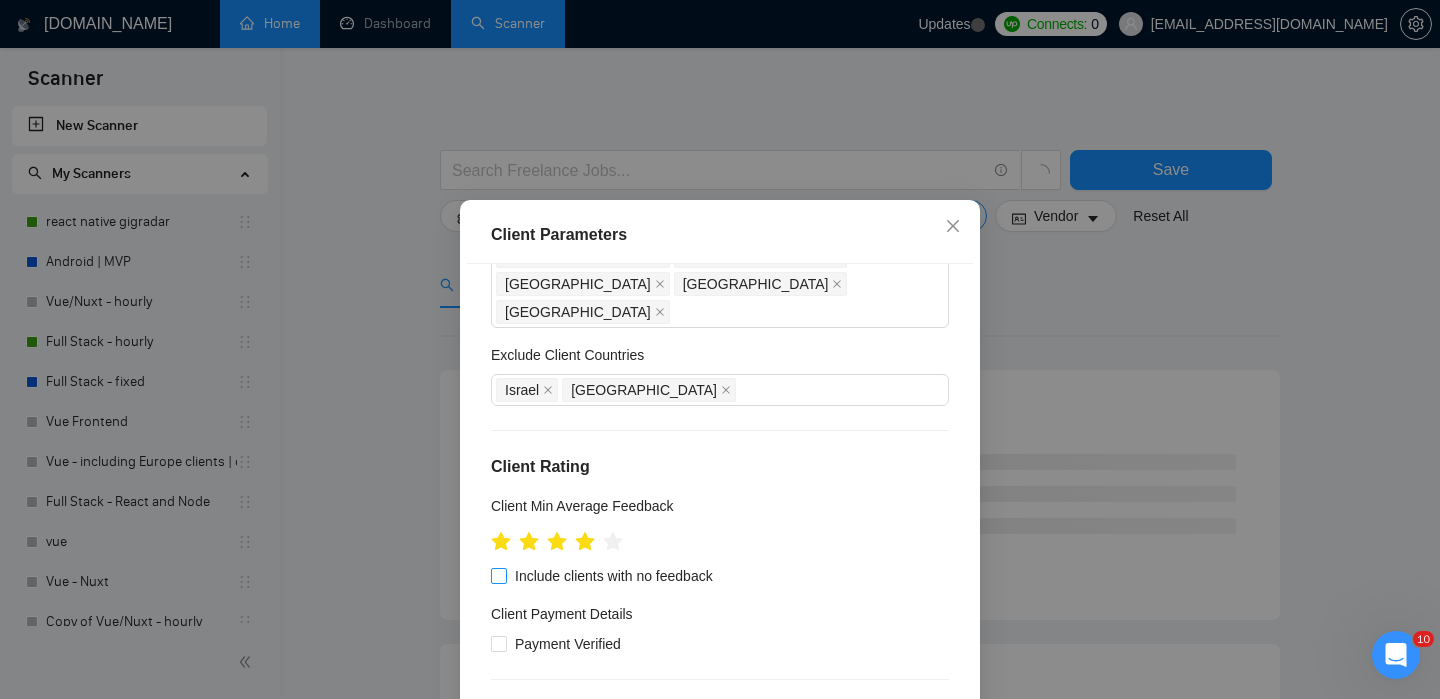 click on "Include clients with no feedback" at bounding box center [498, 575] 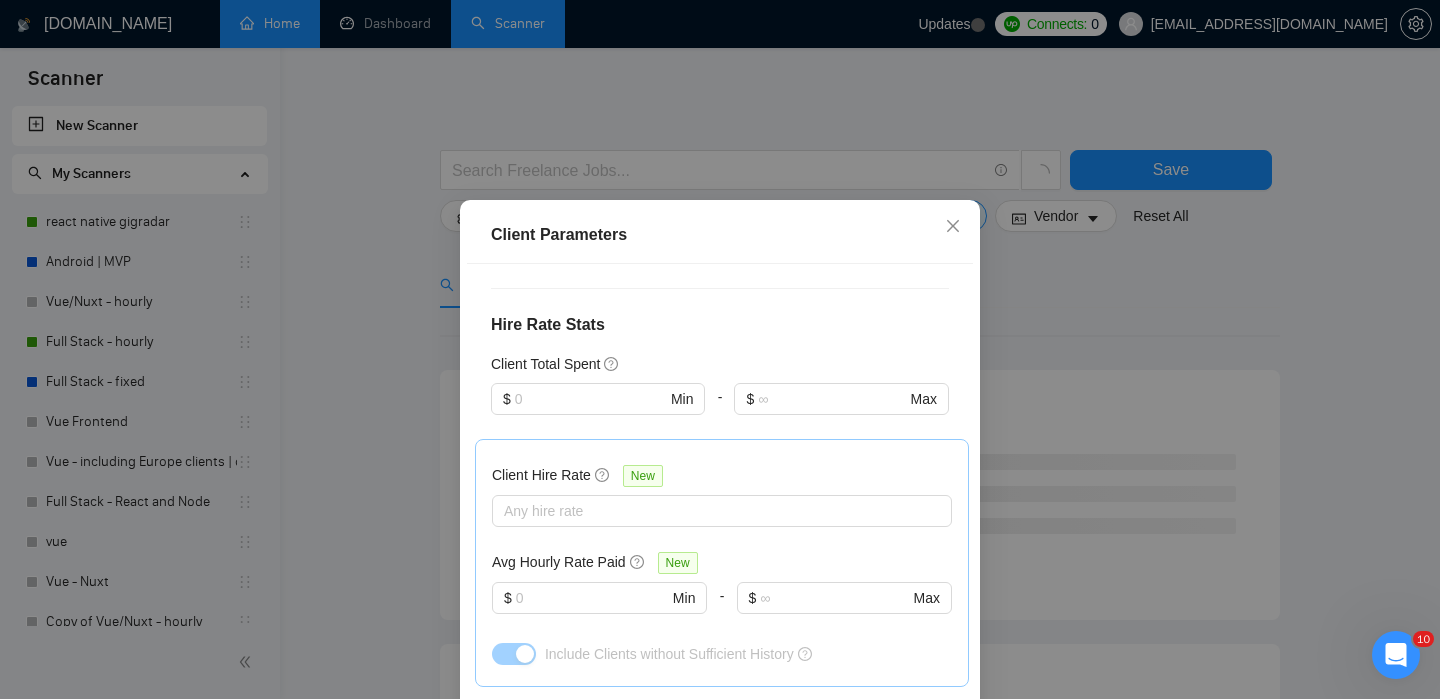 scroll, scrollTop: 555, scrollLeft: 0, axis: vertical 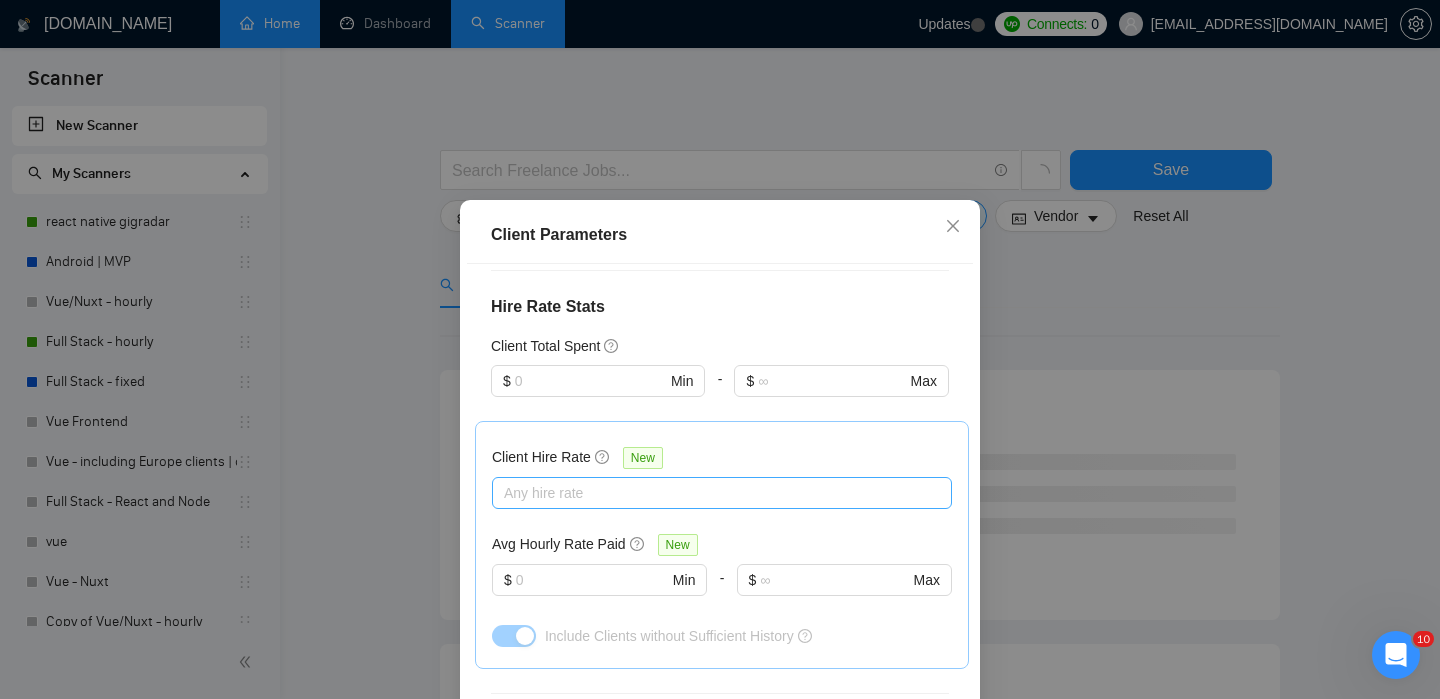 click on "Any hire rate" at bounding box center [722, 493] 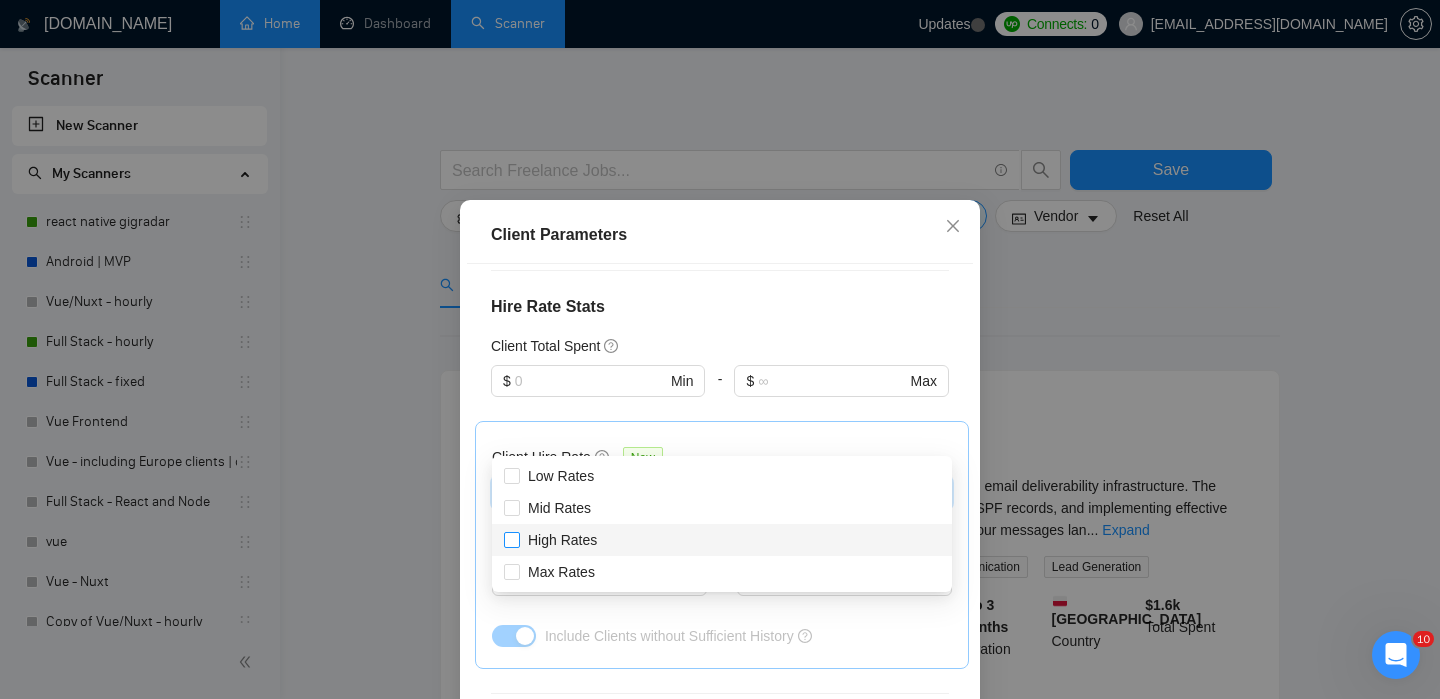click on "High Rates" at bounding box center [562, 540] 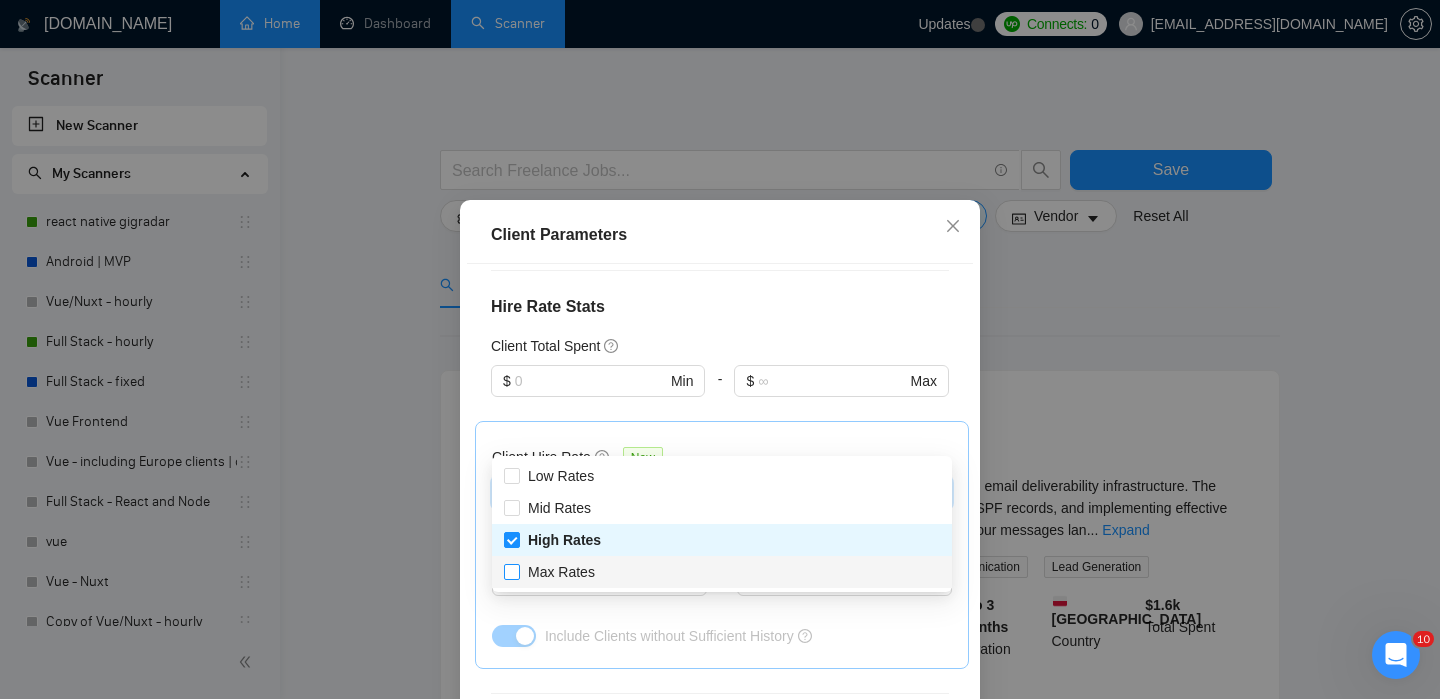 click on "Max Rates" at bounding box center [561, 572] 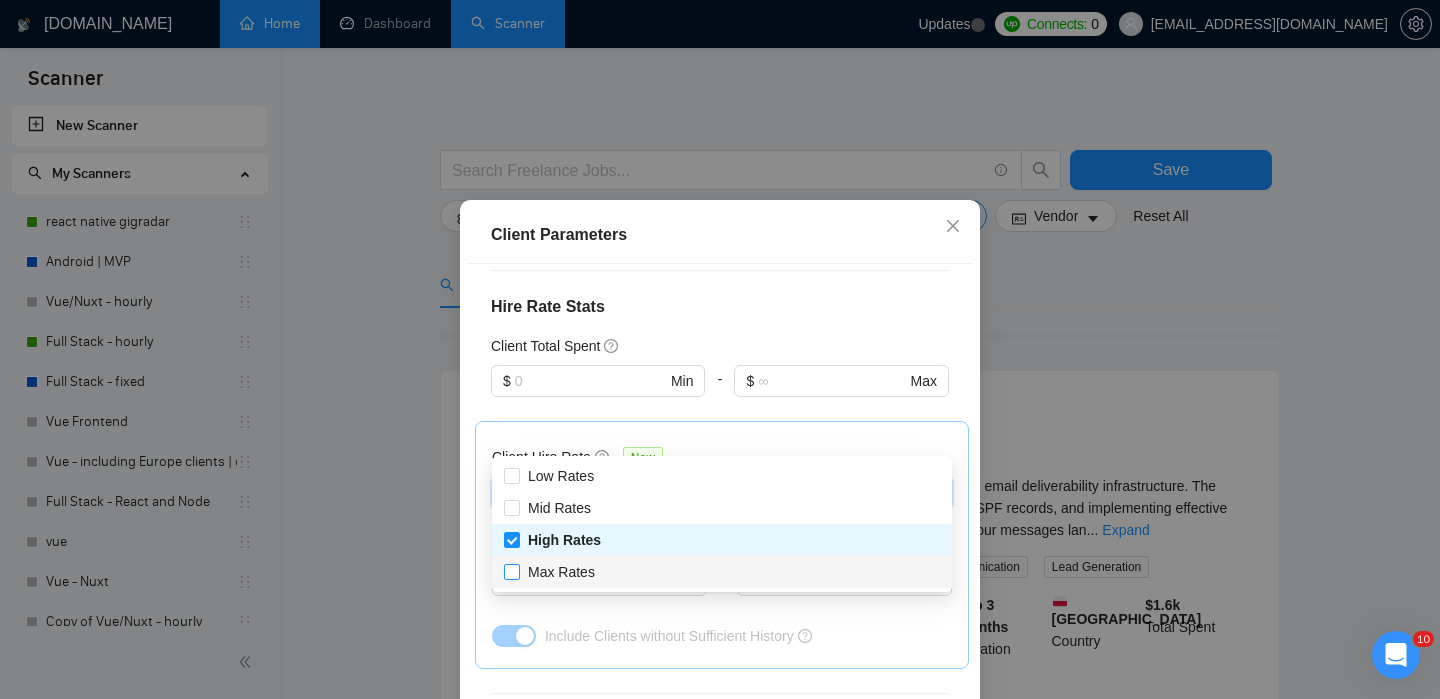 click on "Max Rates" at bounding box center [553, 572] 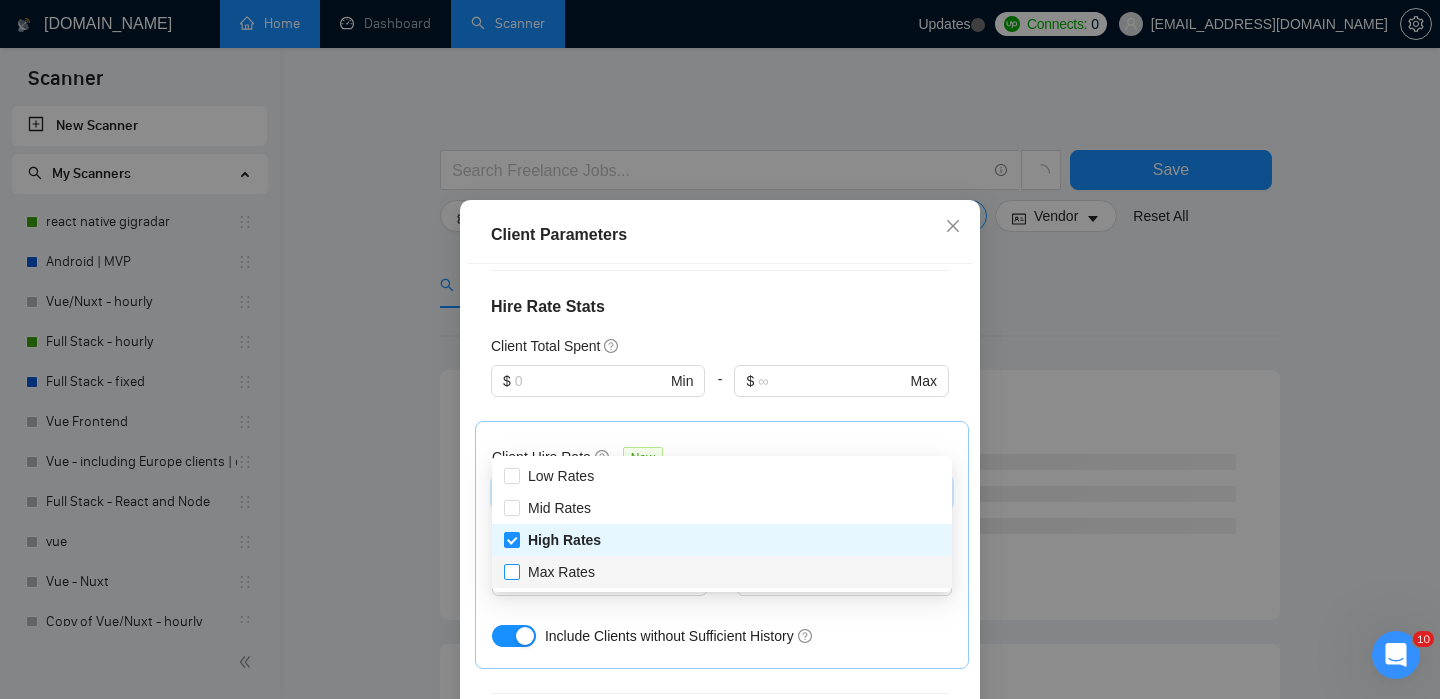 click on "Max Rates" at bounding box center [511, 571] 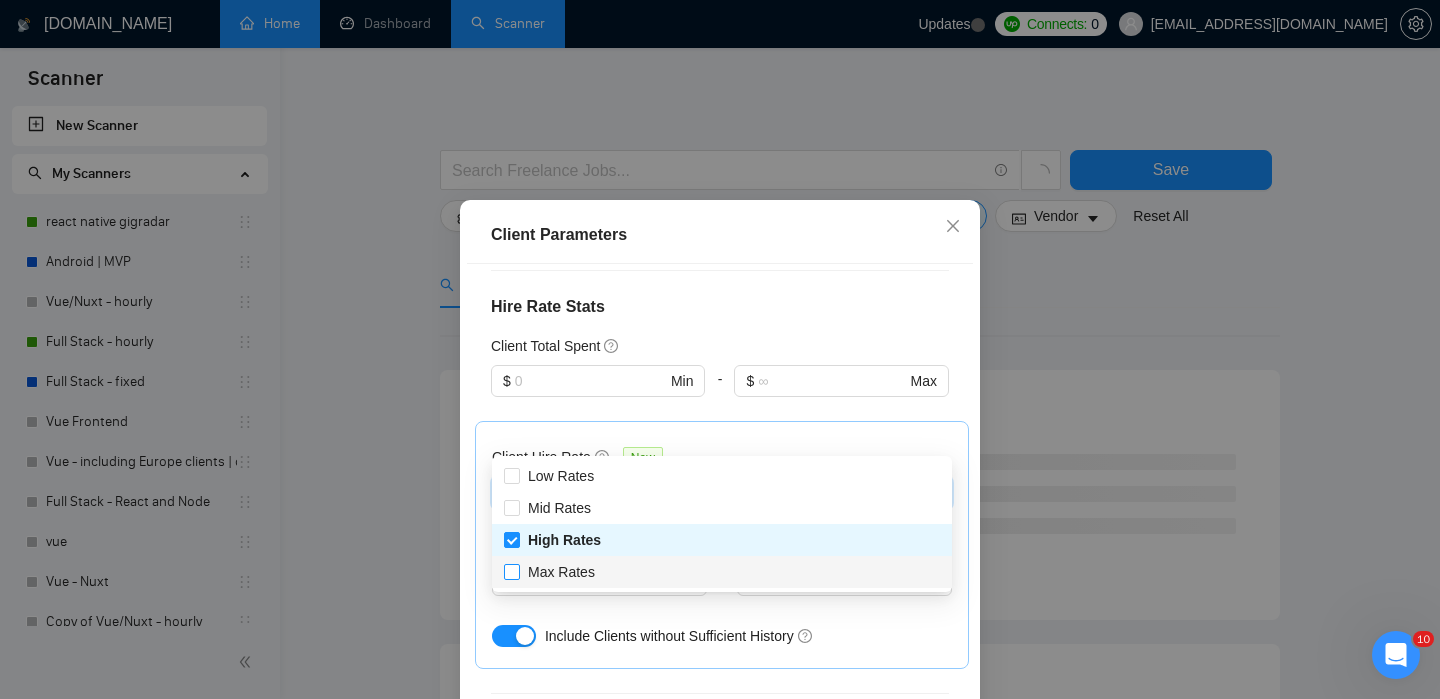 checkbox on "true" 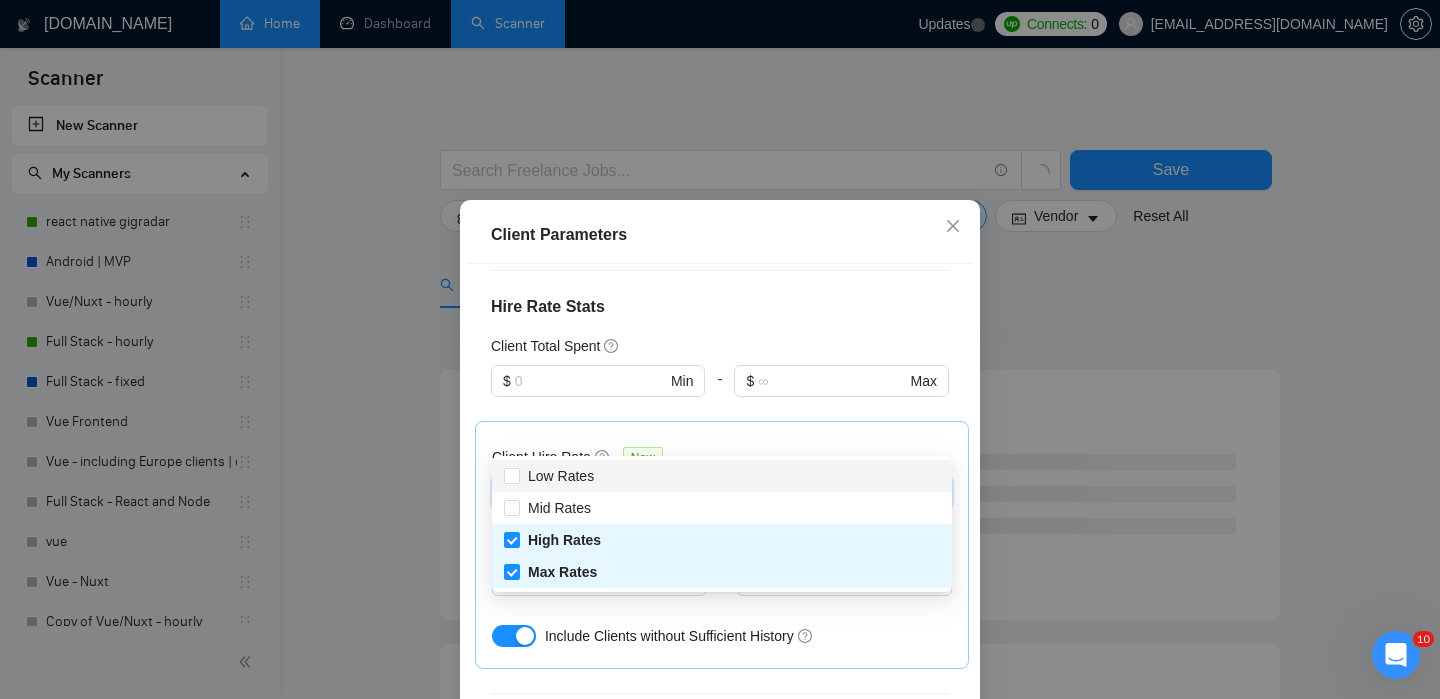 click on "Client Hire Rate New" at bounding box center [722, 461] 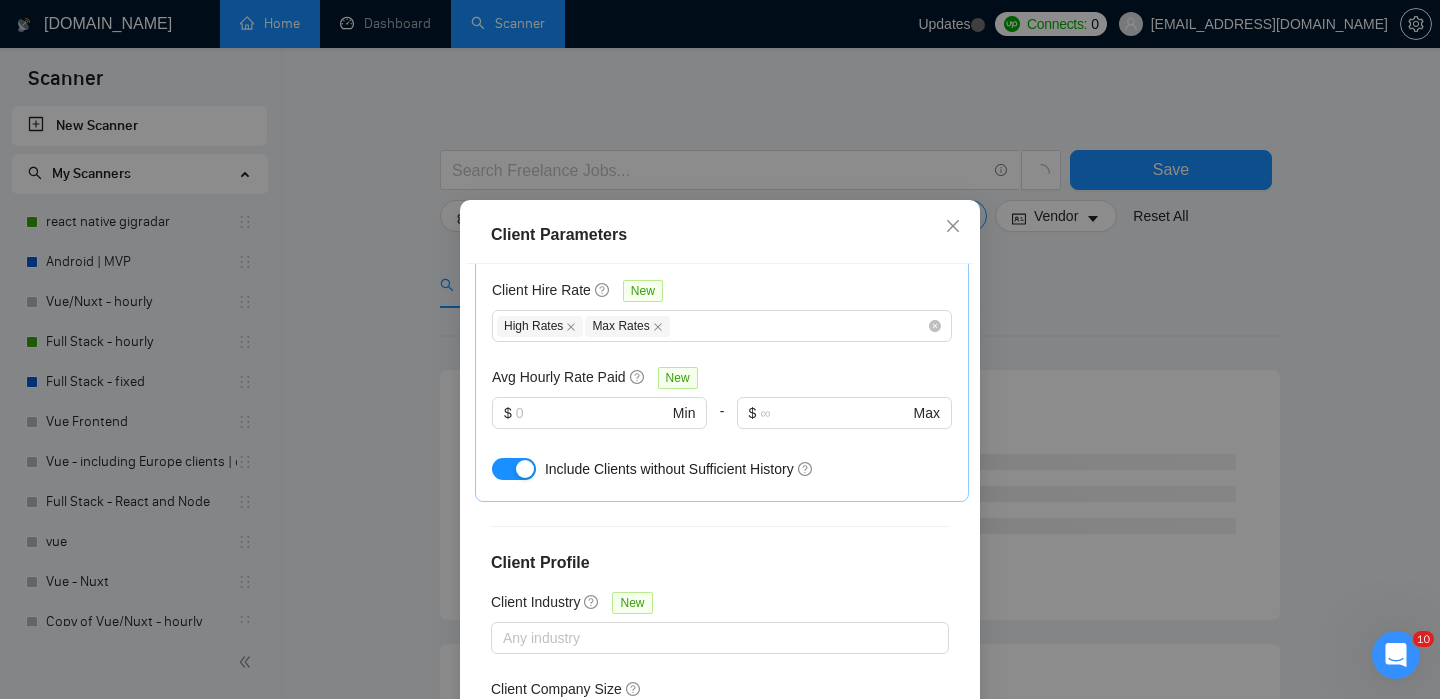 scroll, scrollTop: 785, scrollLeft: 0, axis: vertical 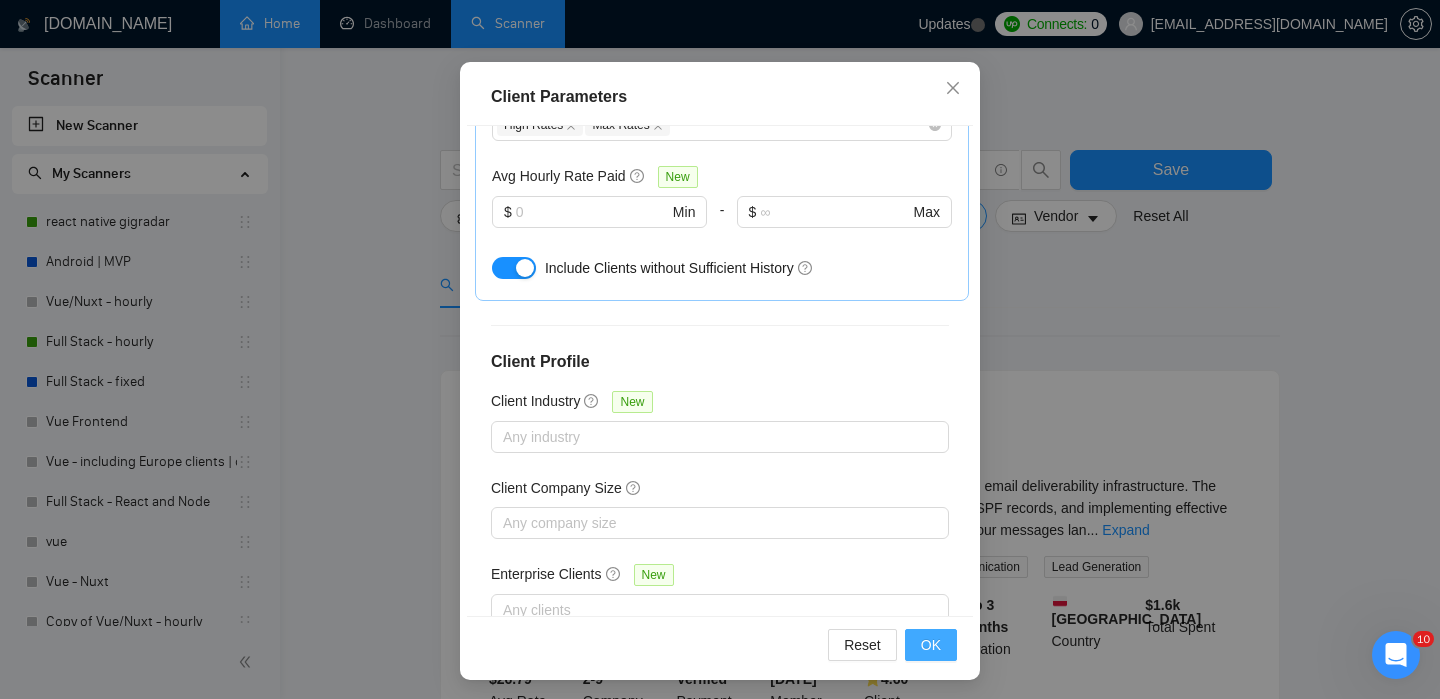 click on "OK" at bounding box center [931, 645] 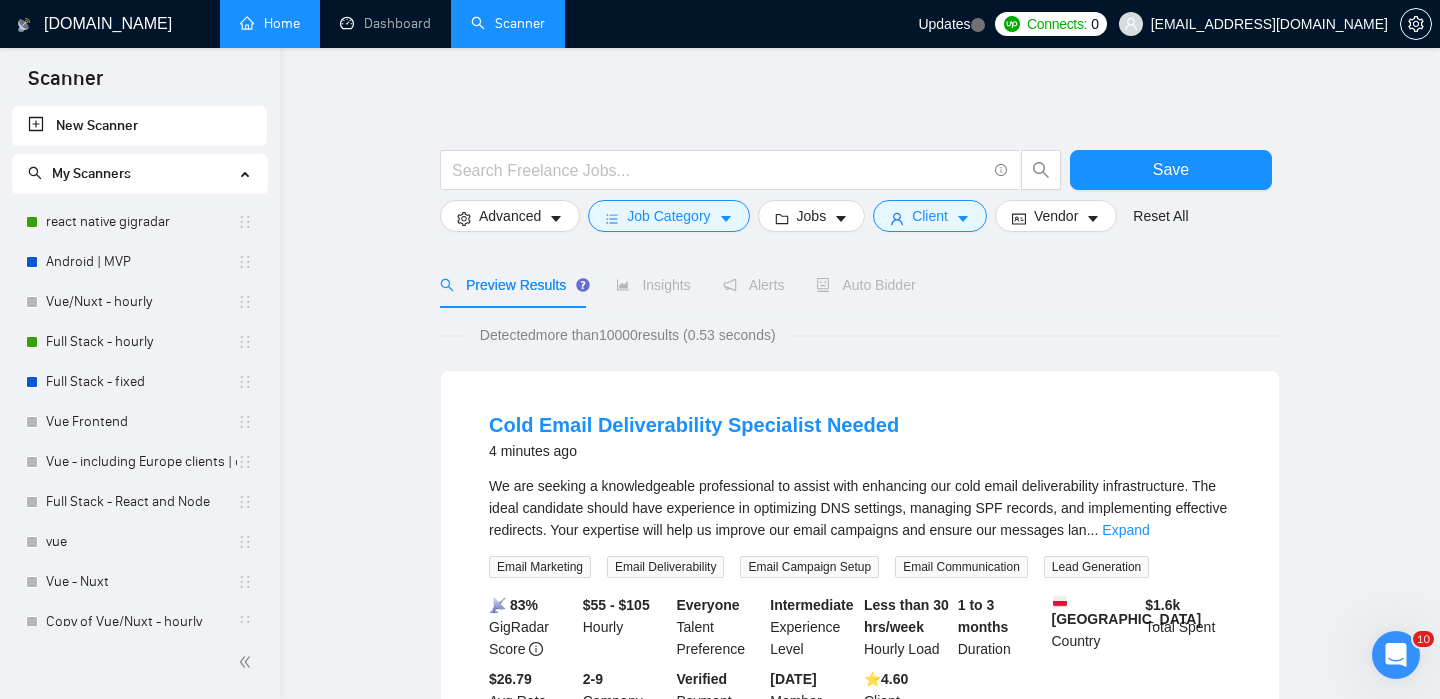 scroll, scrollTop: 62, scrollLeft: 0, axis: vertical 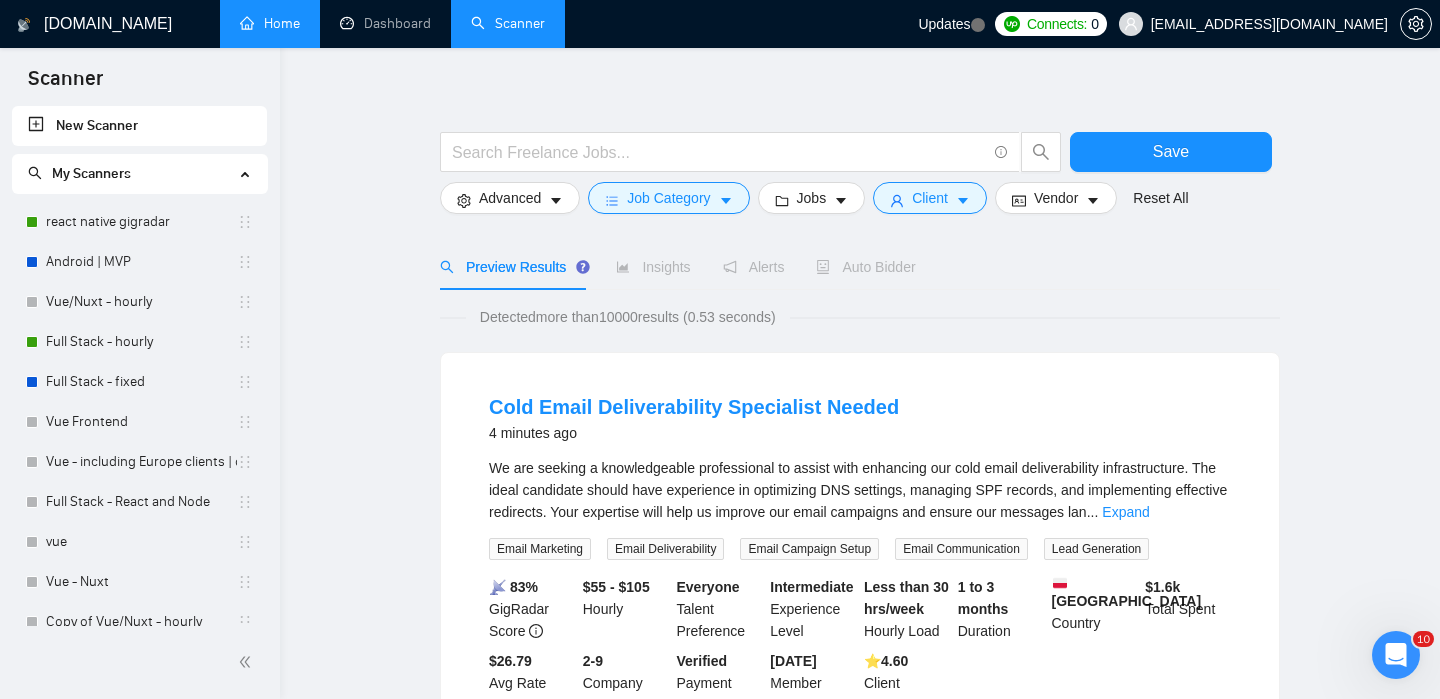 click on "Save Advanced   Job Category   Jobs   Client   Vendor   Reset All" at bounding box center (860, 168) 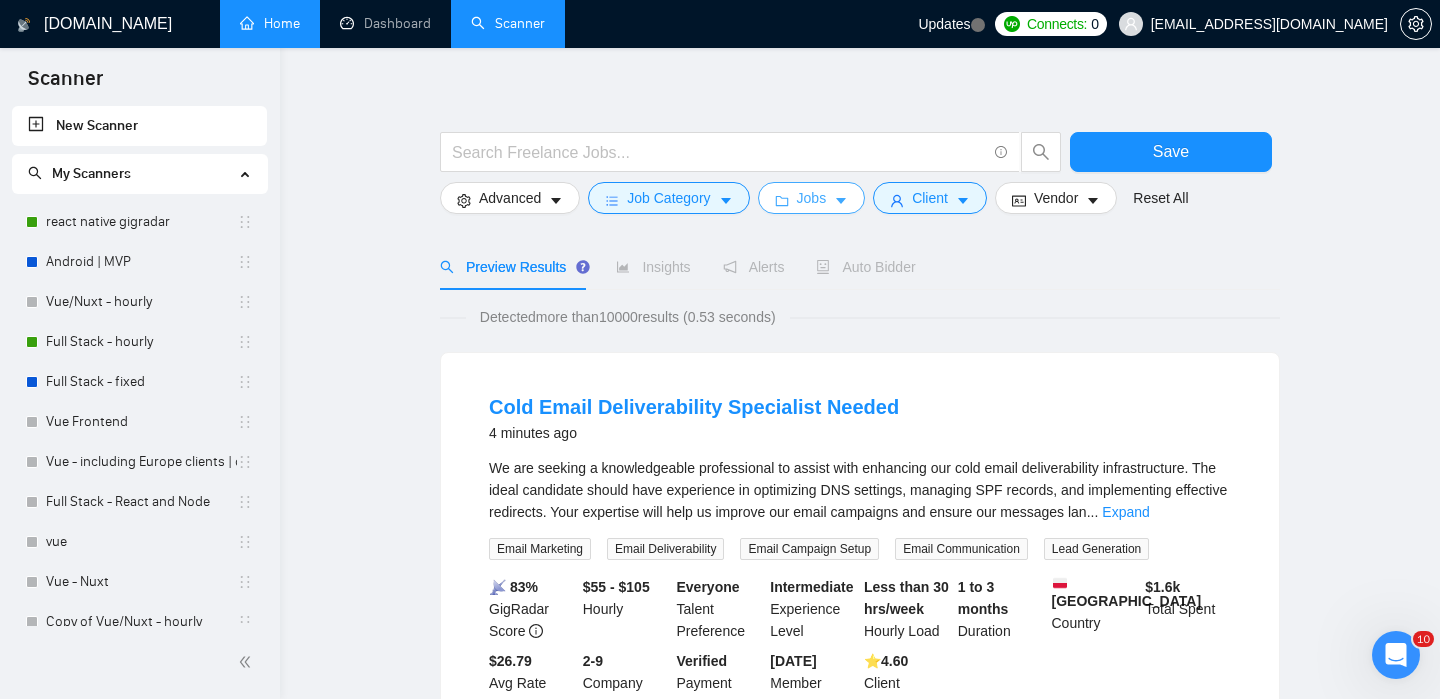 click on "Jobs" at bounding box center (812, 198) 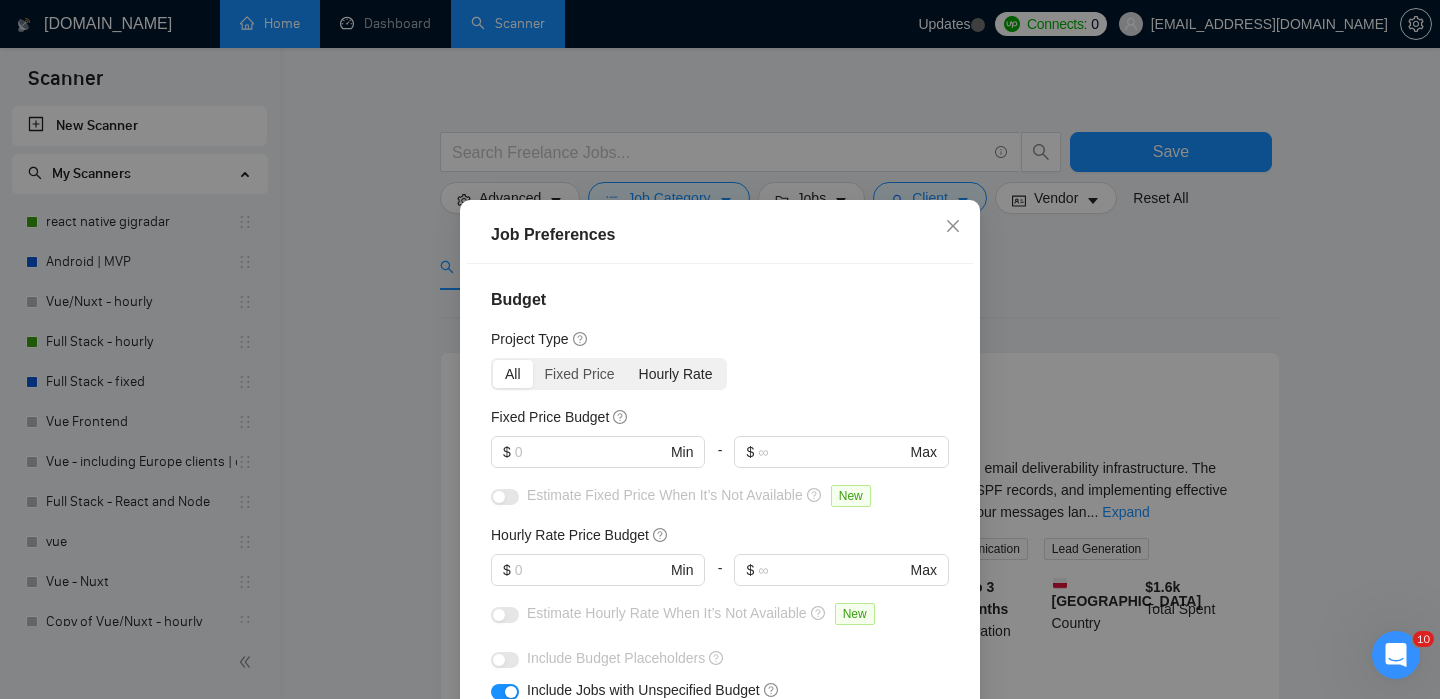 click on "Hourly Rate" at bounding box center (676, 374) 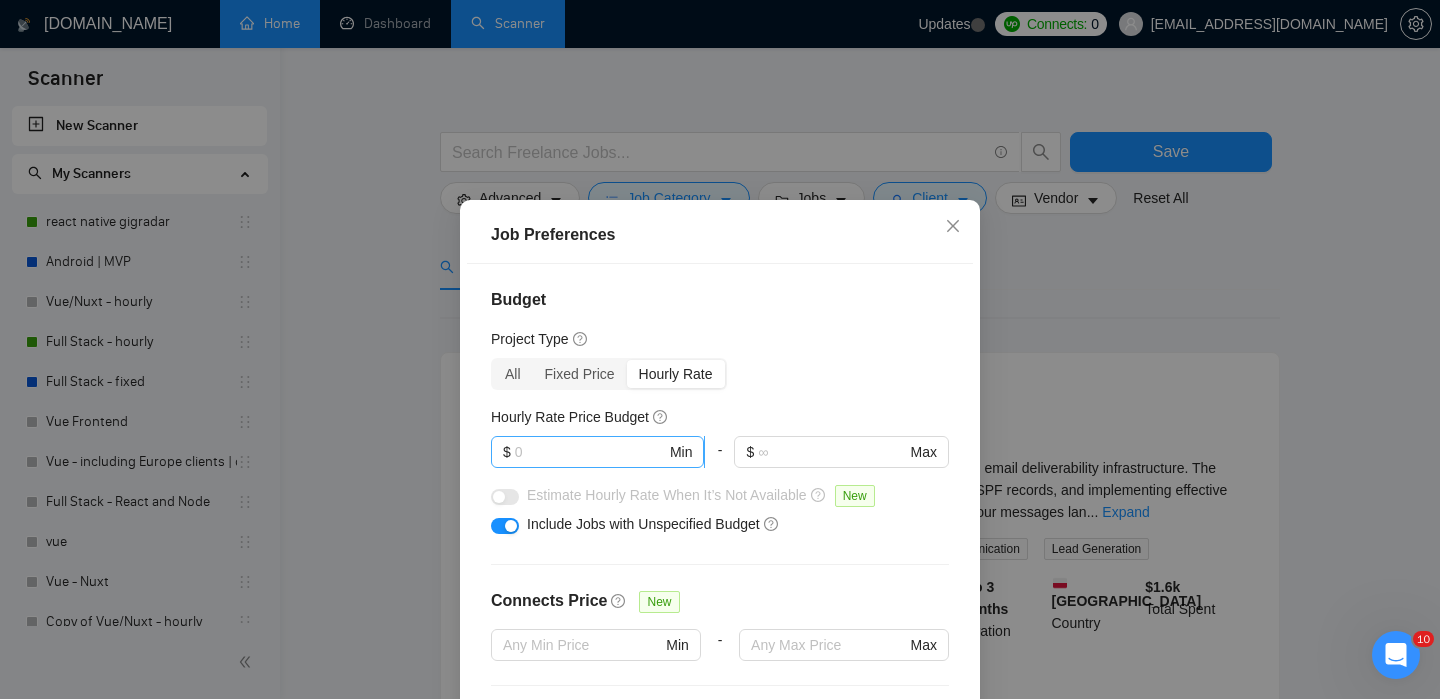 click at bounding box center [590, 452] 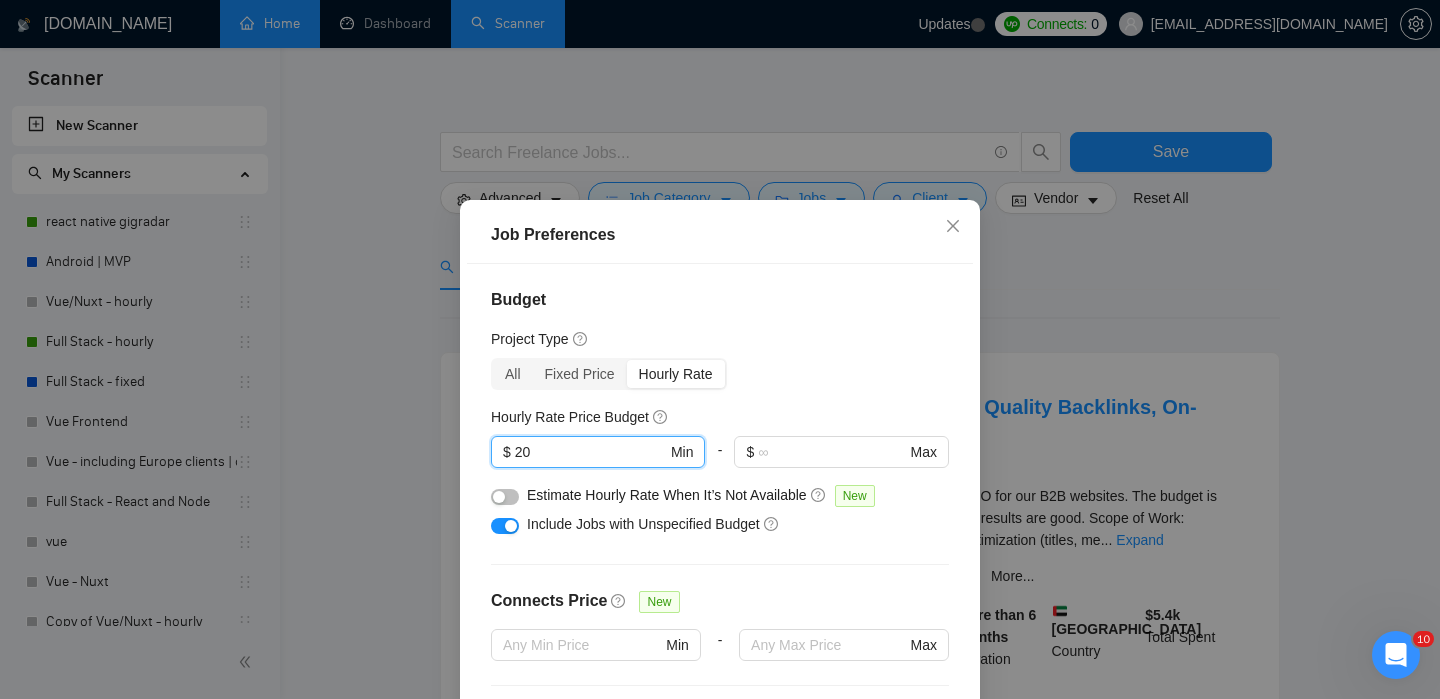 type on "20" 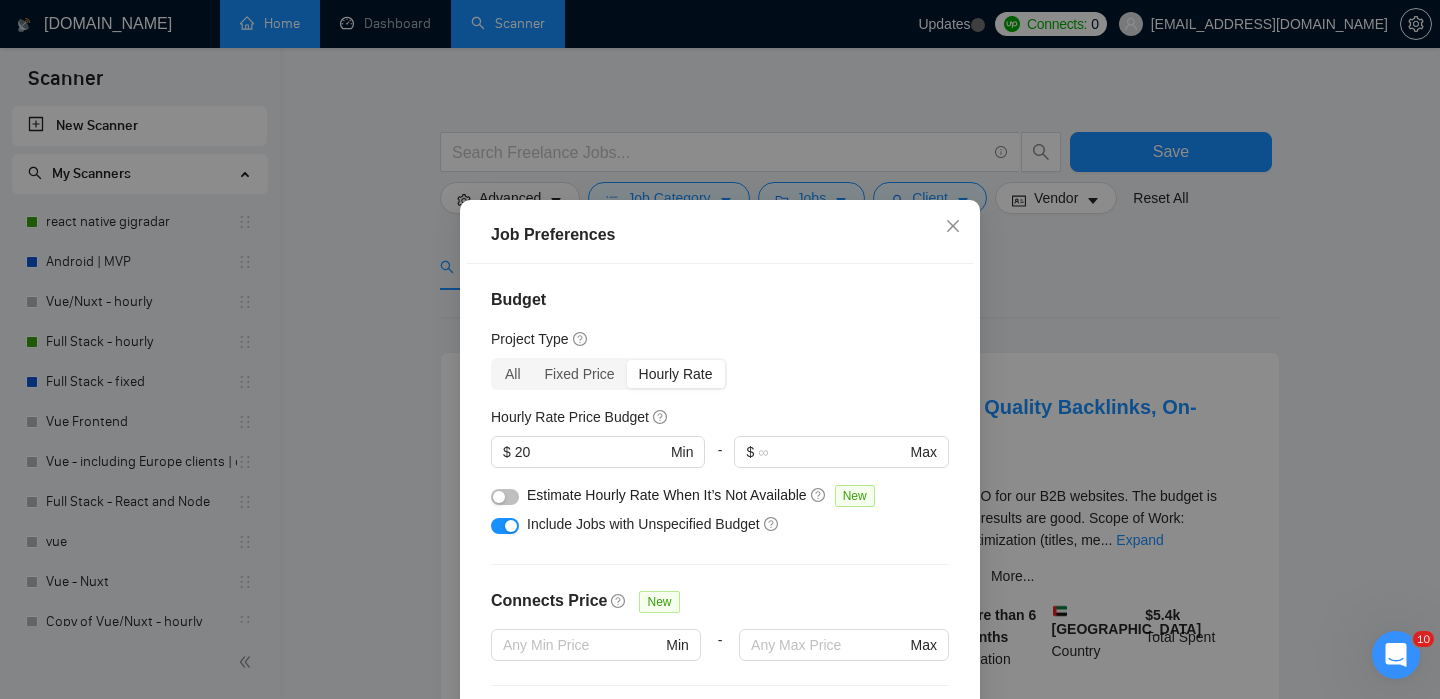 click on "All Fixed Price Hourly Rate" at bounding box center [720, 374] 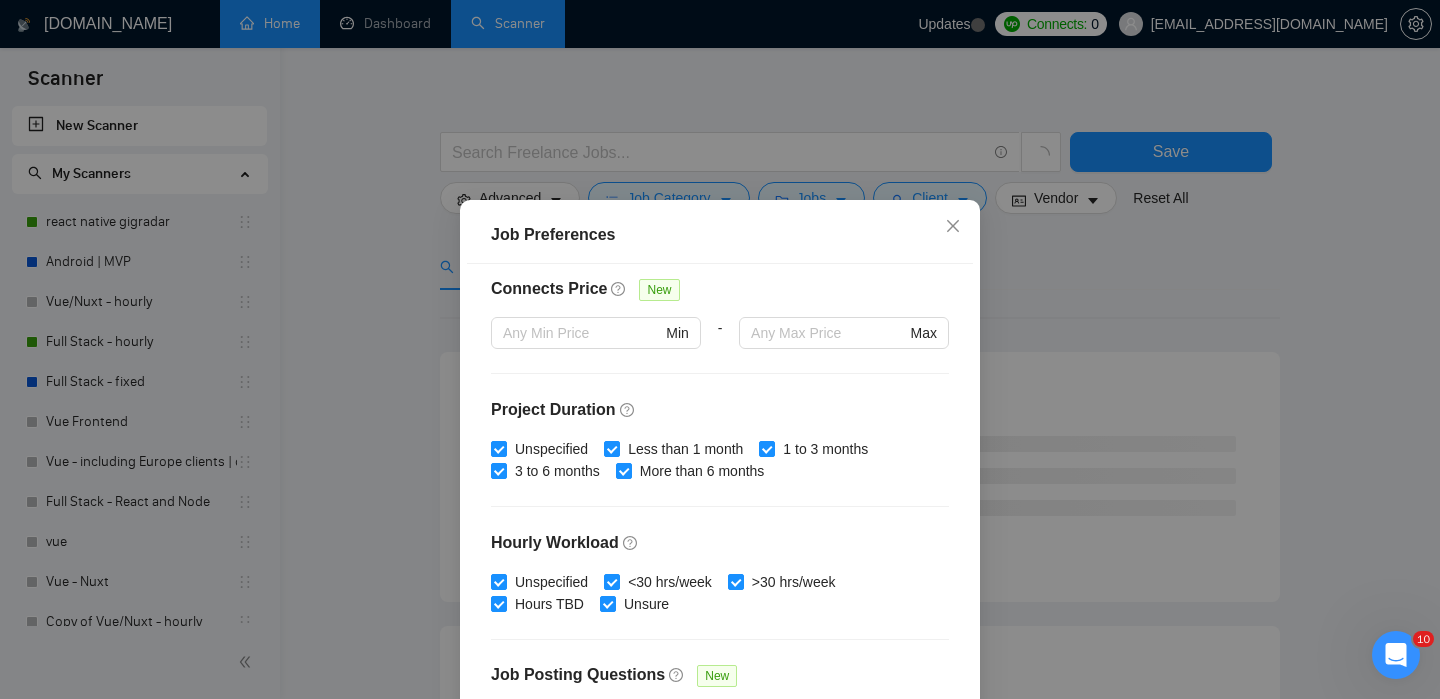 scroll, scrollTop: 330, scrollLeft: 0, axis: vertical 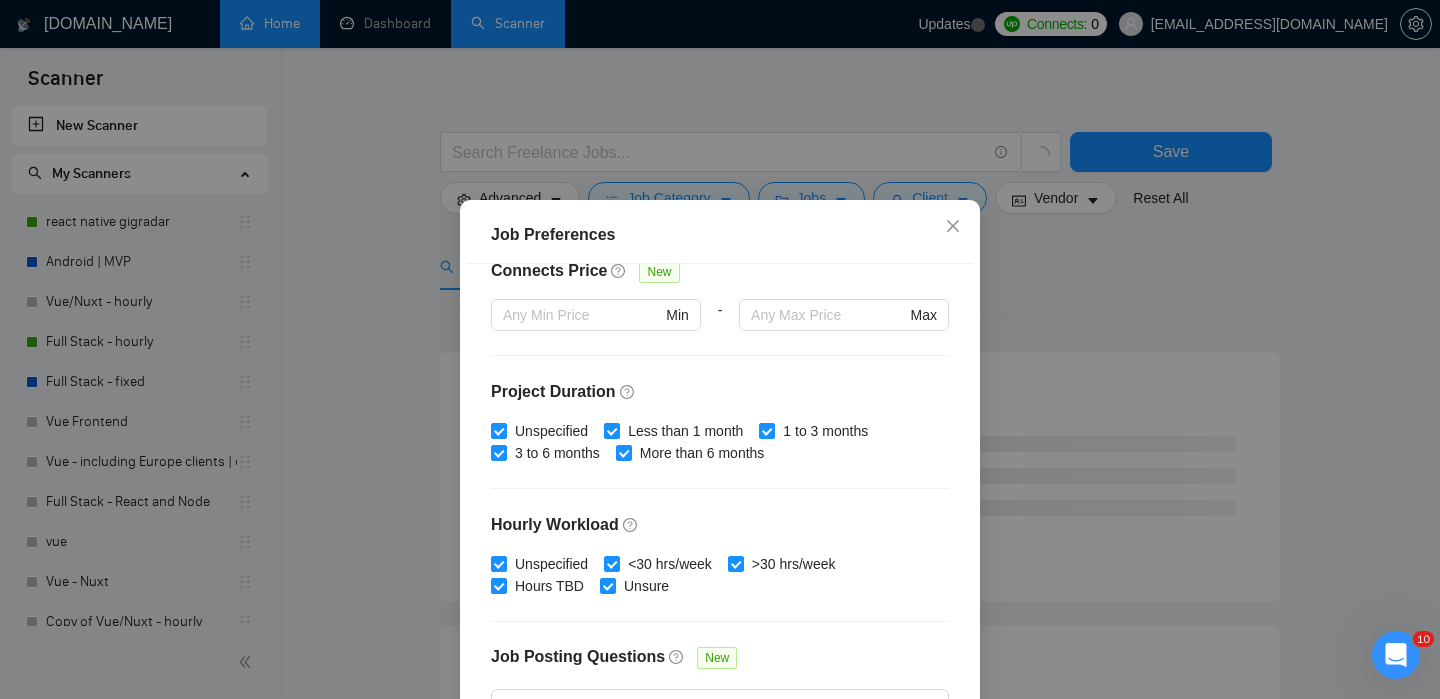 click on "Less than 1 month" at bounding box center (611, 430) 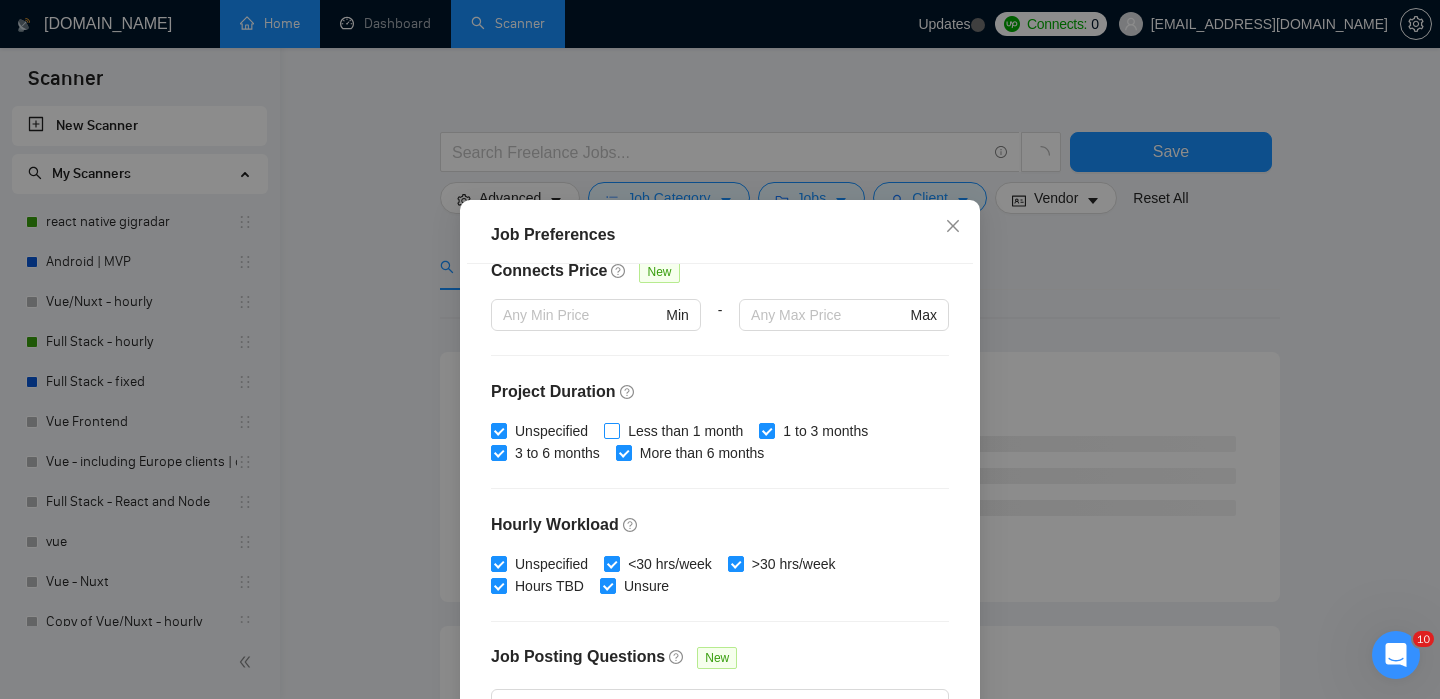 click on "Less than 1 month" at bounding box center [611, 430] 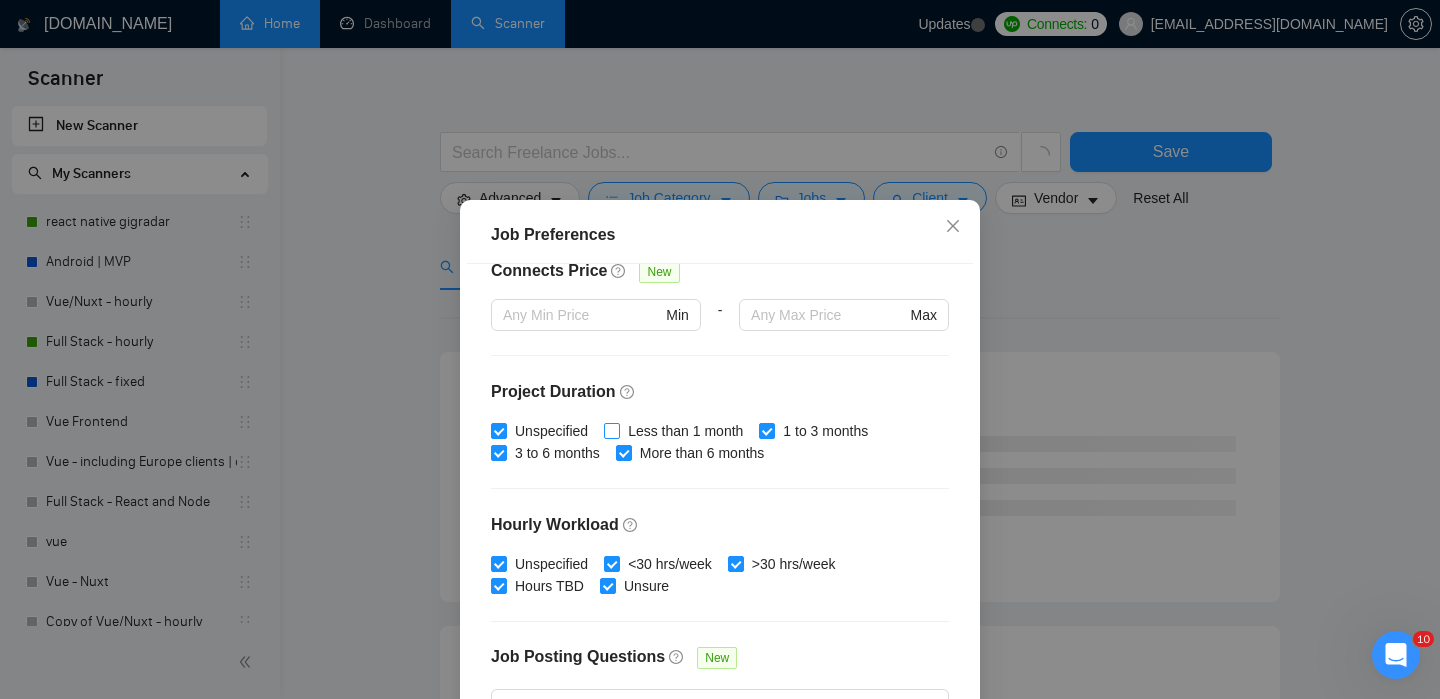 checkbox on "true" 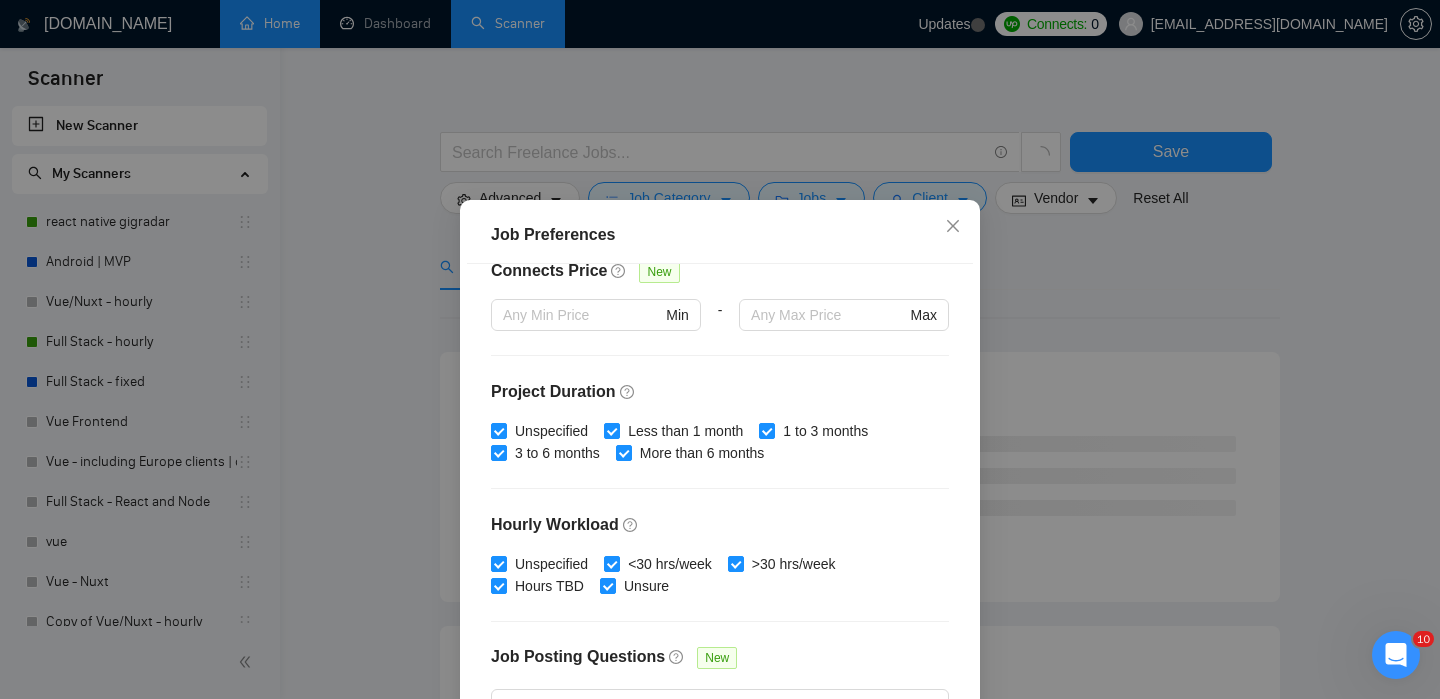scroll, scrollTop: 472, scrollLeft: 0, axis: vertical 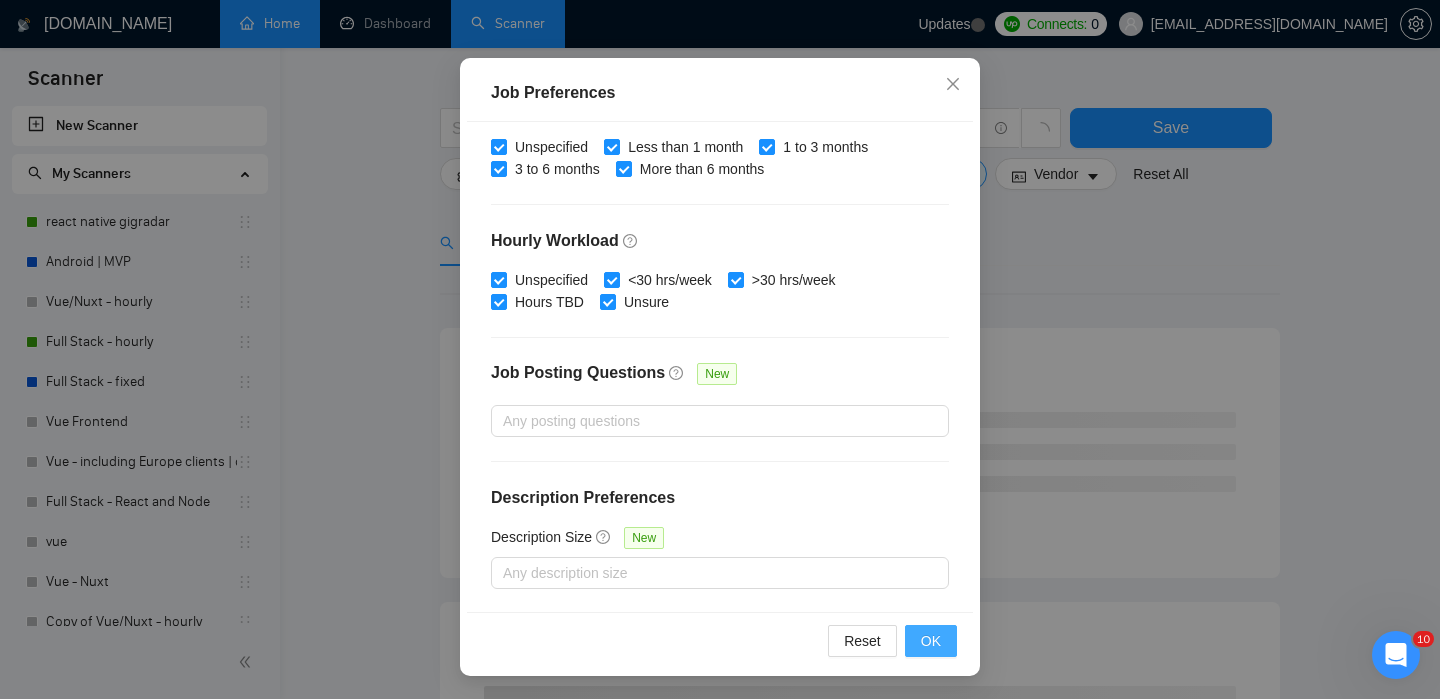 click on "OK" at bounding box center [931, 641] 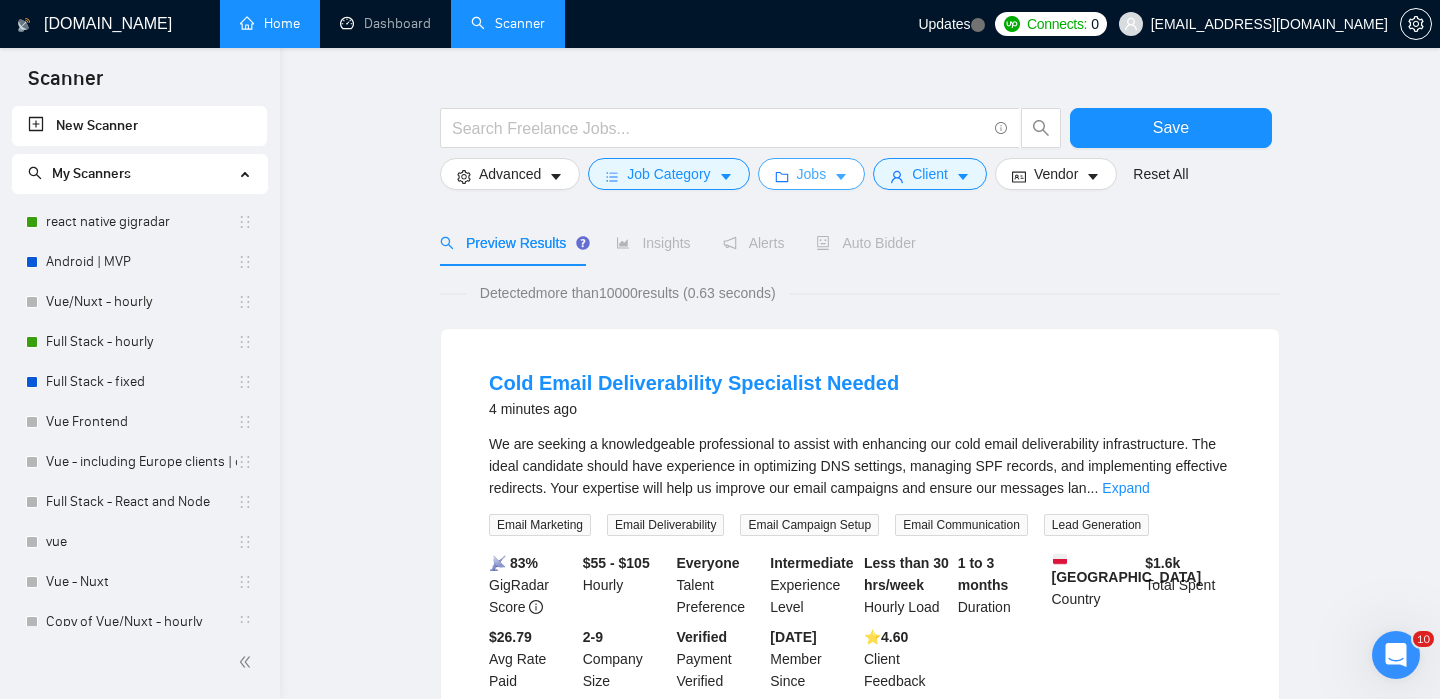 scroll, scrollTop: 0, scrollLeft: 0, axis: both 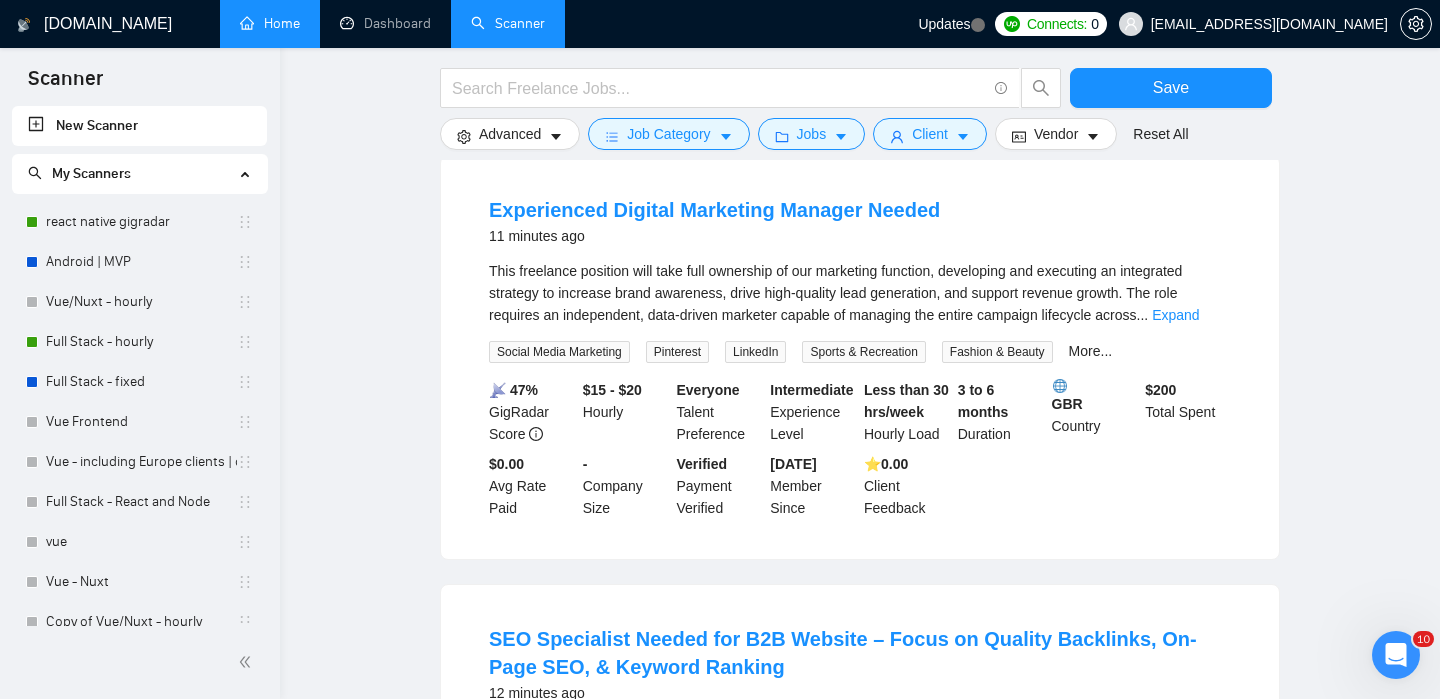 click on "SEO Specialist Needed for B2B Website – Focus on Quality Backlinks, On-Page SEO, & Keyword Ranking 12 minutes ago Job Overview:
We are seeking an experienced SEO specialist to handle the SEO for our B2B websites. The budget is initial $200 per website per month, with a potential for long-term collaboration if results are good.
Scope of Work:
Keyword research focused on relevant, achievable keywords
On-page SEO optimization (titles, me ... Expand SEO Technical SEO Tech & IT Off-Page SEO Competitive Analysis More... 📡   49% GigRadar Score   - Hourly Everyone Talent Preference Intermediate Experience Level More than 30 hrs/week Hourly Load More than 6 months Duration   United Arab Emirates Country $ 5.4k Total Spent $5.00 Avg Rate Paid 10-99 Company Size Verified Payment Verified Feb, 2019 Member Since ⭐️  5.00 Client Feedback" at bounding box center (860, 800) 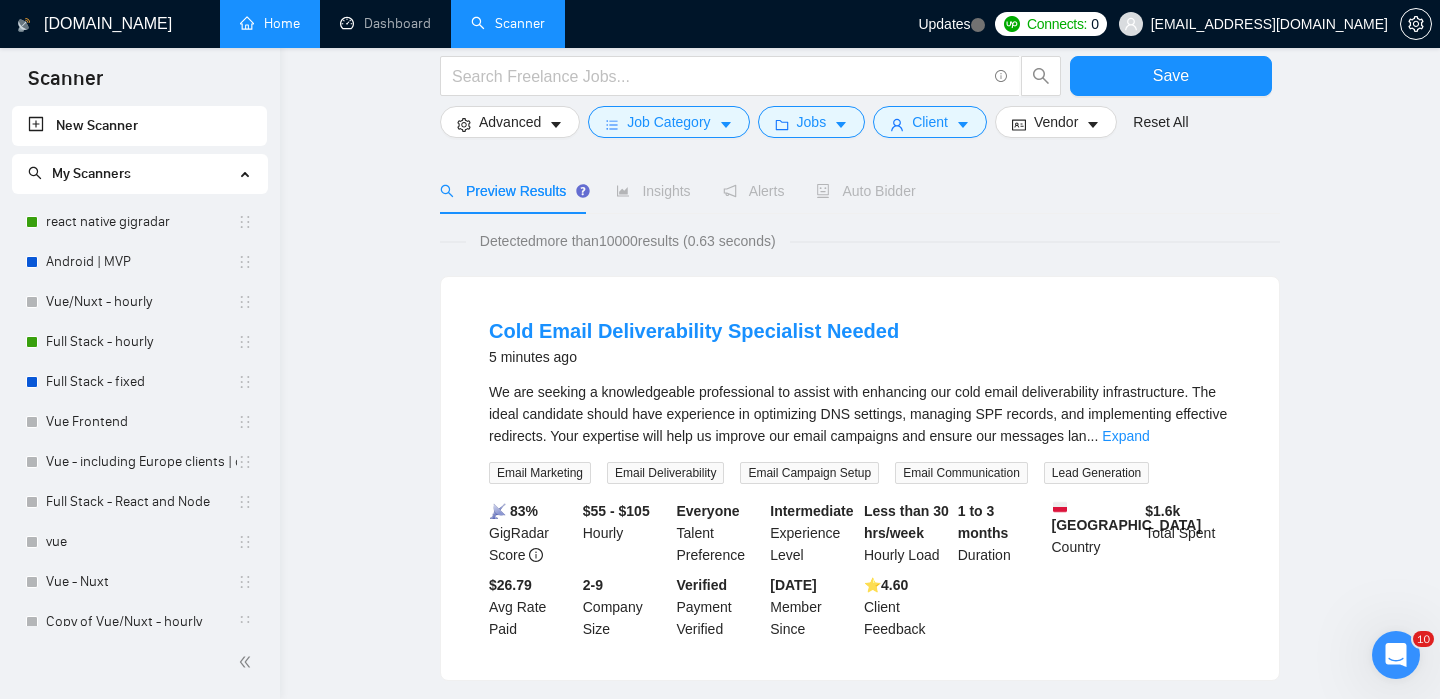 scroll, scrollTop: 0, scrollLeft: 0, axis: both 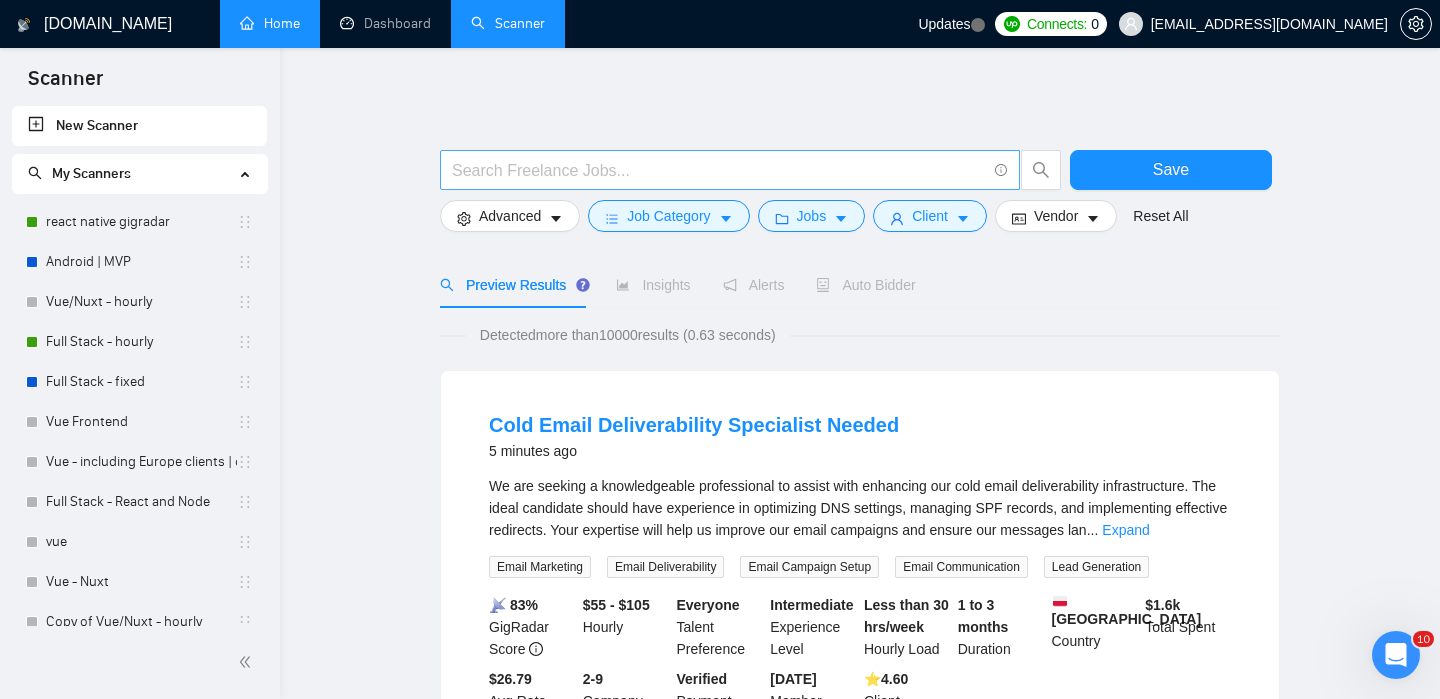 click at bounding box center [719, 170] 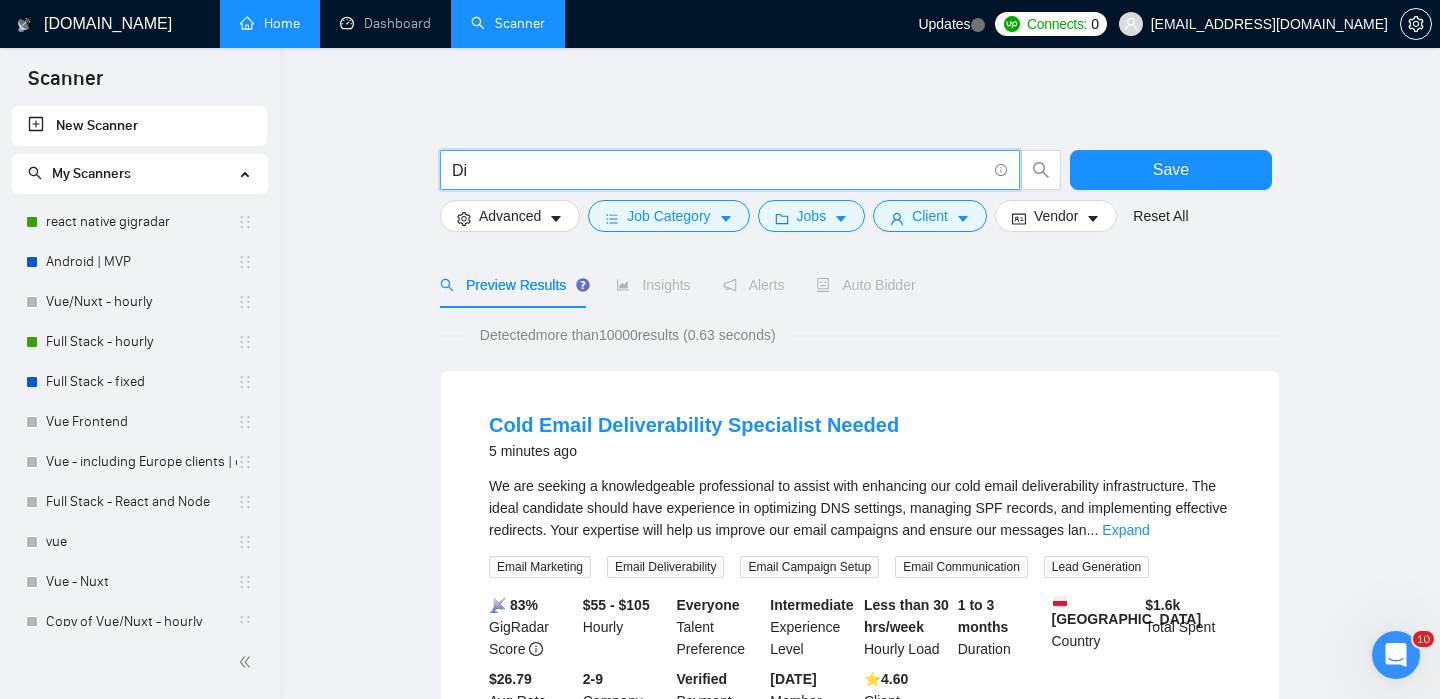 type on "D" 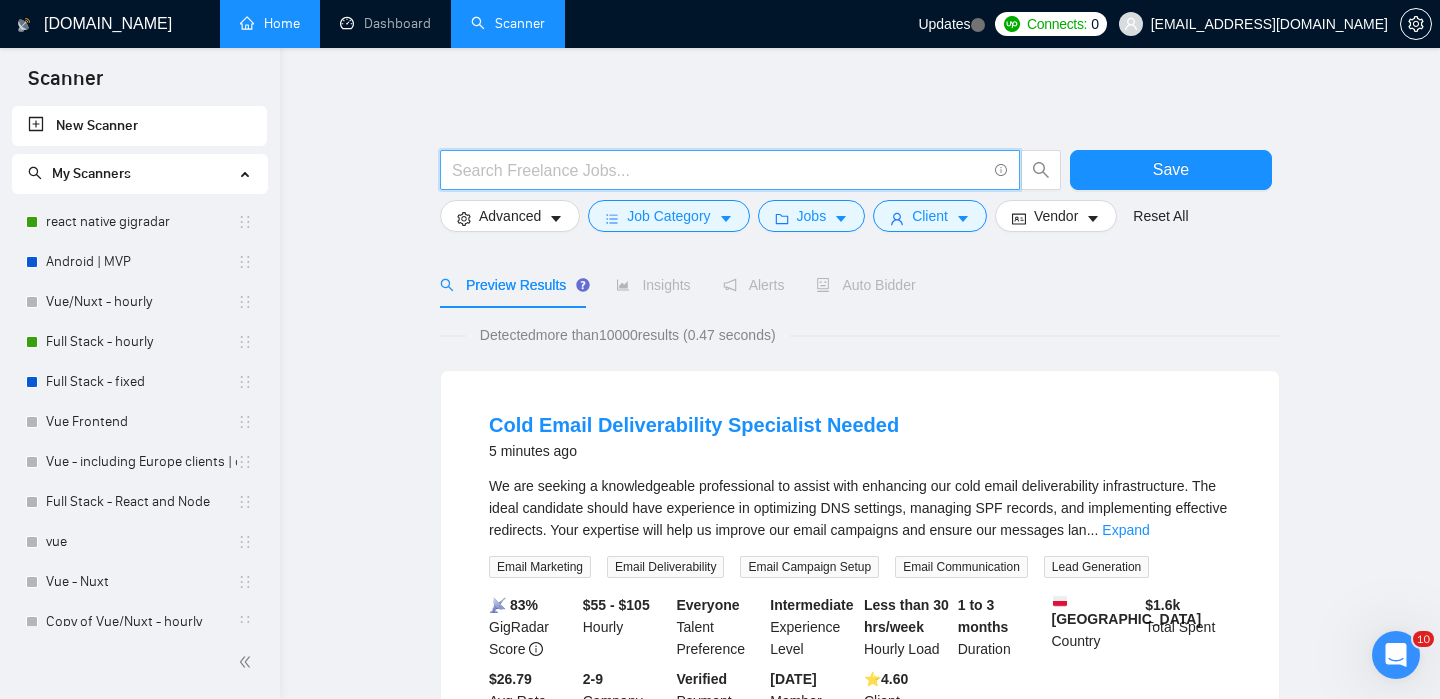 click on "Save Advanced   Job Category   Jobs   Client   Vendor   Reset All Preview Results Insights Alerts Auto Bidder Detected  more than   10000  results   (0.47 seconds) Cold Email Deliverability Specialist Needed 5 minutes ago We are seeking a knowledgeable professional to assist with enhancing our cold email deliverability infrastructure. The ideal candidate should have experience in optimizing DNS settings, managing SPF records, and implementing effective redirects. Your expertise will help us improve our email campaigns and ensure our messages lan ... Expand Email Marketing Email Deliverability Email Campaign Setup Email Communication Lead Generation 📡   83% GigRadar Score   $55 - $105 Hourly Everyone Talent Preference Intermediate Experience Level Less than 30 hrs/week Hourly Load 1 to 3 months Duration   Poland Country $ 1.6k Total Spent $26.79 Avg Rate Paid 2-9 Company Size Verified Payment Verified Aug, 2022 Member Since ⭐️  4.60 Client Feedback Experienced Digital Marketing Manager Needed ... Expand" at bounding box center (860, 1338) 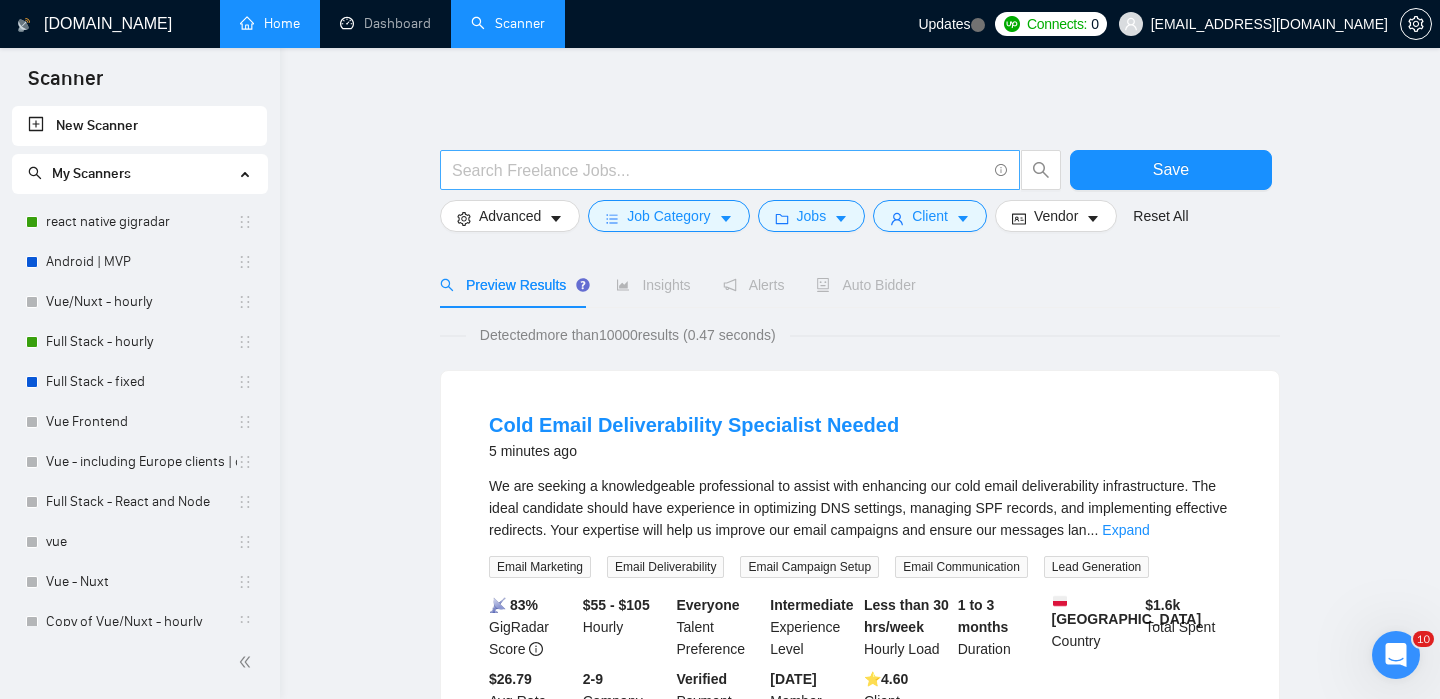 click at bounding box center (719, 170) 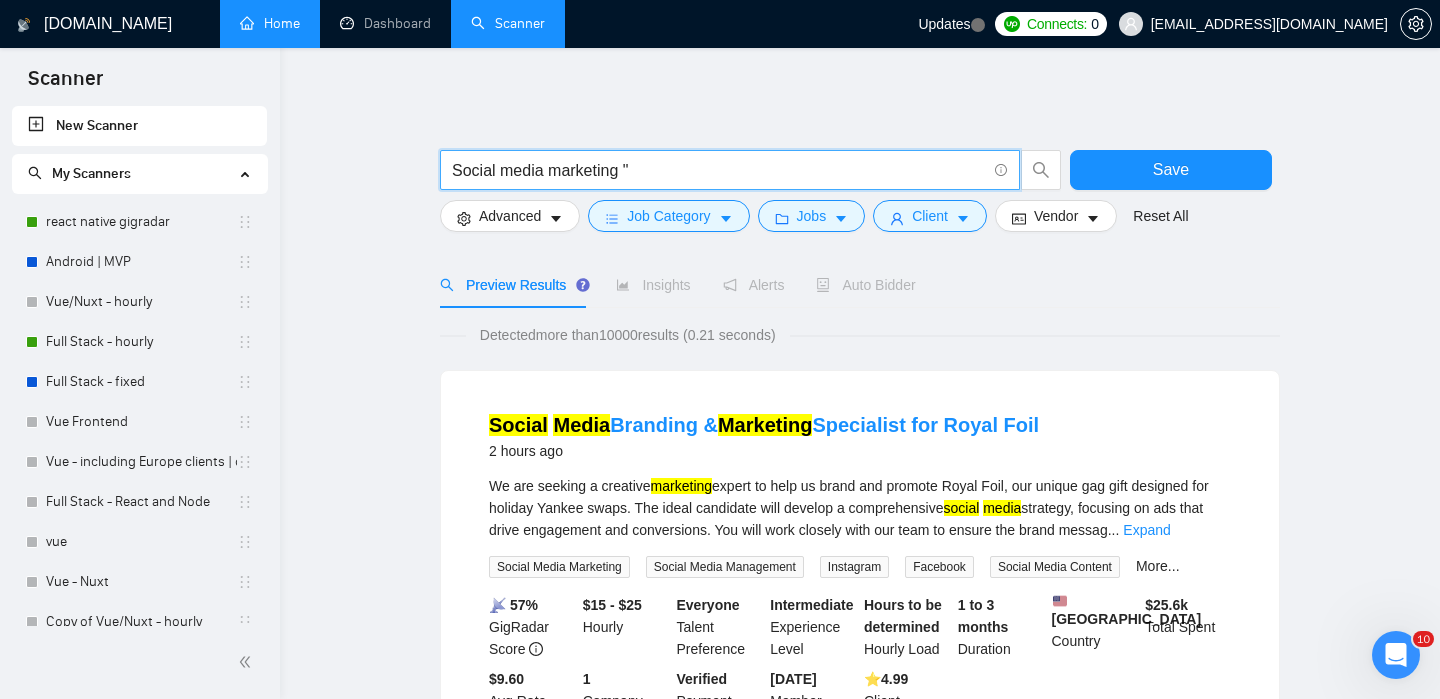 click on "Social media marketing "" at bounding box center [719, 170] 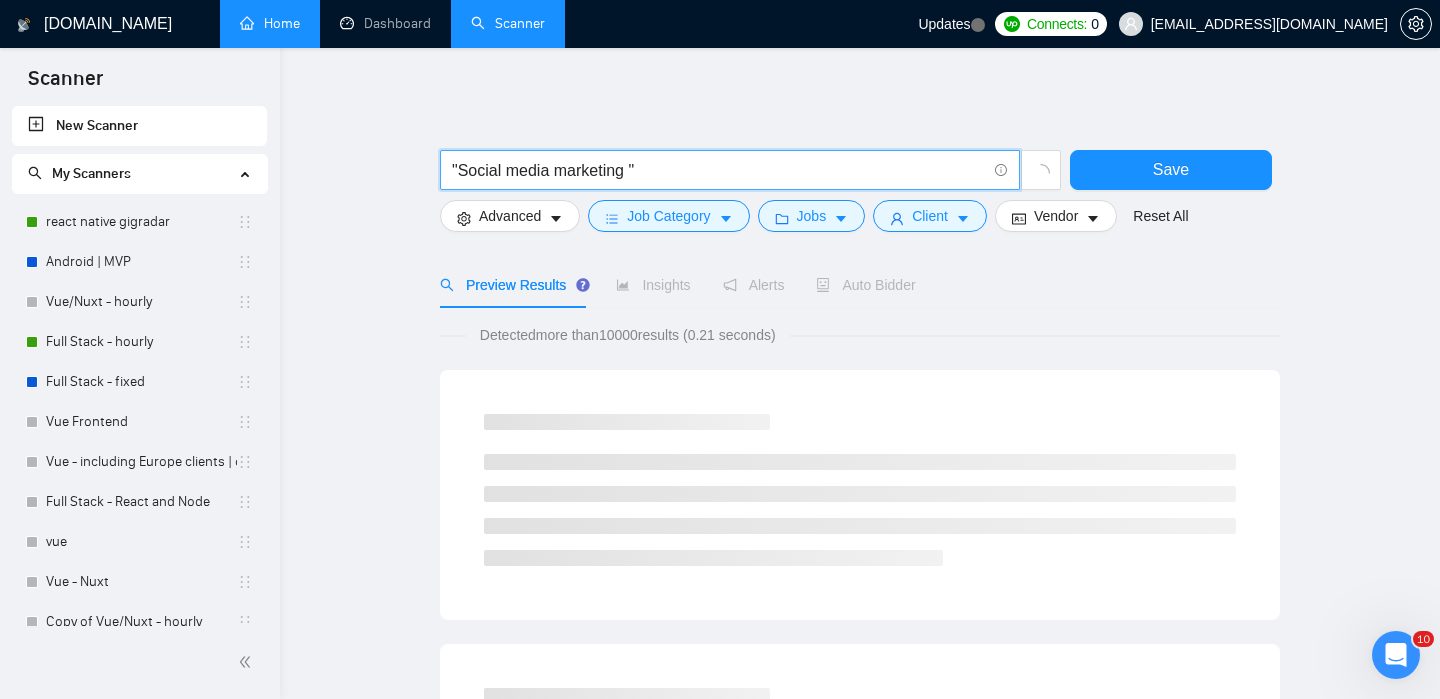 click on ""Social media marketing "" at bounding box center (719, 170) 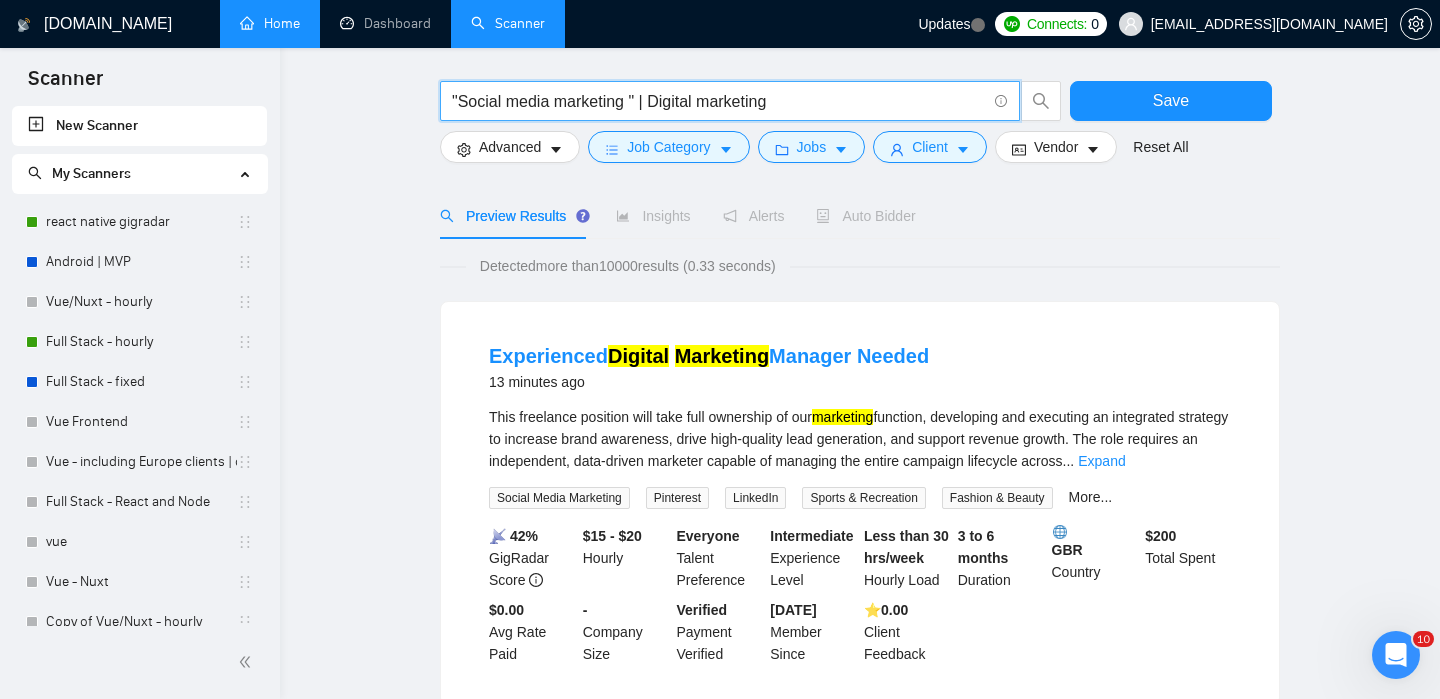 scroll, scrollTop: 0, scrollLeft: 0, axis: both 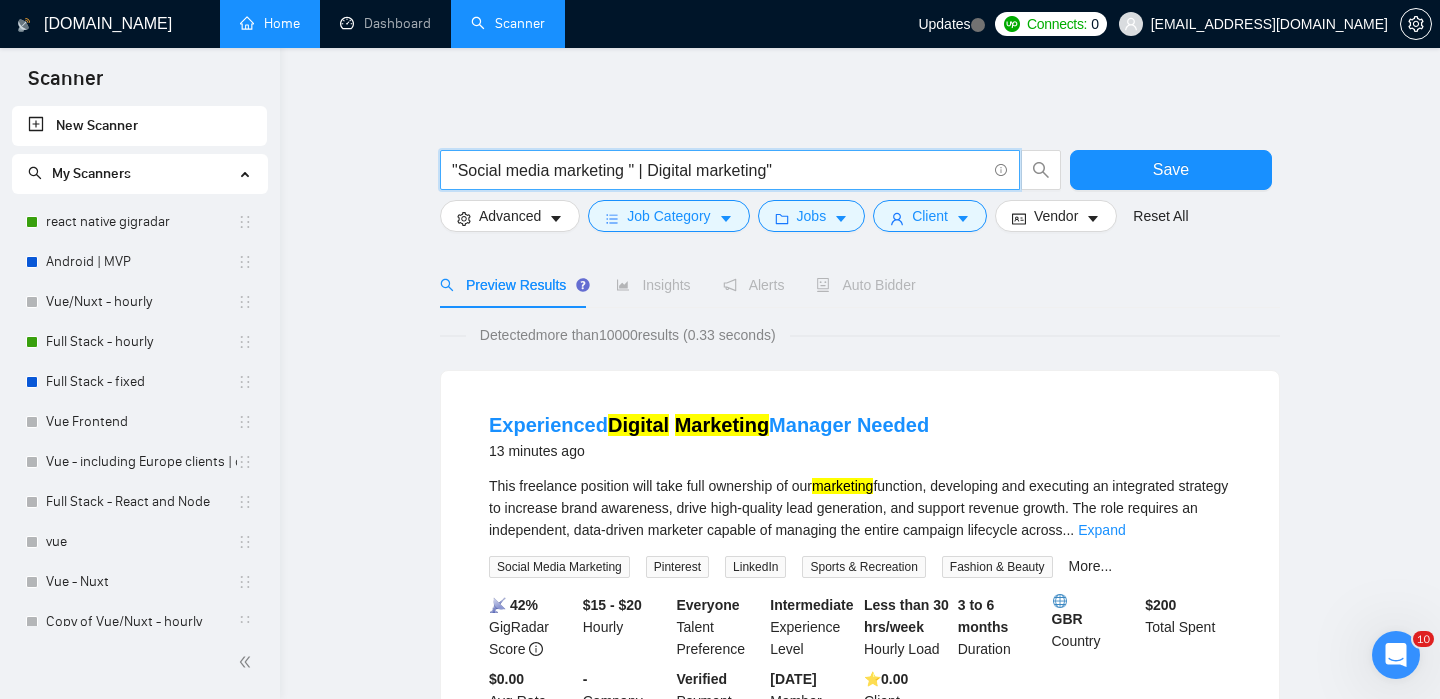 click on ""Social media marketing " | Digital marketing"" at bounding box center (719, 170) 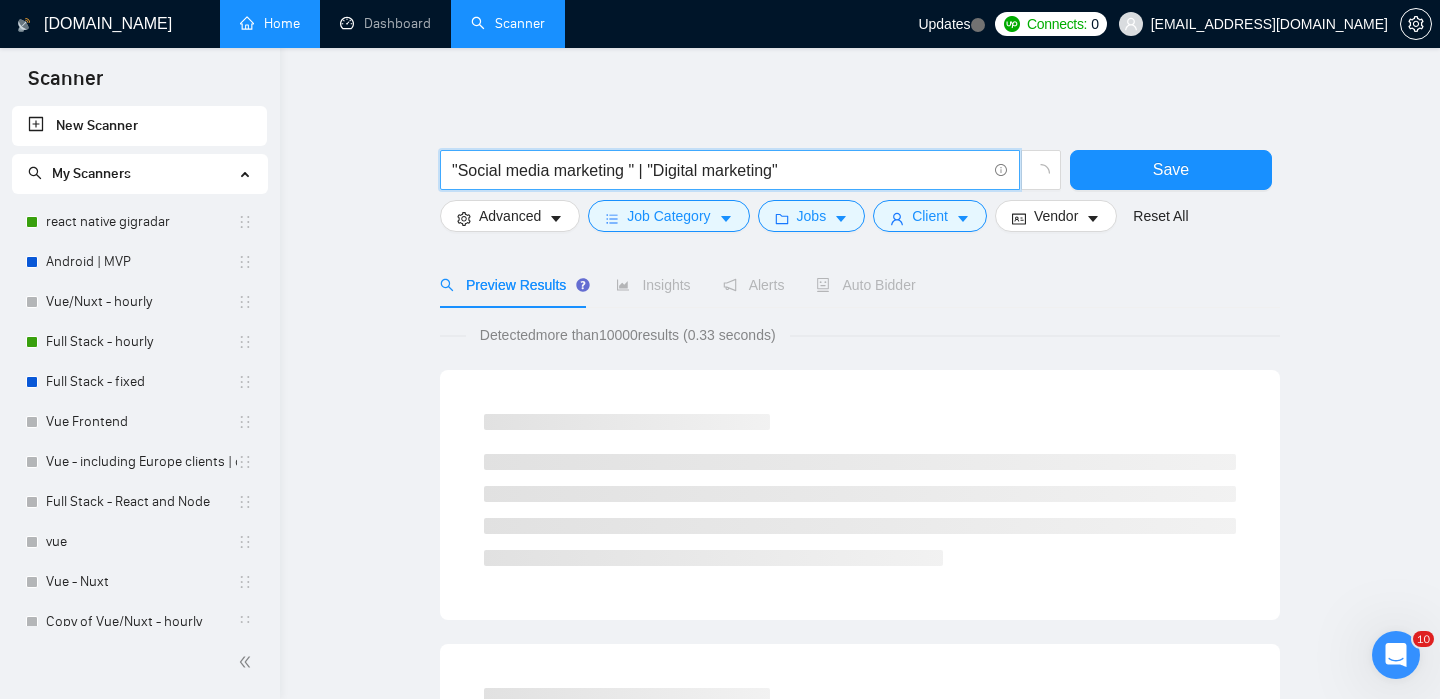 click on ""Social media marketing " | "Digital marketing"" at bounding box center (719, 170) 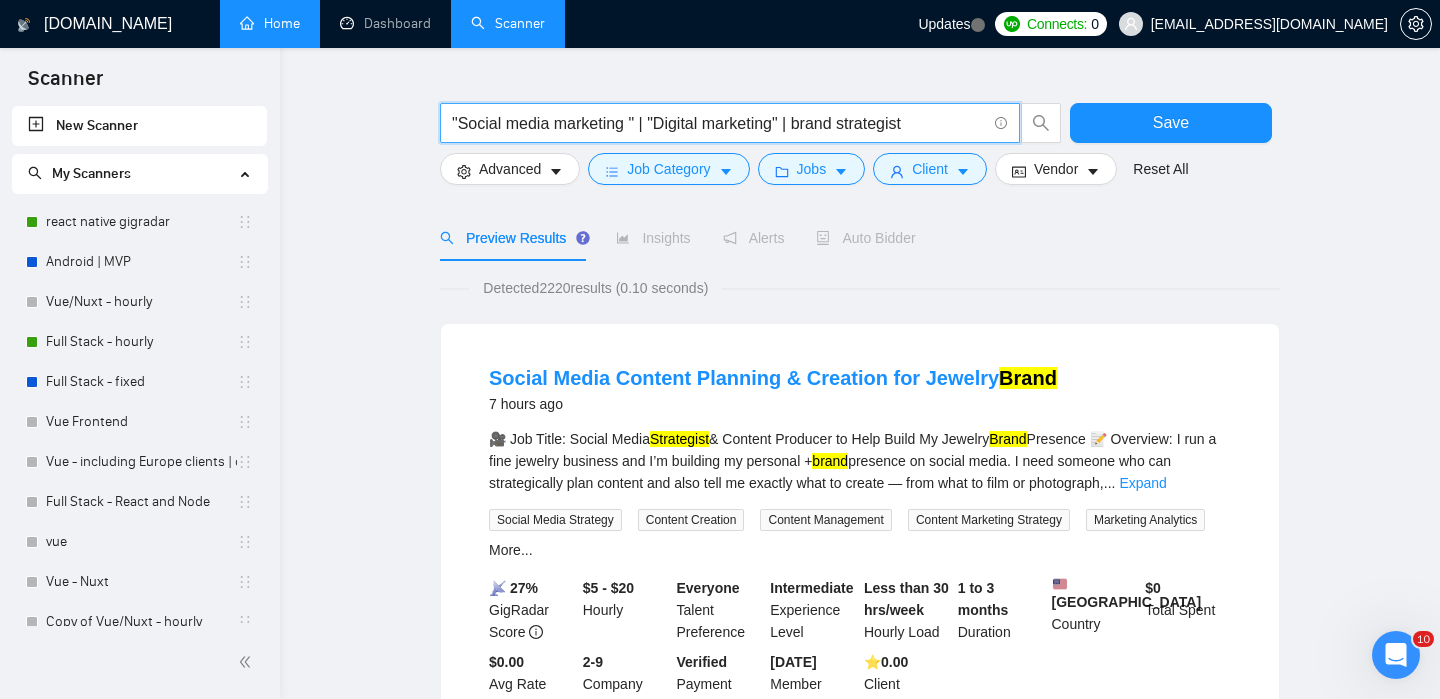 scroll, scrollTop: 0, scrollLeft: 0, axis: both 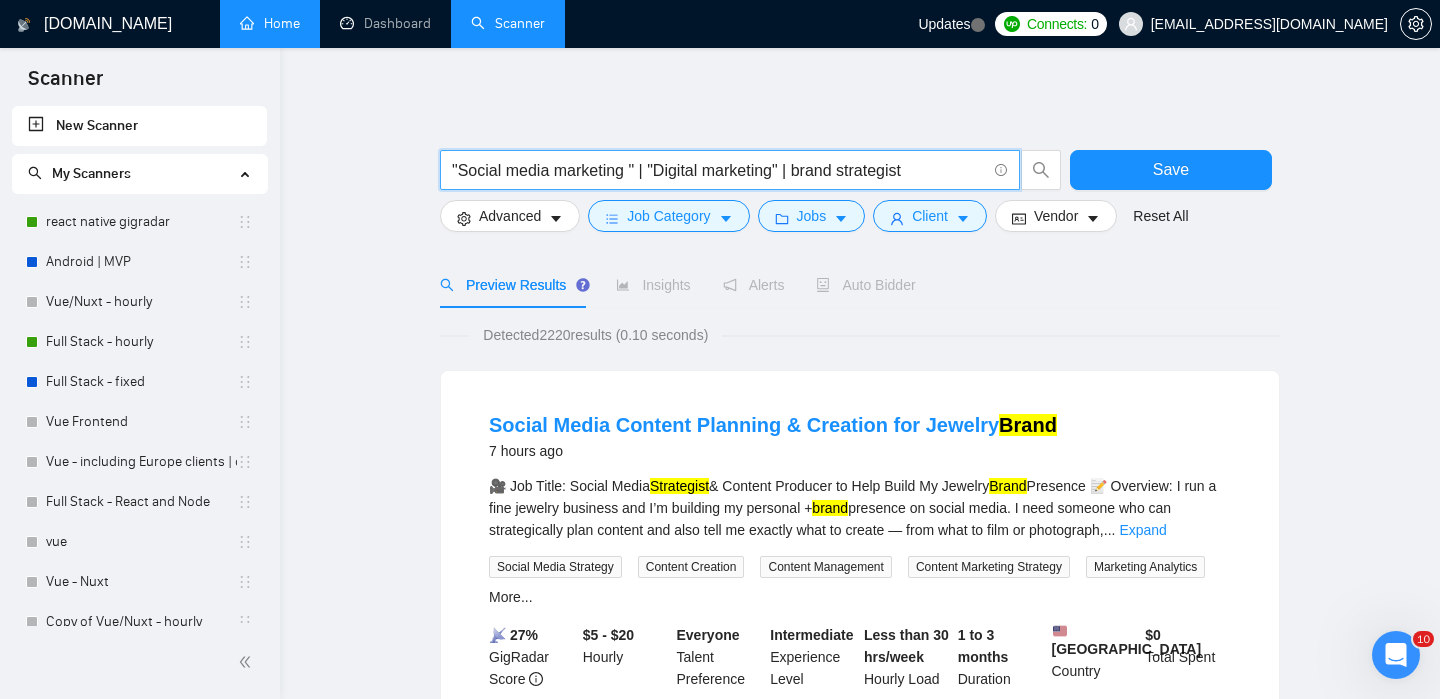 click on ""Social media marketing " | "Digital marketing" | brand strategist" at bounding box center [719, 170] 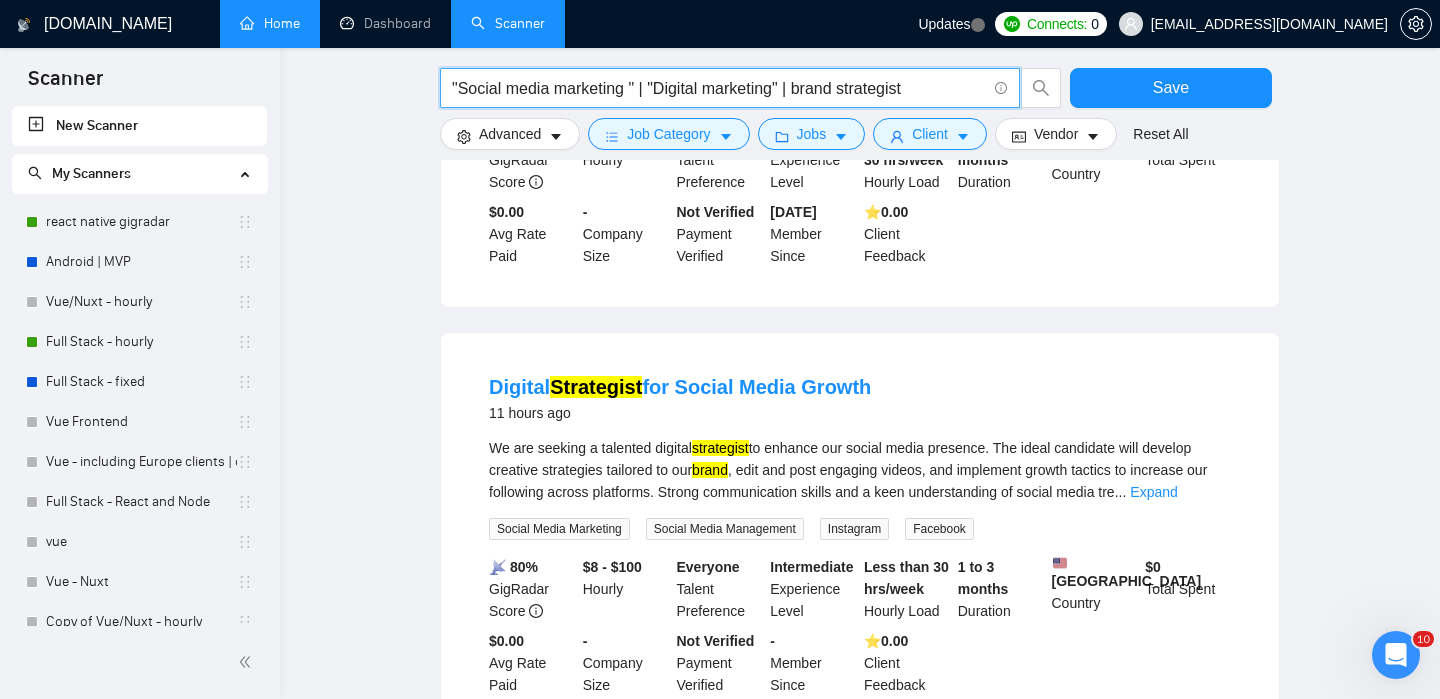 scroll, scrollTop: 0, scrollLeft: 0, axis: both 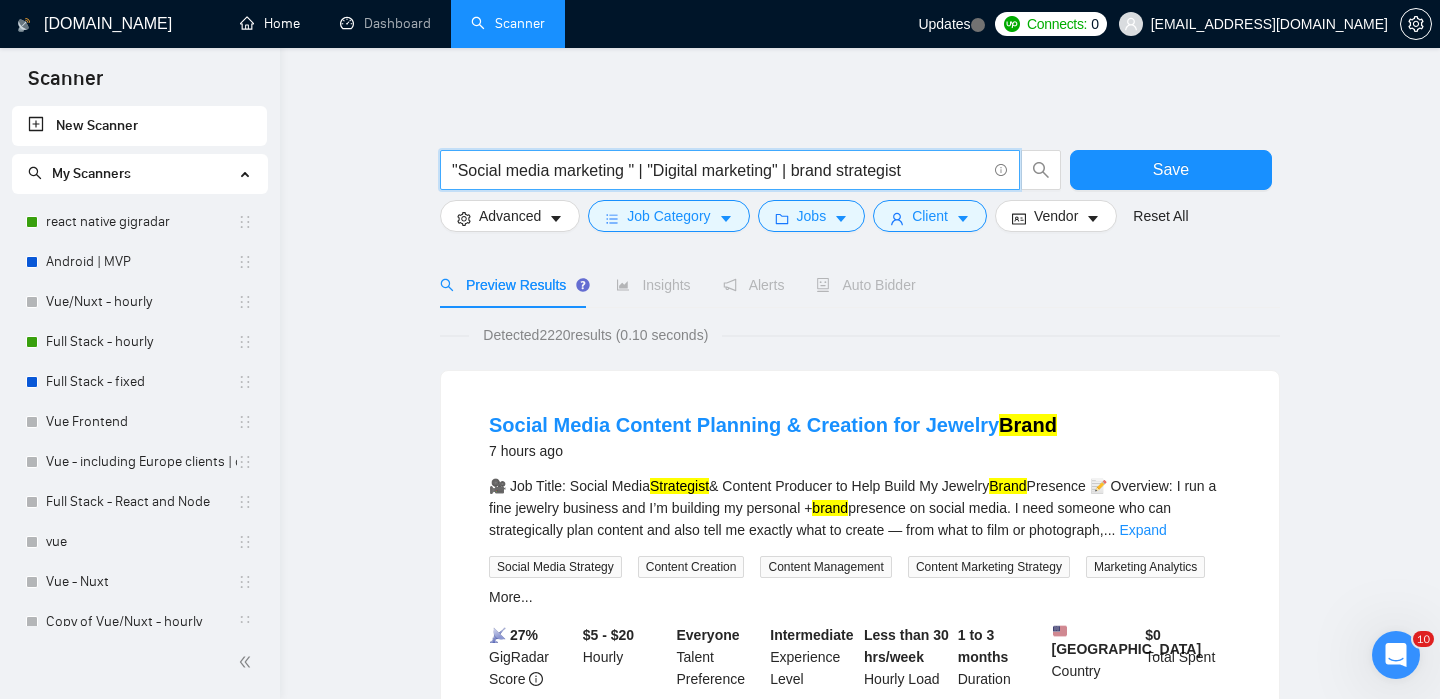drag, startPoint x: 919, startPoint y: 169, endPoint x: 802, endPoint y: 170, distance: 117.00427 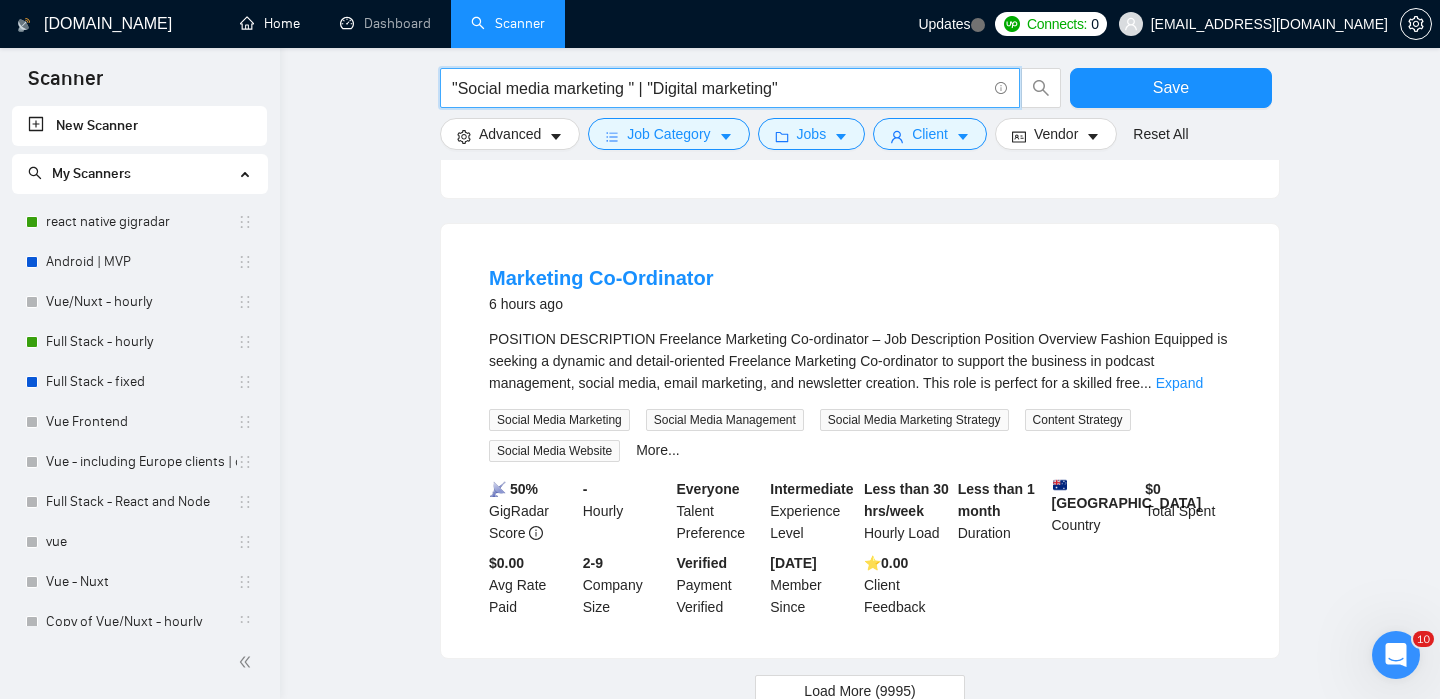 scroll, scrollTop: 2096, scrollLeft: 0, axis: vertical 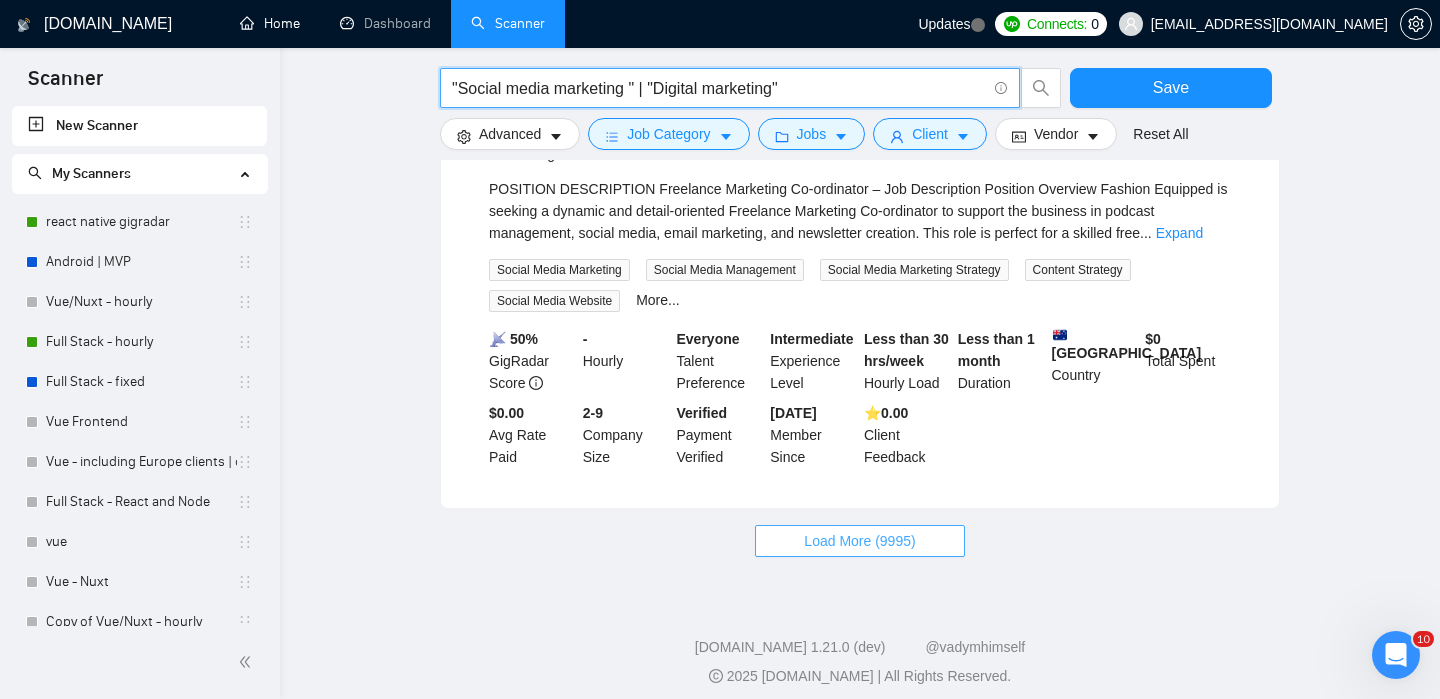click on "Load More (9995)" at bounding box center [859, 541] 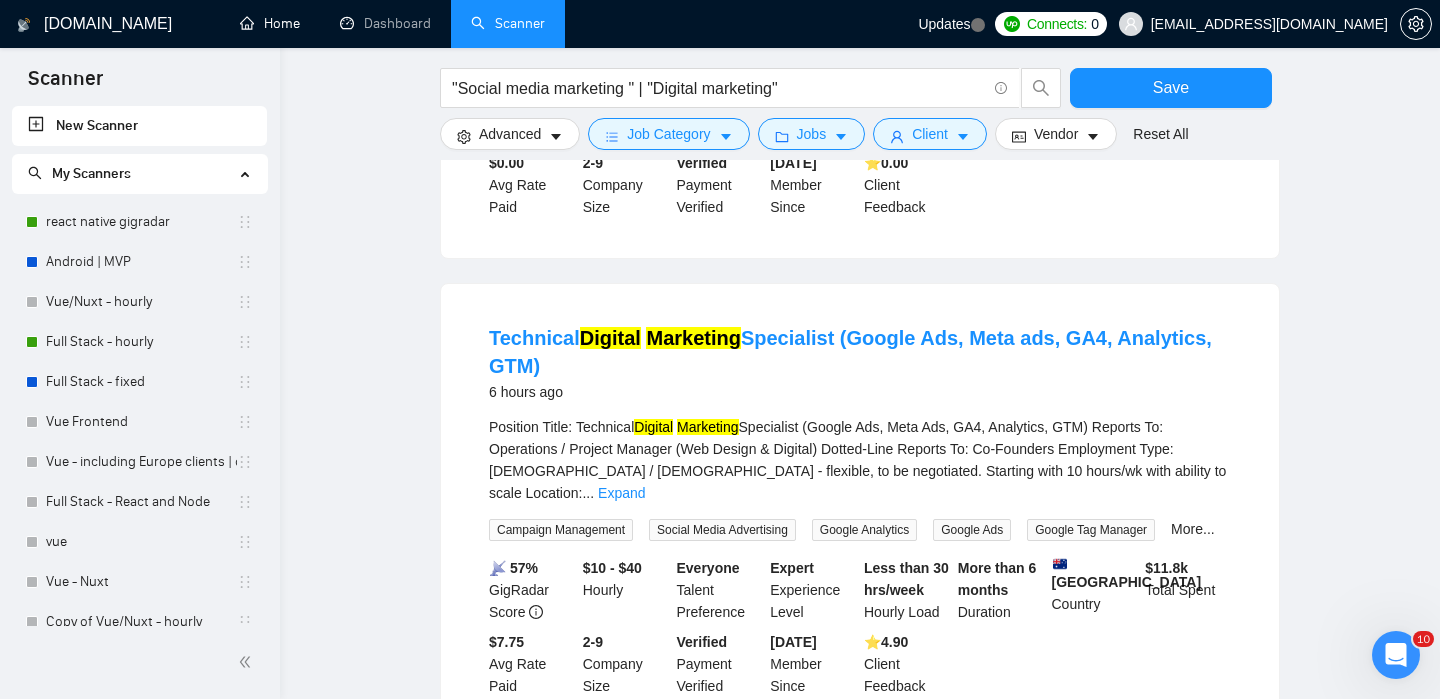 scroll, scrollTop: 2330, scrollLeft: 0, axis: vertical 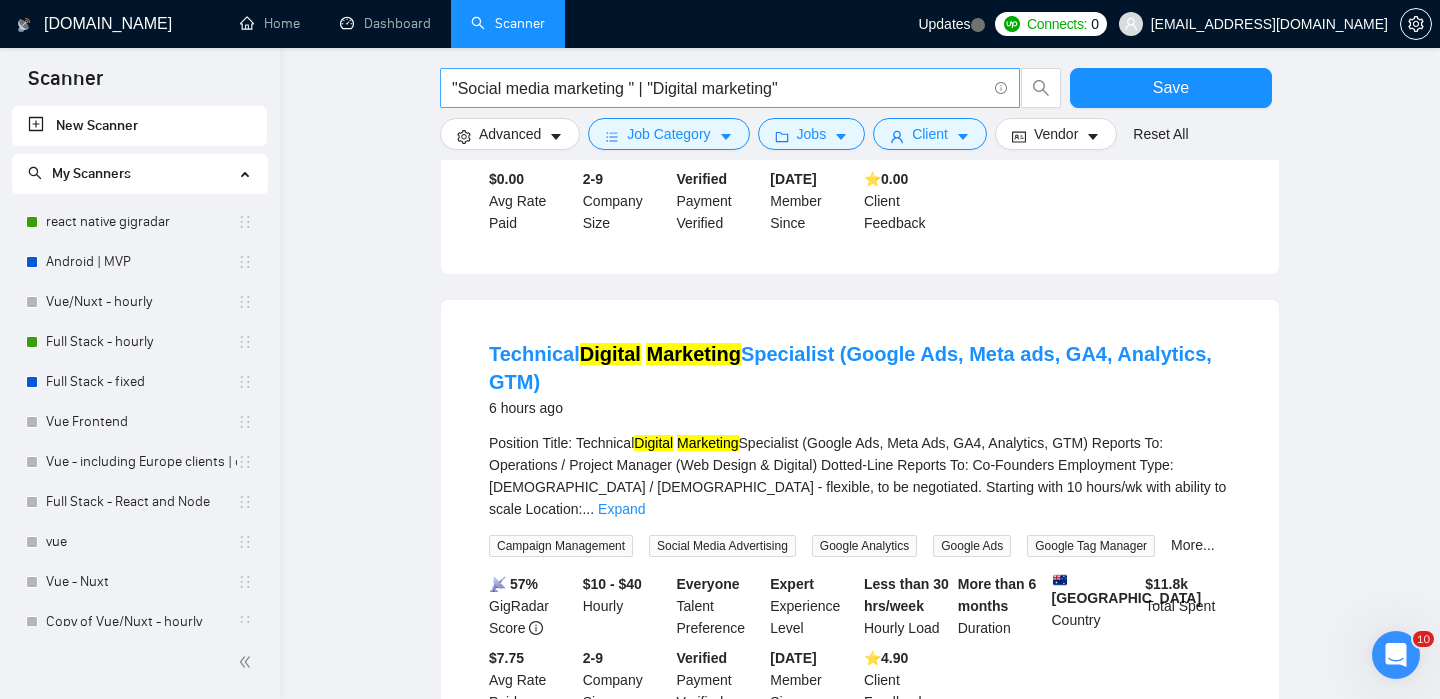 click on ""Social media marketing " | "Digital marketing"" at bounding box center [719, 88] 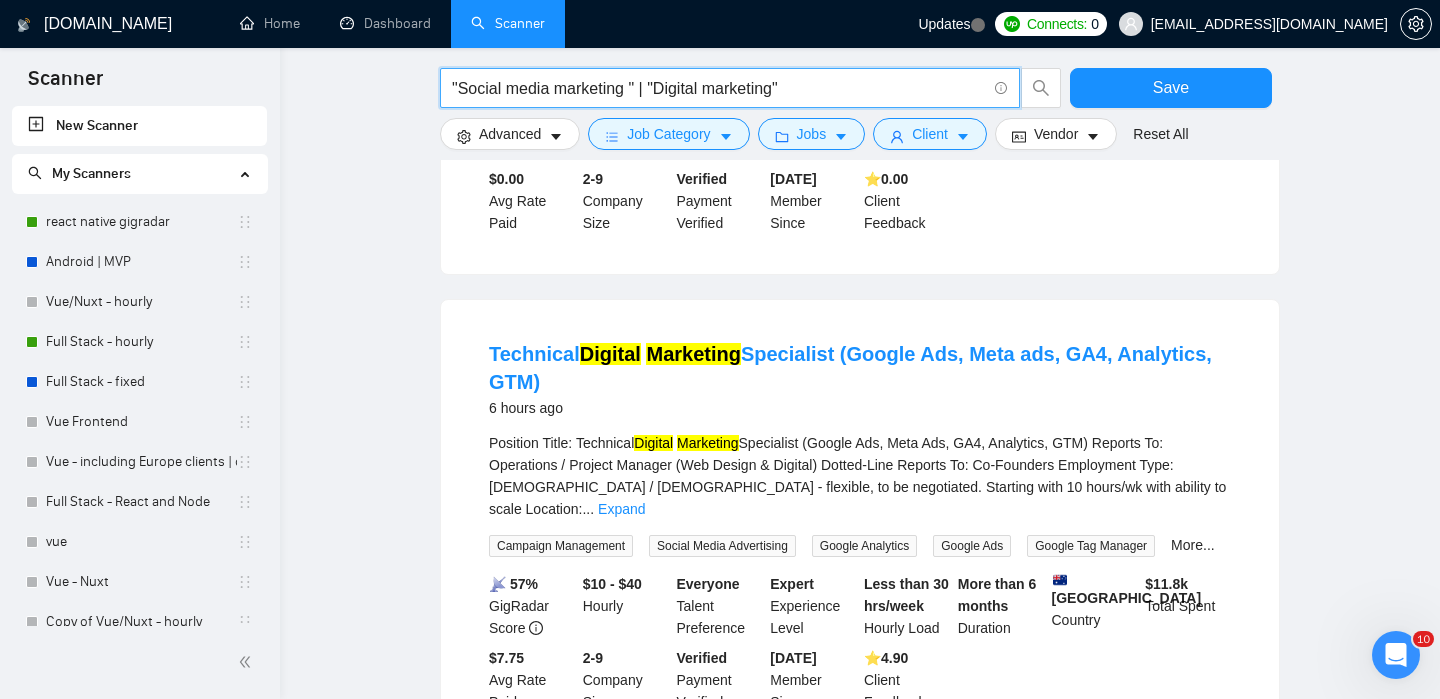 click on ""Social media marketing " | "Digital marketing"" at bounding box center [719, 88] 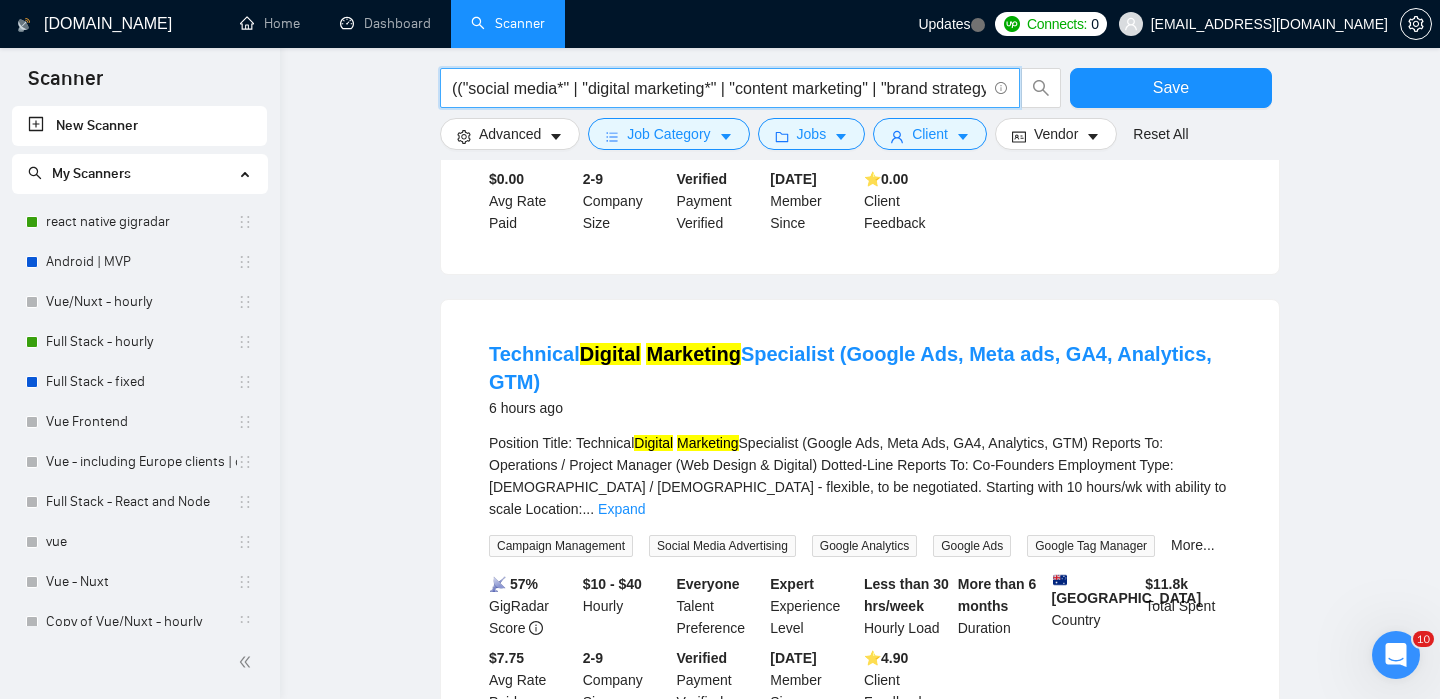 scroll, scrollTop: 0, scrollLeft: 1644, axis: horizontal 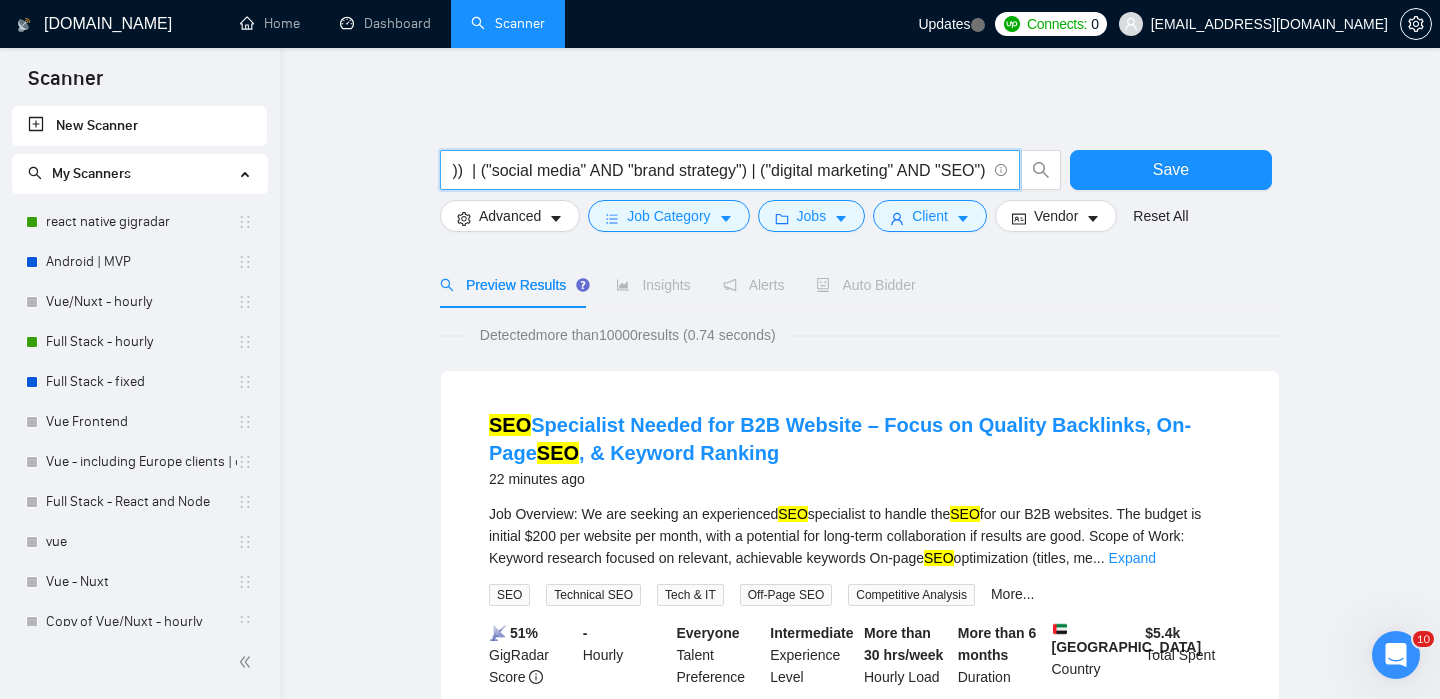 click on "(("social media*" | "digital marketing*" | "content marketing" | "brand strategy" | SEO | "social media marketing" | "digital advertising") AND (content | strategy | "social ads" | "brand development" | "social media management"))  | ("social media" AND "brand strategy") | ("digital marketing" AND "SEO")" at bounding box center [719, 170] 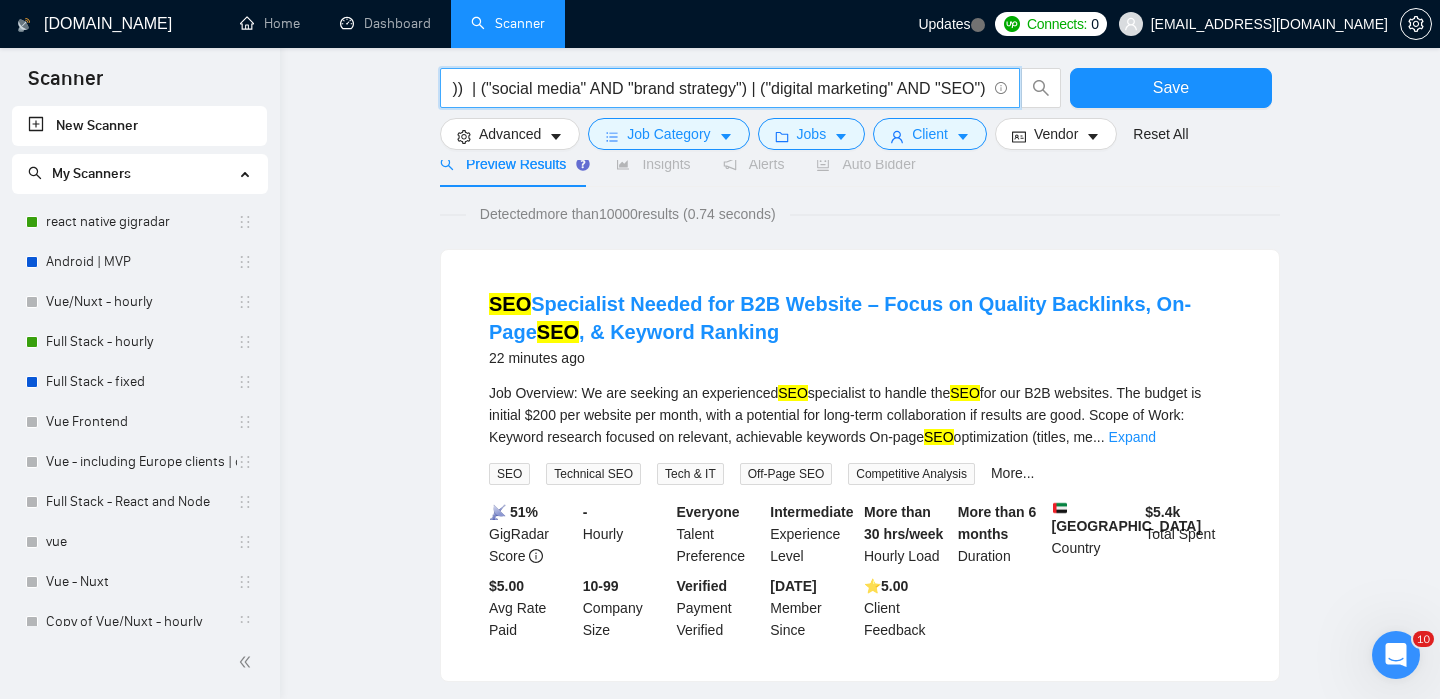 scroll, scrollTop: 0, scrollLeft: 0, axis: both 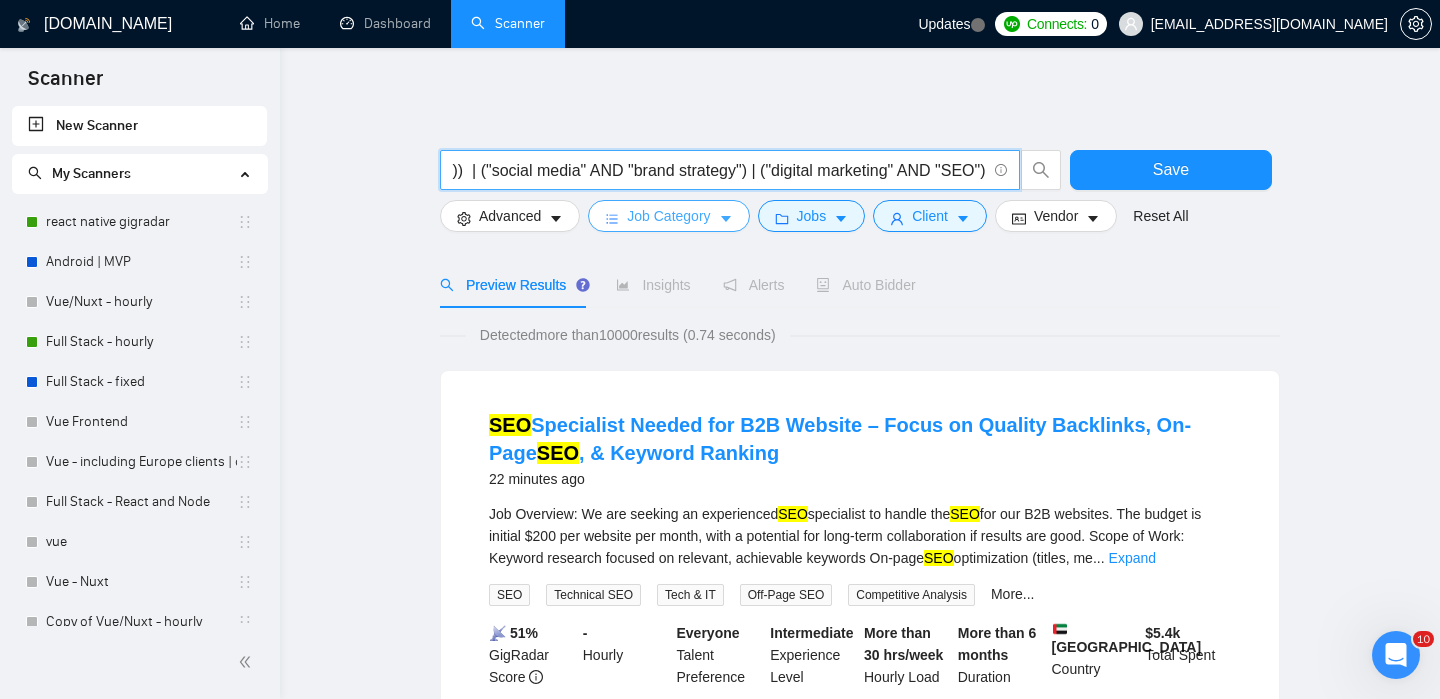 type on "(("social media*" | "digital marketing*" | "content marketing" | "brand strategy" | SEO | "social media marketing" | "digital advertising") AND (content | strategy | "social ads" | "brand development" | "social media management"))  | ("social media" AND "brand strategy") | ("digital marketing" AND "SEO")" 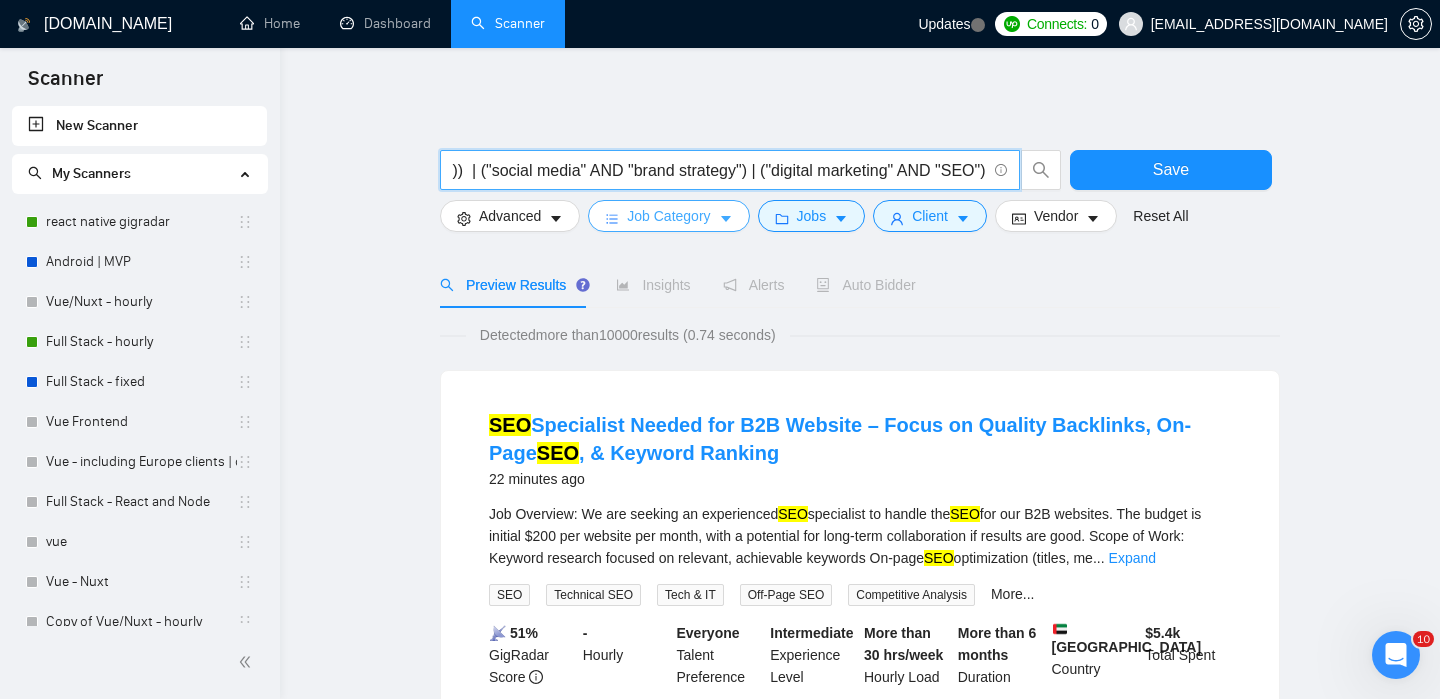 click on "Job Category" at bounding box center [668, 216] 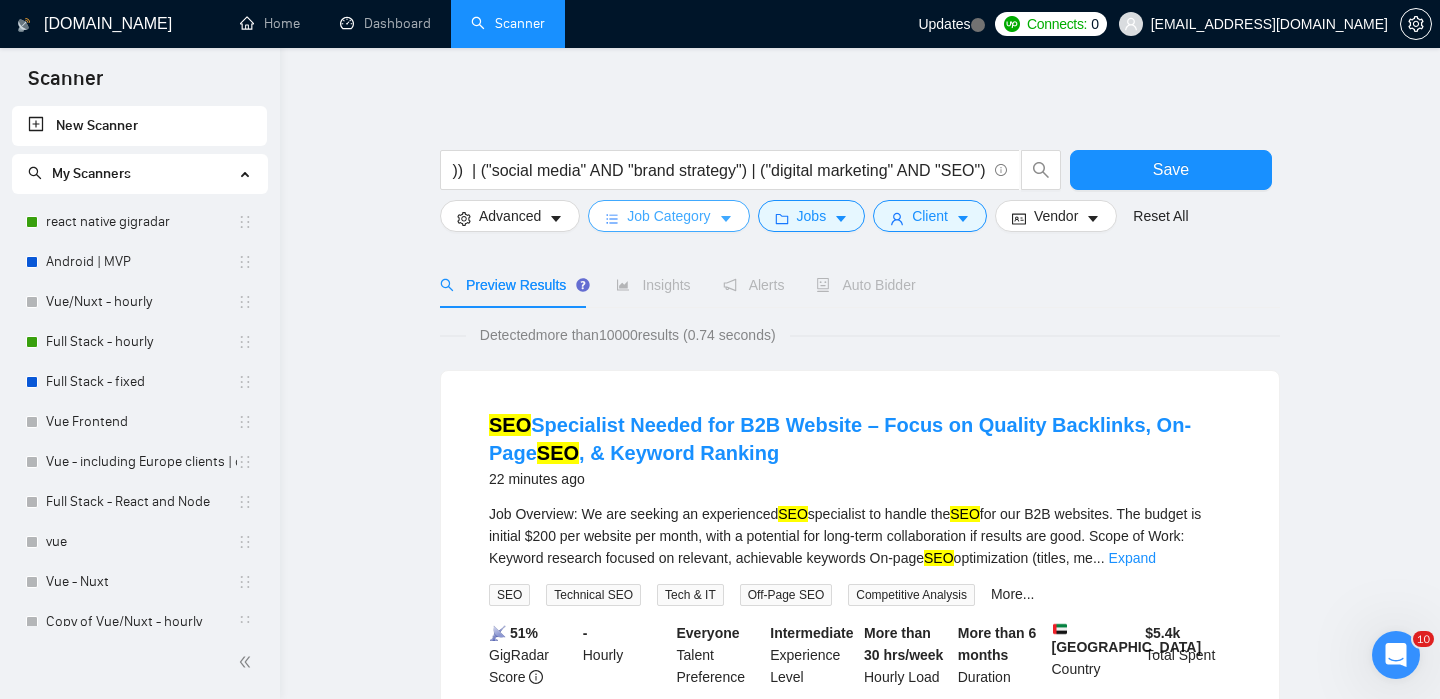 scroll, scrollTop: 0, scrollLeft: 0, axis: both 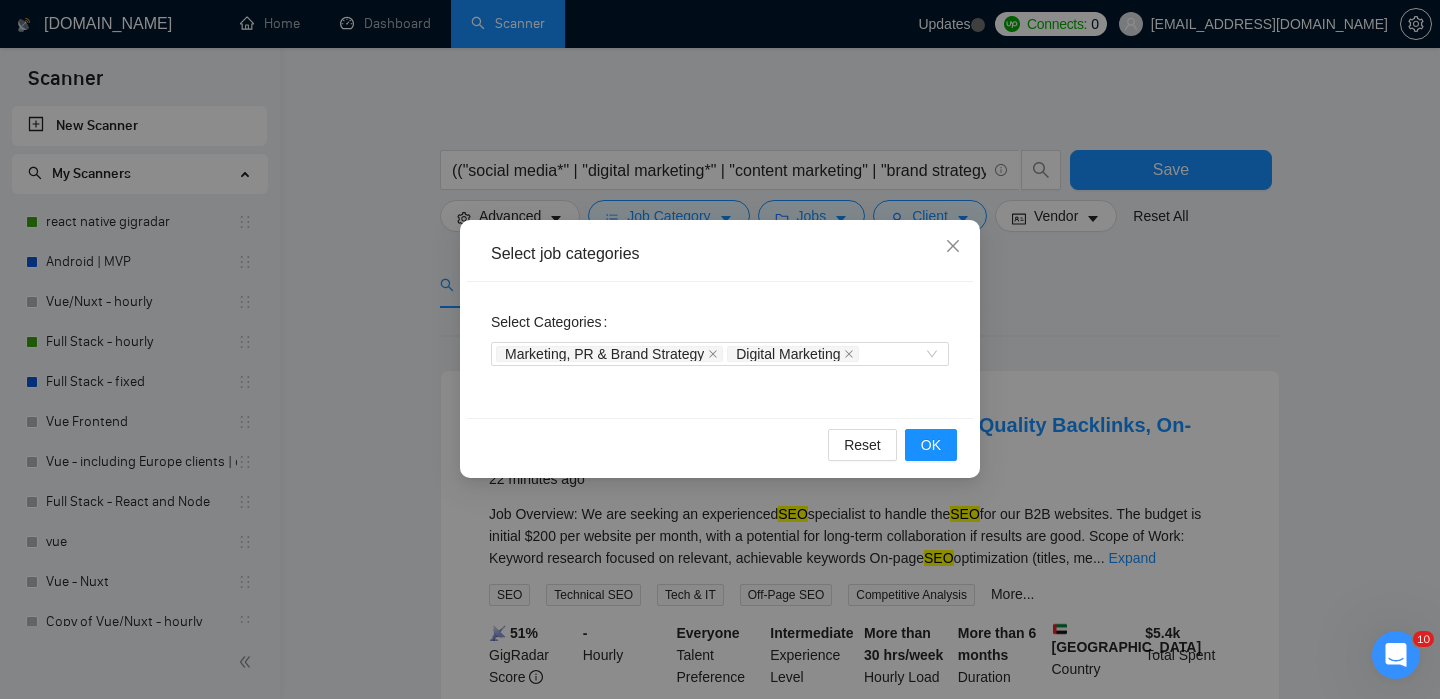 click on "Select job categories Select Categories Marketing, PR & Brand Strategy Digital Marketing   Reset OK" at bounding box center [720, 349] 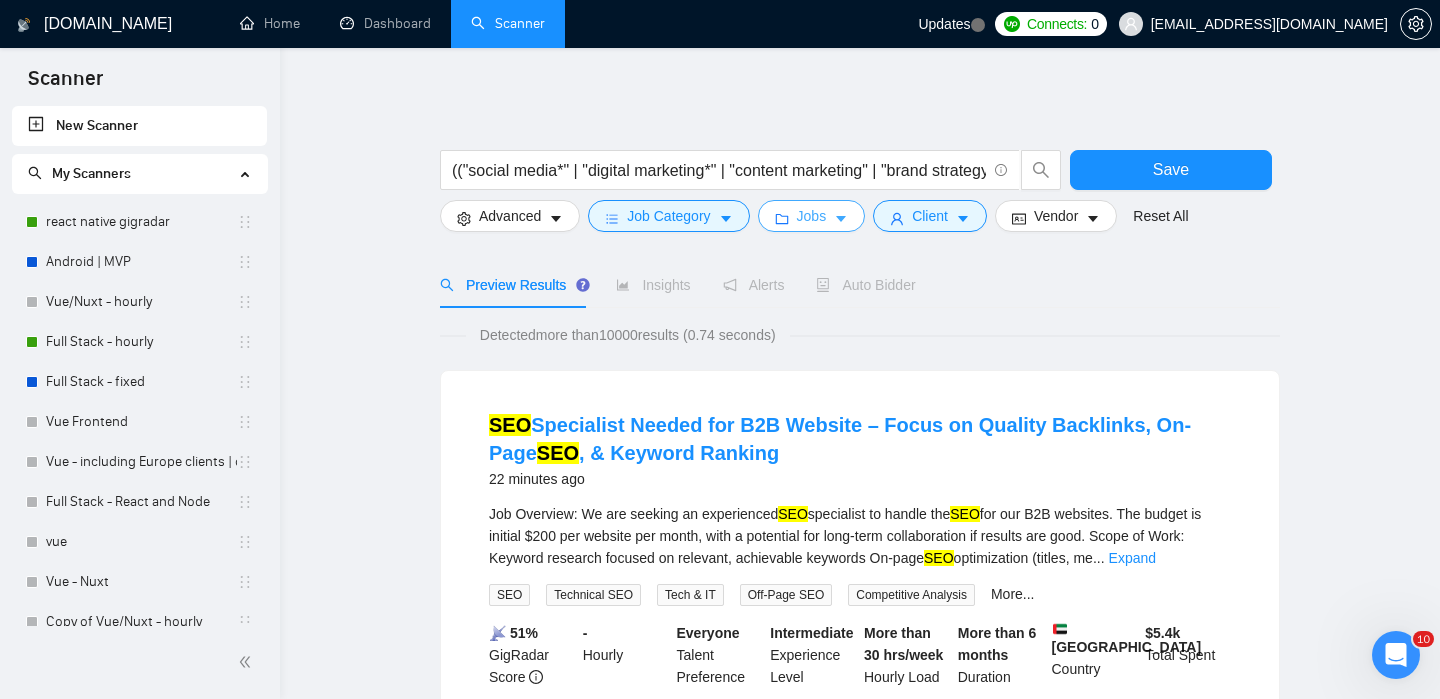 click on "Jobs" at bounding box center (812, 216) 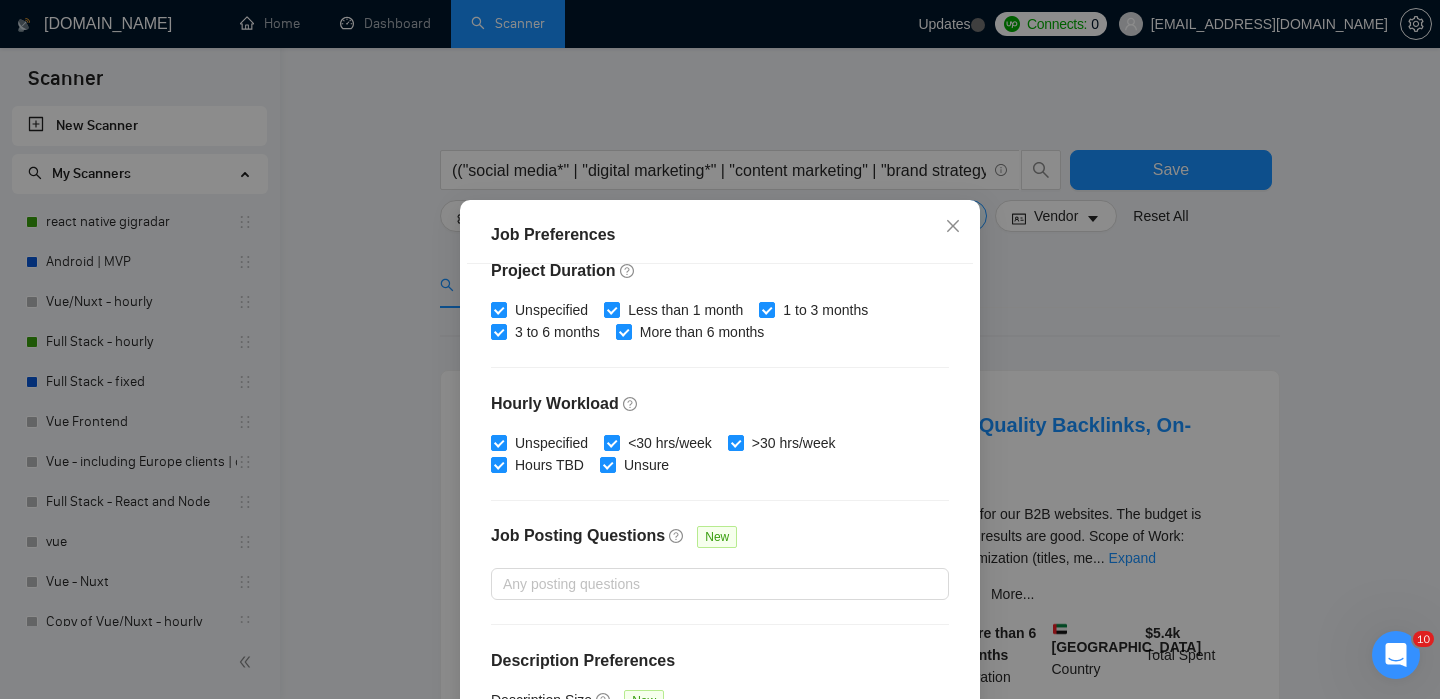 scroll, scrollTop: 447, scrollLeft: 0, axis: vertical 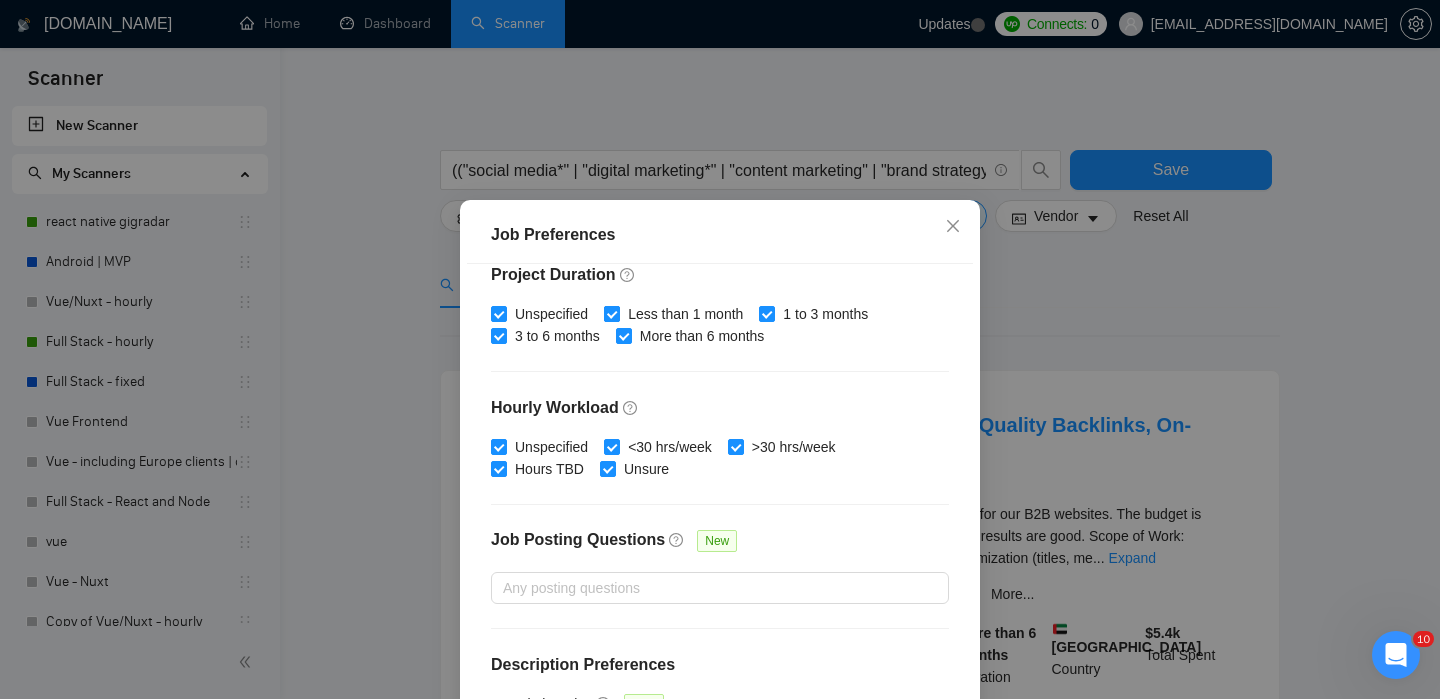click on "Less than 1 month" at bounding box center [611, 313] 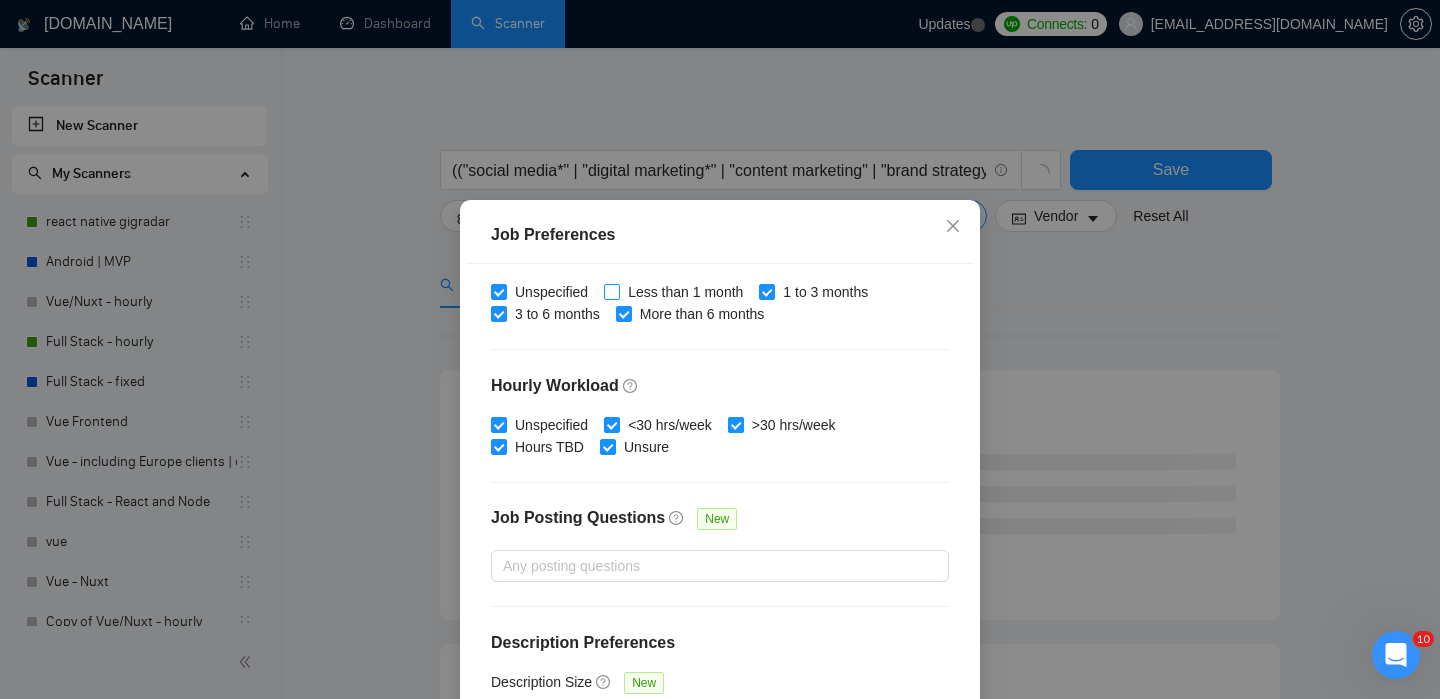 scroll, scrollTop: 472, scrollLeft: 0, axis: vertical 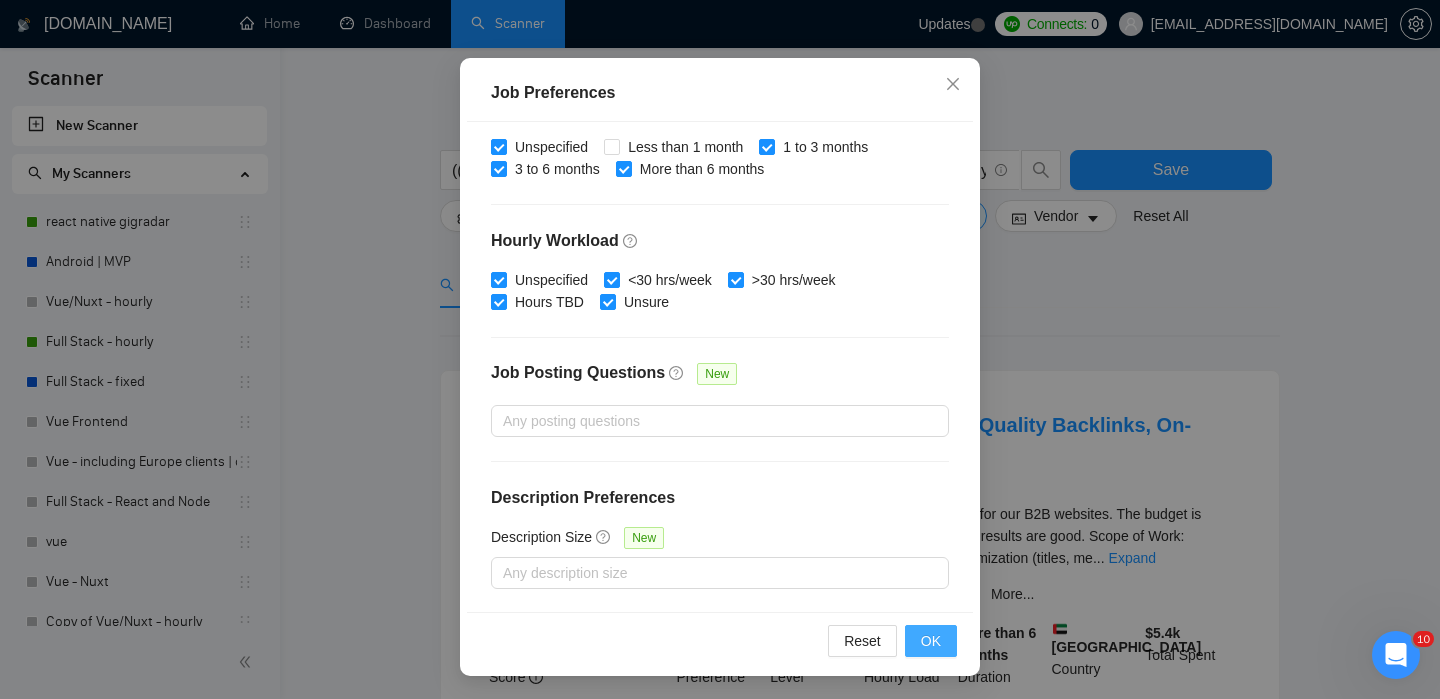 click on "OK" at bounding box center (931, 641) 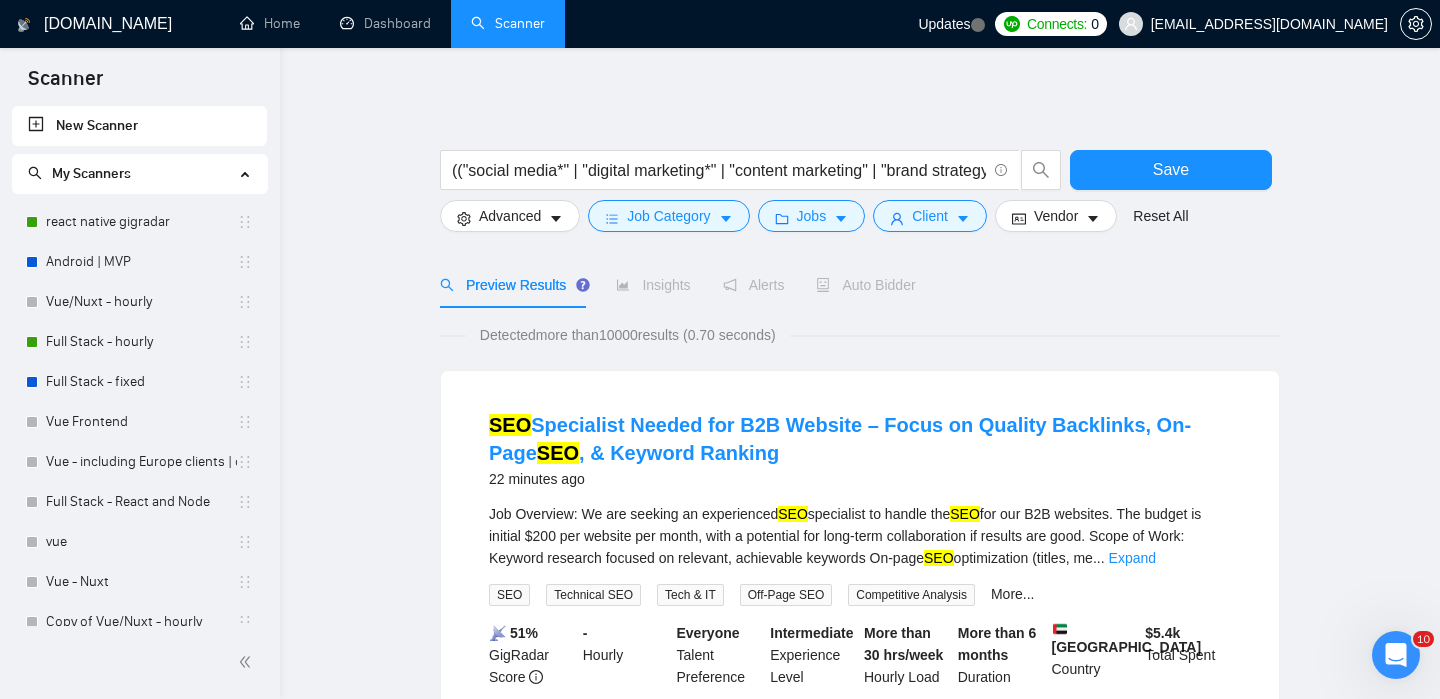 scroll, scrollTop: 62, scrollLeft: 0, axis: vertical 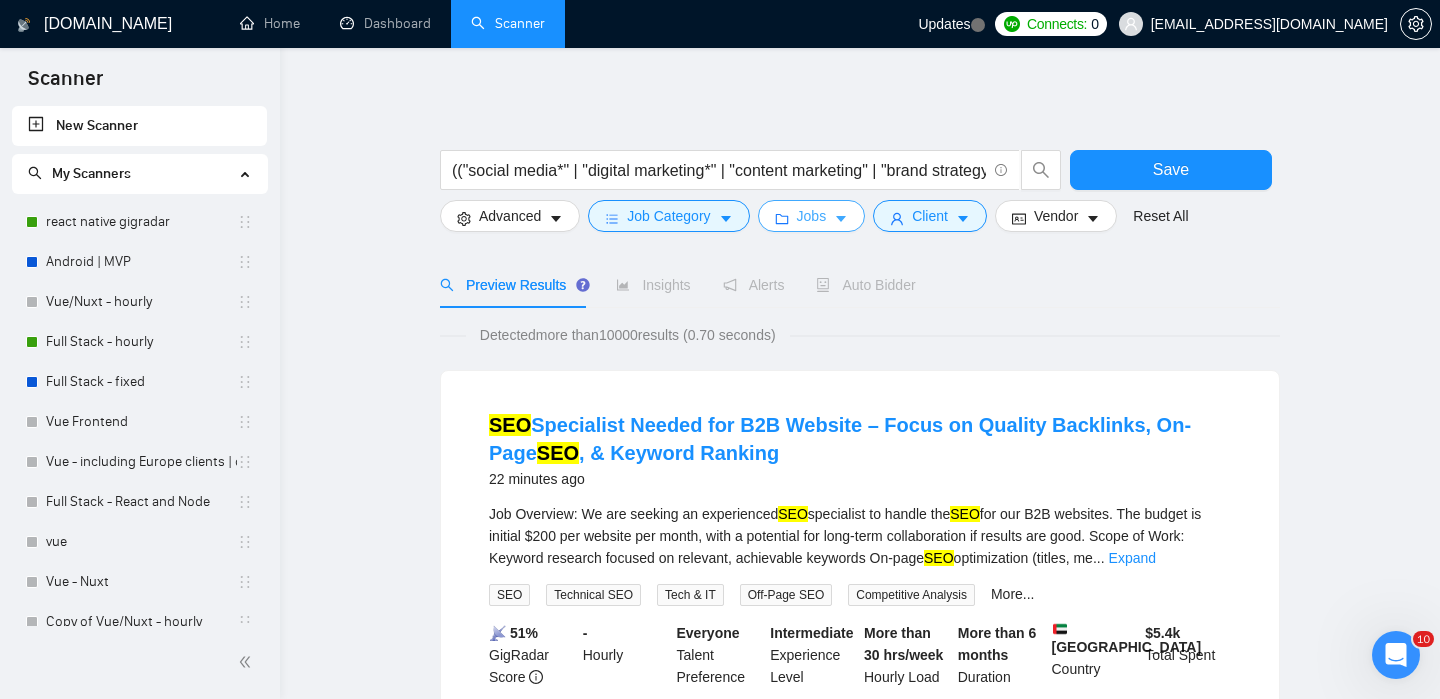click on "Jobs" at bounding box center (812, 216) 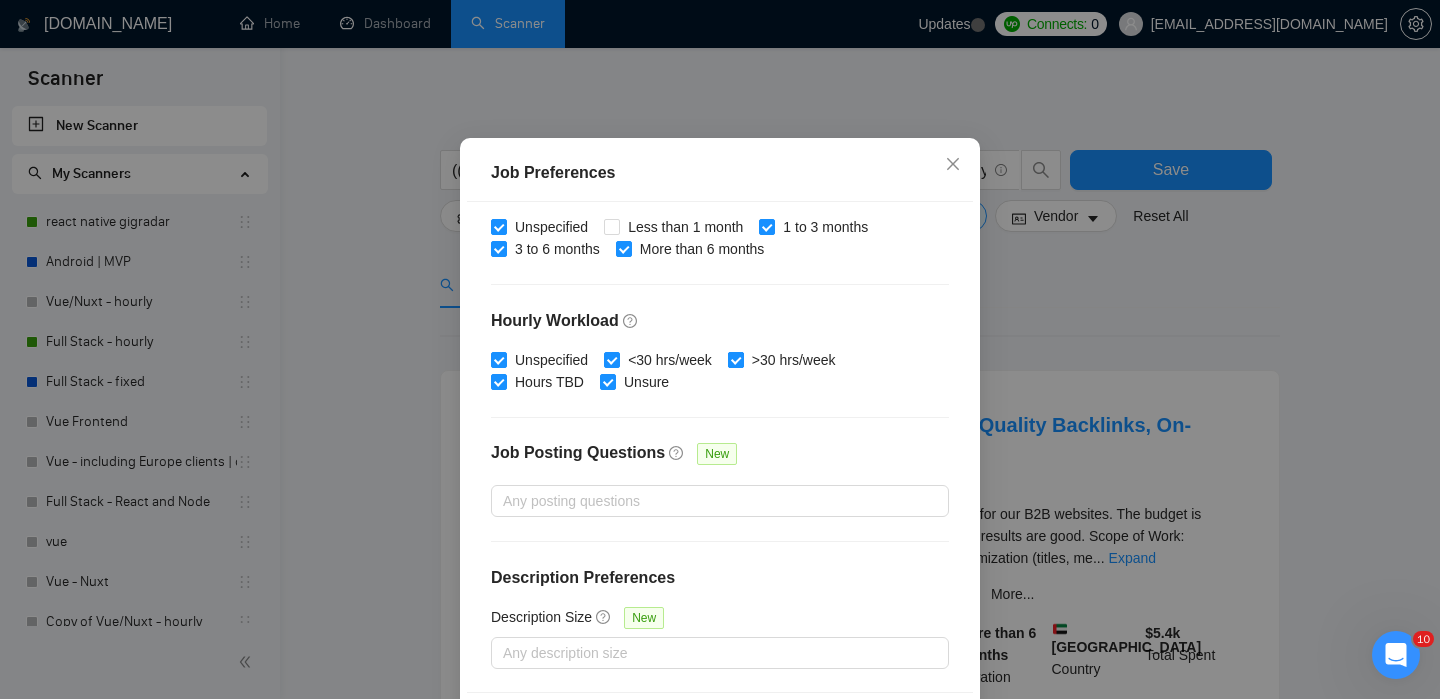 scroll, scrollTop: 472, scrollLeft: 0, axis: vertical 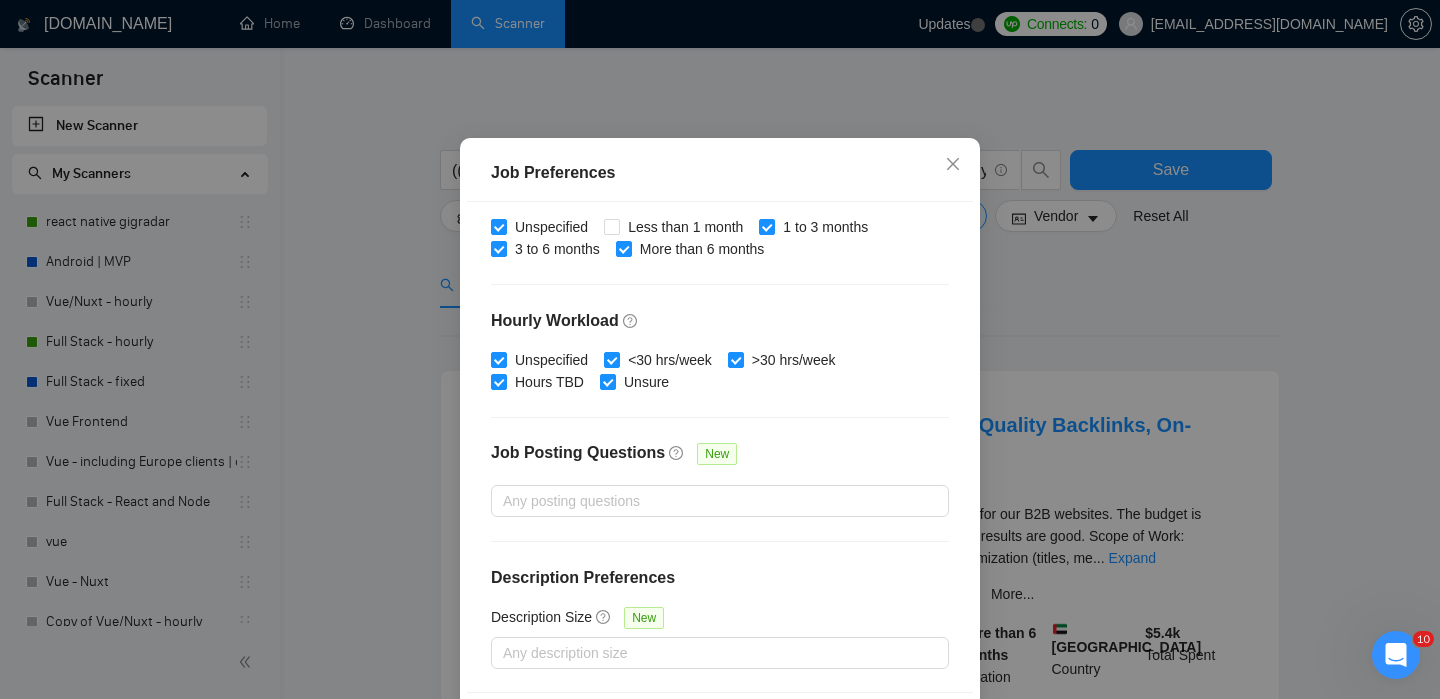 click on "Job Preferences Budget Project Type All Fixed Price Hourly Rate   Fixed Price Budget $ Min - $ Max Estimate Fixed Price When It’s Not Available New   Hourly Rate Price Budget $ 20 Min - $ Max Estimate Hourly Rate When It’s Not Available New Include Budget Placeholders Include Jobs with Unspecified Budget   Connects Price New Min - Max Project Duration   Unspecified Less than 1 month 1 to 3 months 3 to 6 months More than 6 months Hourly Workload   Unspecified <30 hrs/week >30 hrs/week Hours TBD Unsure Job Posting Questions New   Any posting questions Description Preferences Description Size New   Any description size Reset OK" at bounding box center (720, 349) 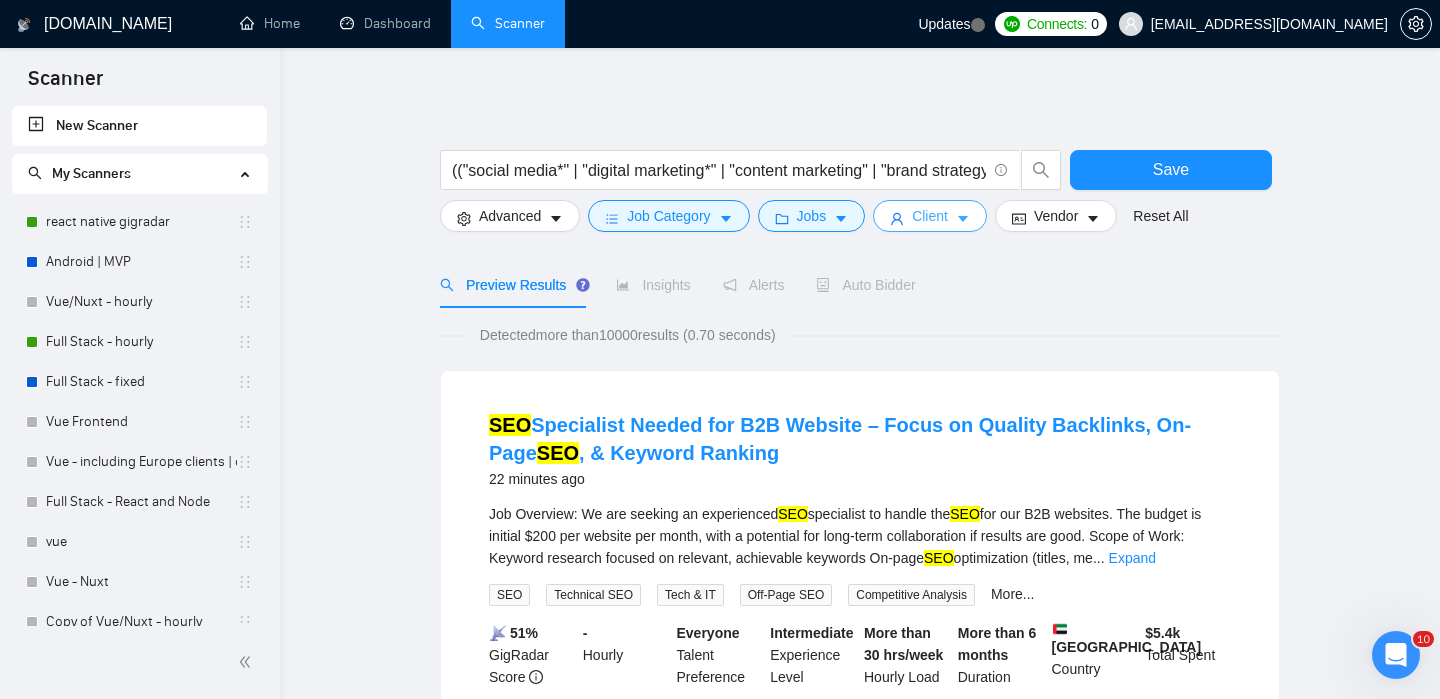 click on "Client" at bounding box center (930, 216) 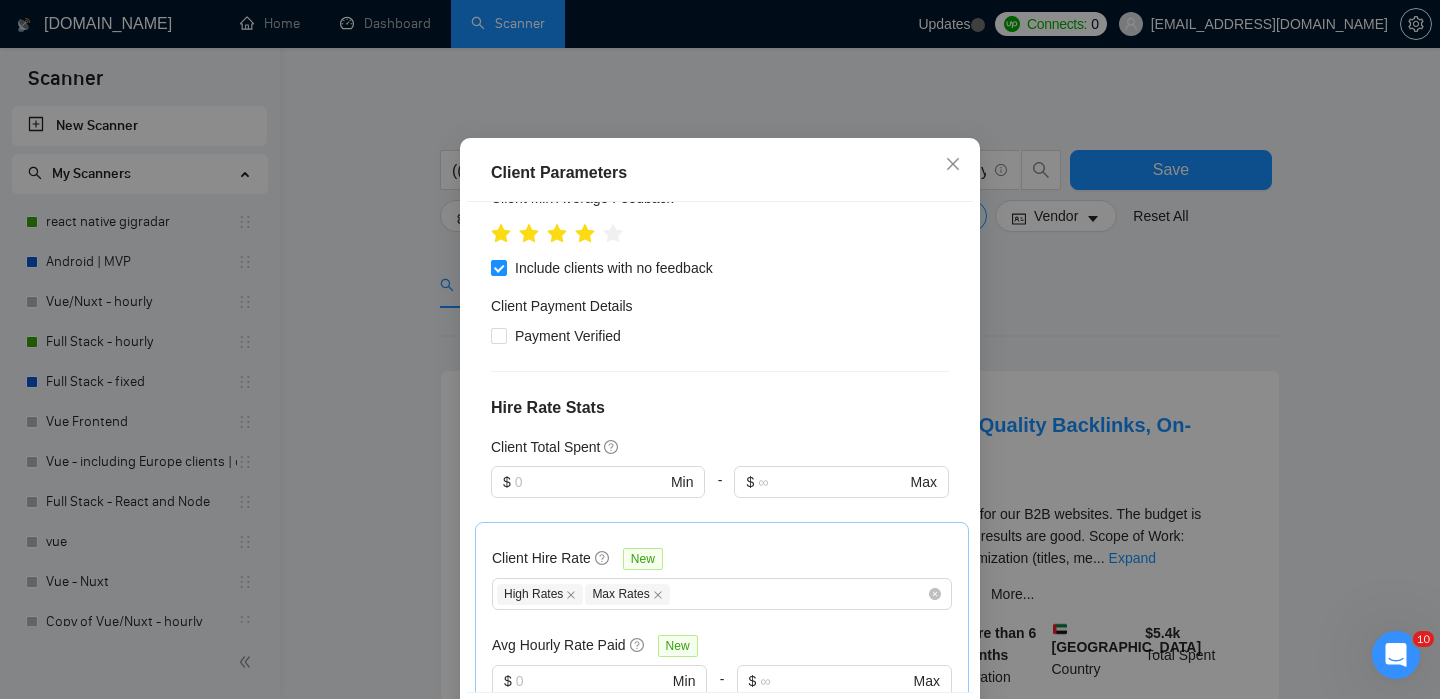 scroll, scrollTop: 389, scrollLeft: 0, axis: vertical 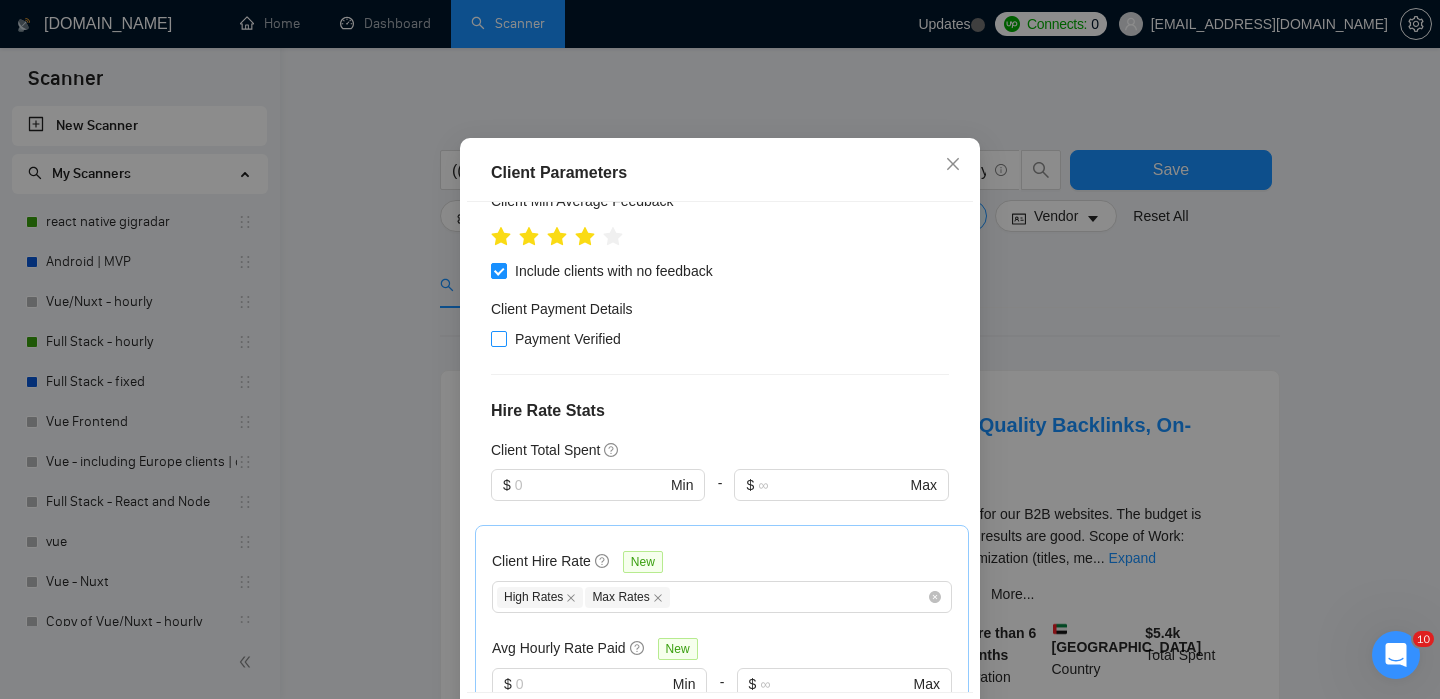 click on "Payment Verified" at bounding box center (498, 338) 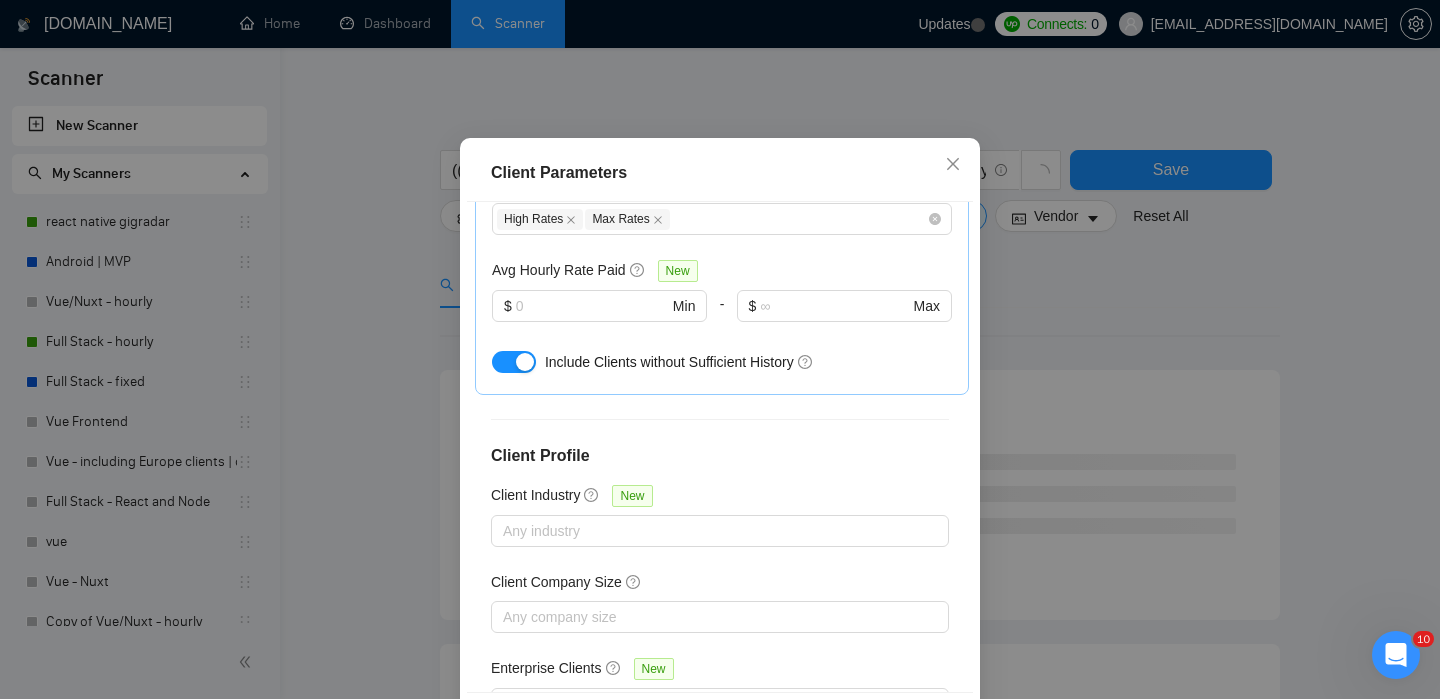 scroll, scrollTop: 785, scrollLeft: 0, axis: vertical 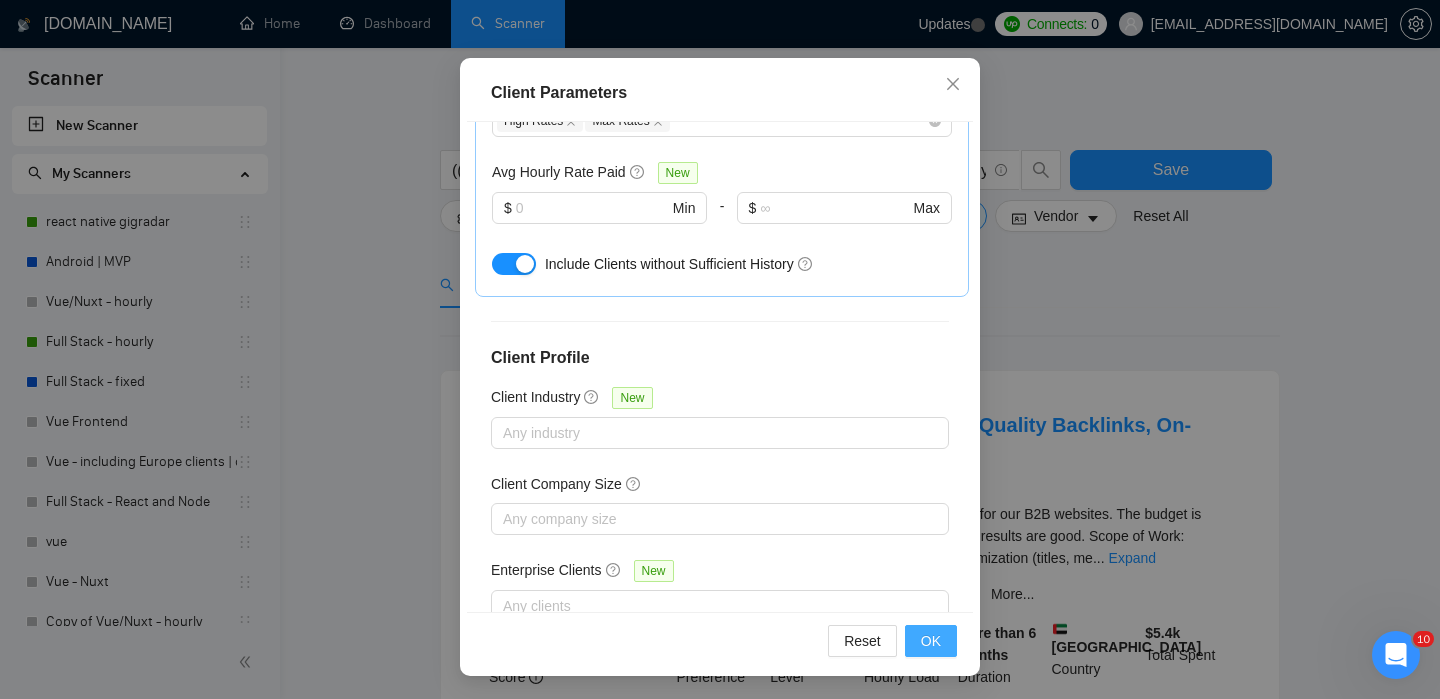 click on "OK" at bounding box center (931, 641) 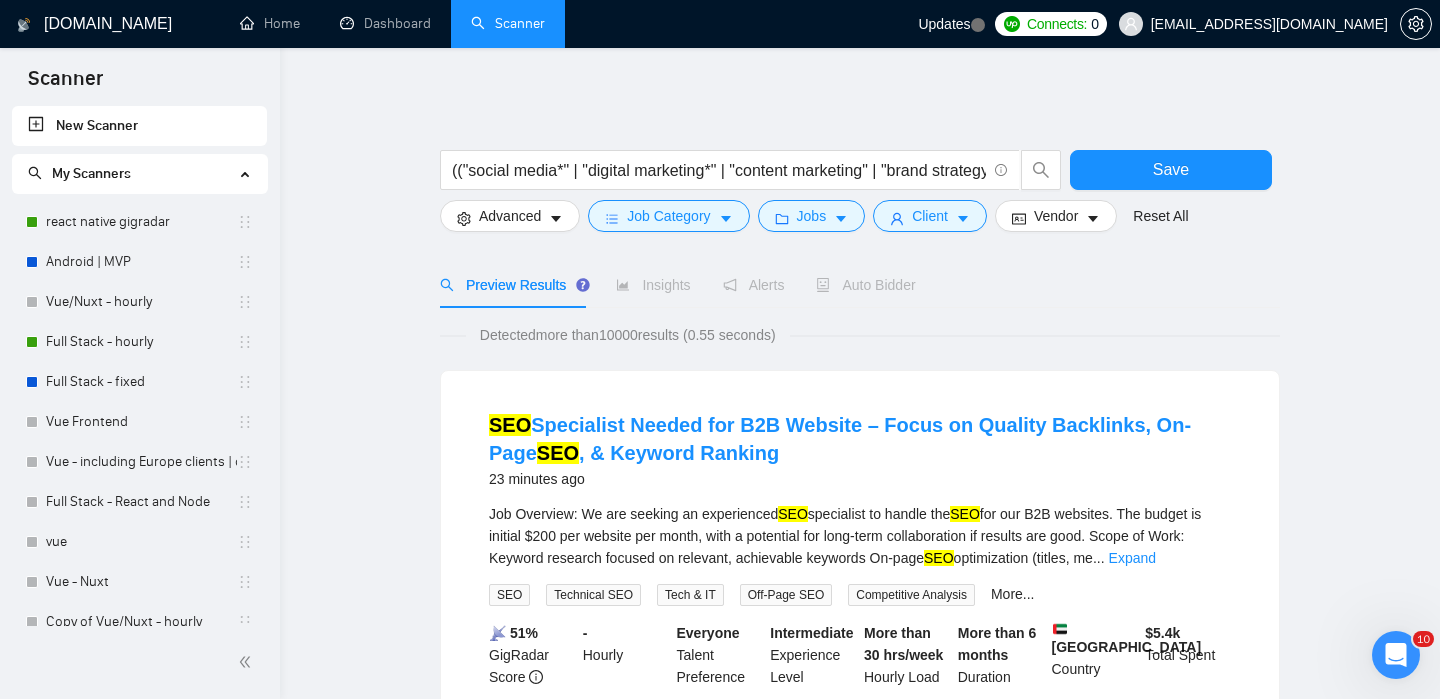 scroll, scrollTop: 62, scrollLeft: 0, axis: vertical 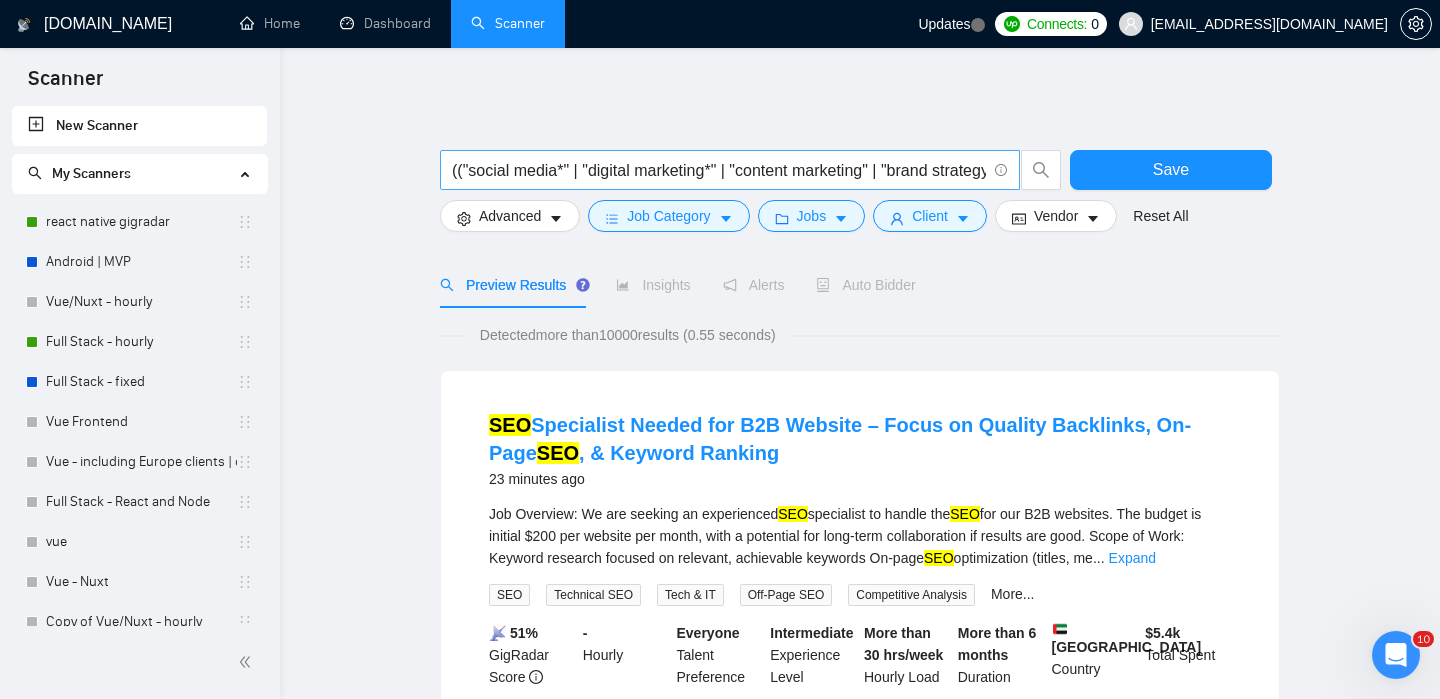 click on "(("social media*" | "digital marketing*" | "content marketing" | "brand strategy" | SEO | "social media marketing" | "digital advertising") AND (content | strategy | "social ads" | "brand development" | "social media management"))  | ("social media" AND "brand strategy") | ("digital marketing" AND "SEO")" at bounding box center (719, 170) 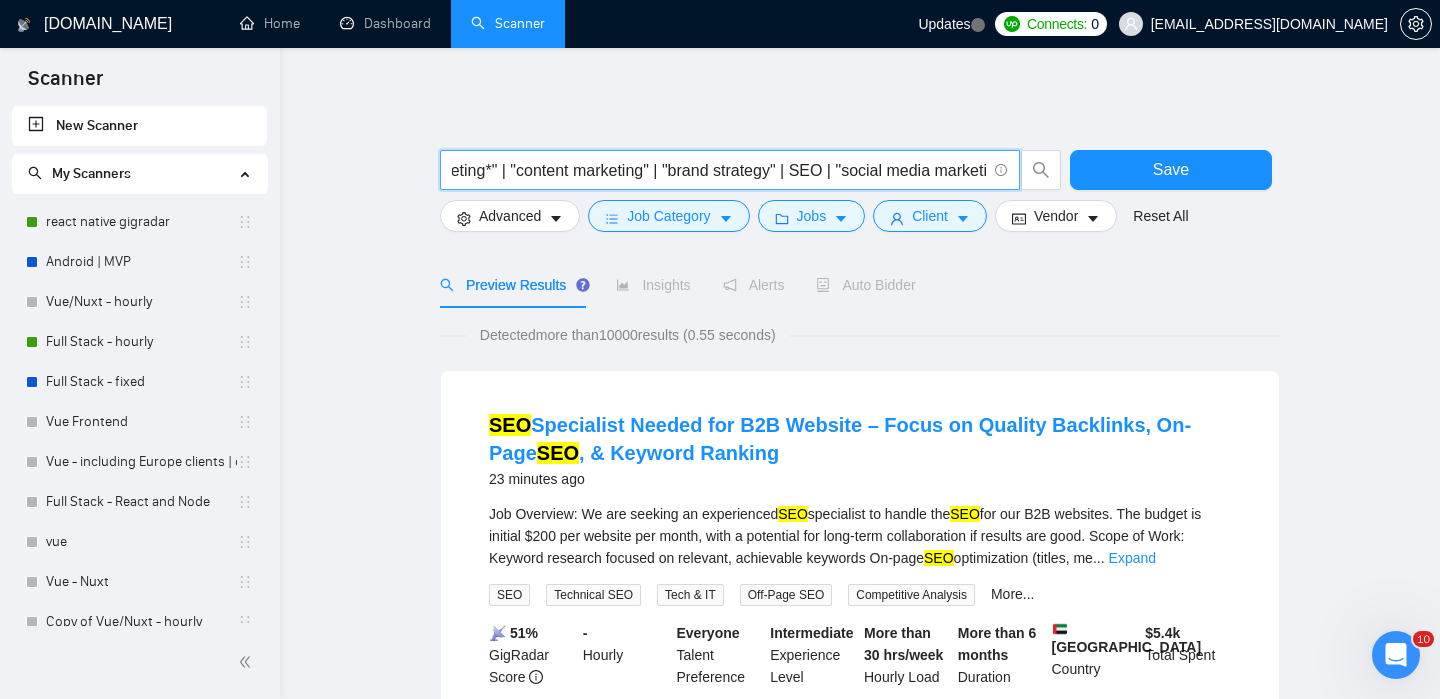 scroll, scrollTop: 0, scrollLeft: 250, axis: horizontal 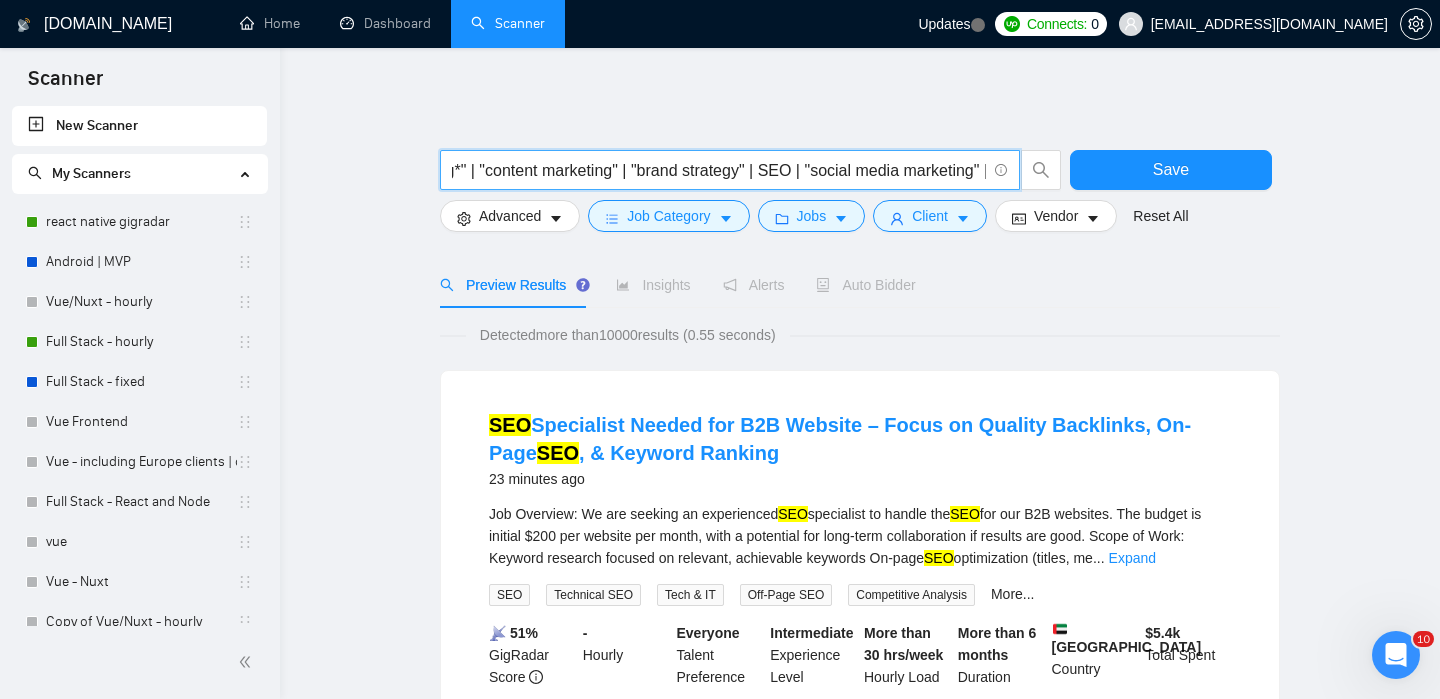 drag, startPoint x: 826, startPoint y: 171, endPoint x: 786, endPoint y: 173, distance: 40.04997 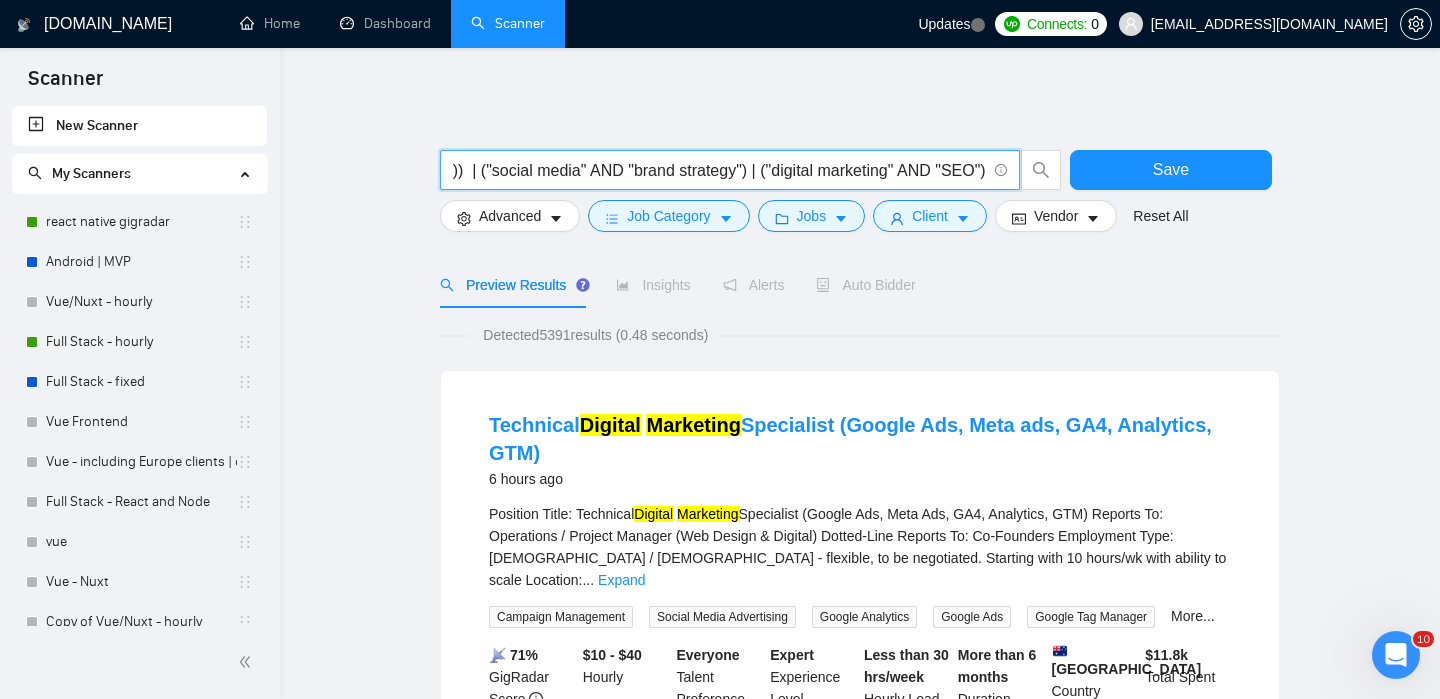 scroll, scrollTop: 0, scrollLeft: 1601, axis: horizontal 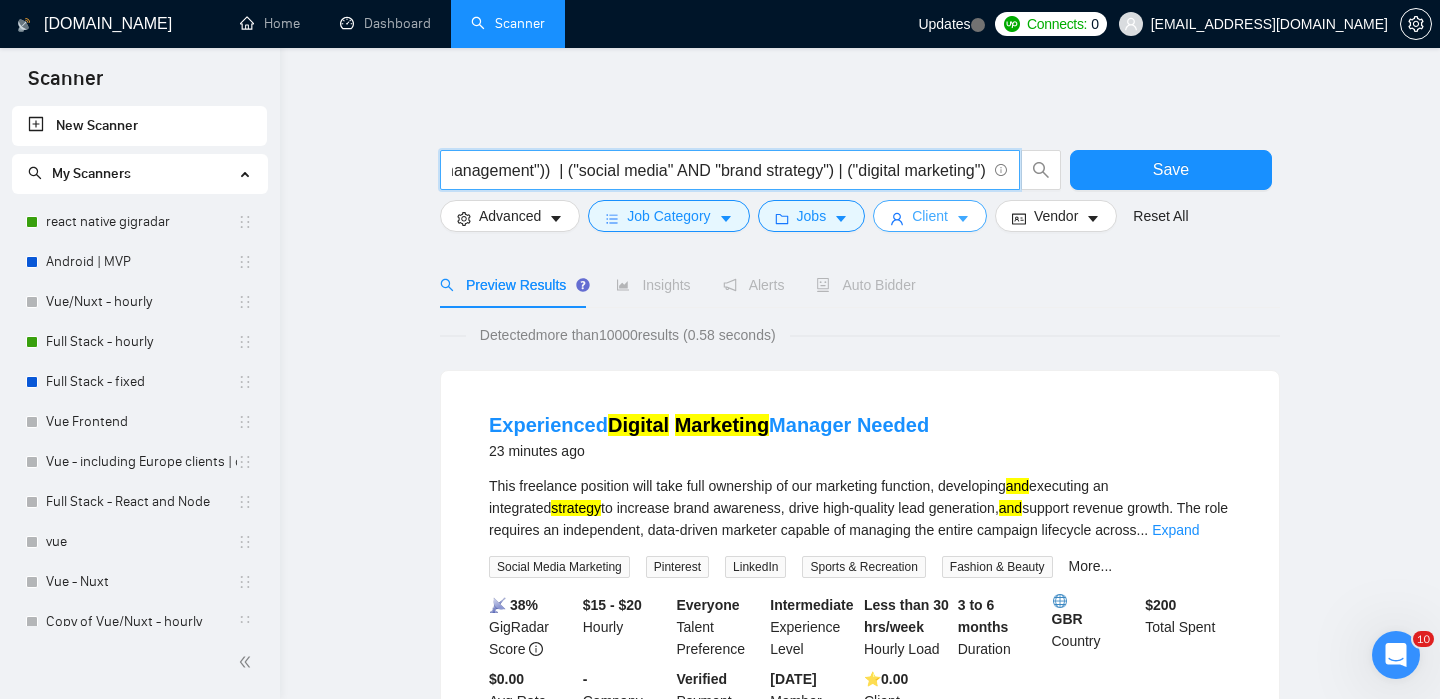 type on "(("social media*" | "digital marketing*" | "content marketing" | "brand strategy" | "social media marketing" | "digital advertising") AND (content | strategy | "social ads" | "brand development" | "social media management"))  | ("social media" AND "brand strategy") | ("digital marketing")" 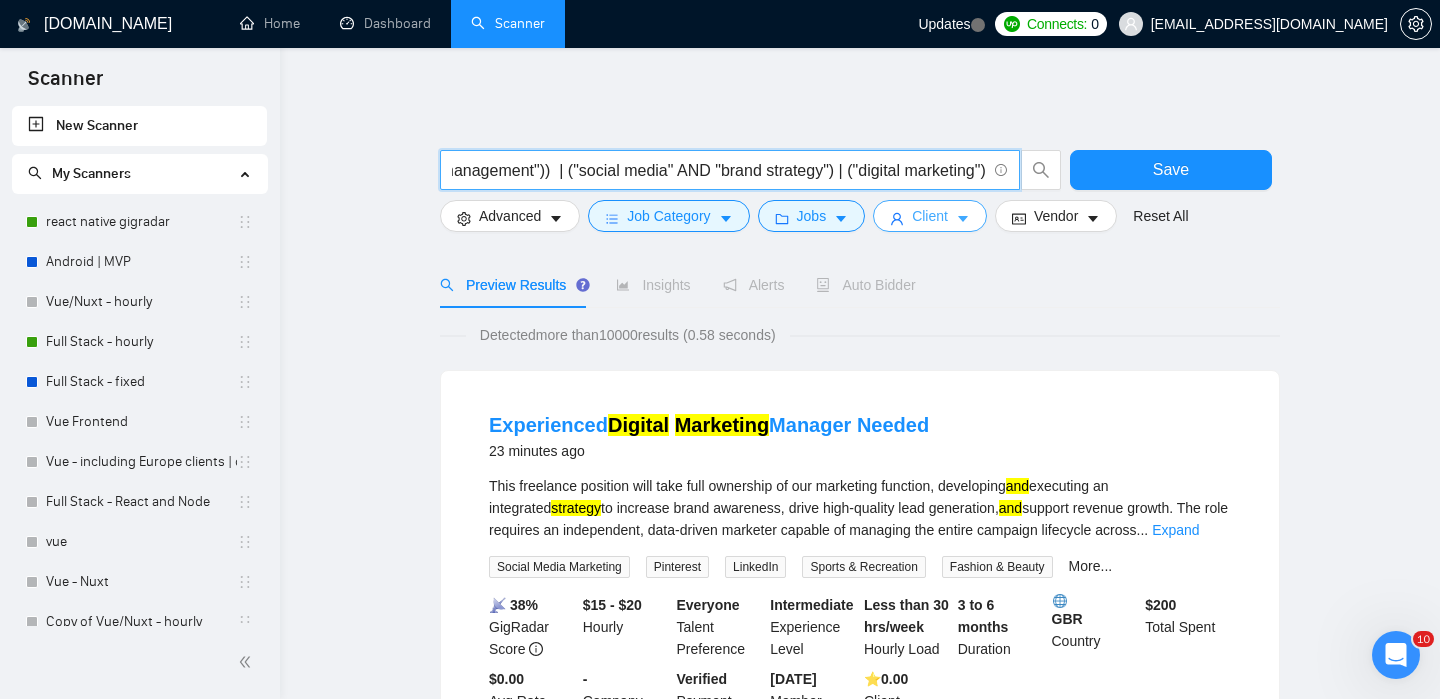 click on "Client" at bounding box center (930, 216) 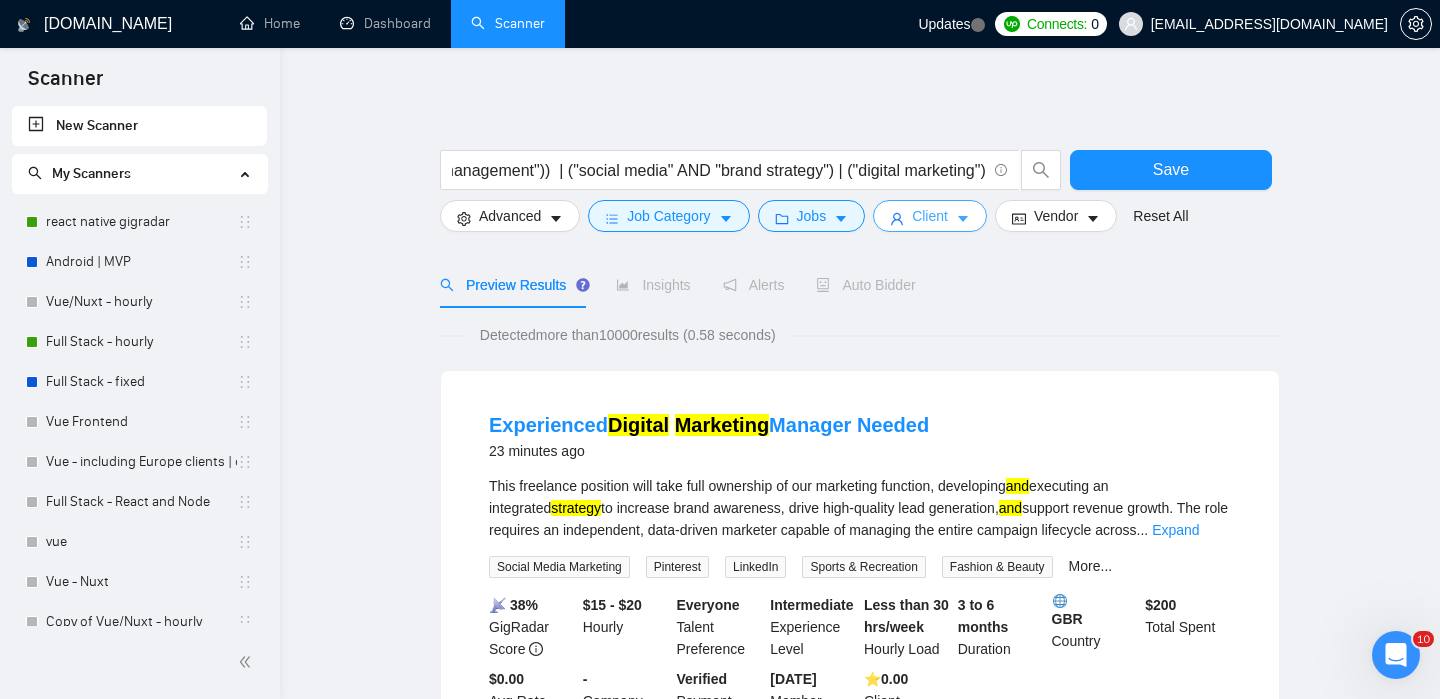 scroll, scrollTop: 0, scrollLeft: 0, axis: both 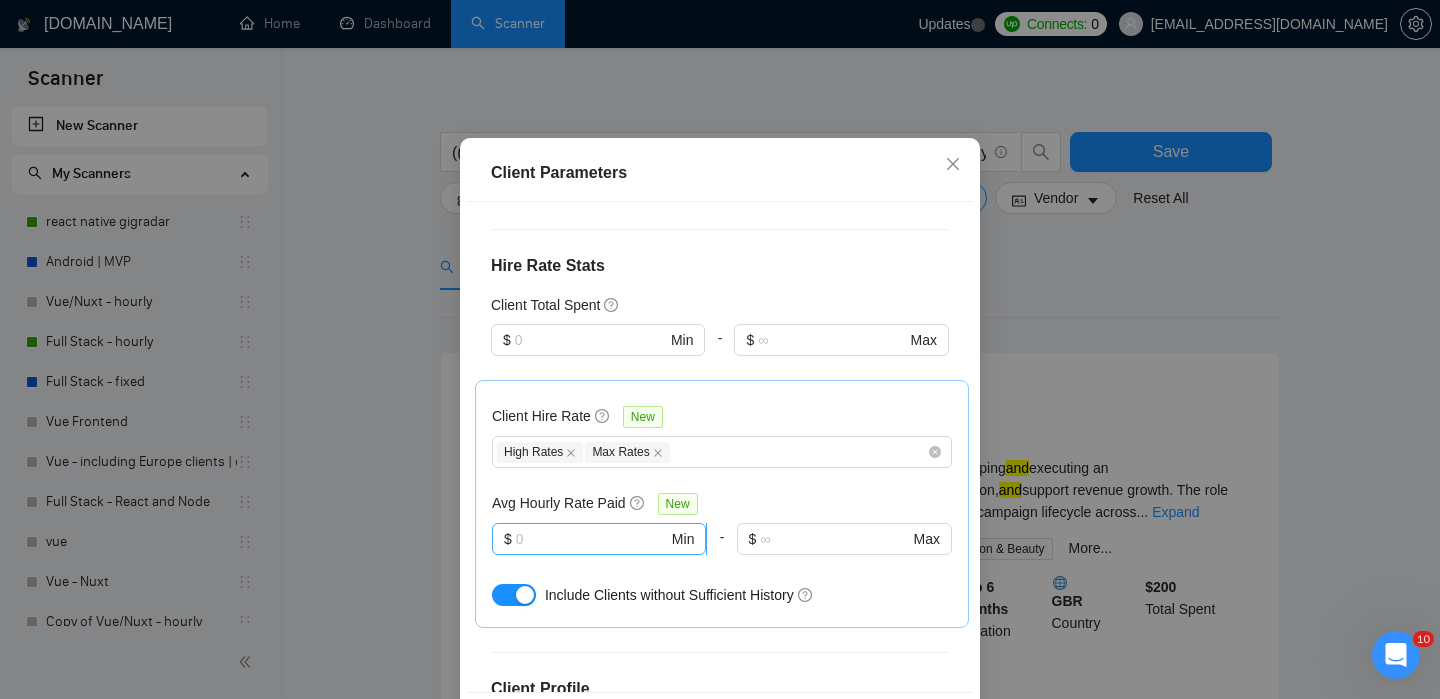 click at bounding box center [592, 539] 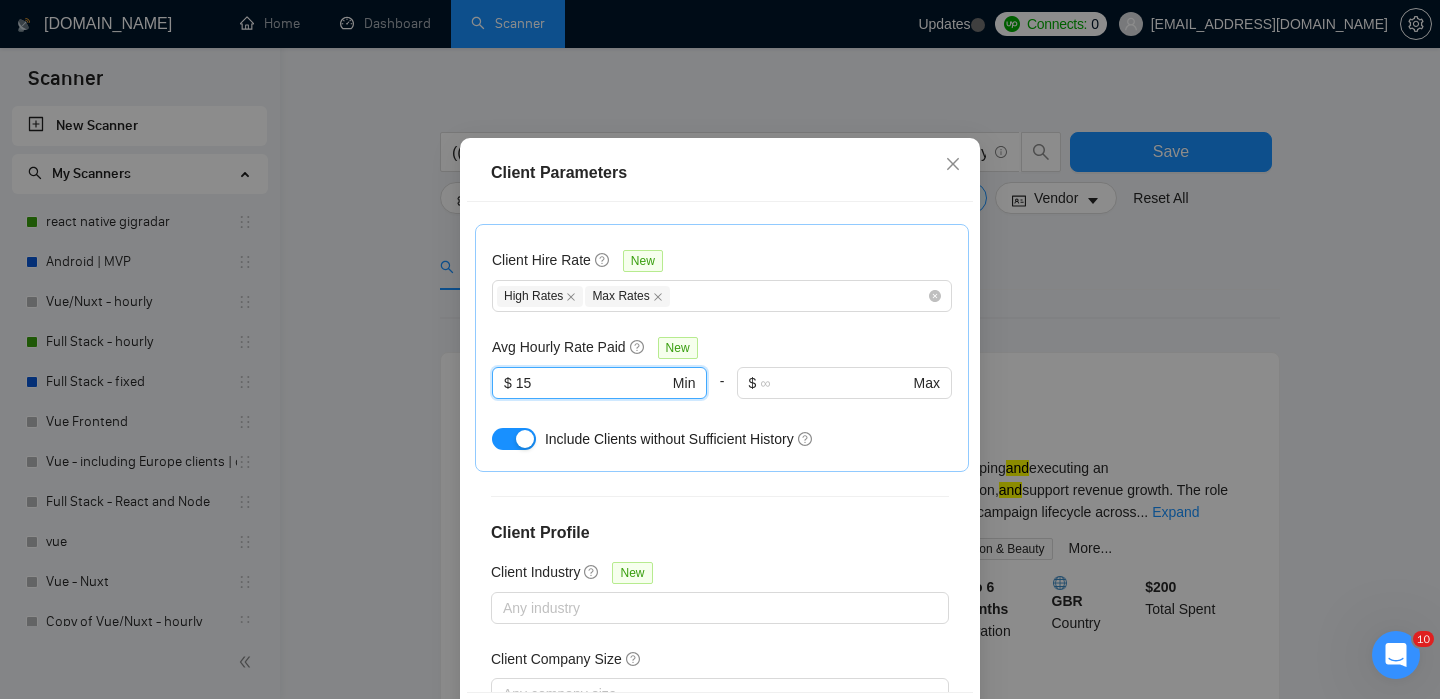 scroll, scrollTop: 700, scrollLeft: 0, axis: vertical 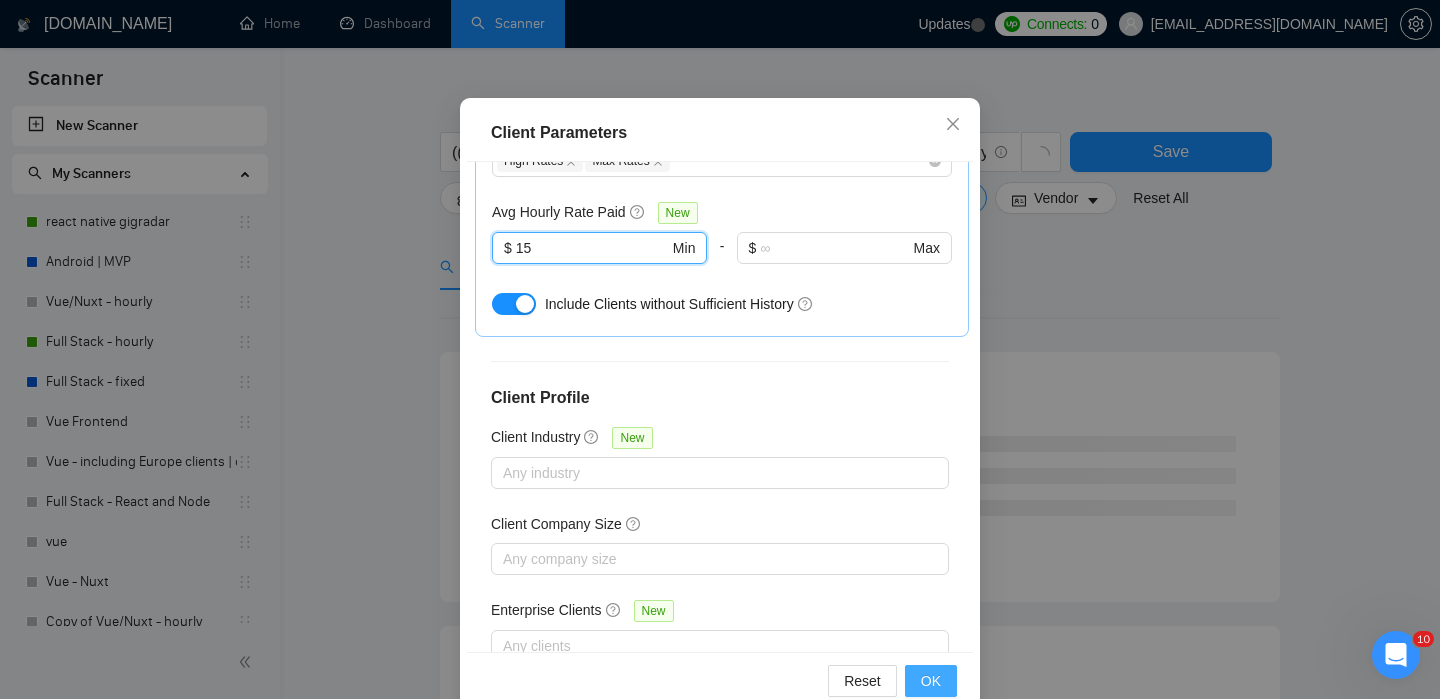 type on "15" 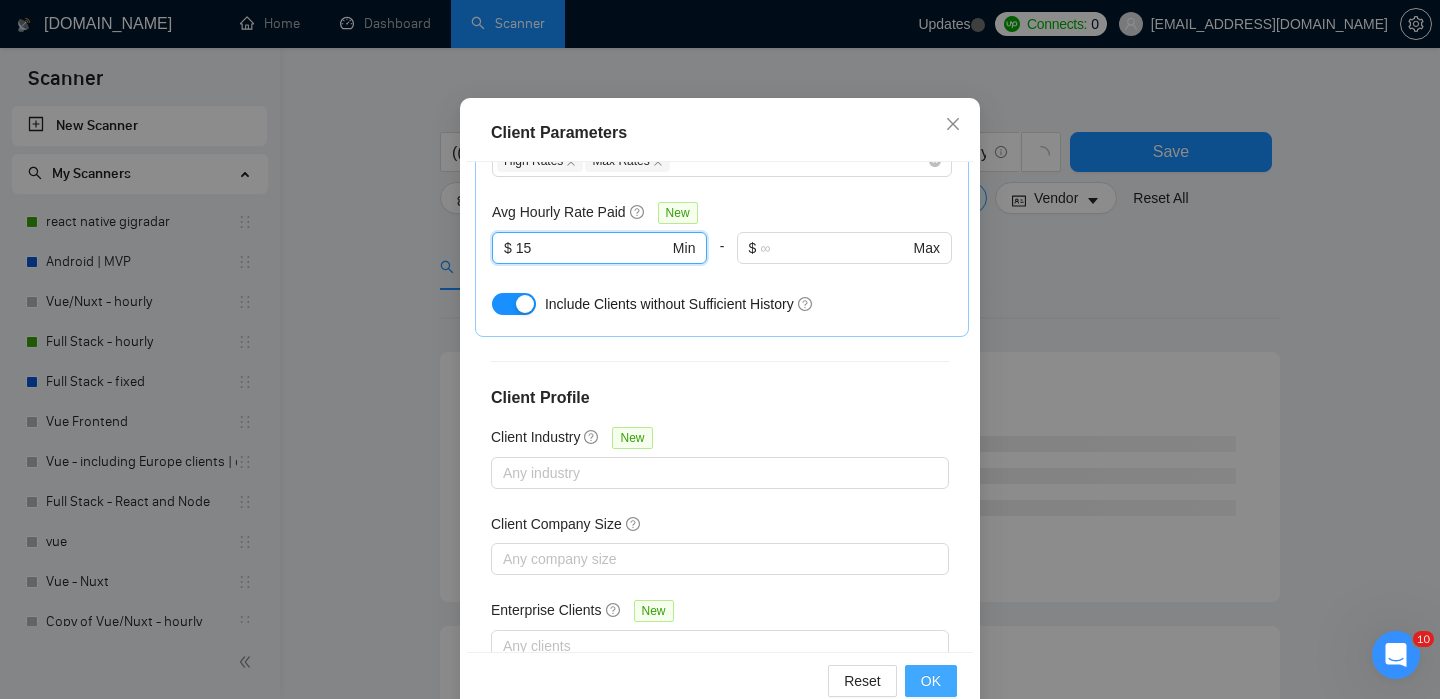 click on "OK" at bounding box center [931, 681] 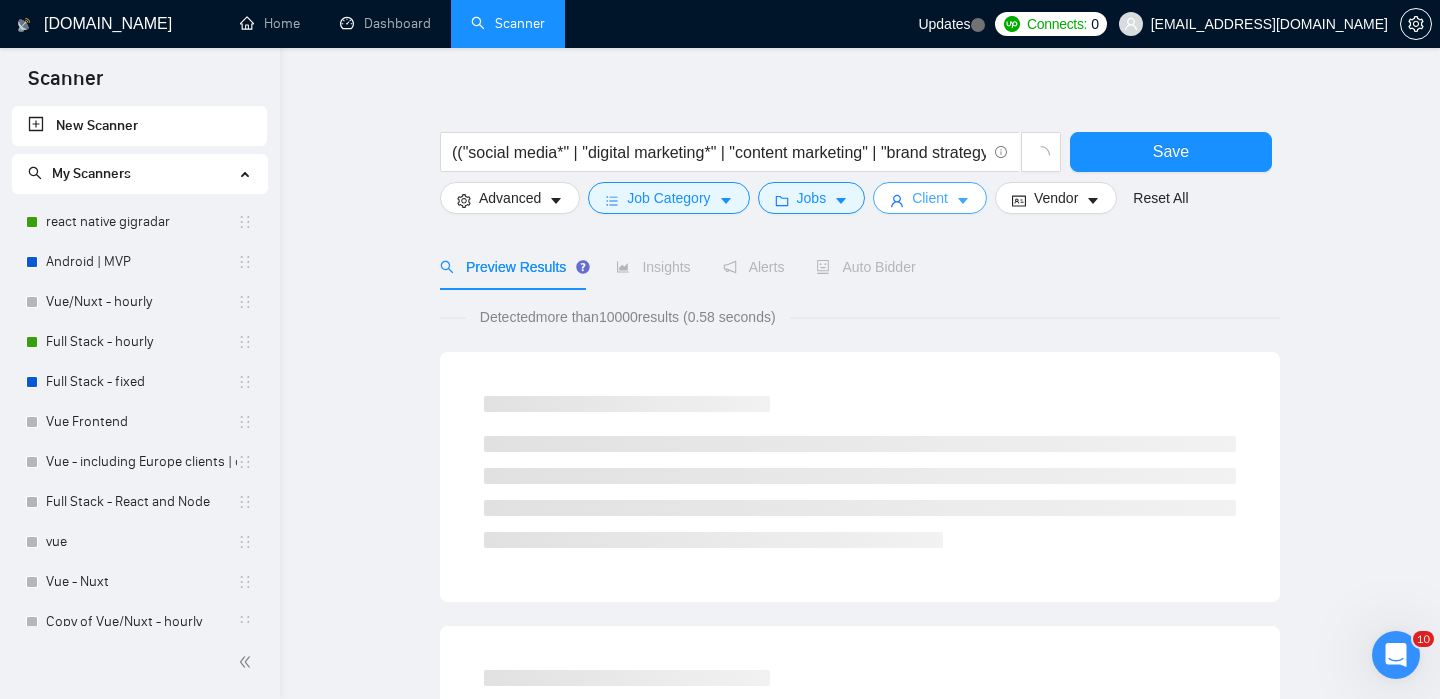 scroll, scrollTop: 0, scrollLeft: 0, axis: both 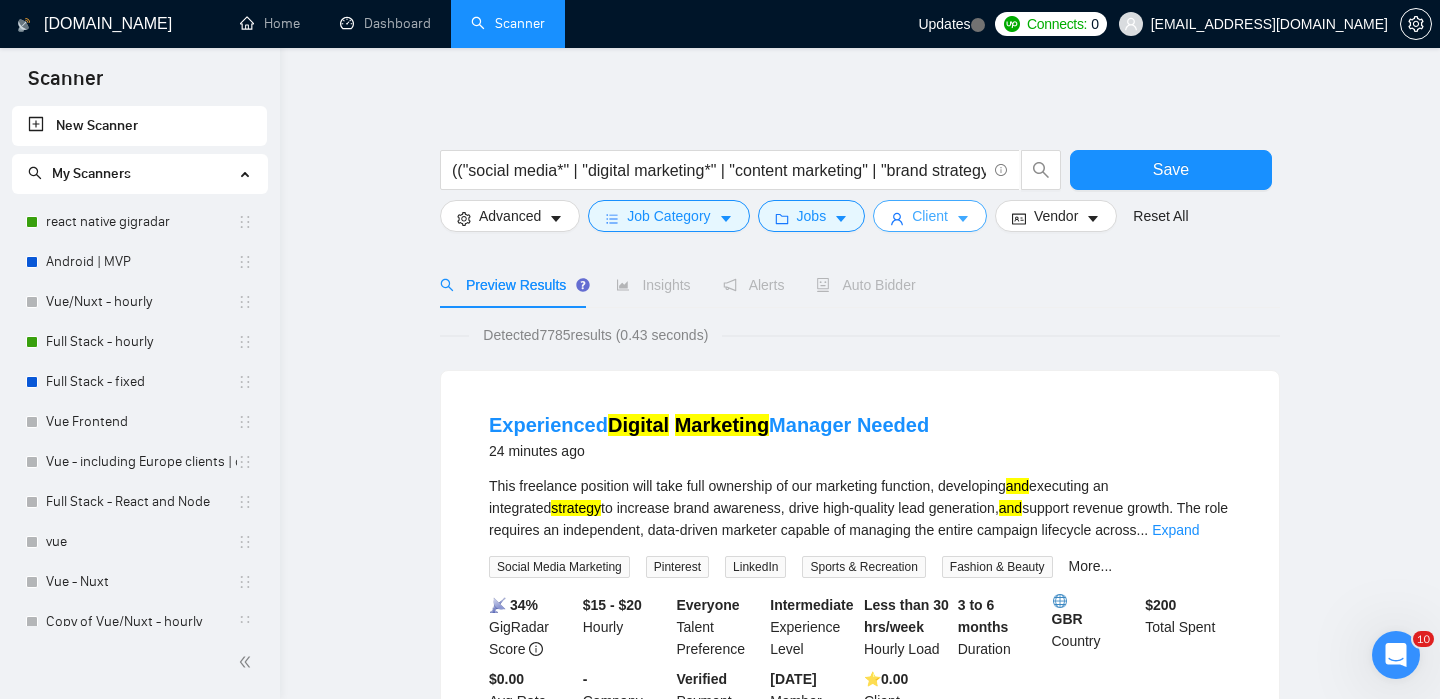 click on "Client" at bounding box center [930, 216] 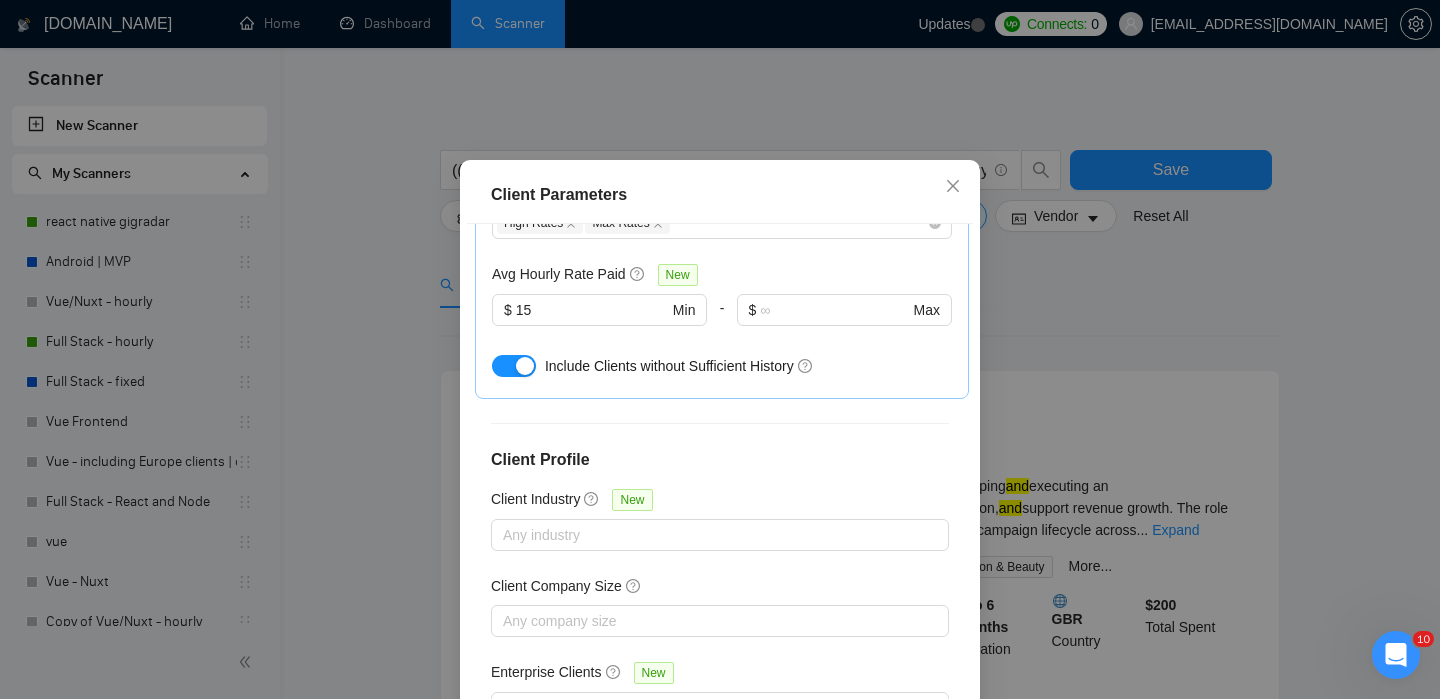 scroll, scrollTop: 54, scrollLeft: 0, axis: vertical 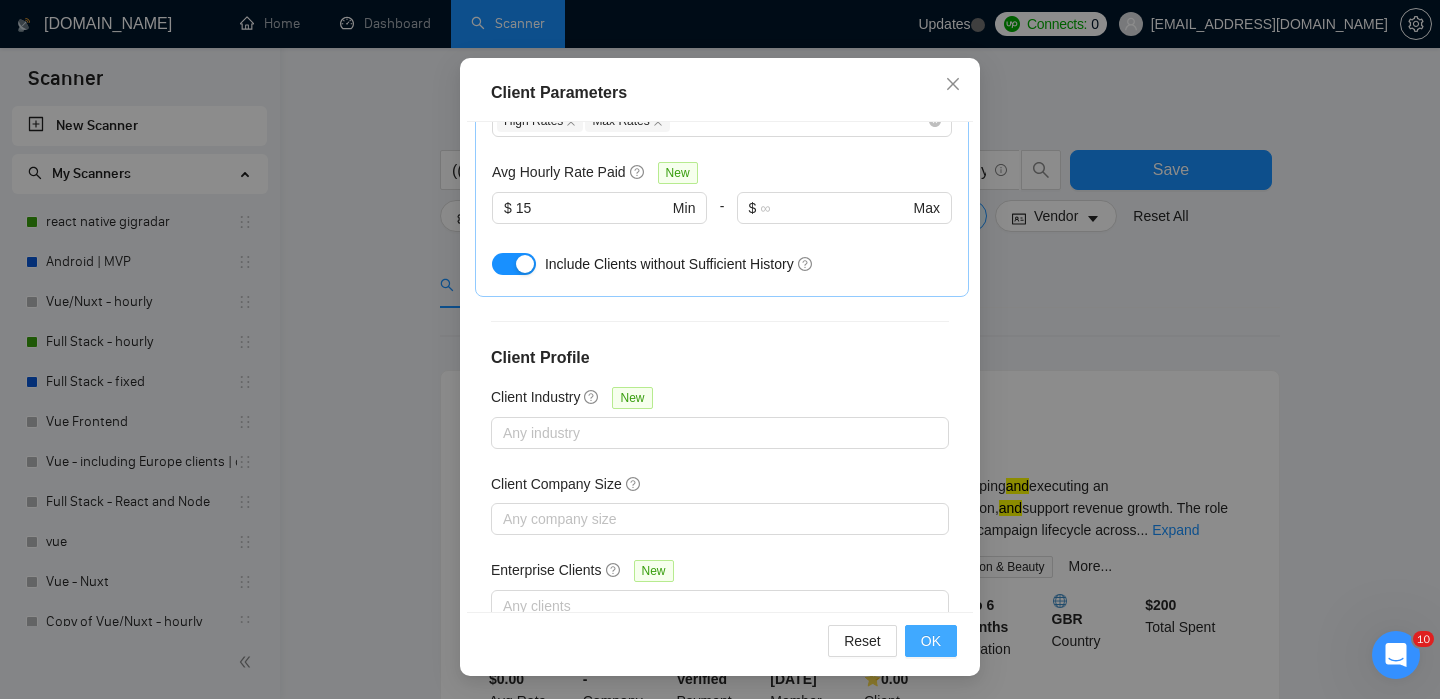 click on "OK" at bounding box center (931, 641) 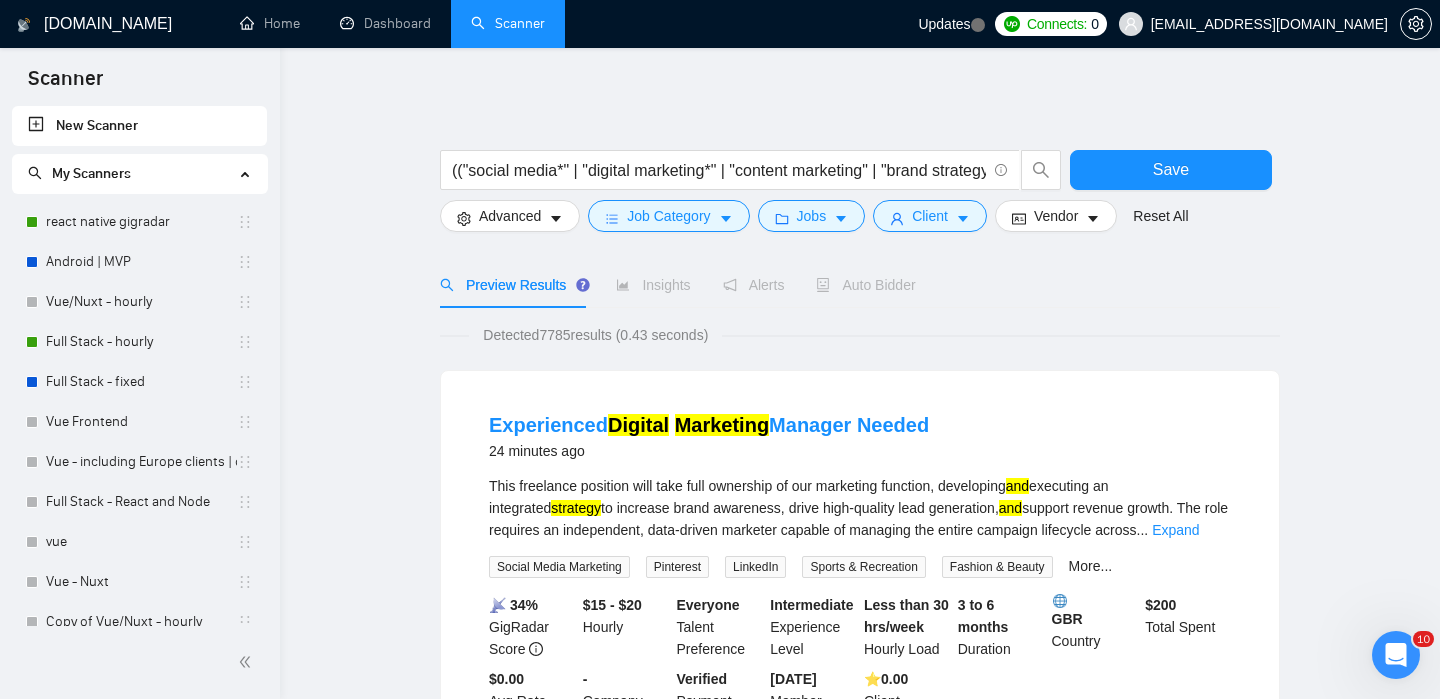 scroll, scrollTop: 62, scrollLeft: 0, axis: vertical 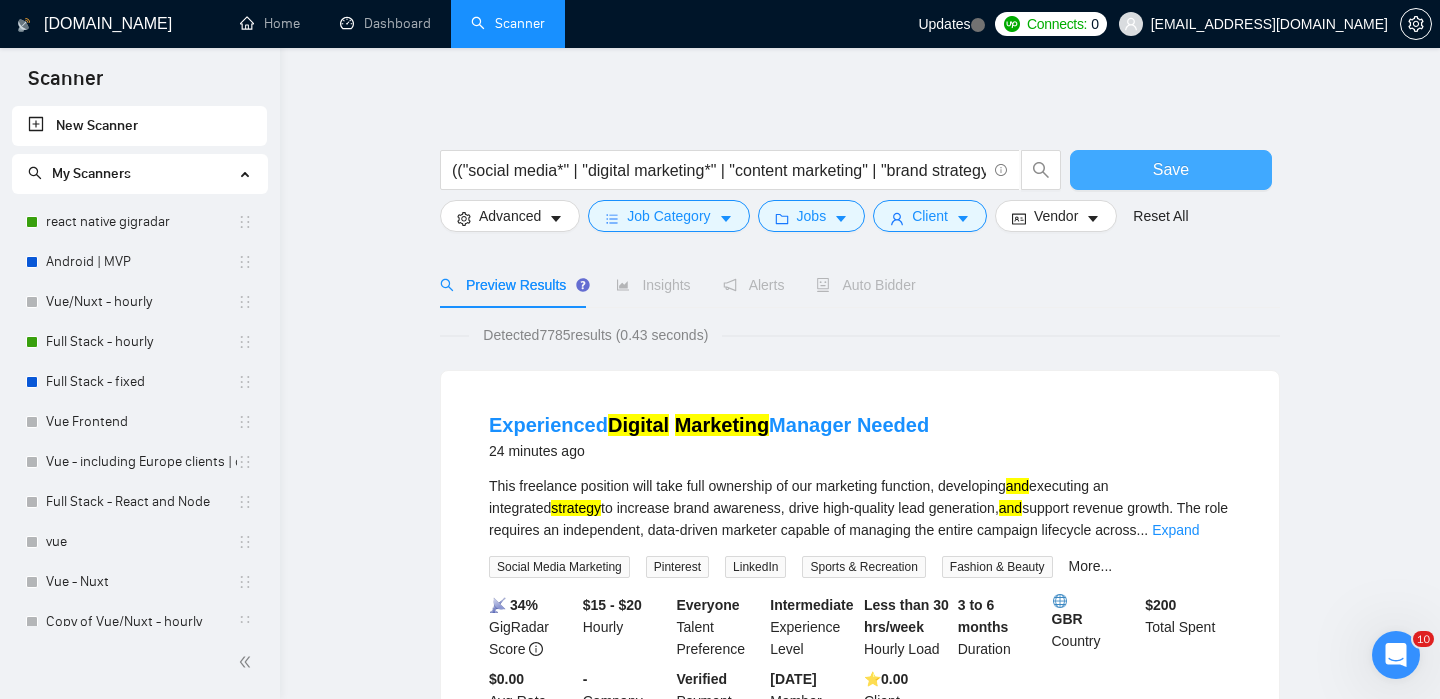 click on "Save" at bounding box center [1171, 170] 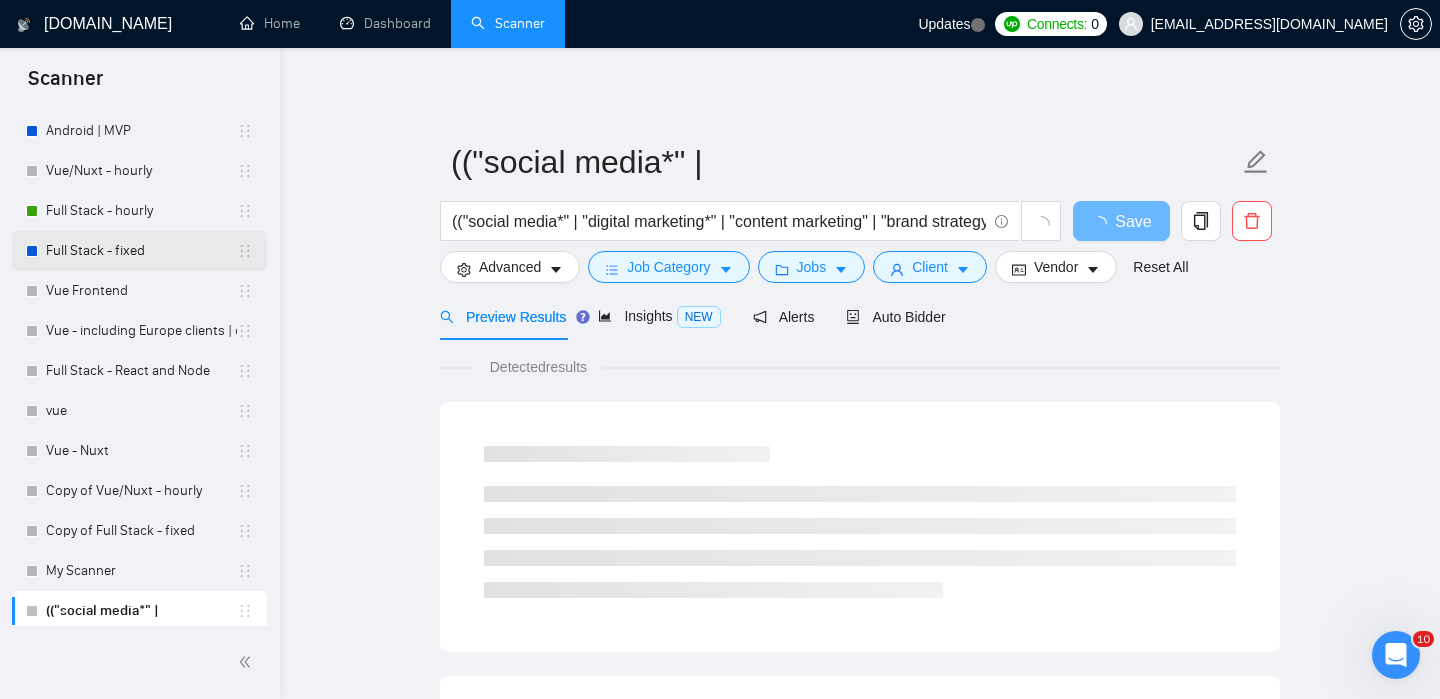 scroll, scrollTop: 136, scrollLeft: 0, axis: vertical 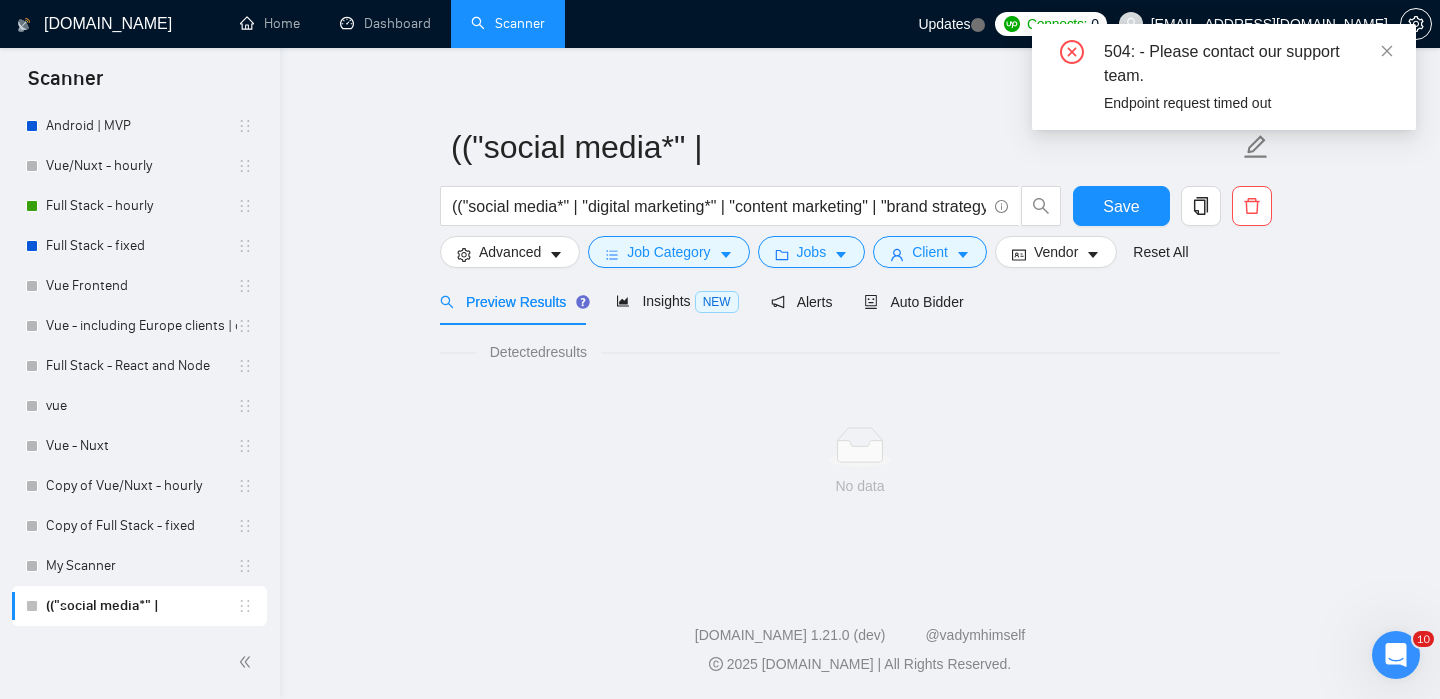 click on "504:  - Please contact our support team. Endpoint request timed out" at bounding box center [1224, 77] 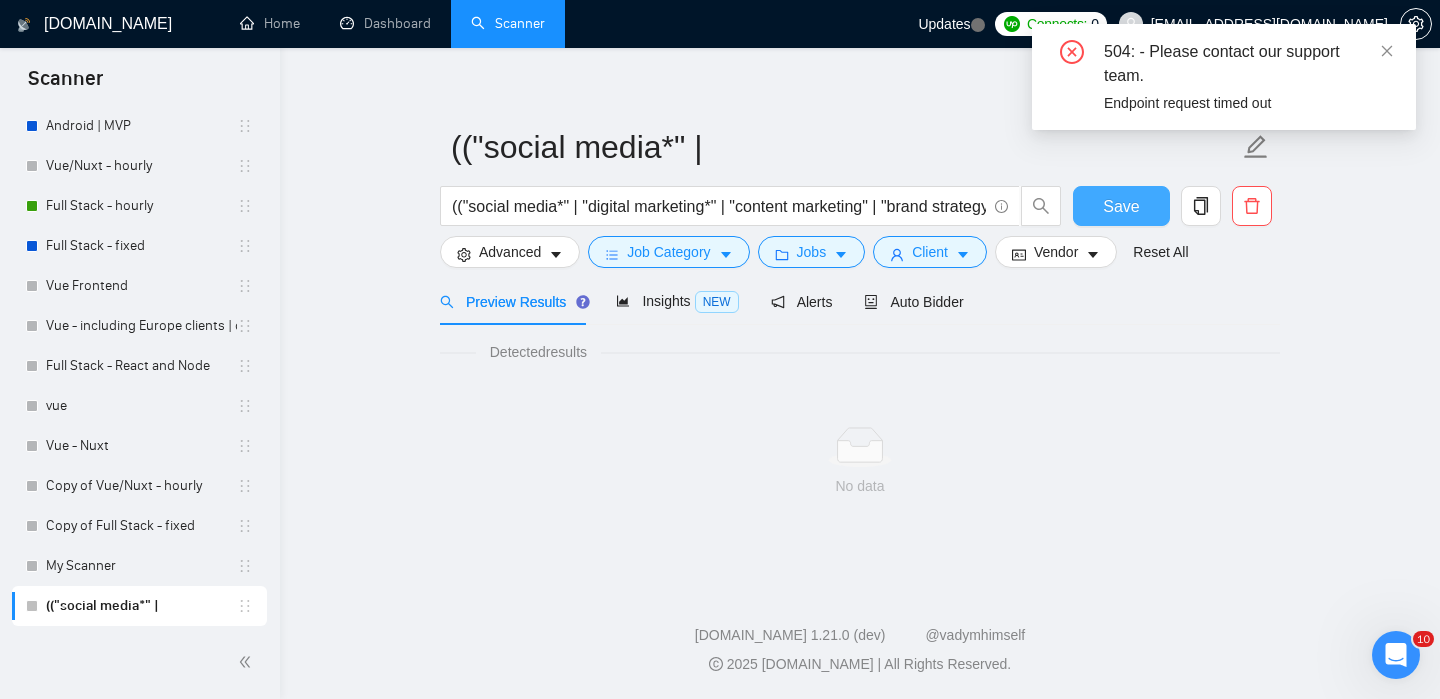 click on "Save" at bounding box center (1121, 206) 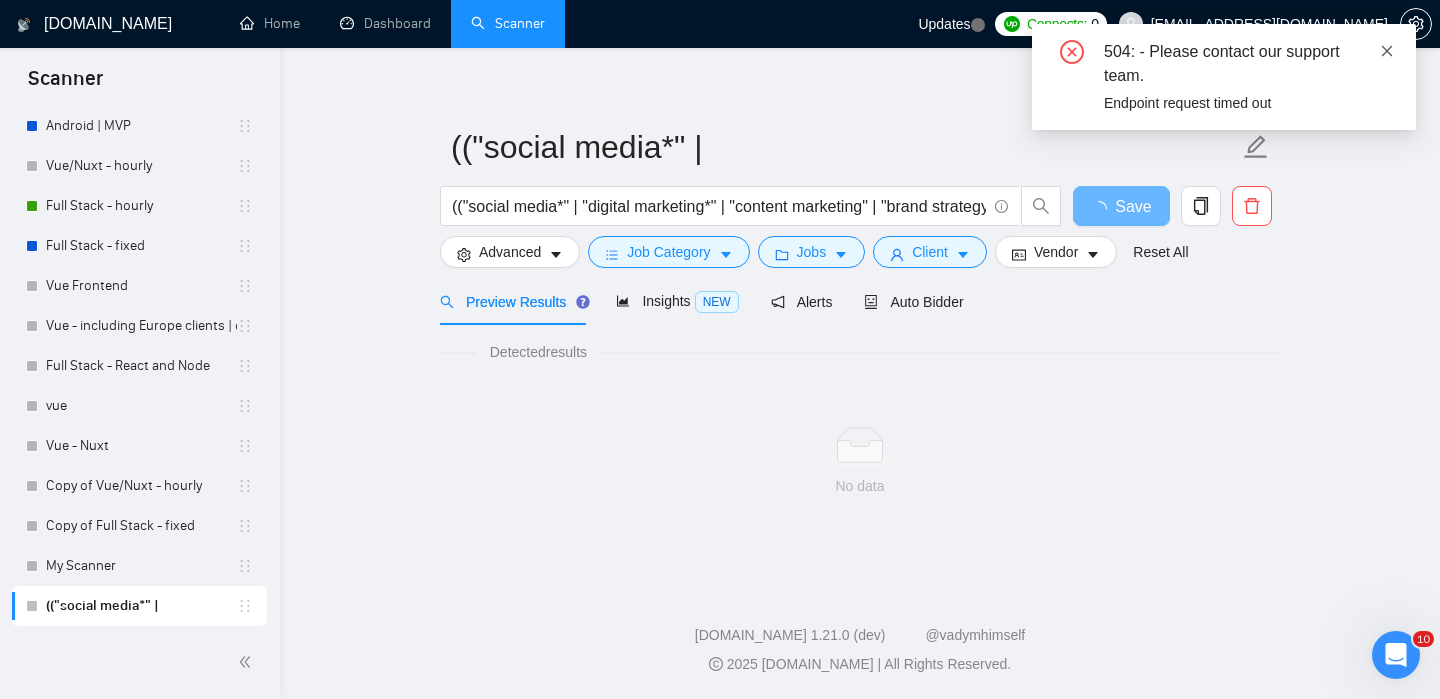click 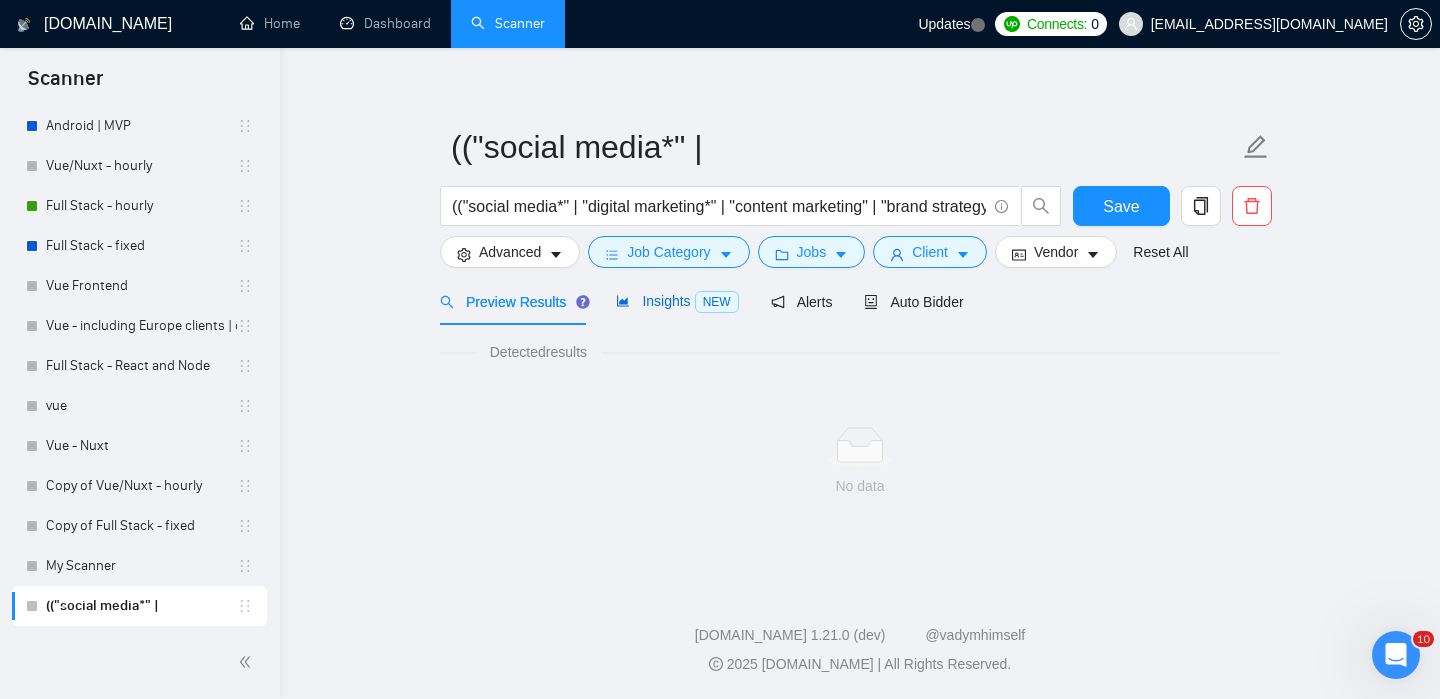 click on "NEW" at bounding box center [717, 302] 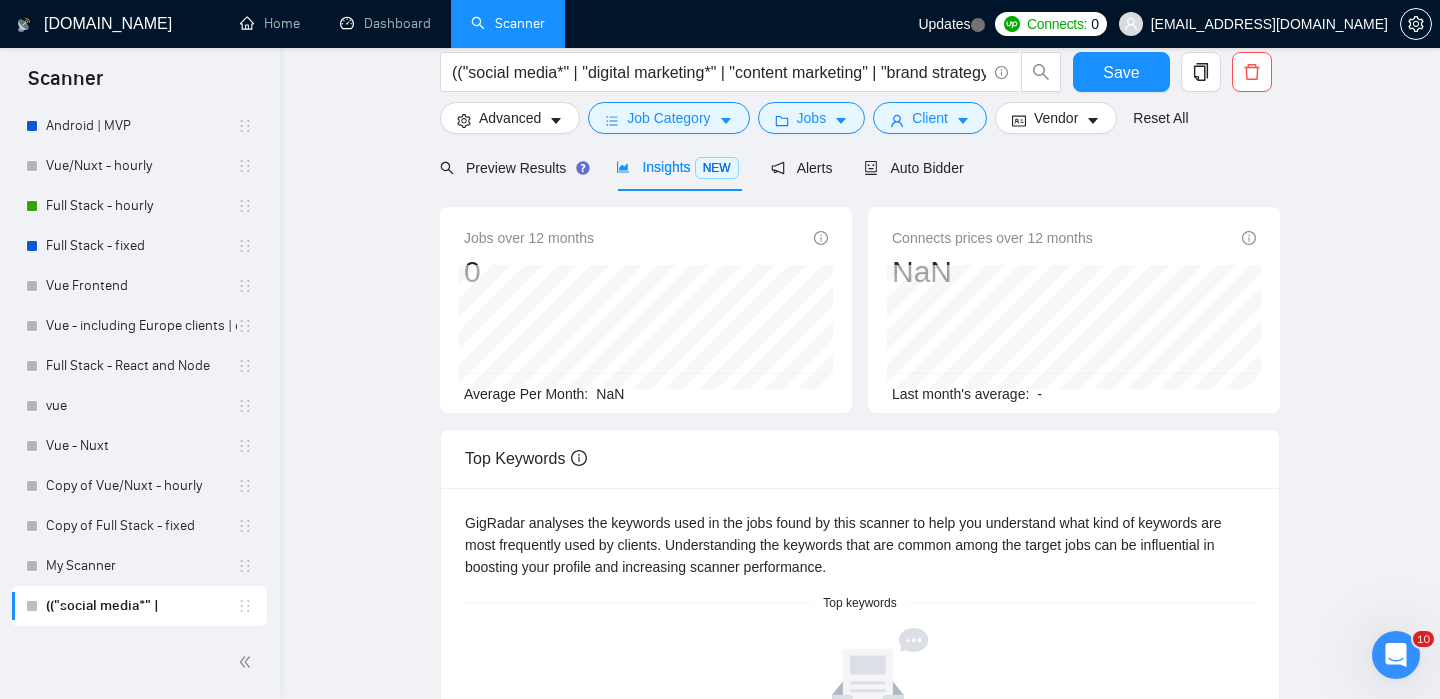 scroll, scrollTop: 0, scrollLeft: 0, axis: both 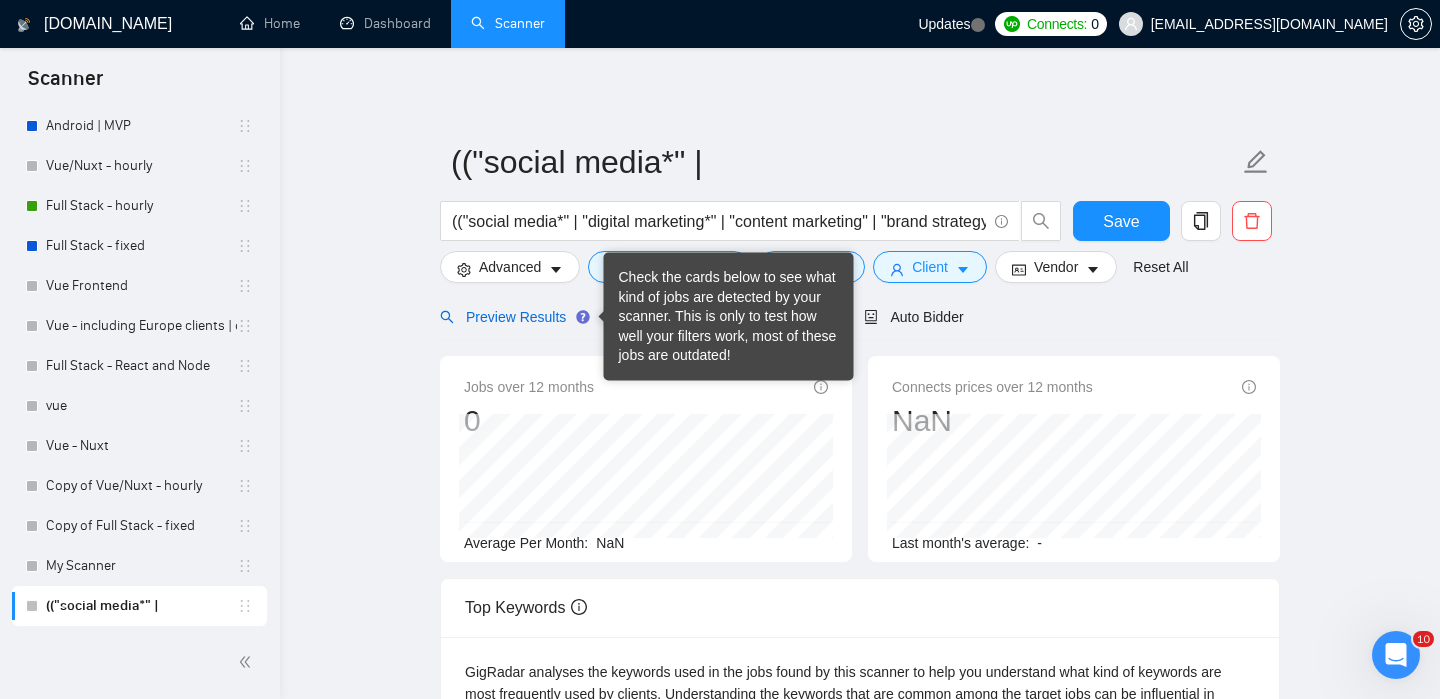 click on "Preview Results" at bounding box center (512, 317) 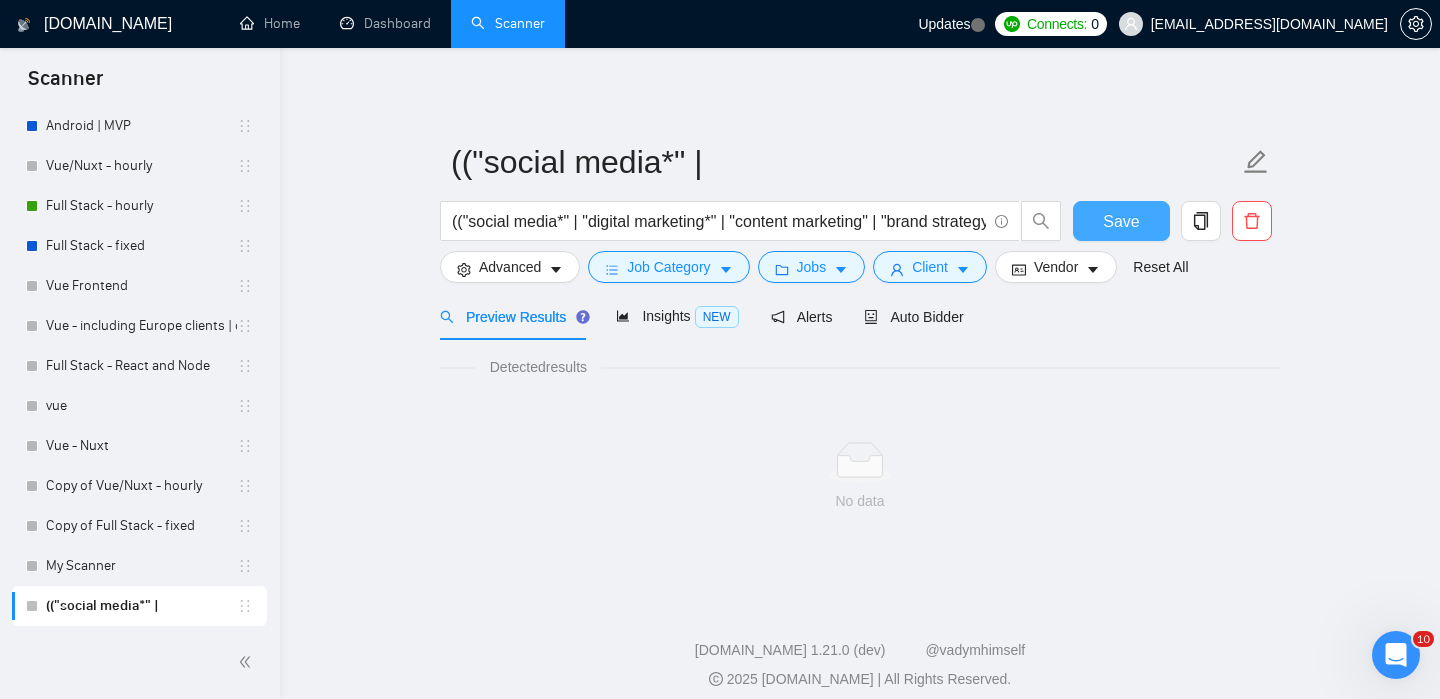 click on "Save" at bounding box center (1121, 221) 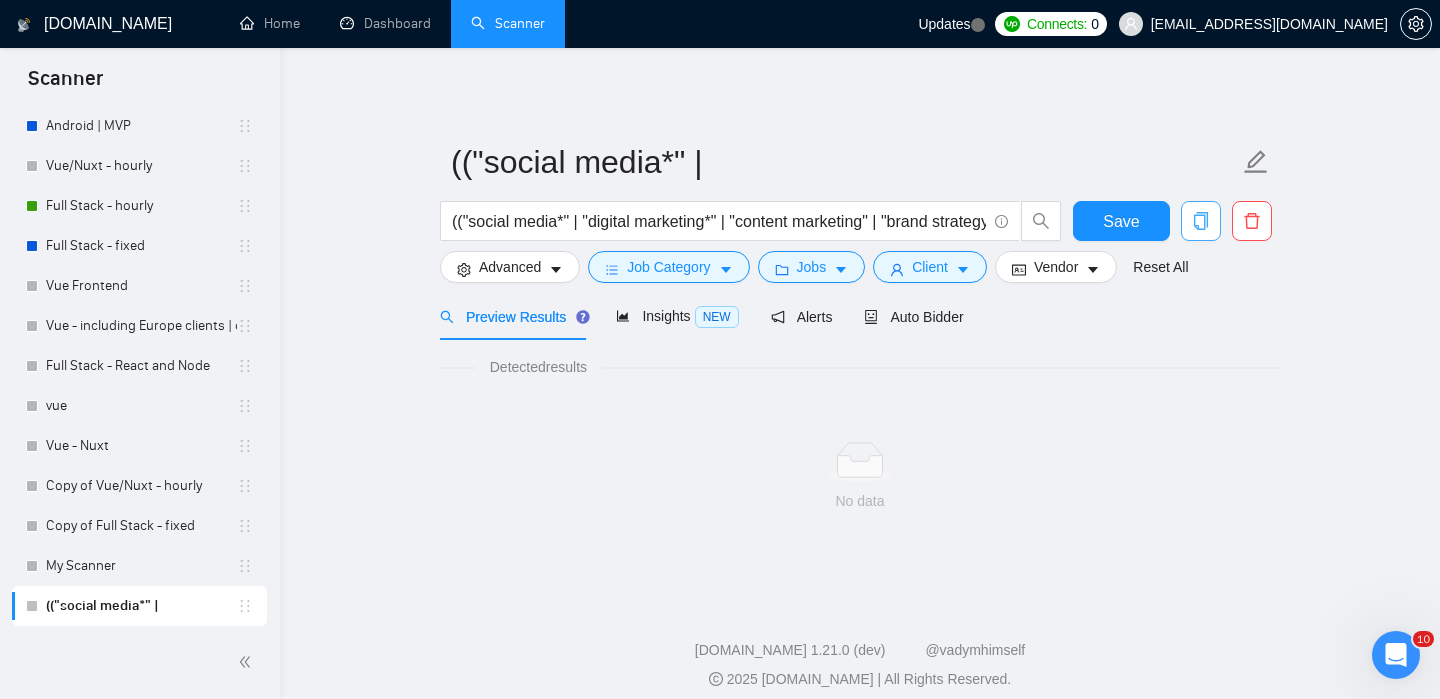 click 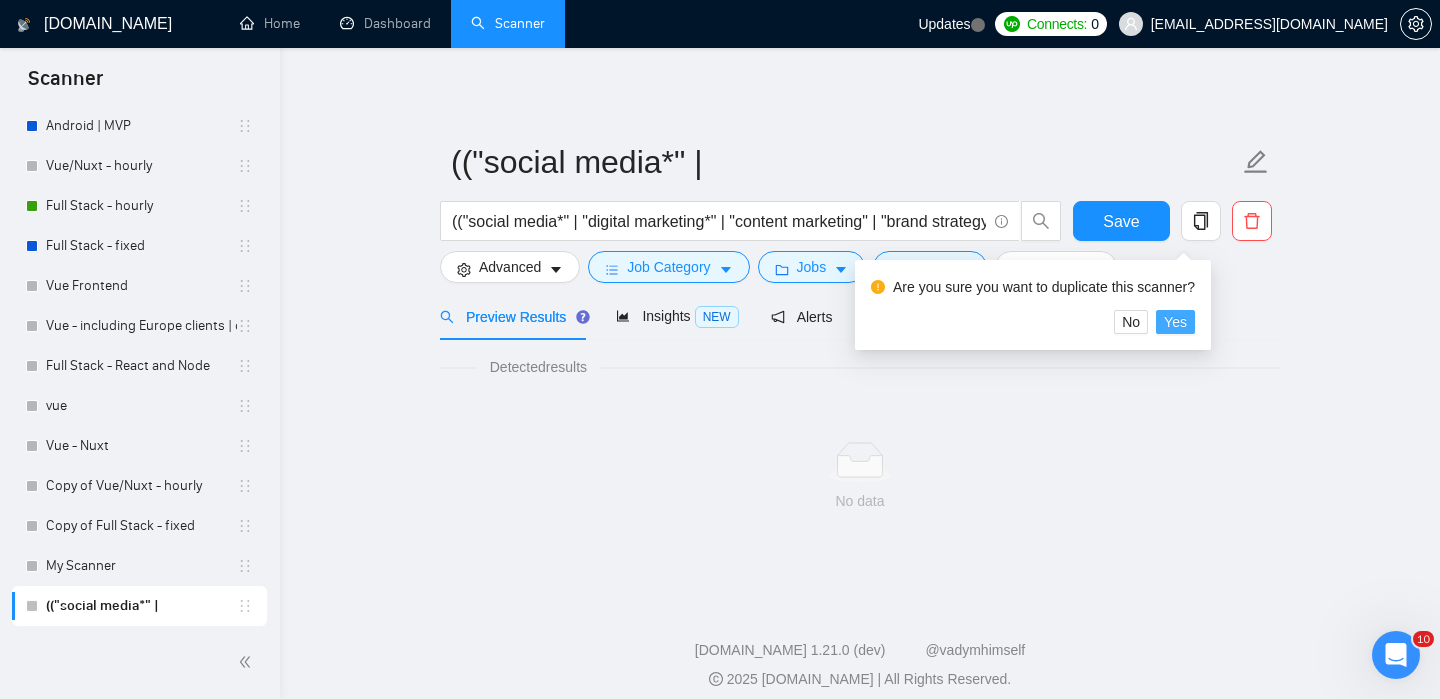 click on "Yes" at bounding box center [1175, 322] 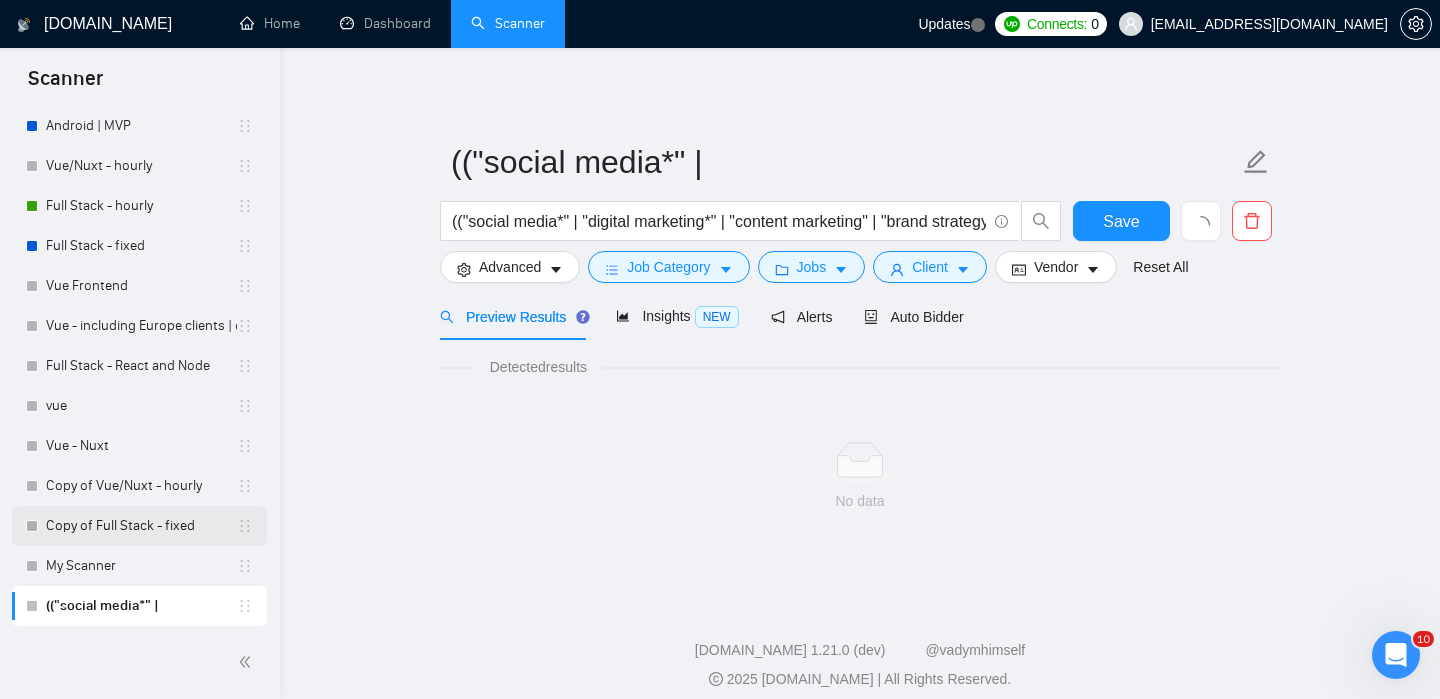scroll, scrollTop: 15, scrollLeft: 0, axis: vertical 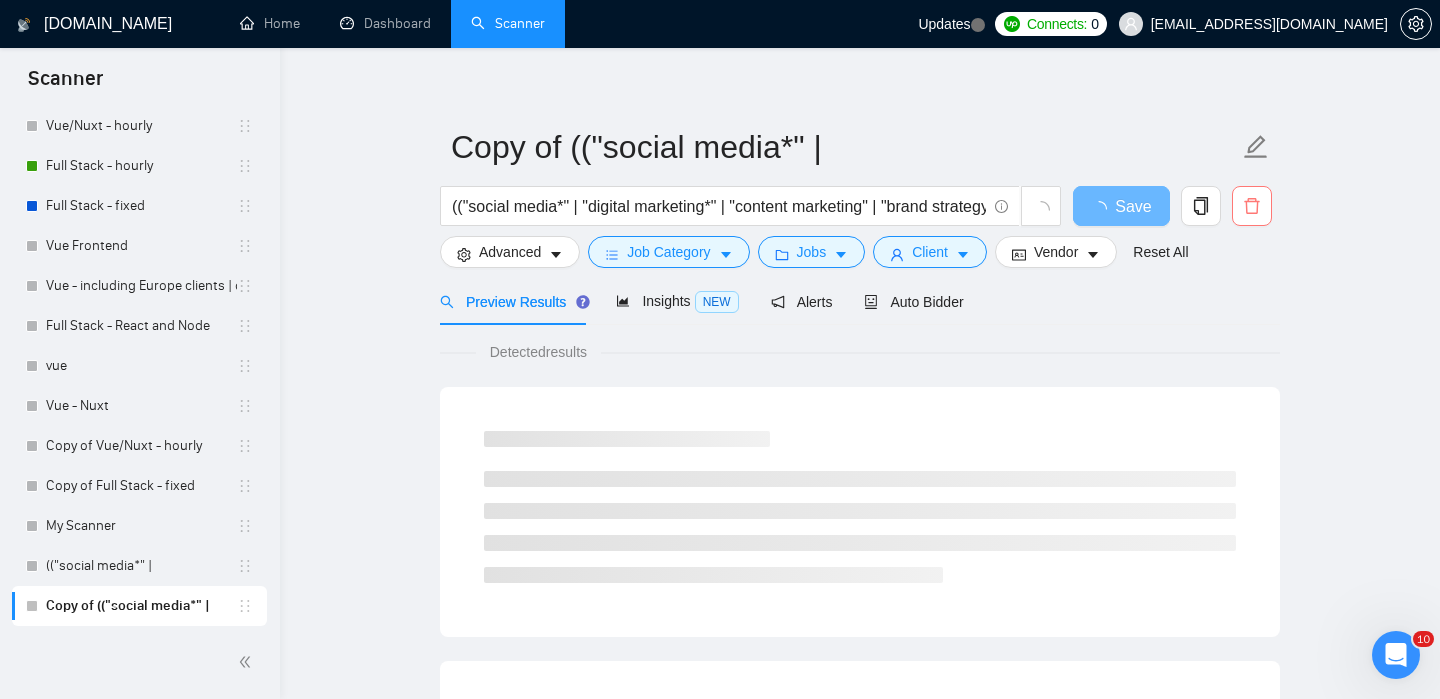 click 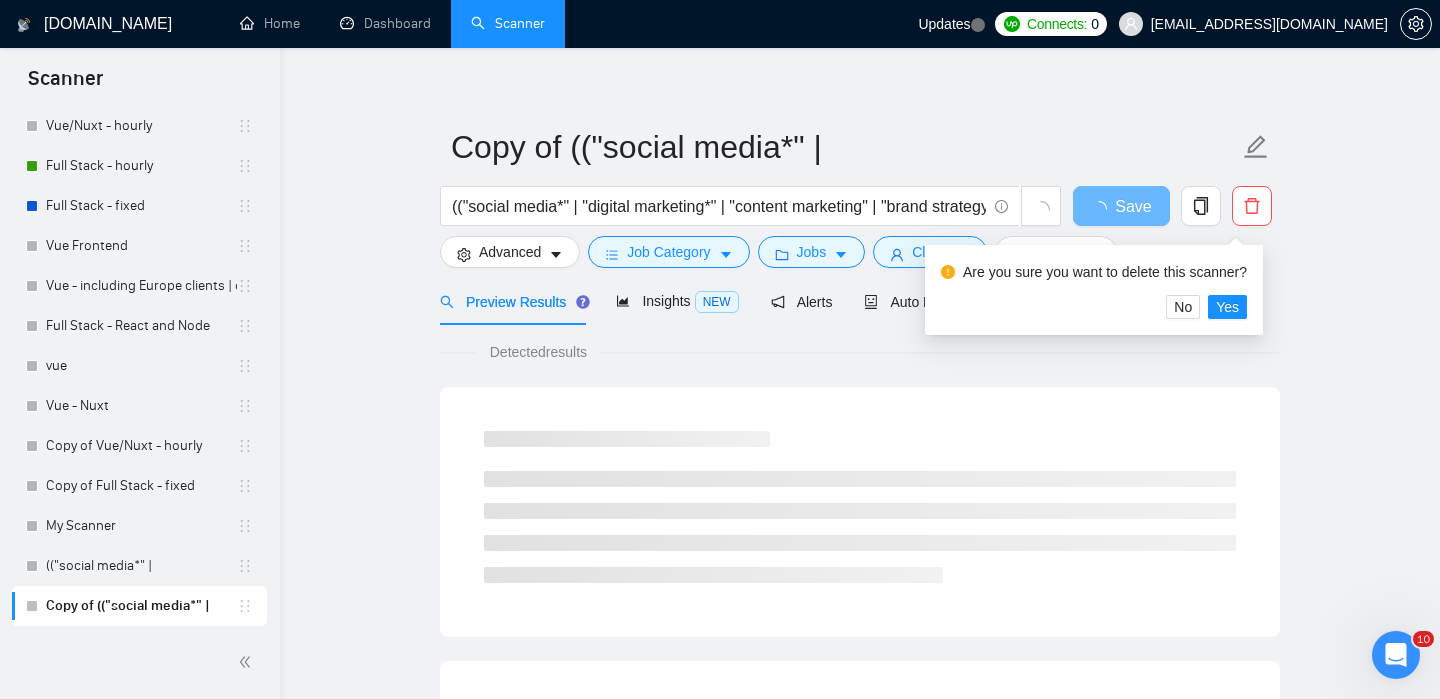 click at bounding box center (860, 479) 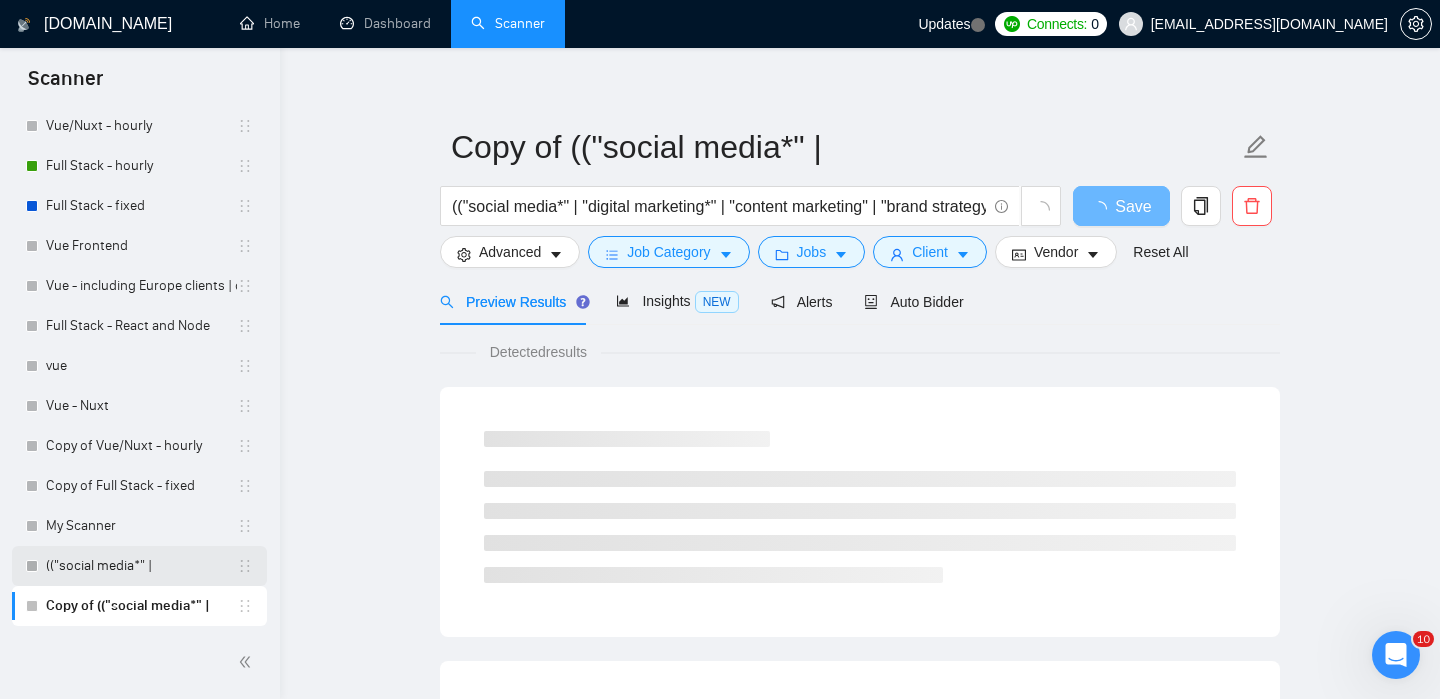 click on "(("social media*" |" at bounding box center (141, 566) 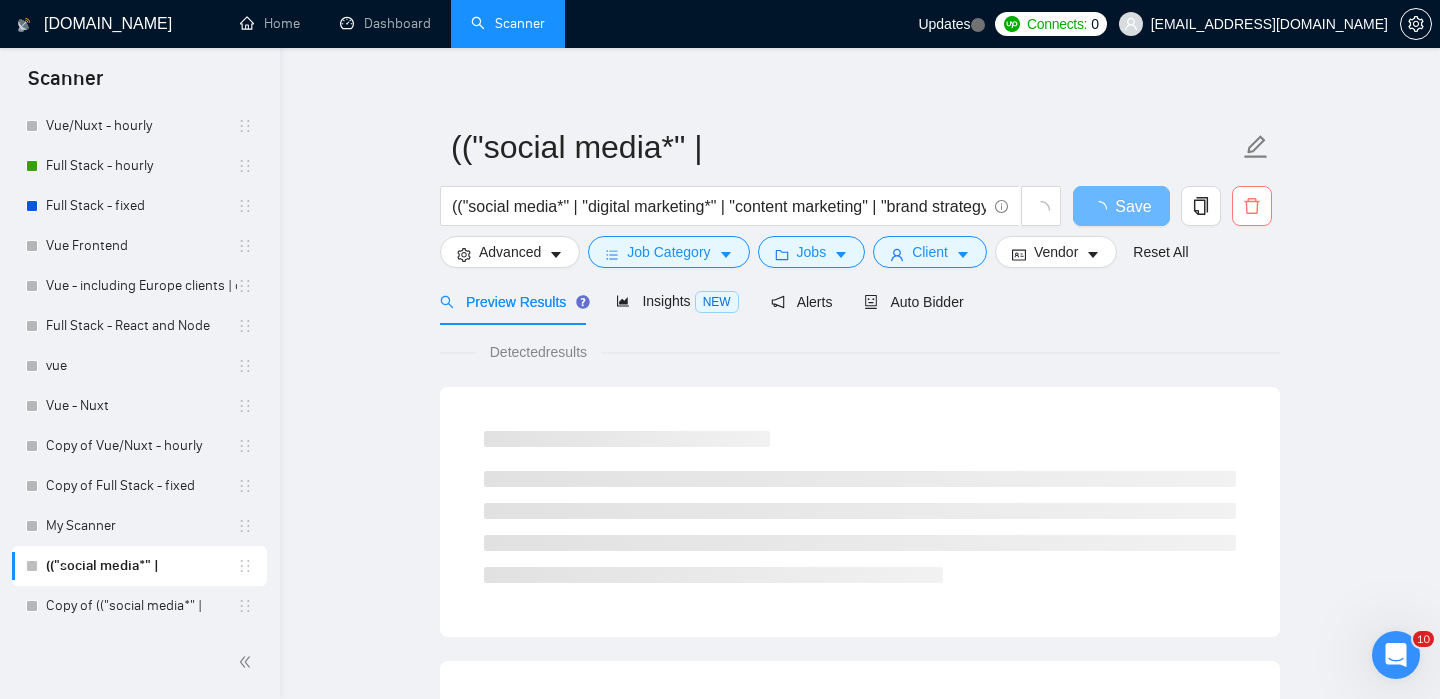 click 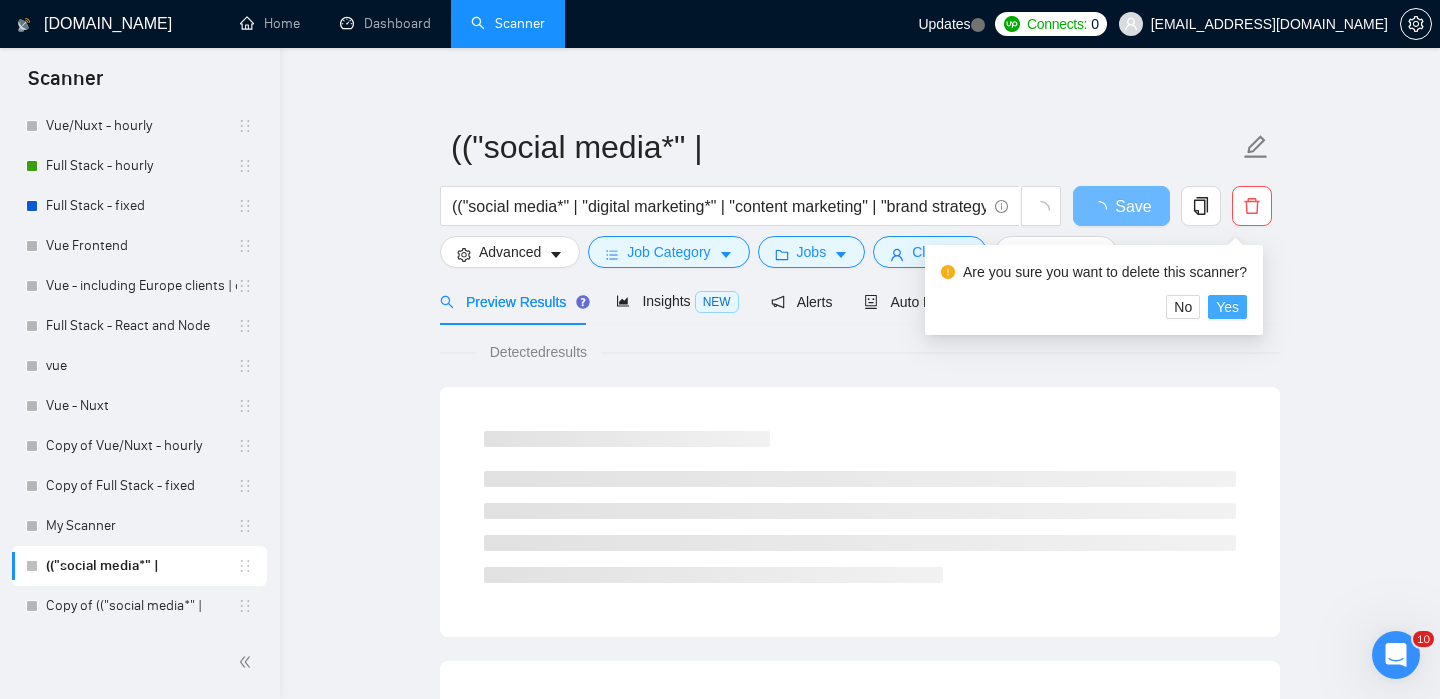 click on "Yes" at bounding box center [1227, 307] 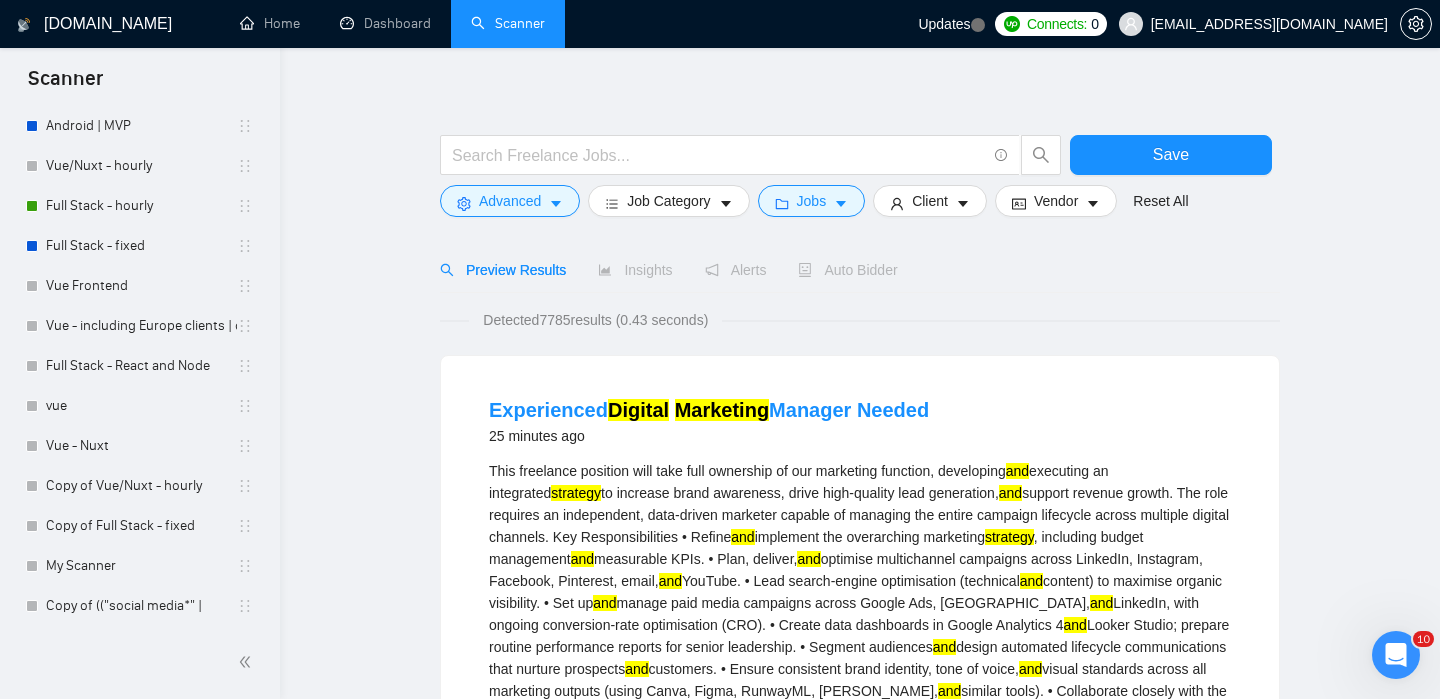 scroll, scrollTop: 136, scrollLeft: 0, axis: vertical 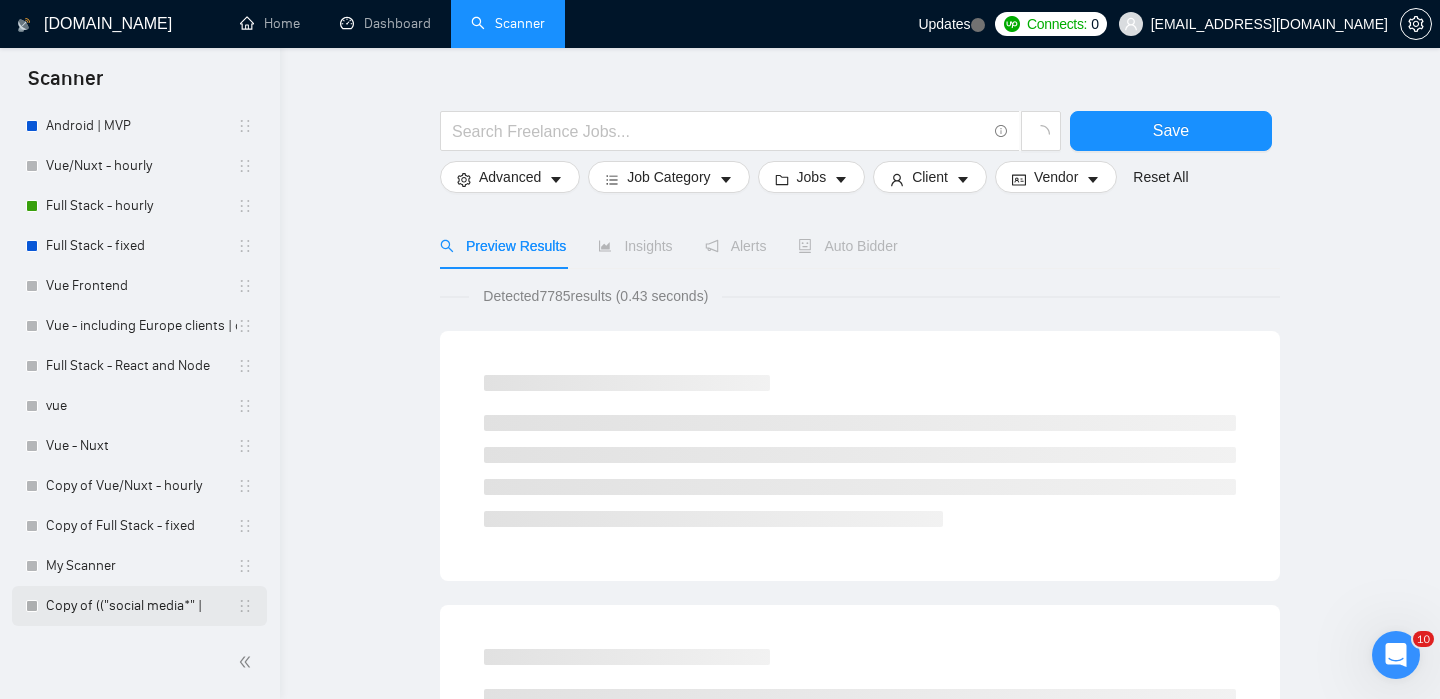 click on "Copy of (("social media*" |" at bounding box center (141, 606) 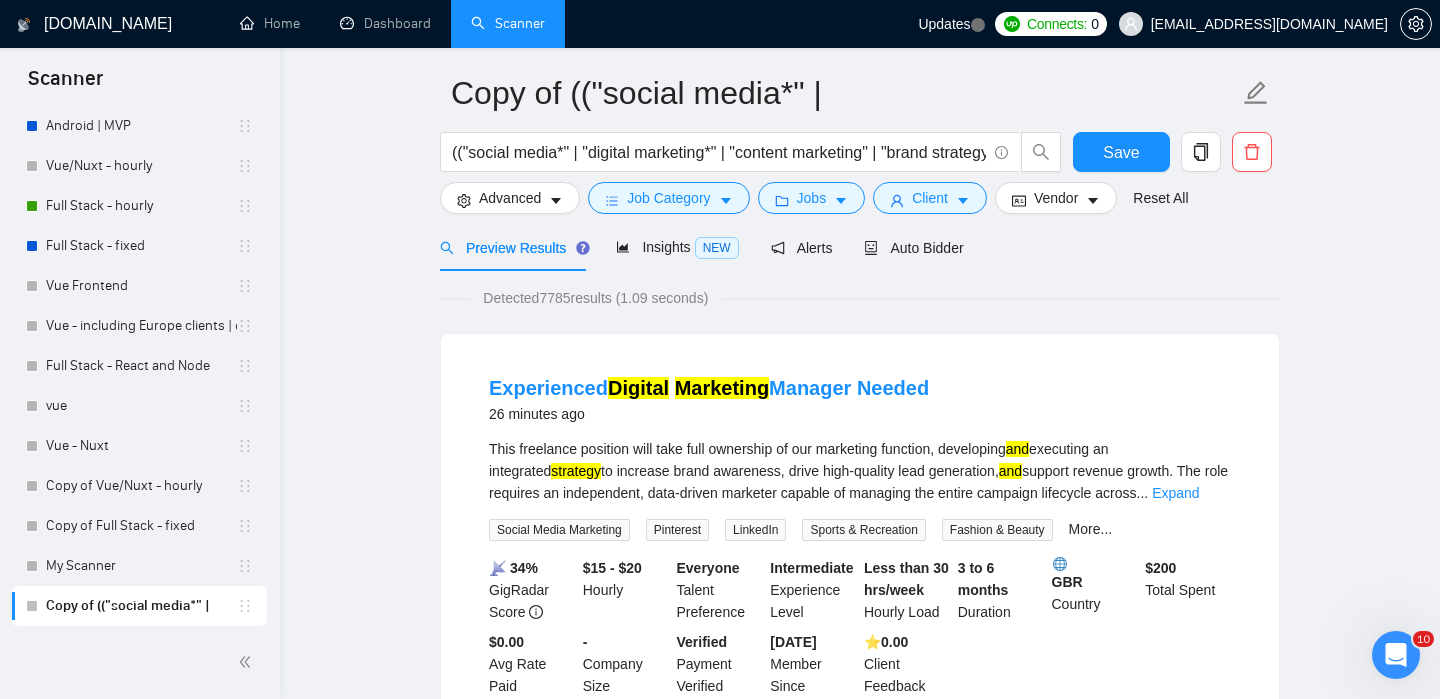scroll, scrollTop: 73, scrollLeft: 0, axis: vertical 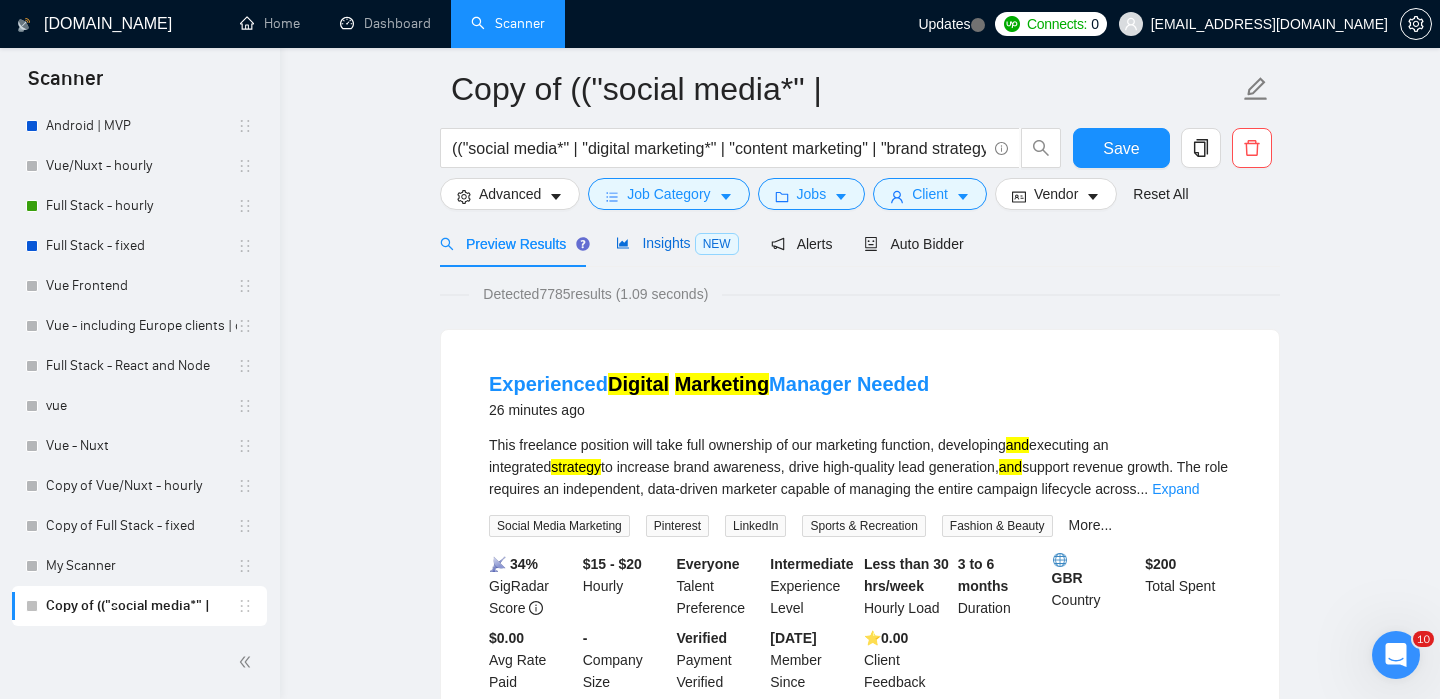 click on "Insights NEW" at bounding box center (677, 243) 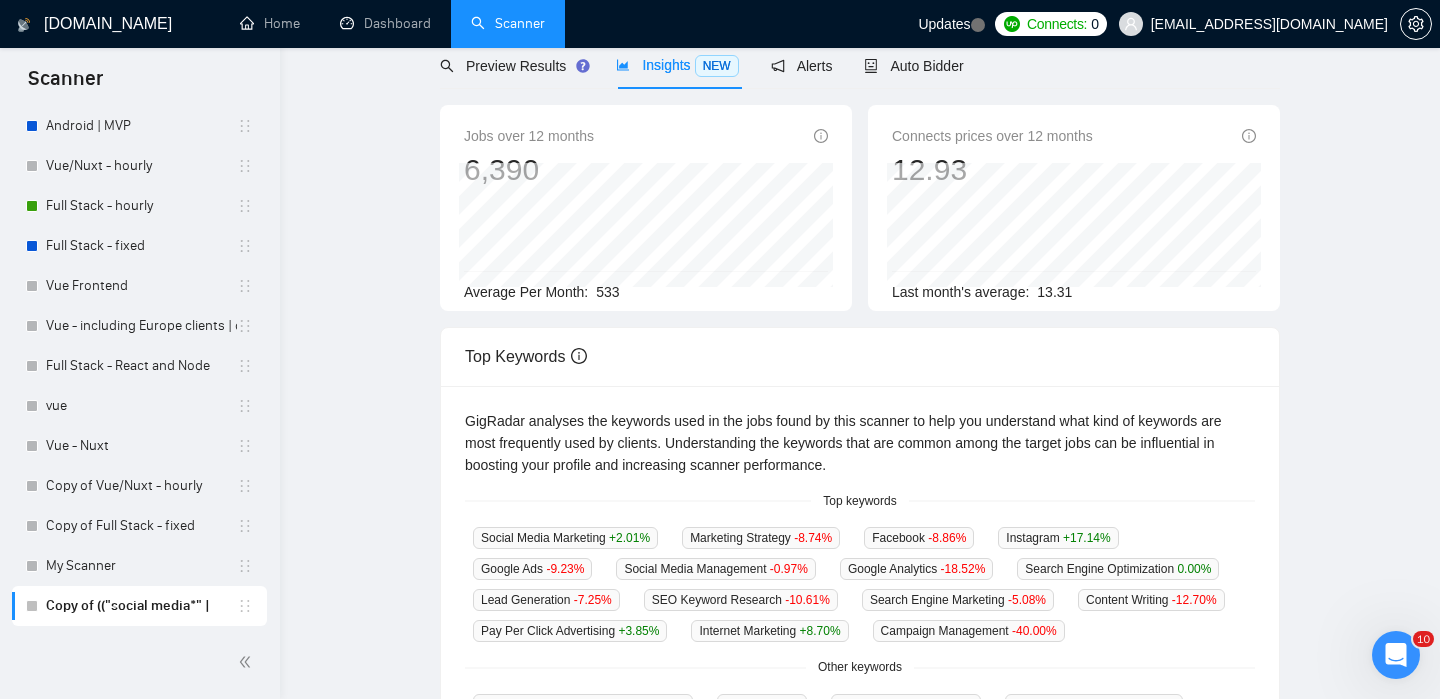 scroll, scrollTop: 0, scrollLeft: 0, axis: both 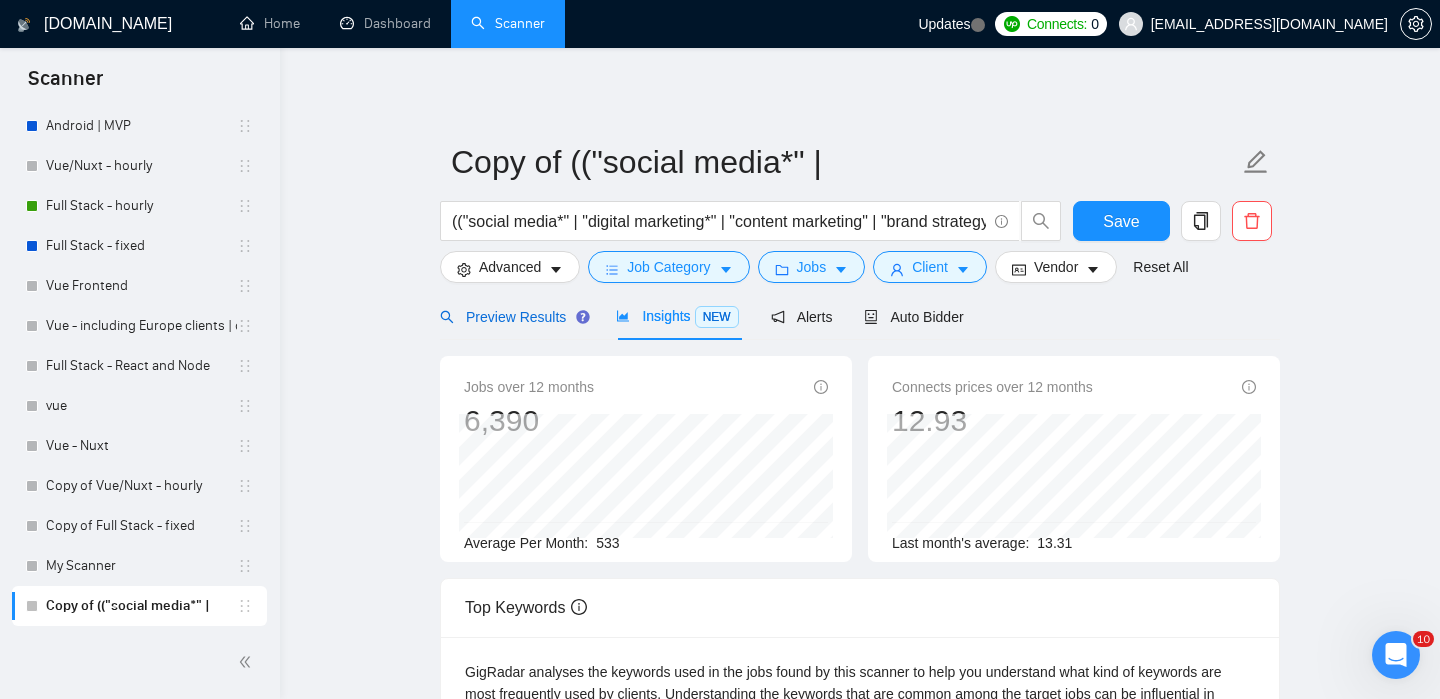 click on "Preview Results" at bounding box center [512, 317] 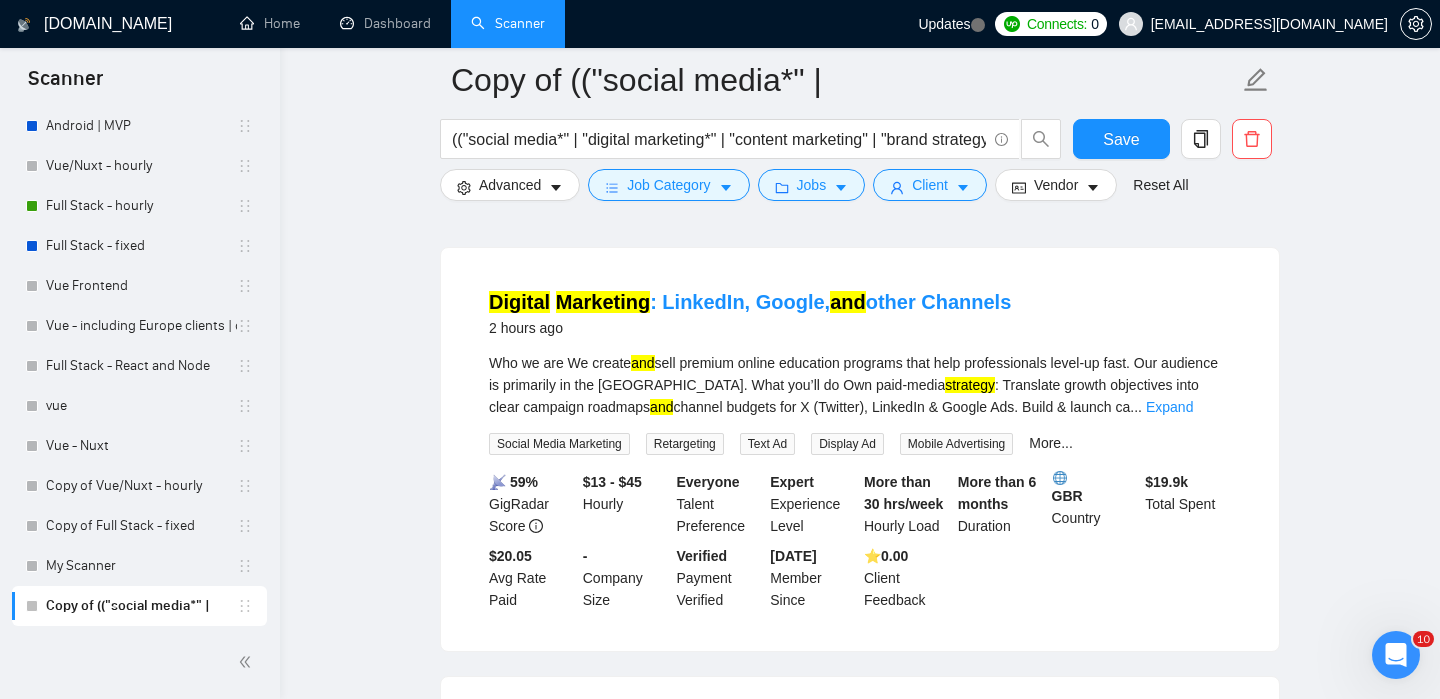 scroll, scrollTop: 602, scrollLeft: 0, axis: vertical 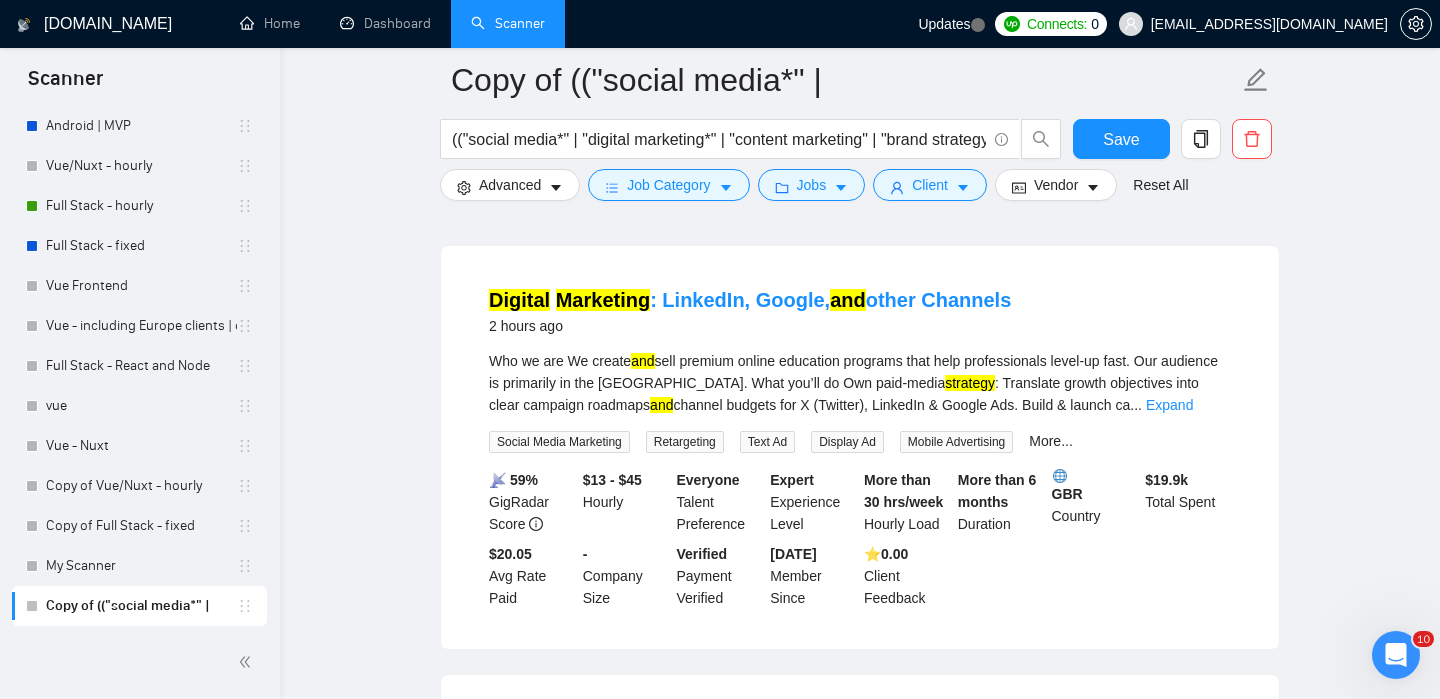 click on "Digital   Marketing : LinkedIn, Google,  and  other Channels 2 hours ago Who we are
We create  and  sell premium online education programs that help professionals level-up fast. Our audience is primarily in the Middle East.
What you’ll do
Own paid-media  strategy : Translate growth objectives into clear campaign roadmaps  and  channel budgets for X (Twitter), LinkedIn & Google Ads.
Build & launch ca ... Expand Social Media Marketing Retargeting Text Ad Display Ad Mobile Advertising More... 📡   59% GigRadar Score   $13 - $45 Hourly Everyone Talent Preference Expert Experience Level More than 30 hrs/week Hourly Load More than 6 months Duration   GBR Country $ 19.9k Total Spent $20.05 Avg Rate Paid - Company Size Verified Payment Verified May, 2024 Member Since ⭐️  0.00 Client Feedback" at bounding box center [860, 447] 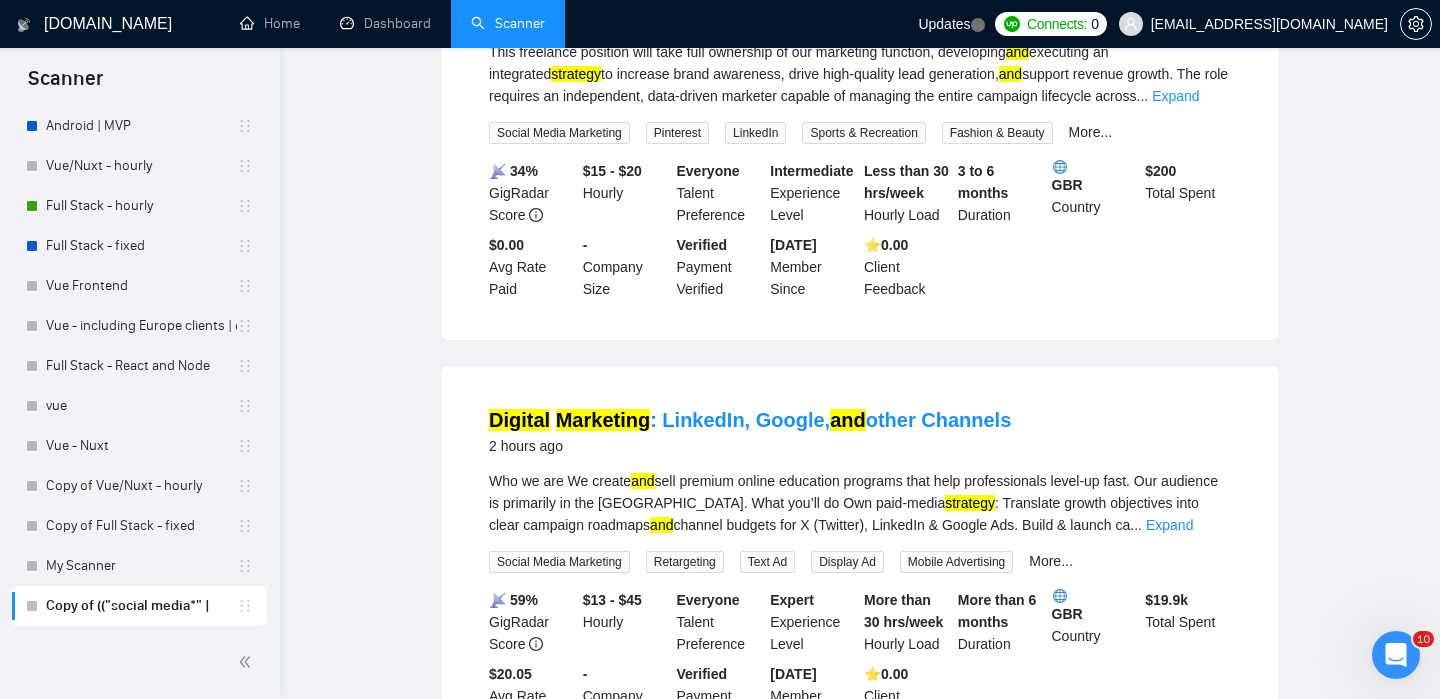scroll, scrollTop: 0, scrollLeft: 0, axis: both 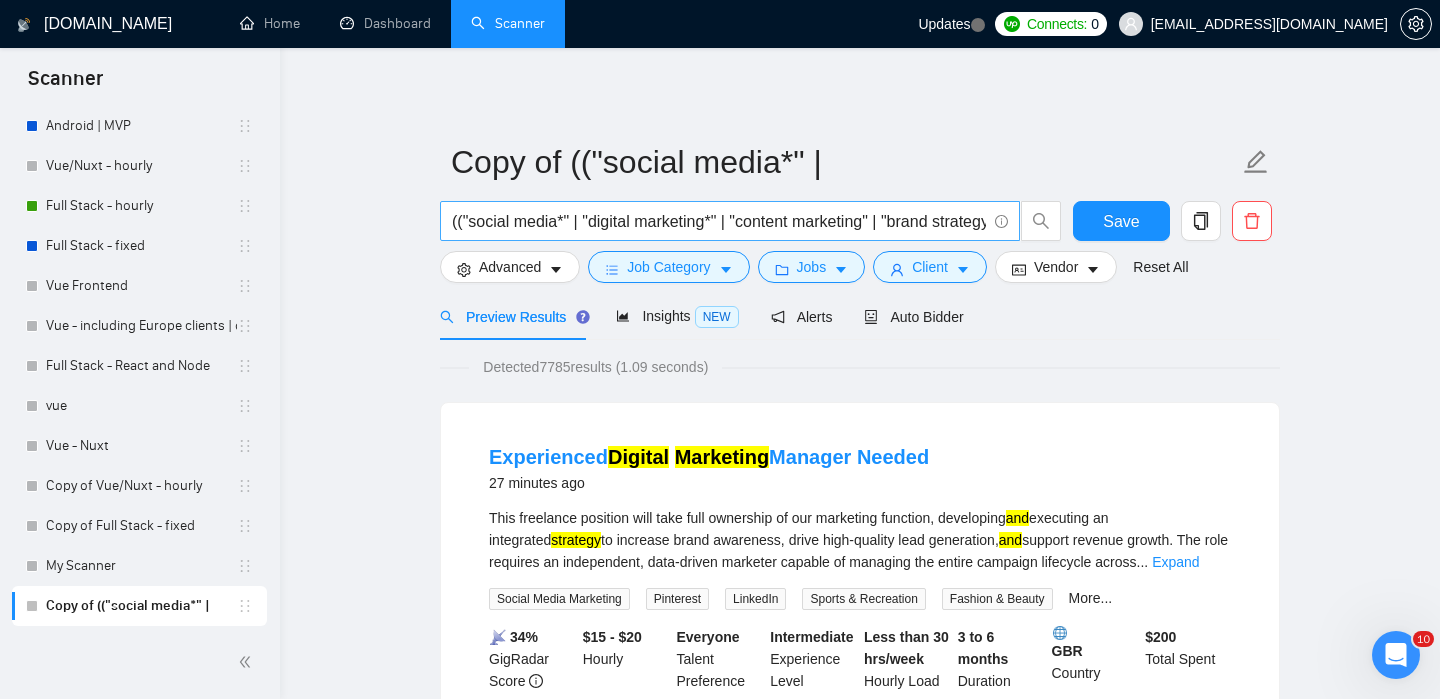click on "(("social media*" | "digital marketing*" | "content marketing" | "brand strategy" | "social media marketing" | "digital advertising") AND (content | strategy | "social ads" | "brand development" | "social media management"))  | ("social media" AND "brand strategy") | ("digital marketing")" at bounding box center [719, 221] 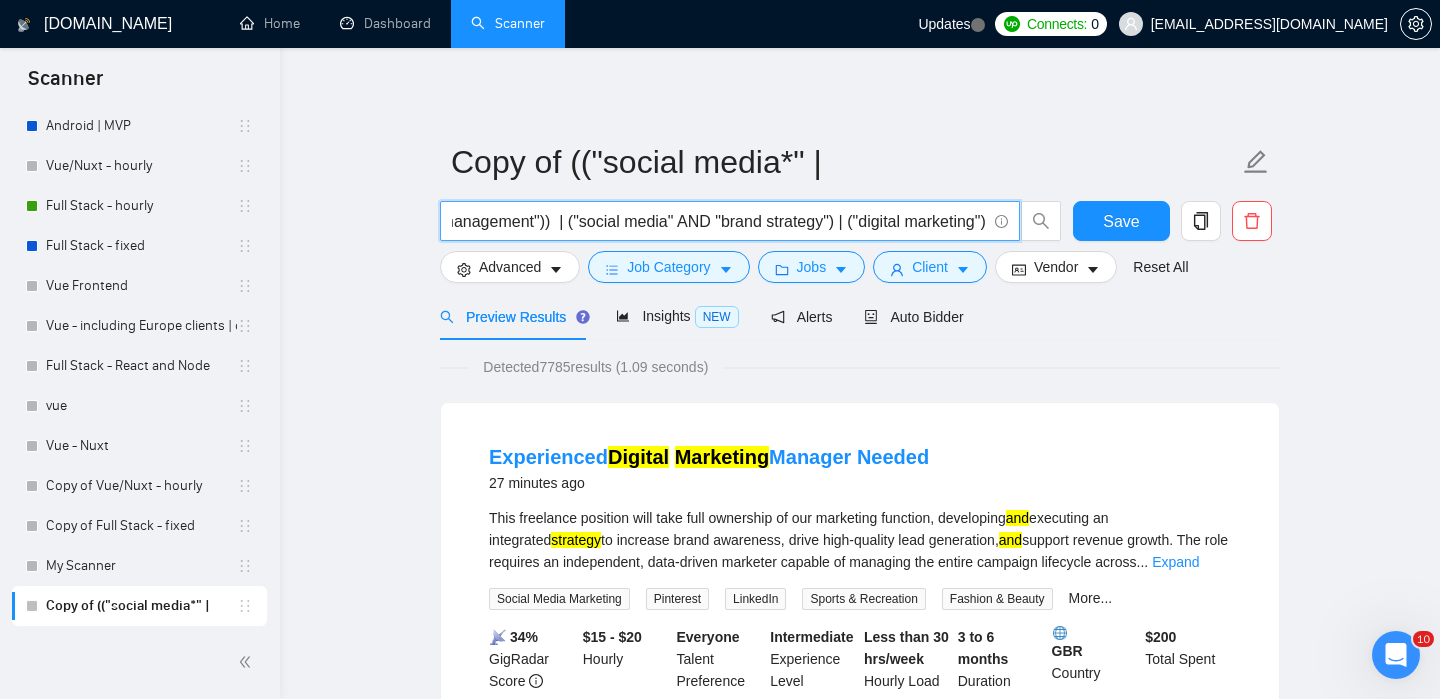 scroll, scrollTop: 0, scrollLeft: 1514, axis: horizontal 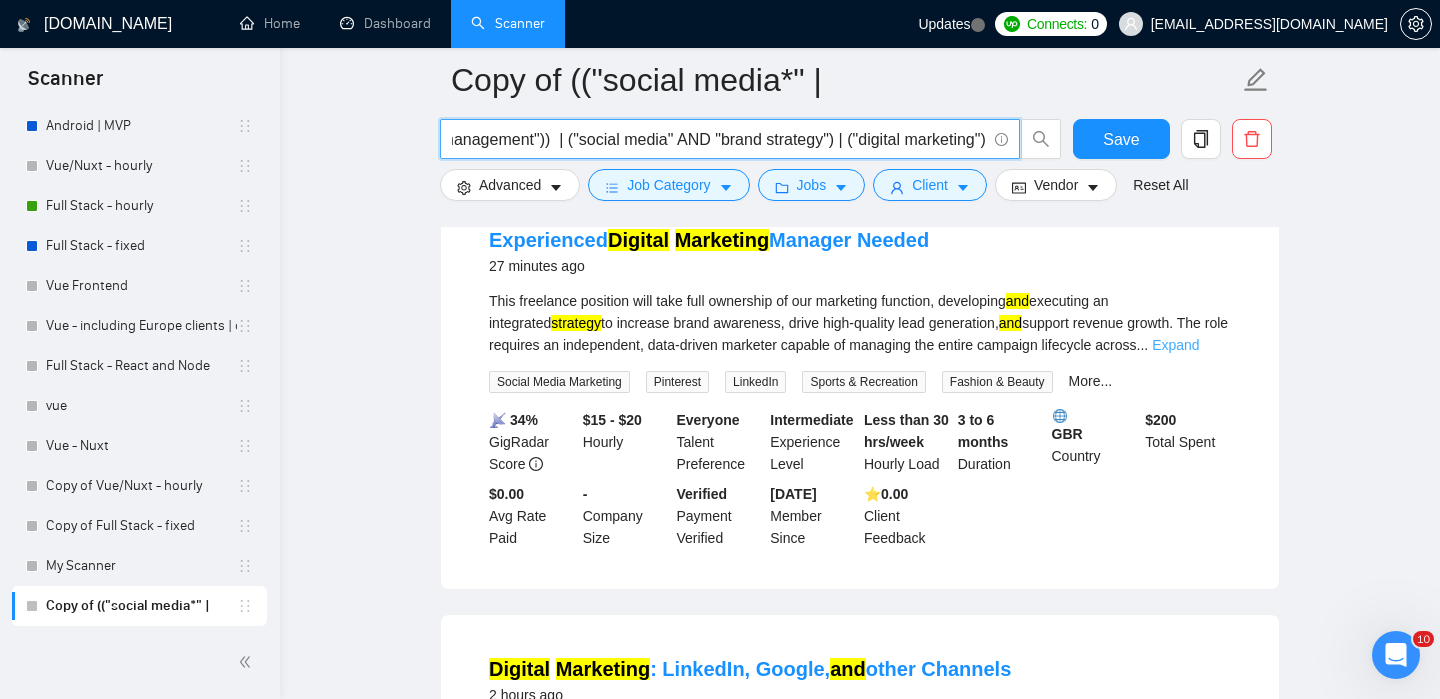click on "Expand" at bounding box center [1175, 345] 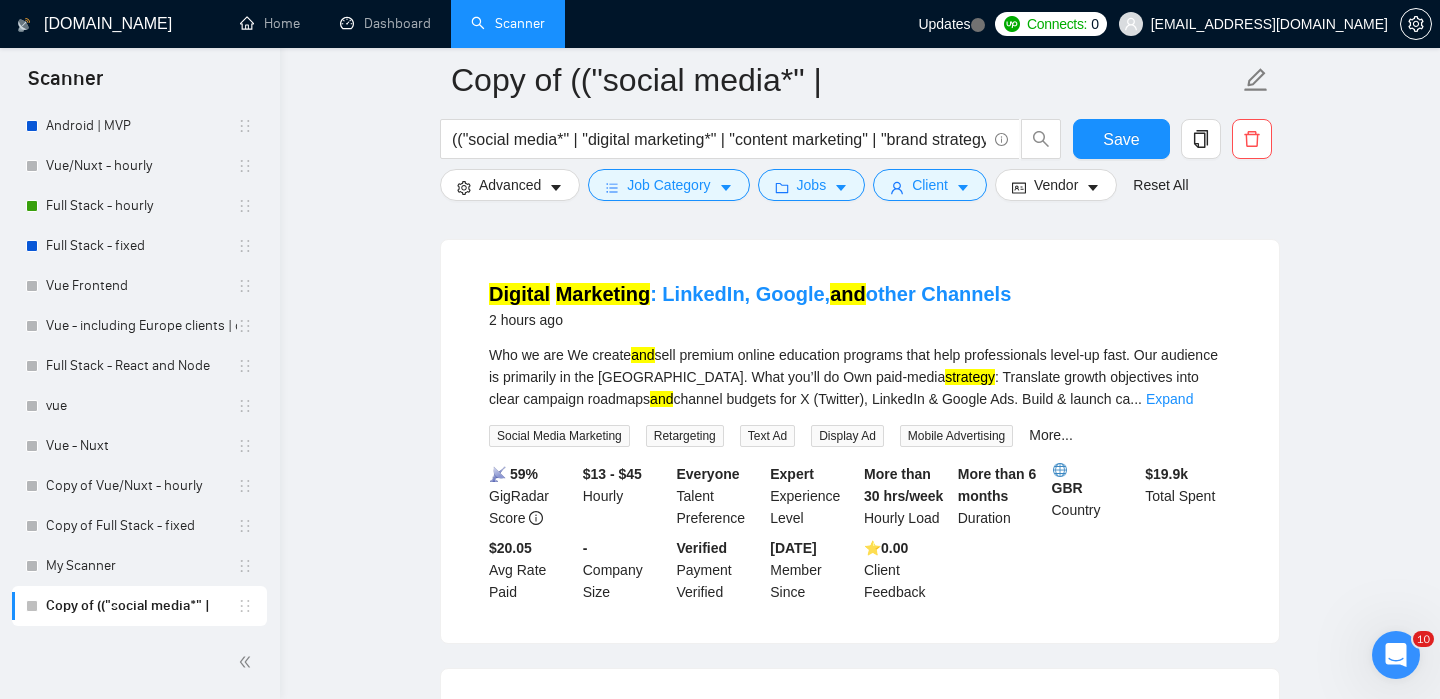 scroll, scrollTop: 1050, scrollLeft: 0, axis: vertical 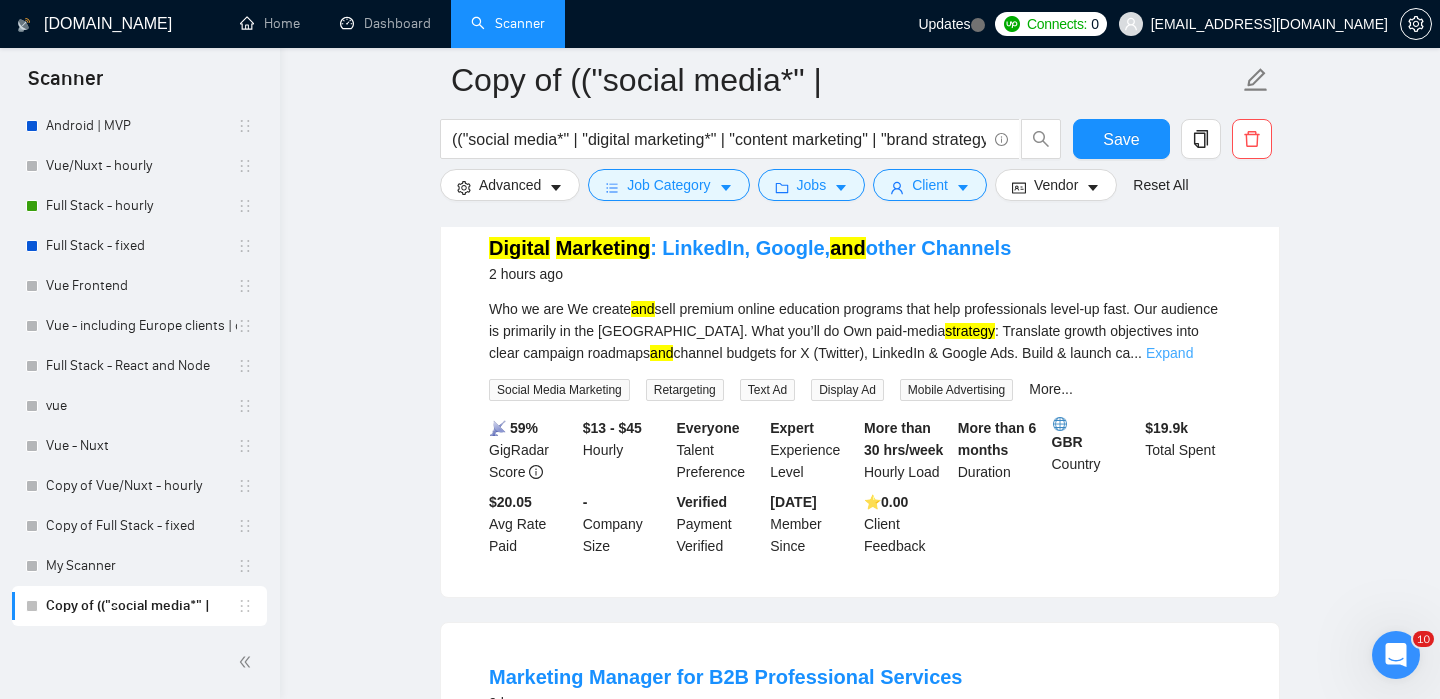 click on "Expand" at bounding box center (1169, 353) 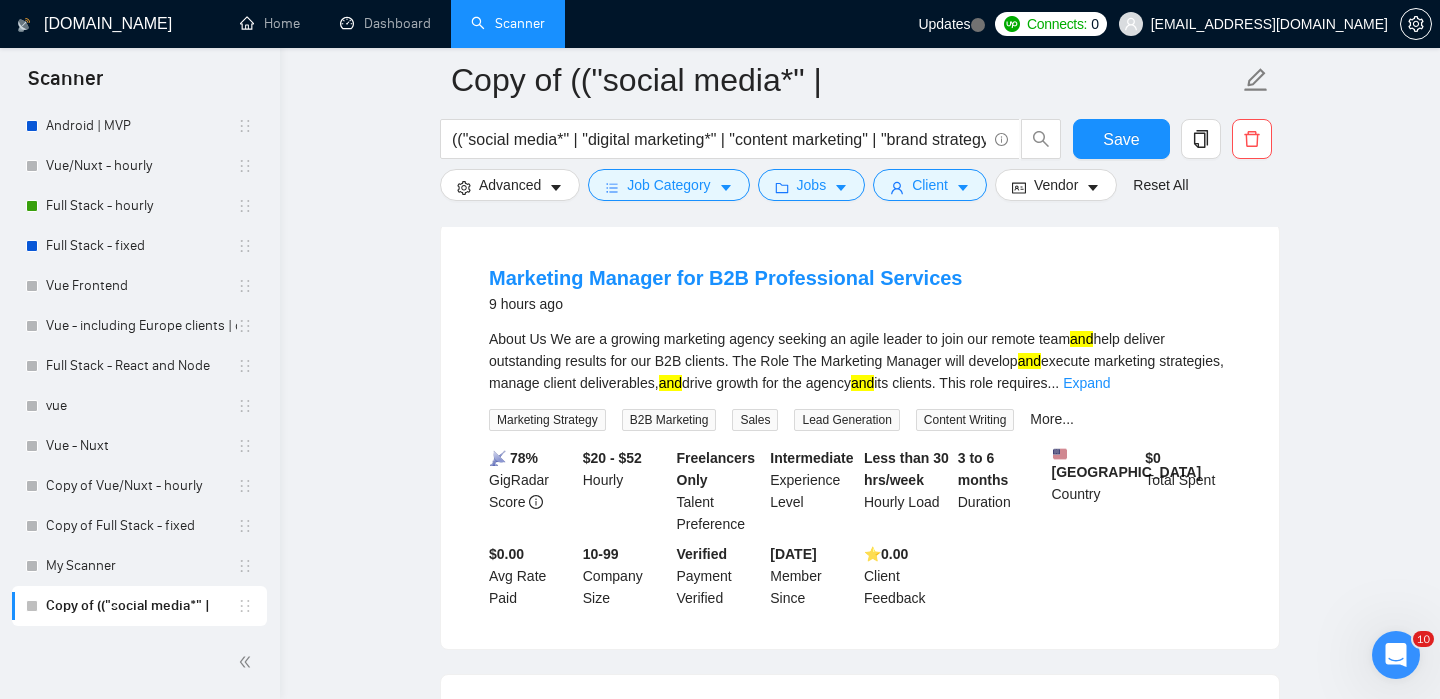 scroll, scrollTop: 1755, scrollLeft: 0, axis: vertical 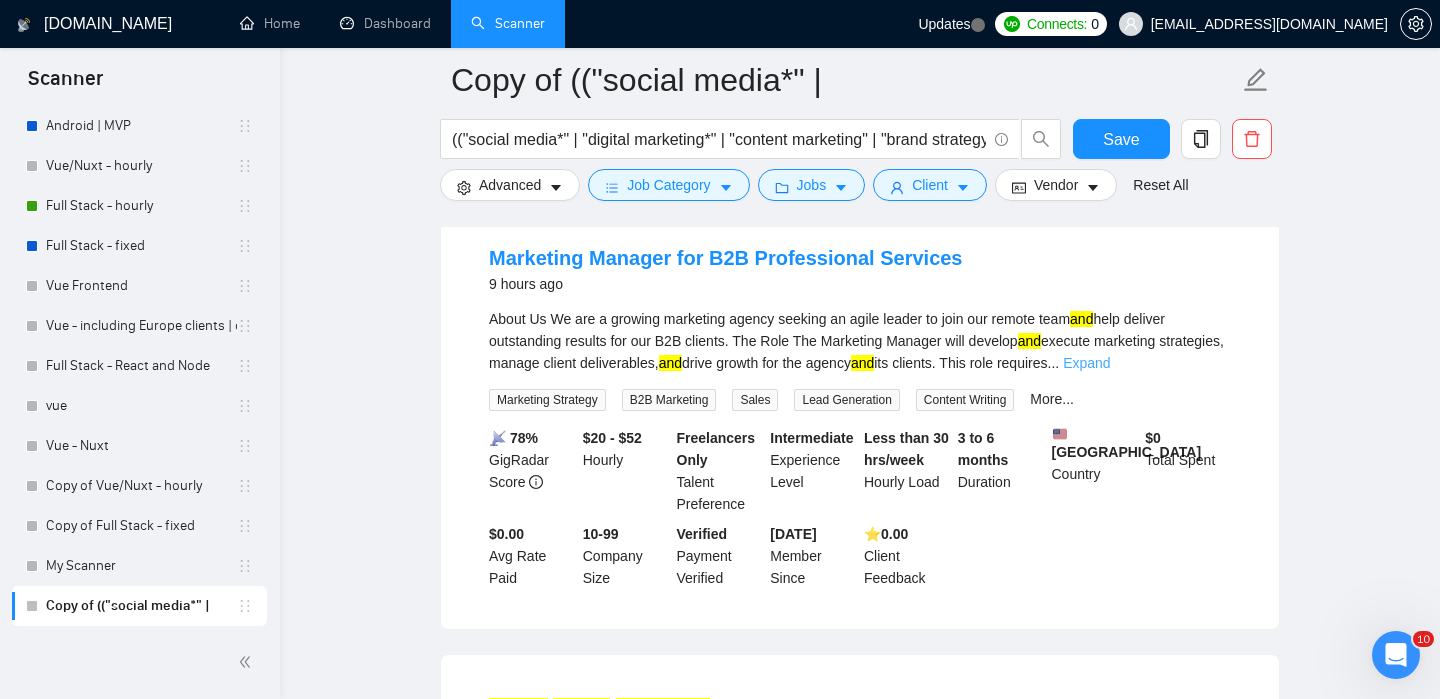 click on "Expand" at bounding box center [1086, 363] 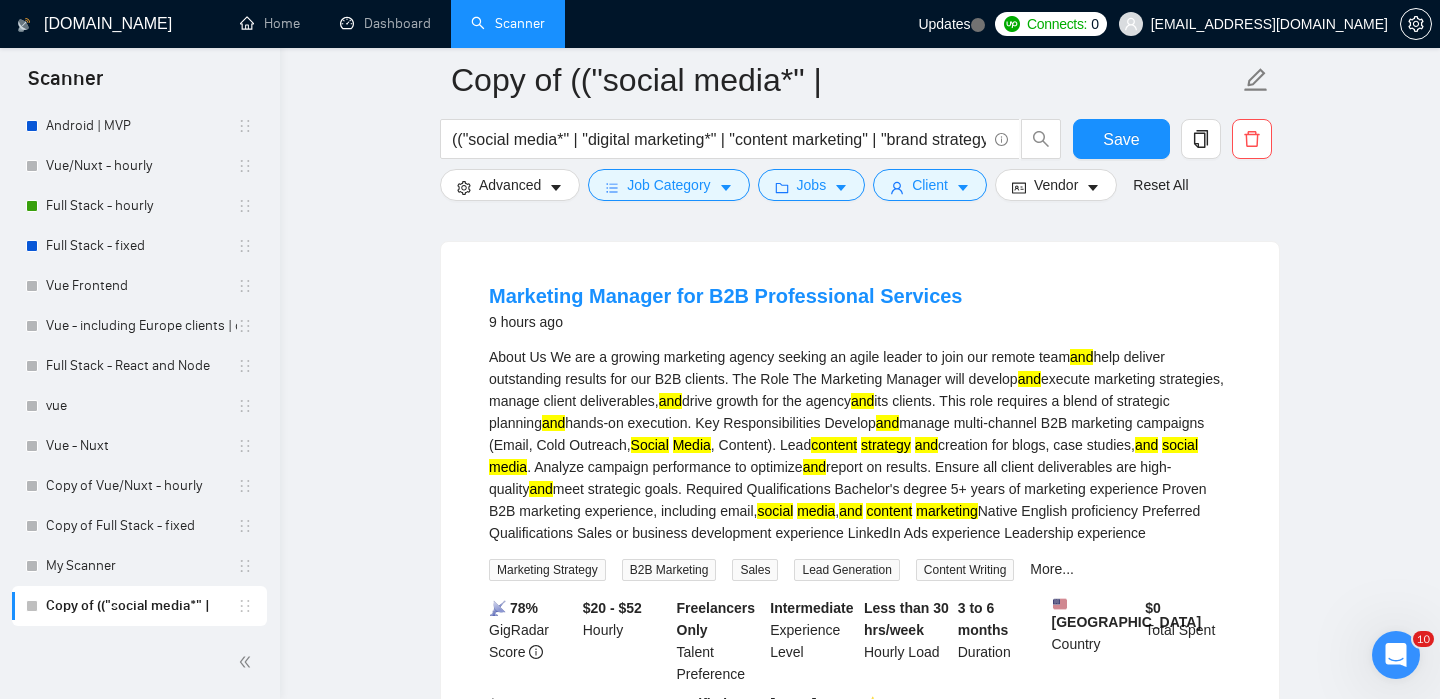 scroll, scrollTop: 1716, scrollLeft: 0, axis: vertical 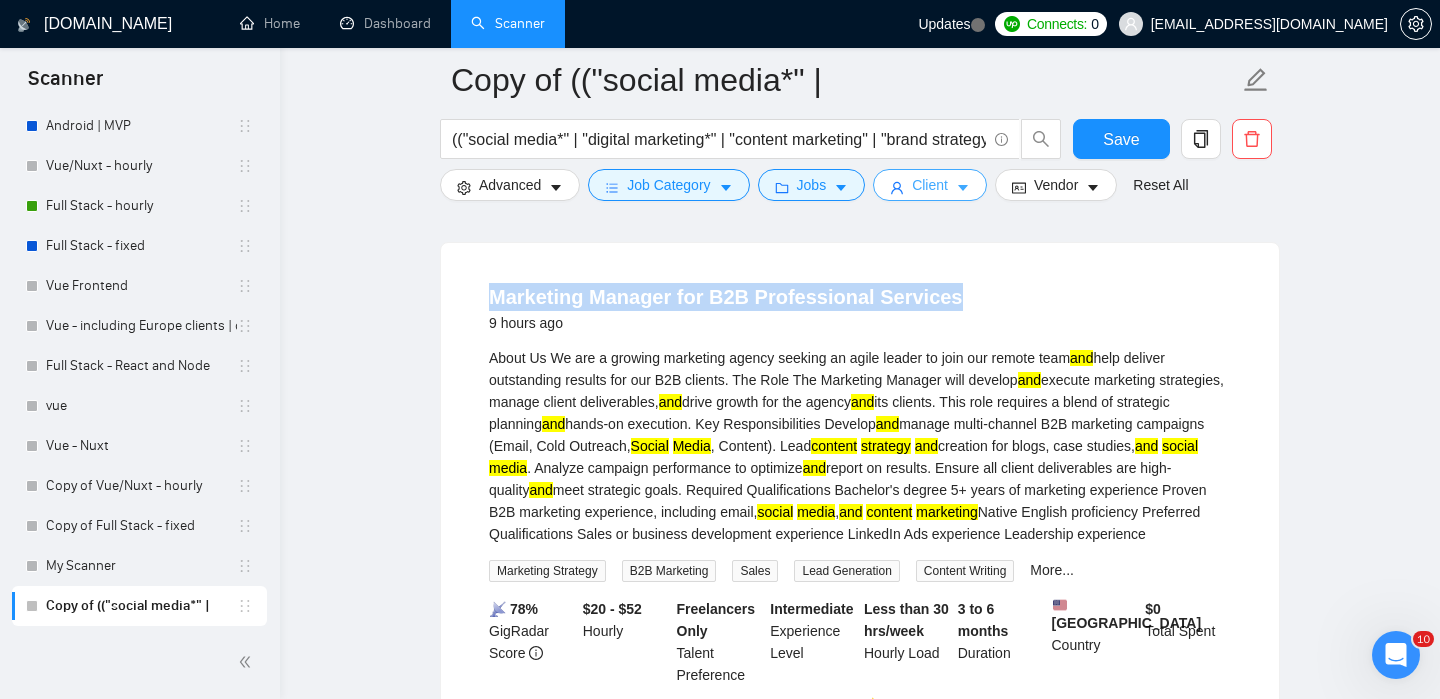 click 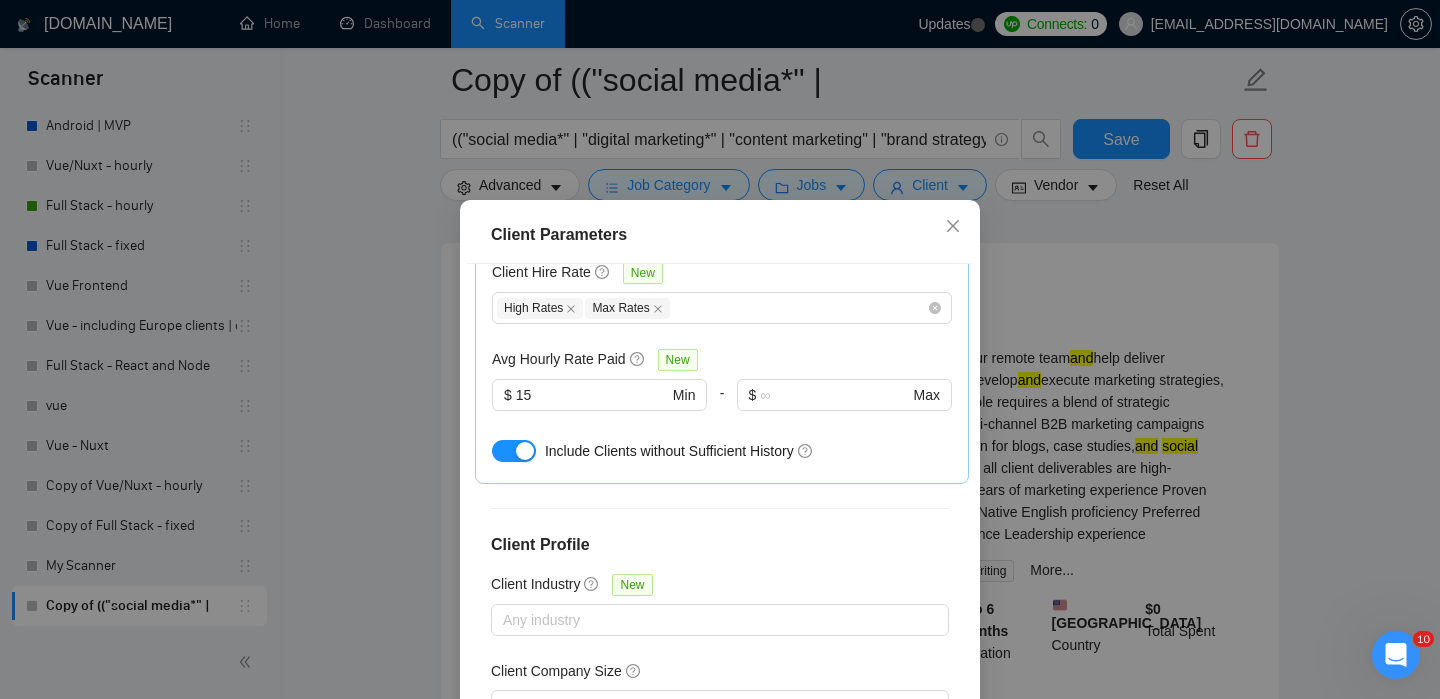 scroll, scrollTop: 785, scrollLeft: 0, axis: vertical 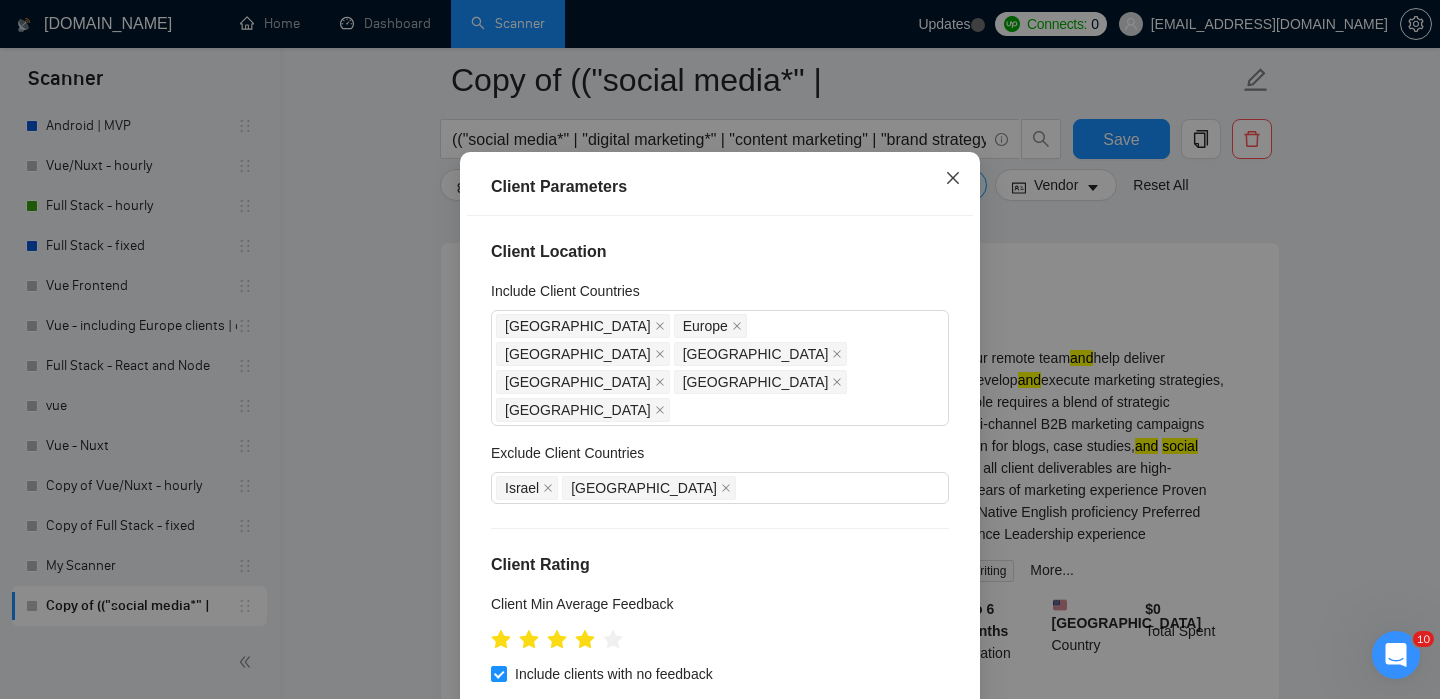 click 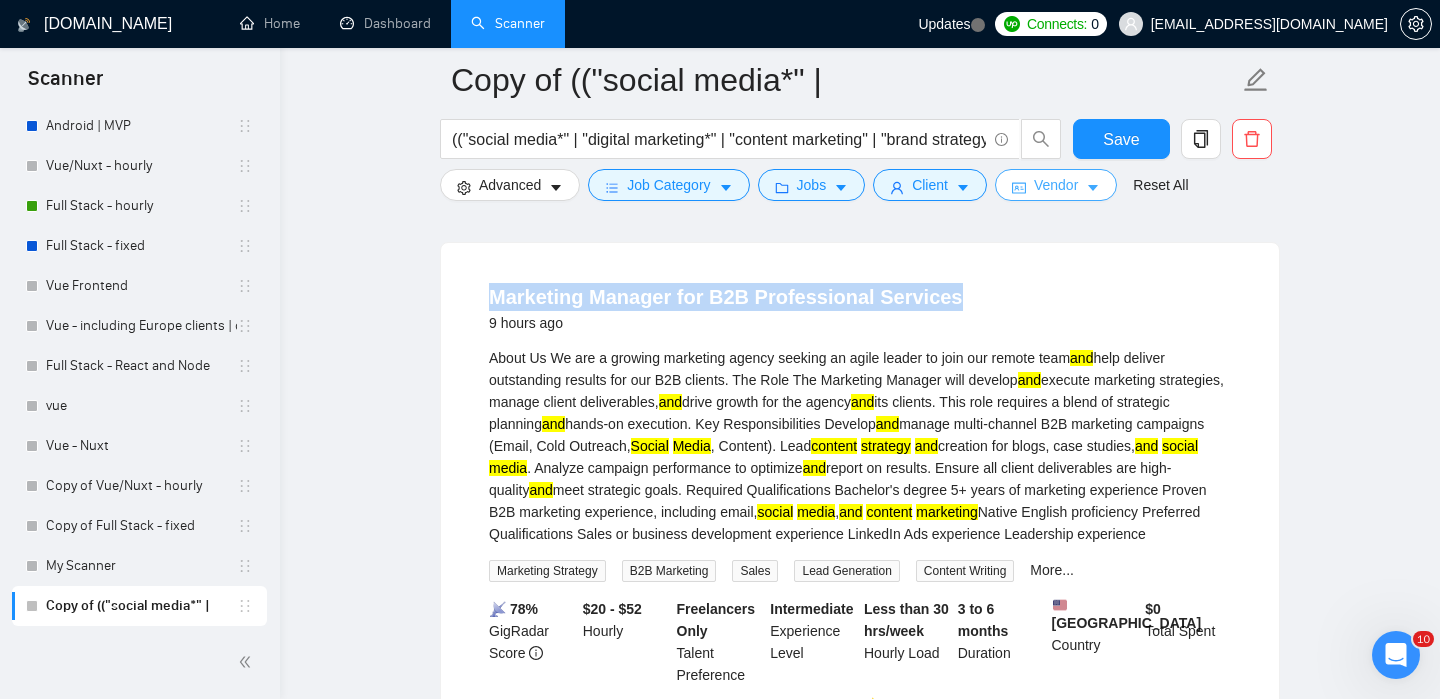 click on "Vendor" at bounding box center [1056, 185] 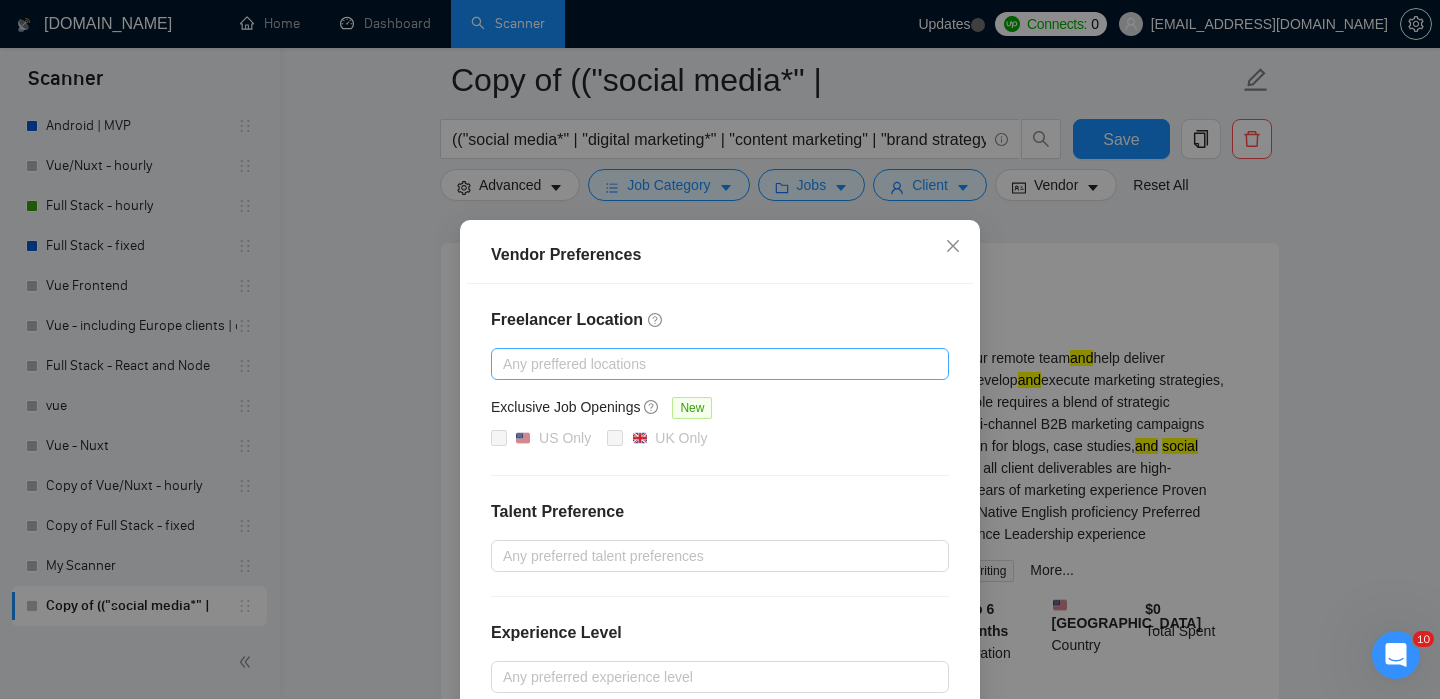 click at bounding box center [710, 364] 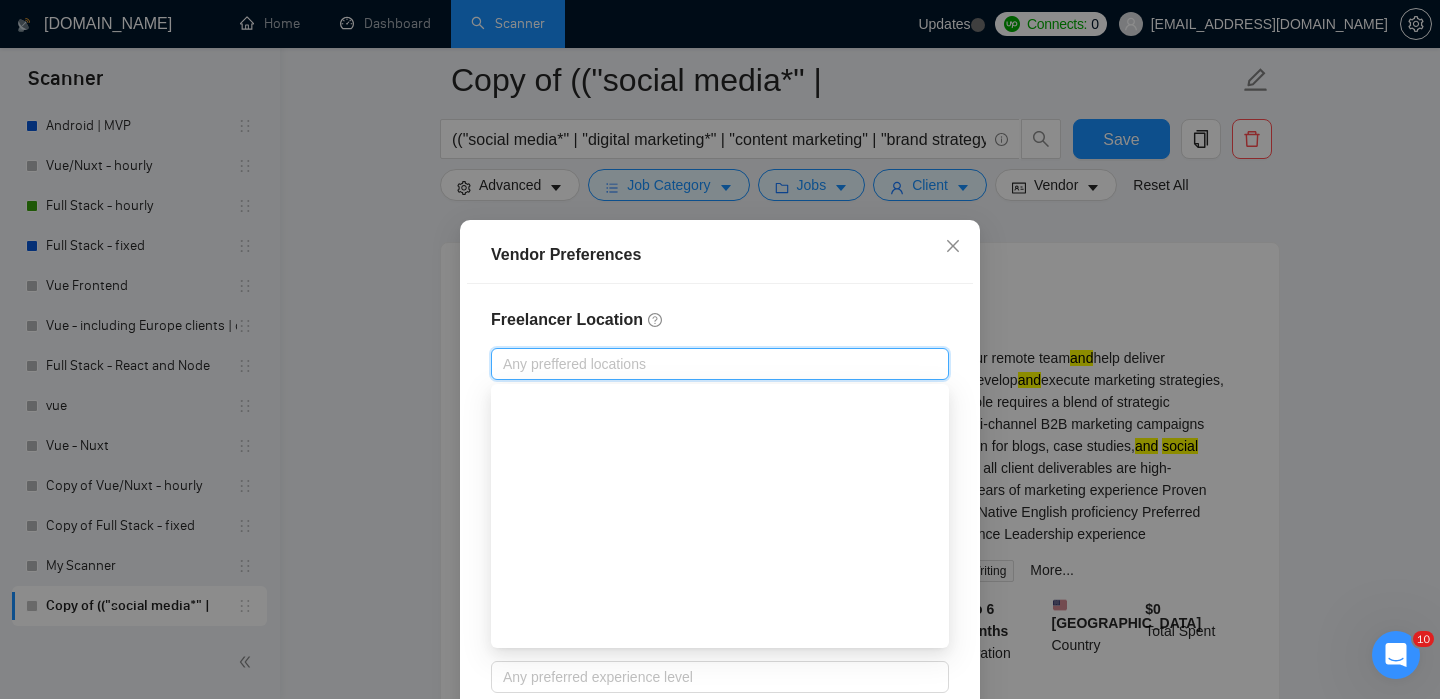 scroll, scrollTop: 0, scrollLeft: 0, axis: both 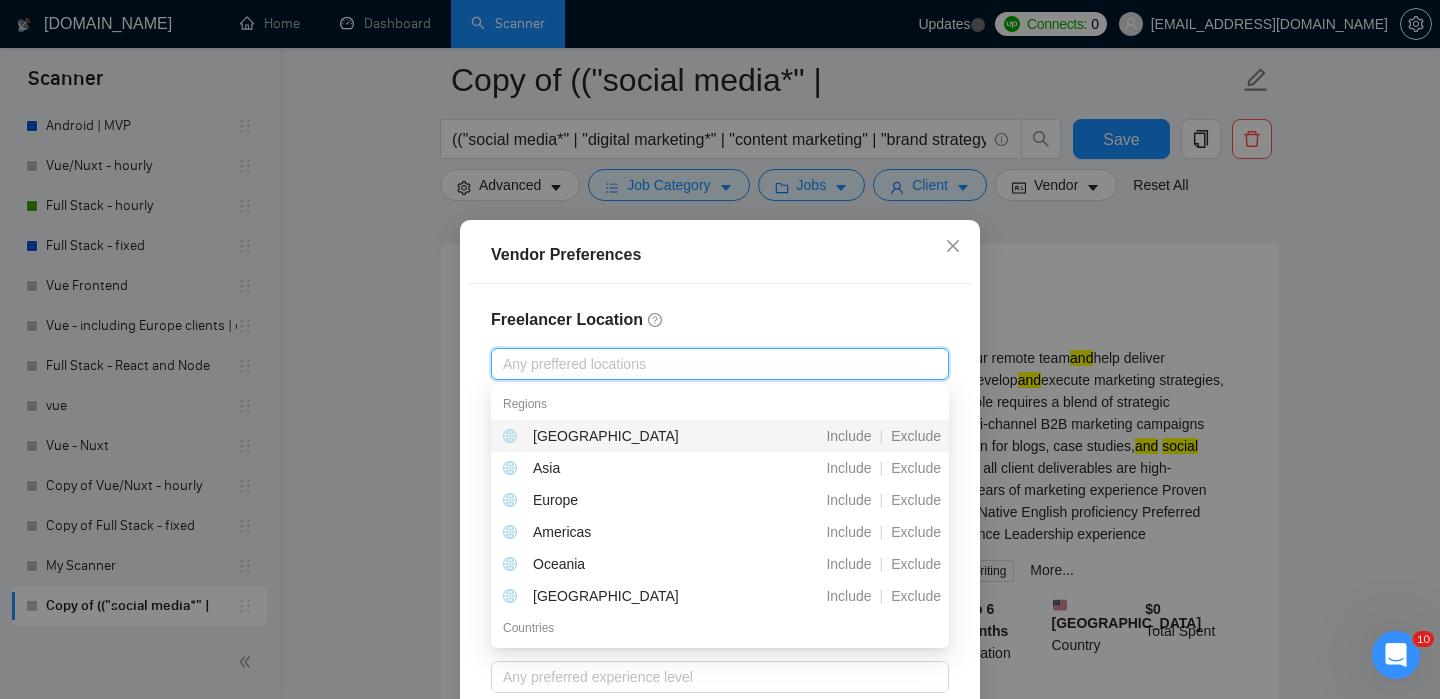 click on "Vendor Preferences Freelancer Location     Any preffered locations Exclusive Job Openings New US Only UK Only Talent Preference   Any preferred talent preferences Experience Level   Any preferred experience level Freelancer's Spoken Languages New   Any preffered languages Reset OK" at bounding box center [720, 349] 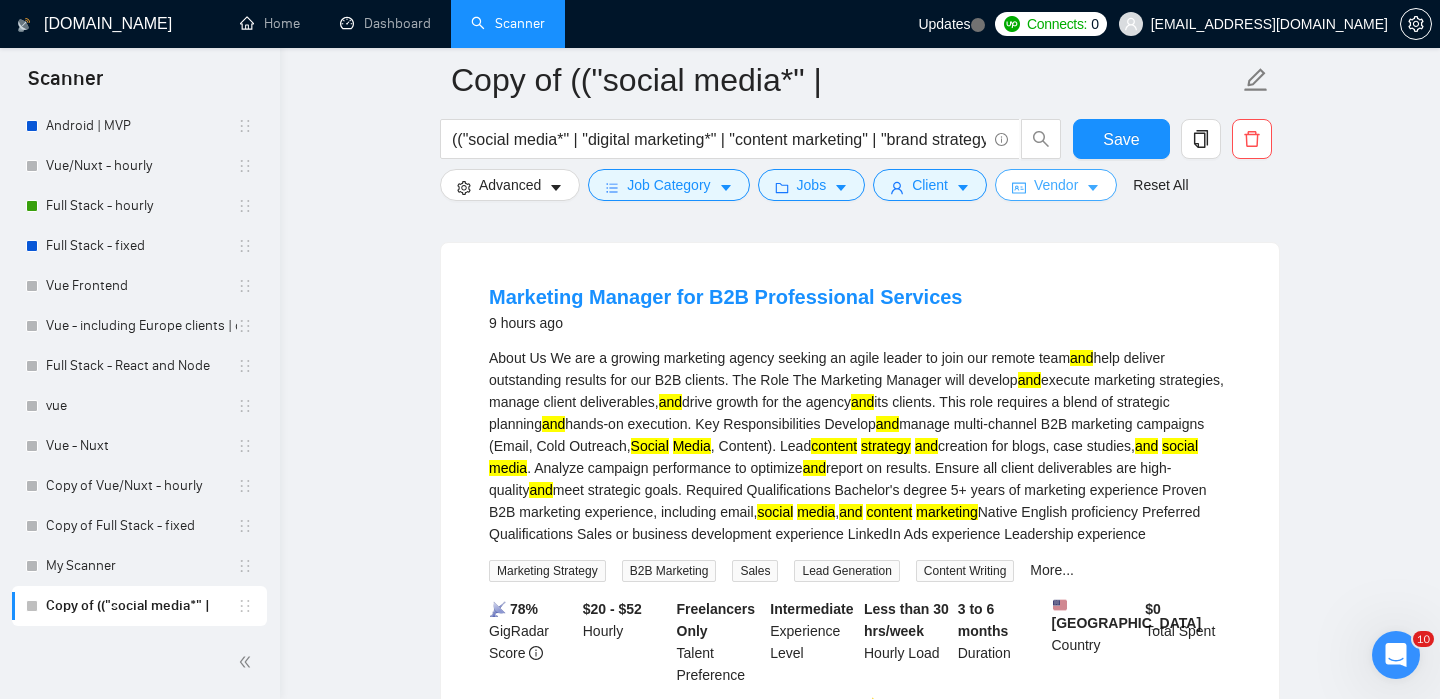 click on "Vendor" at bounding box center [1056, 185] 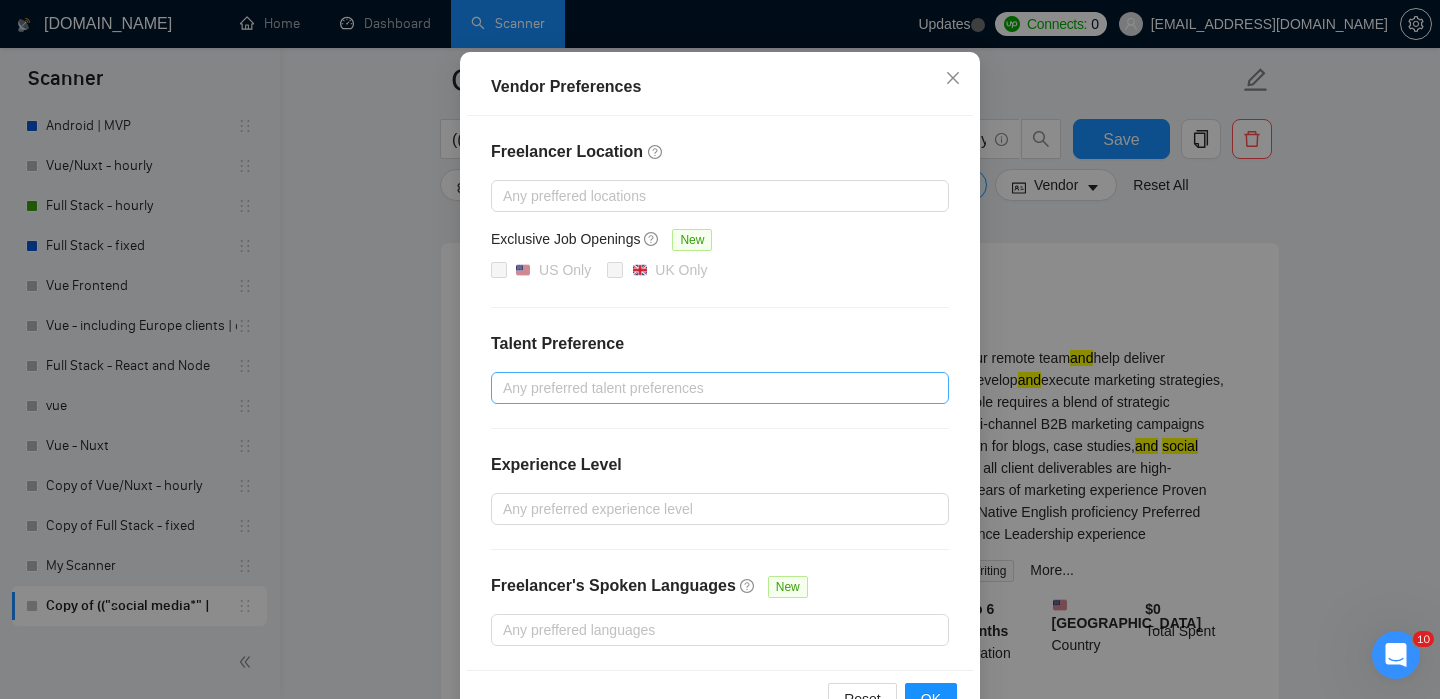 scroll, scrollTop: 177, scrollLeft: 0, axis: vertical 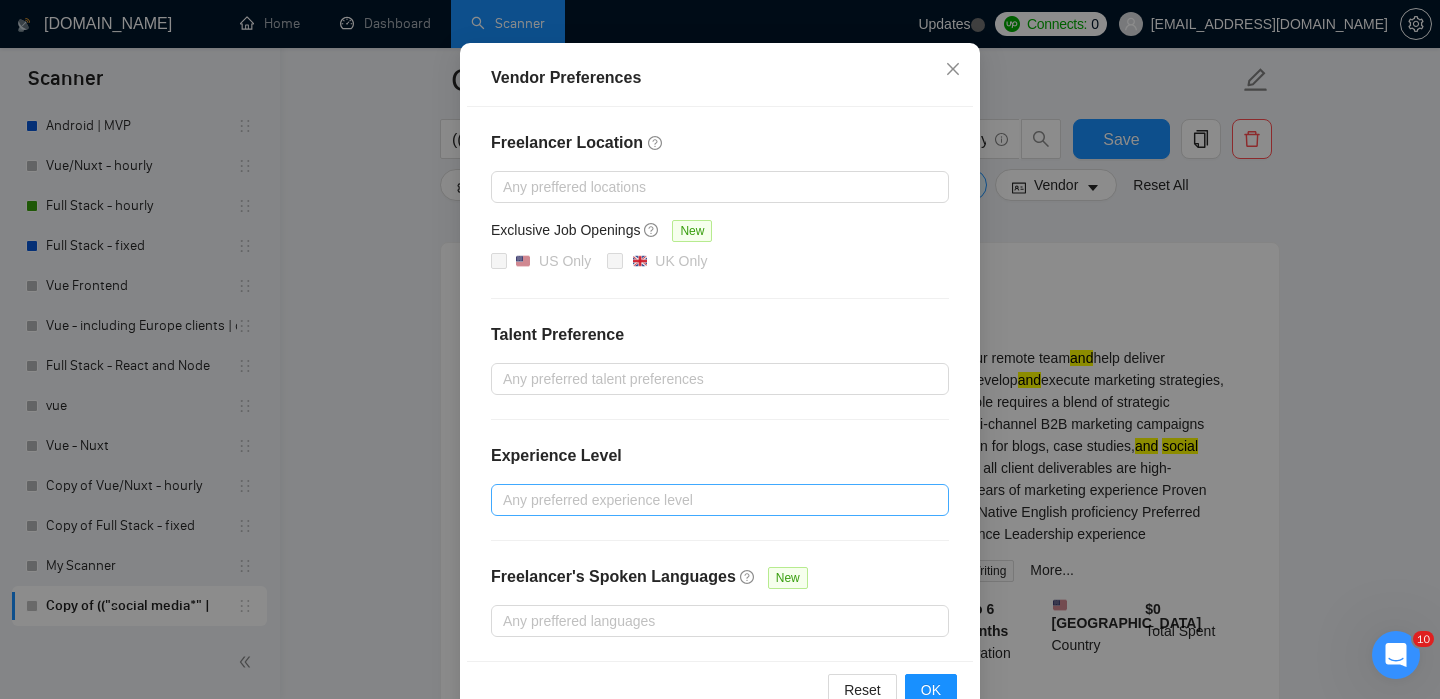 click at bounding box center [710, 500] 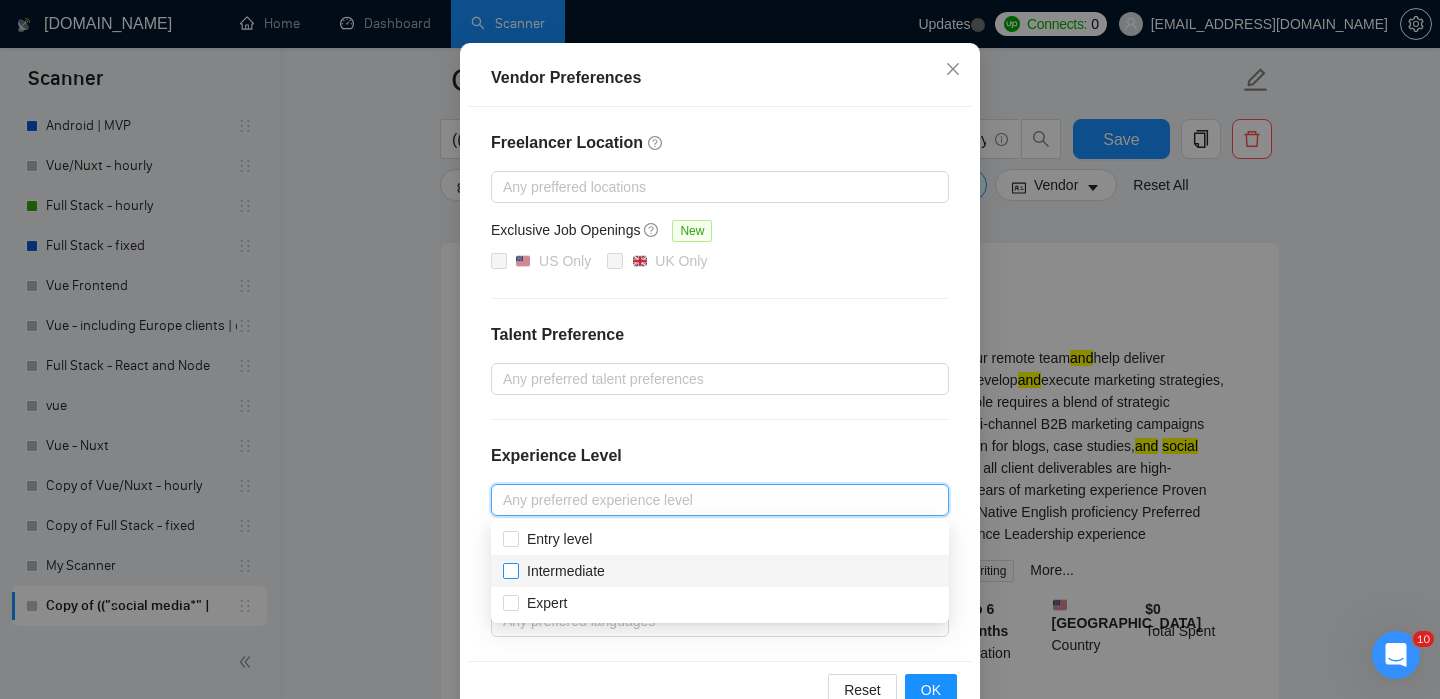 click on "Intermediate" at bounding box center (566, 571) 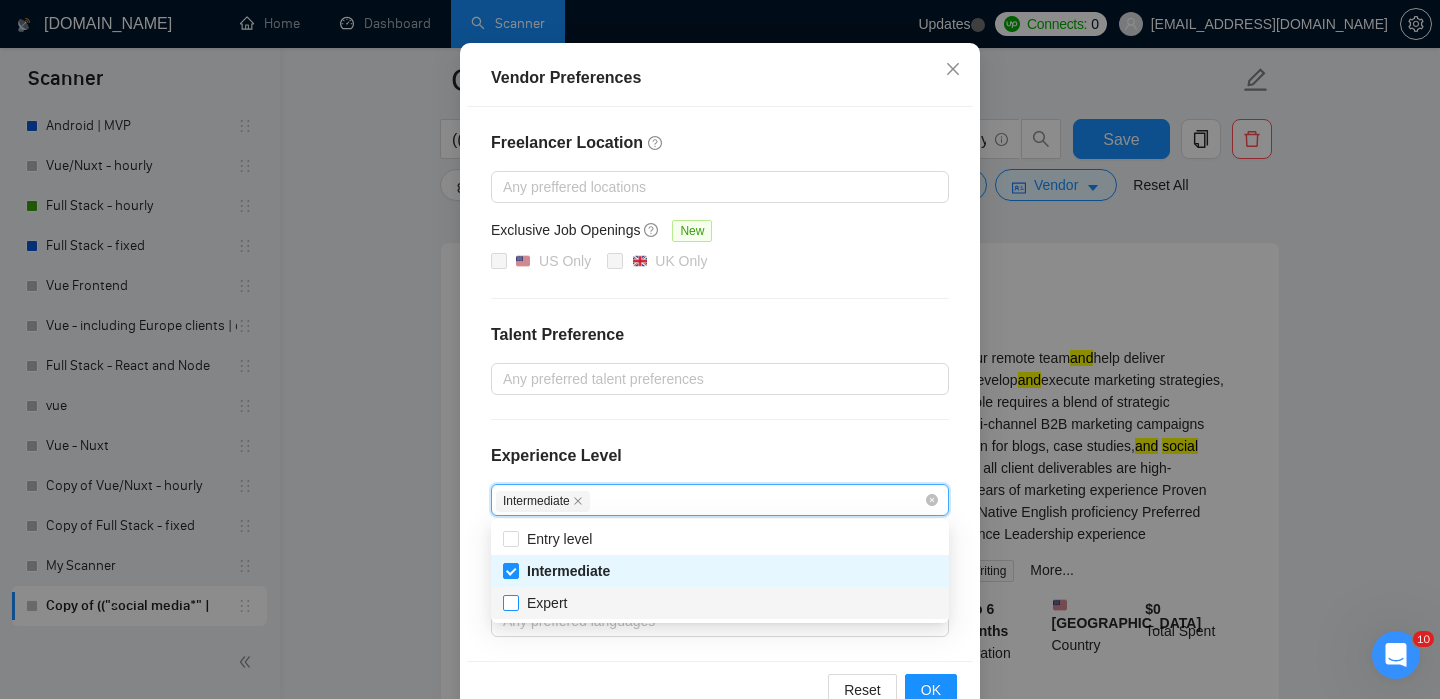 click on "Expert" at bounding box center (547, 603) 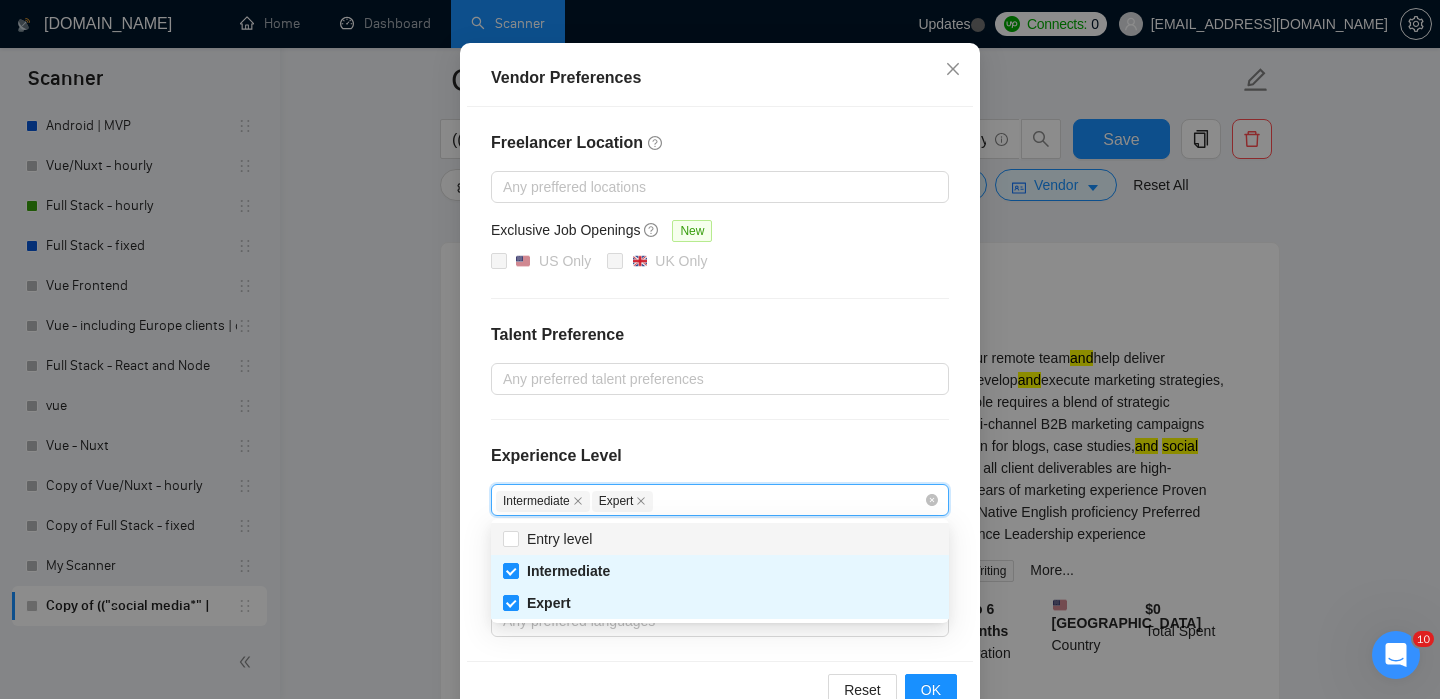 click on "Freelancer Location     Any preffered locations Exclusive Job Openings New US Only UK Only Talent Preference   Any preferred talent preferences Experience Level Intermediate, Expert Intermediate Expert   Freelancer's Spoken Languages New   Any preffered languages" at bounding box center (720, 384) 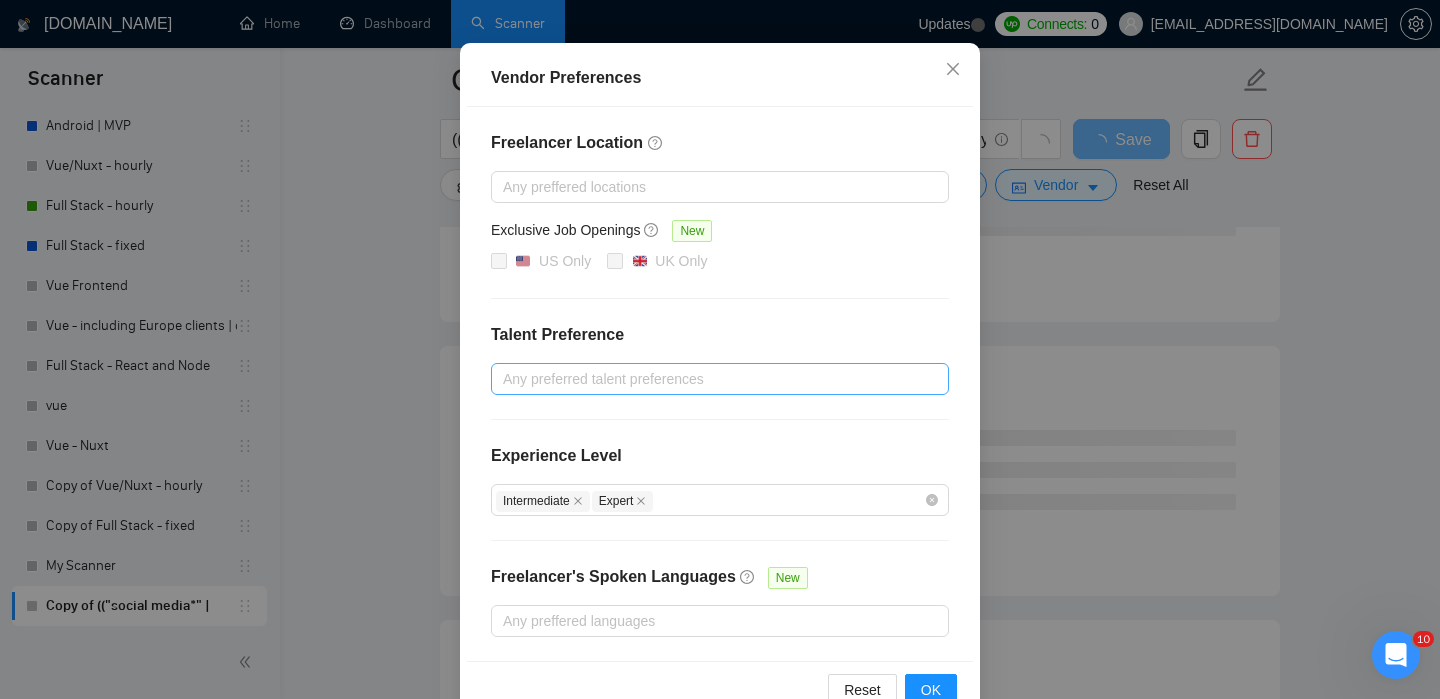 click at bounding box center (710, 379) 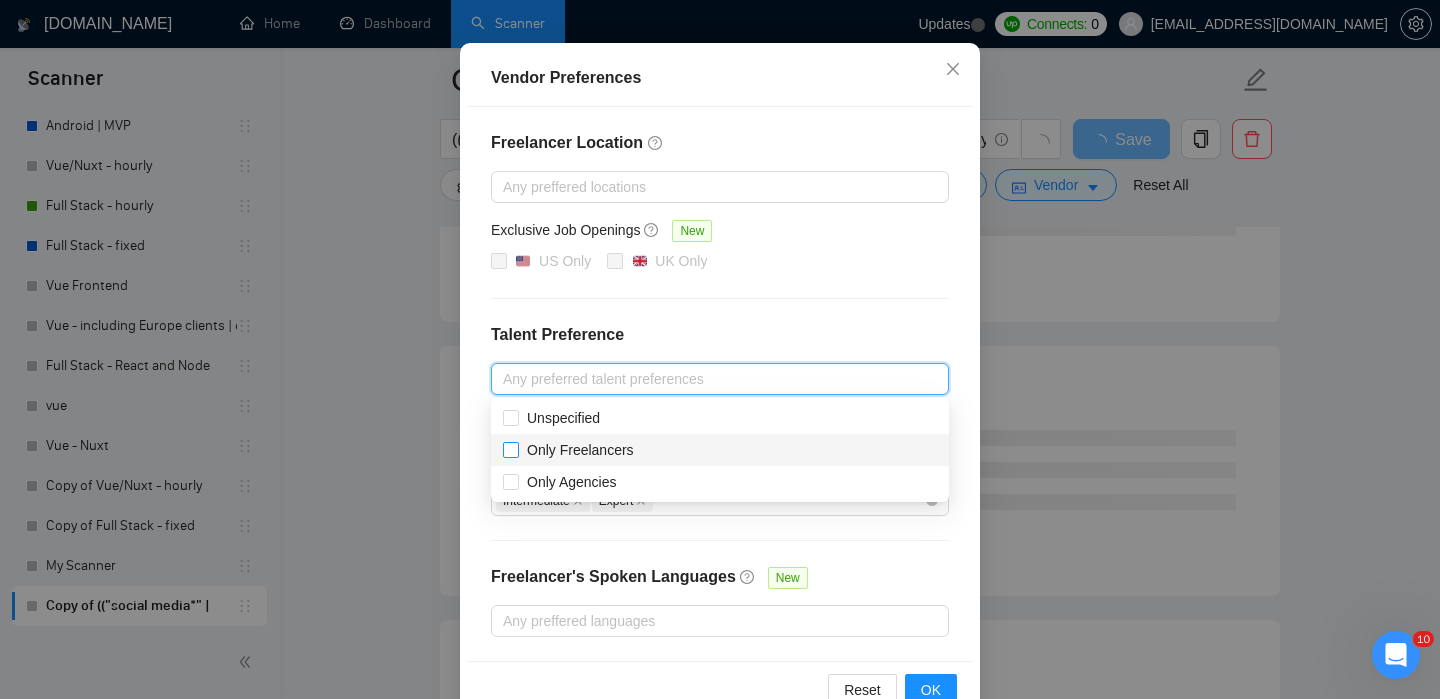 click on "Only Freelancers" at bounding box center [580, 450] 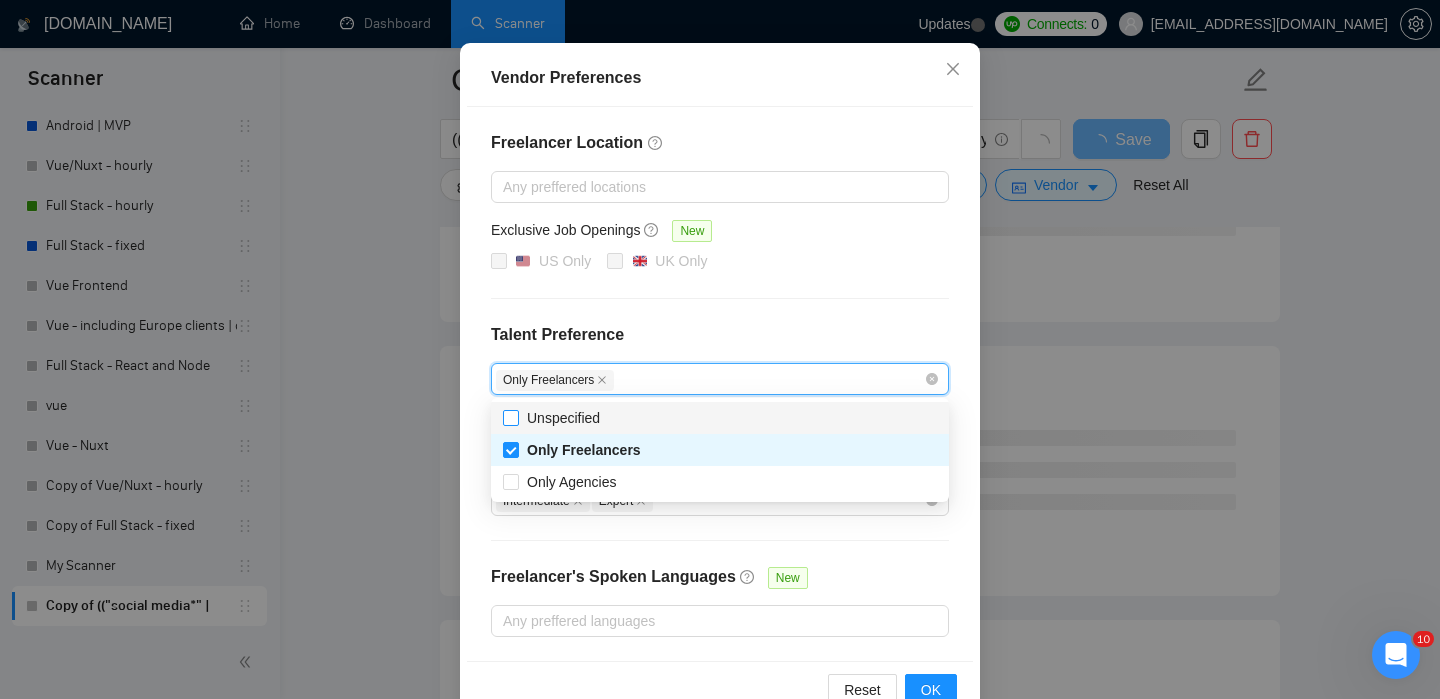 click on "Unspecified" at bounding box center [563, 418] 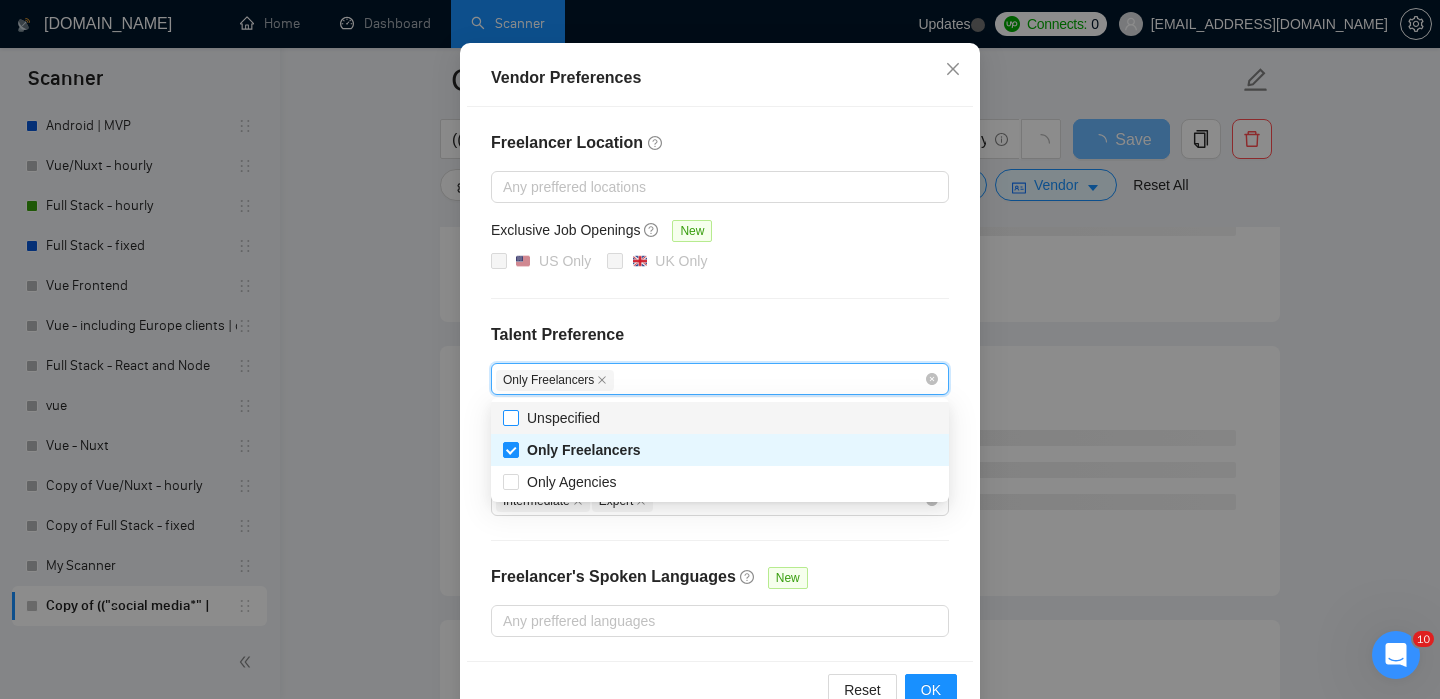click on "Unspecified" at bounding box center (510, 417) 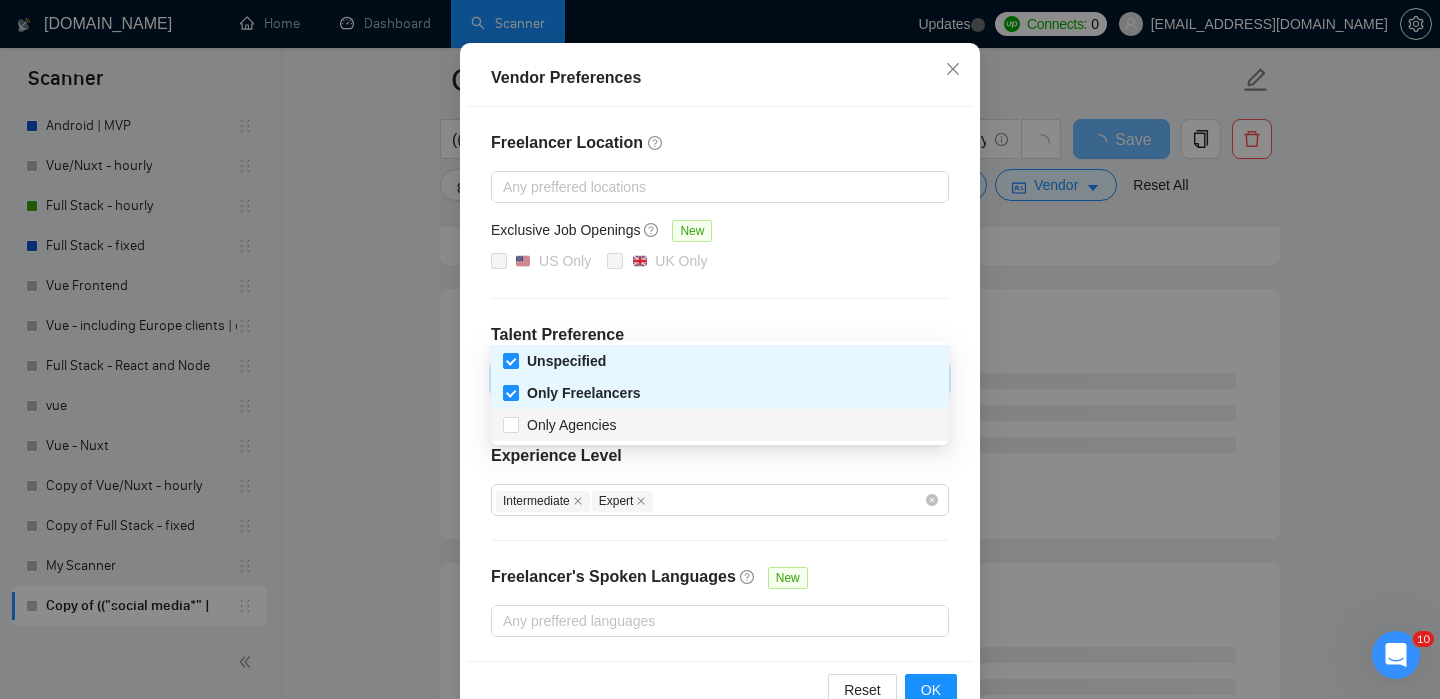scroll, scrollTop: 1777, scrollLeft: 0, axis: vertical 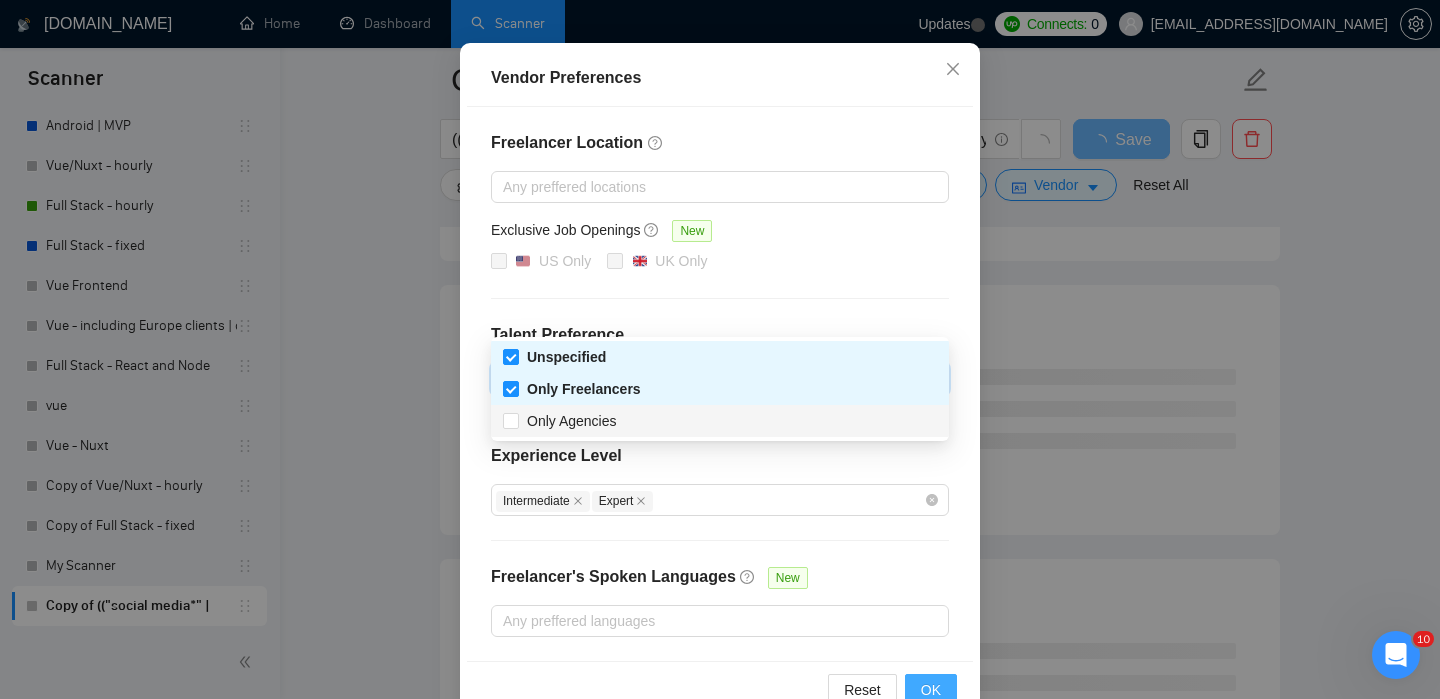 click on "OK" at bounding box center [931, 690] 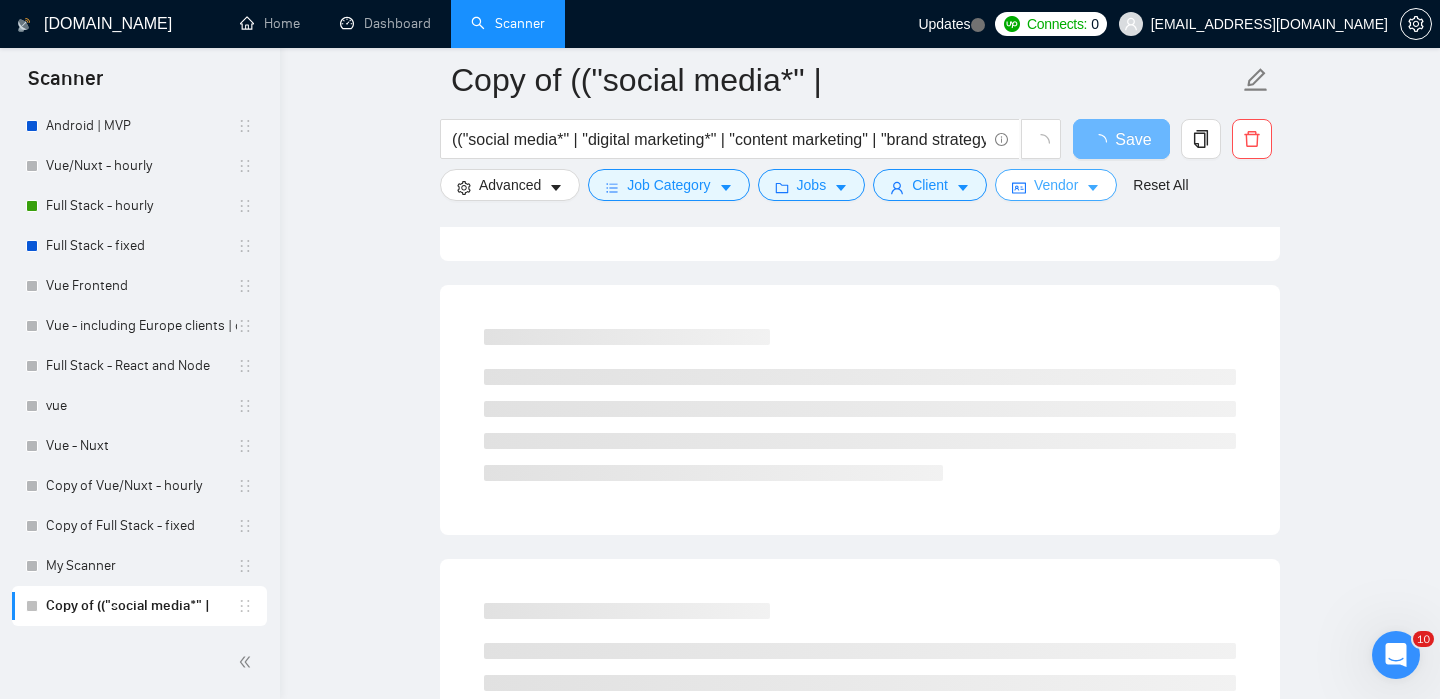 scroll, scrollTop: 0, scrollLeft: 0, axis: both 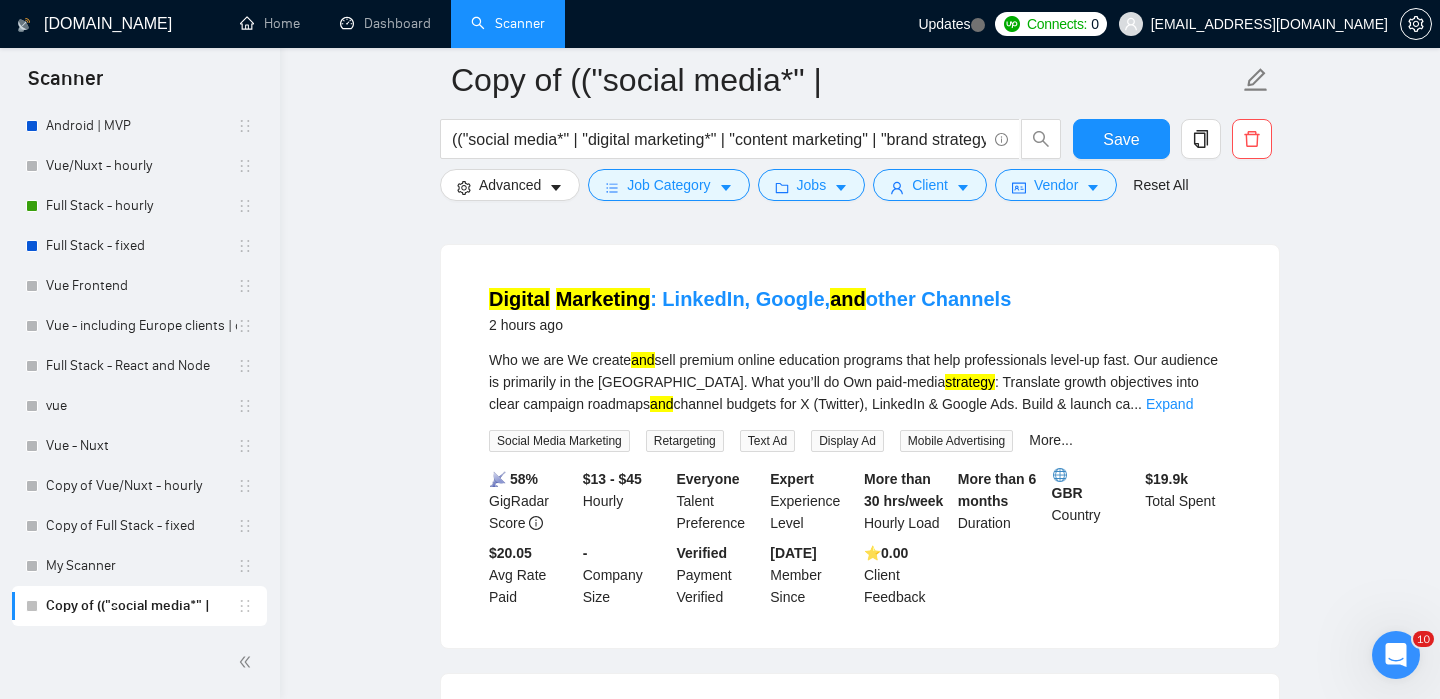 click on "Copy of (("social media*" | (("social media*" | "digital marketing*" | "content marketing" | "brand strategy" | "social media marketing" | "digital advertising") AND (content | strategy | "social ads" | "brand development" | "social media management"))  | ("social media" AND "brand strategy") | ("digital marketing") Save Advanced   Job Category   Jobs   Client   Vendor   Reset All Preview Results Insights NEW Alerts Auto Bidder Detected   7605  results   (17.42 seconds) Experienced  Digital   Marketing  Manager Needed 30 minutes ago This freelance position will take full ownership of our marketing function, developing  and  executing an integrated  strategy  to increase brand awareness, drive high‑quality lead generation,  and  support revenue growth. The role requires an independent, data‑driven marketer capable of managing the entire campaign lifecycle across ... Expand Social Media Marketing Pinterest LinkedIn Sports & Recreation Fashion & Beauty More... 📡   34% GigRadar Score   $15 - $20 Hourly   $" at bounding box center [860, 1881] 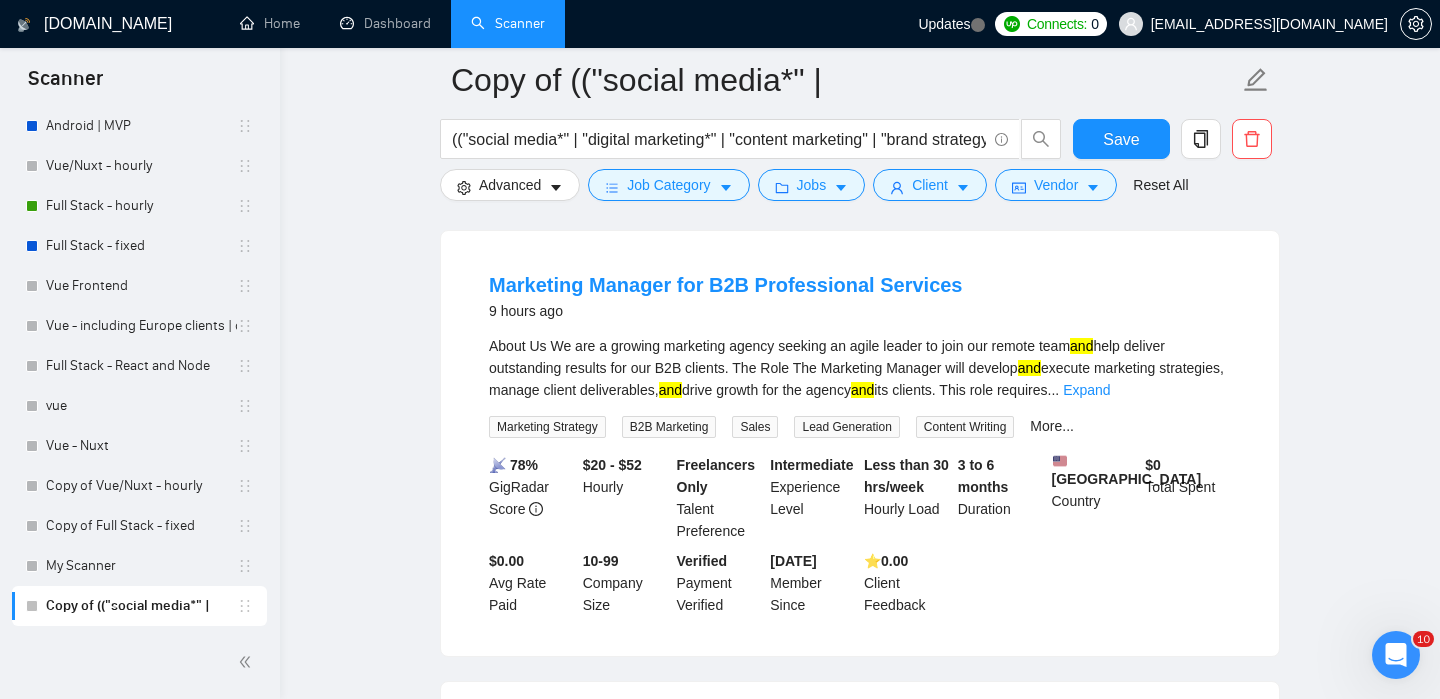 scroll, scrollTop: 1043, scrollLeft: 0, axis: vertical 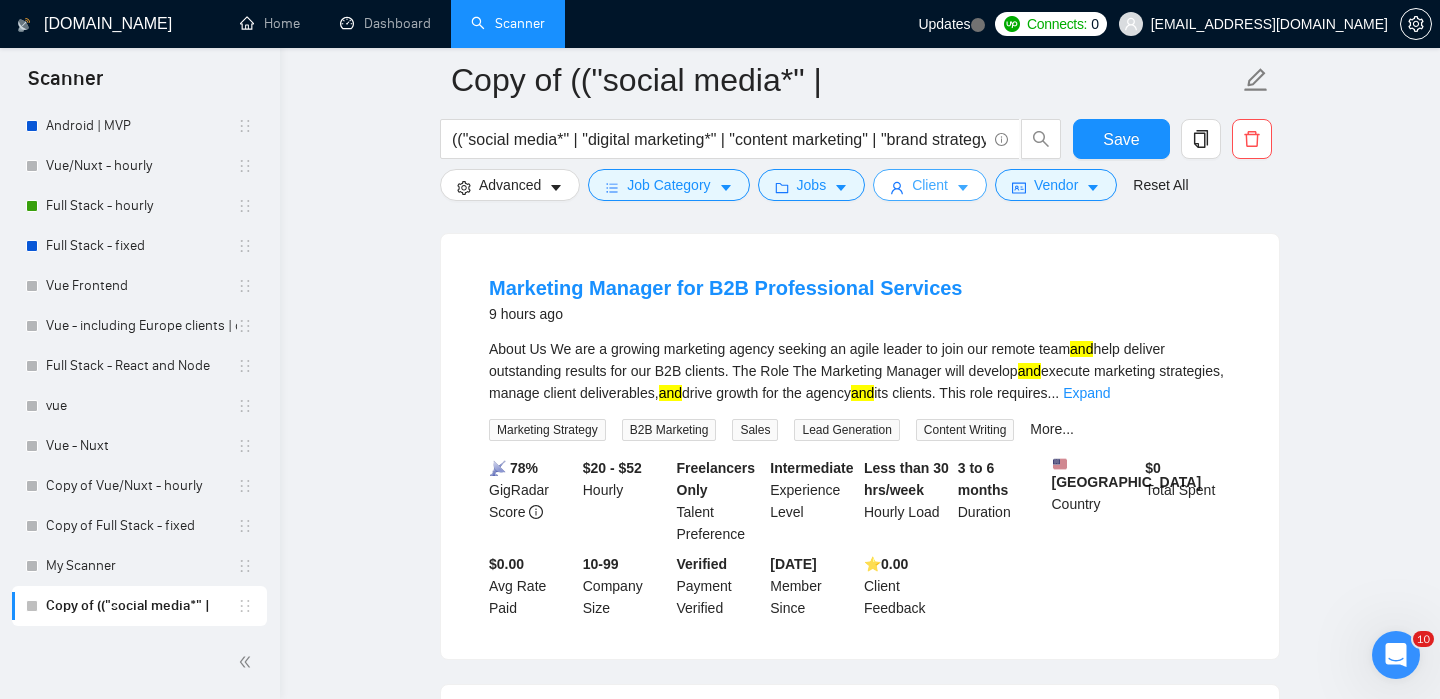 click on "Client" at bounding box center [930, 185] 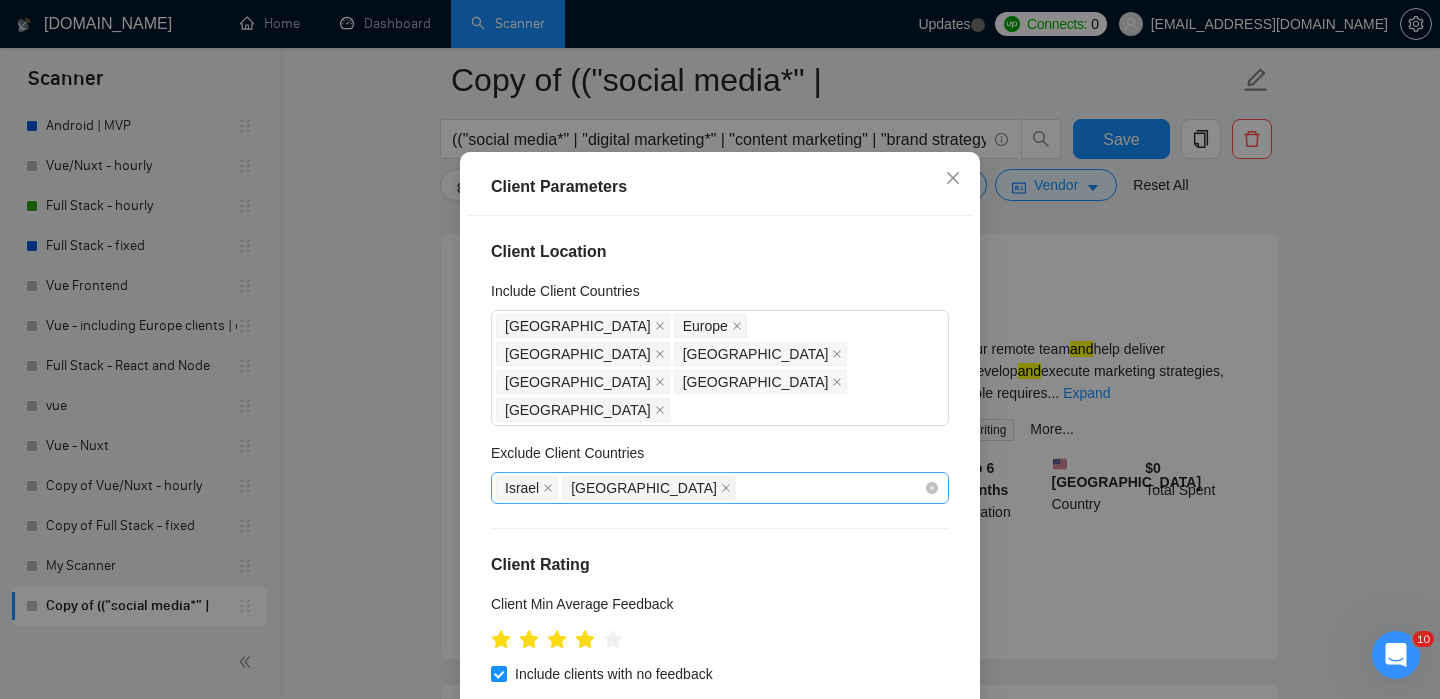 click on "Israel Romania" at bounding box center (710, 488) 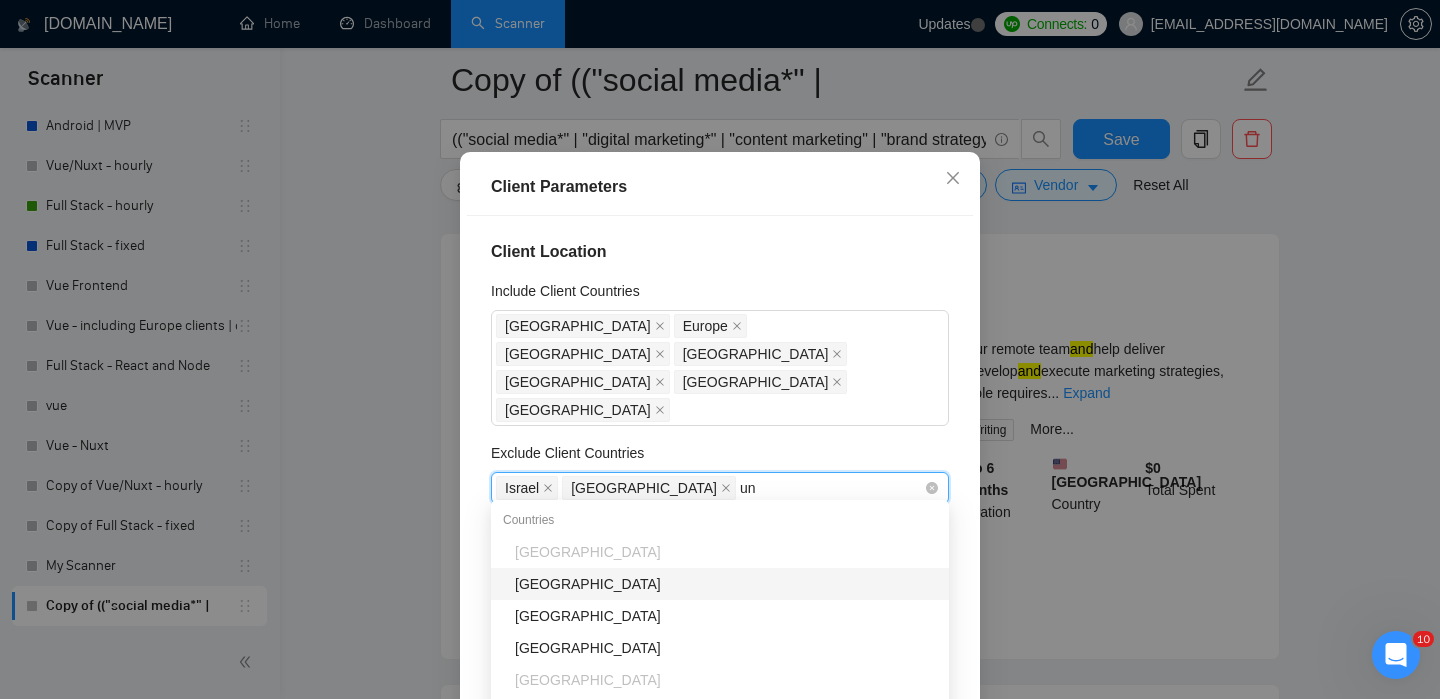 type on "uni" 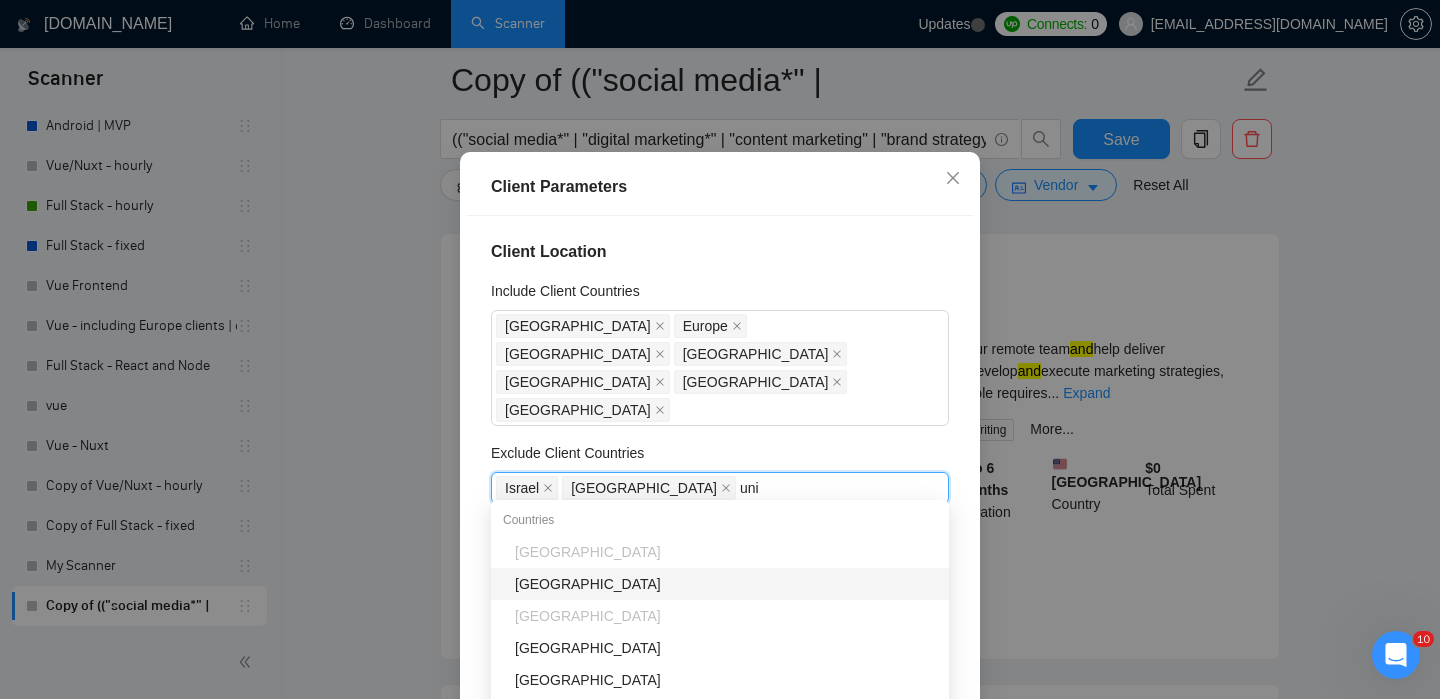 click on "[GEOGRAPHIC_DATA]" at bounding box center [726, 584] 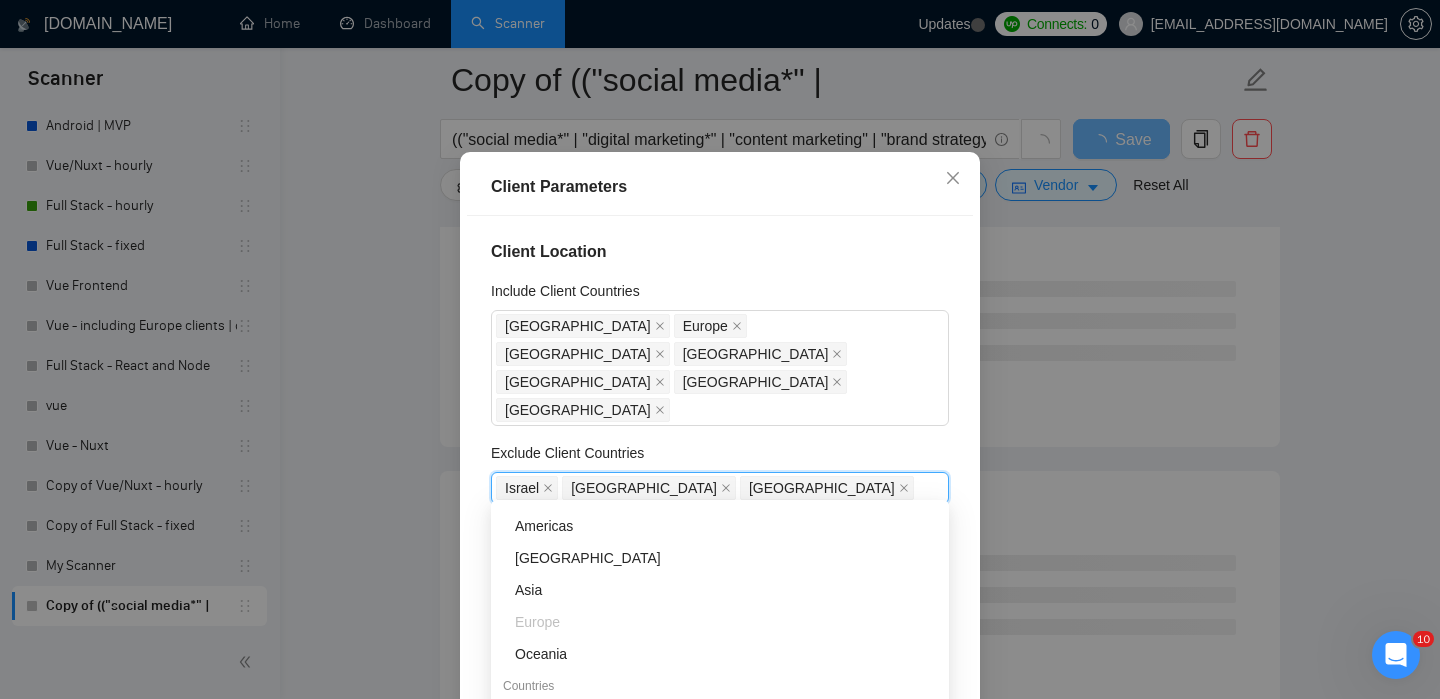 scroll, scrollTop: 65, scrollLeft: 0, axis: vertical 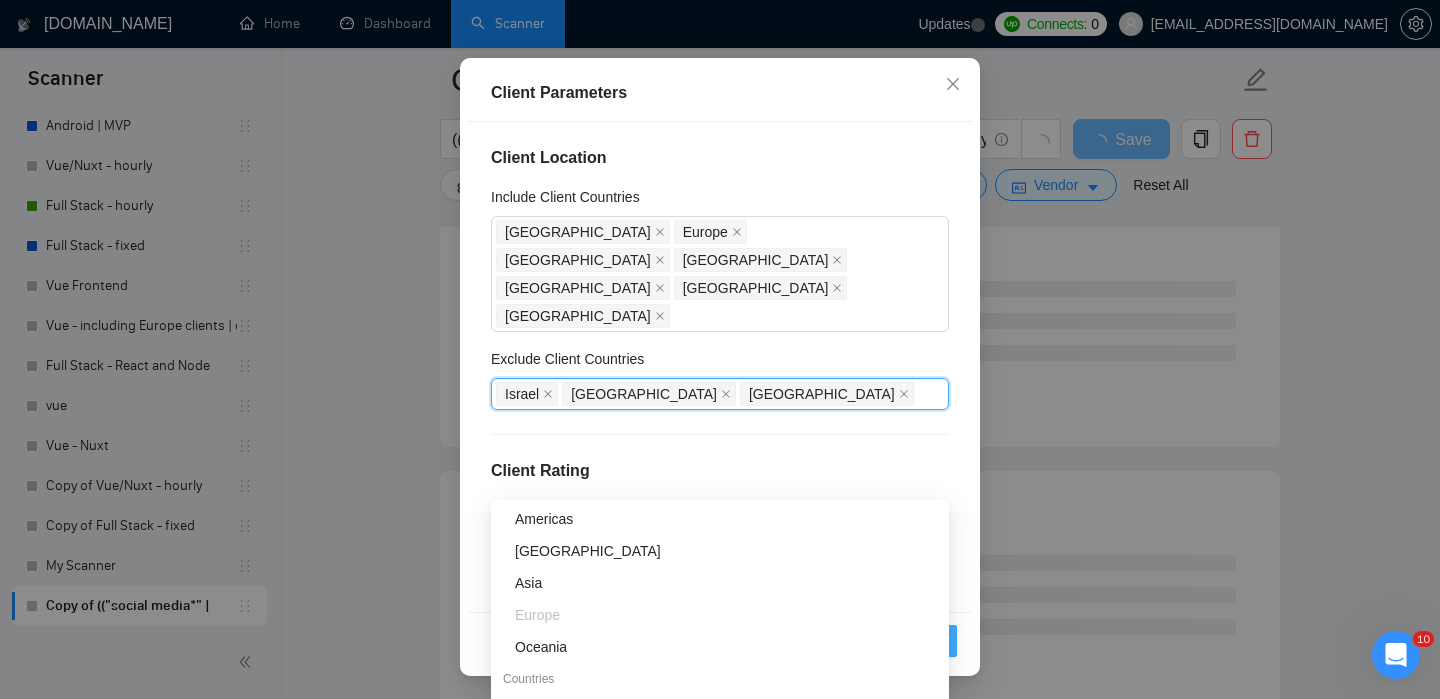 click on "OK" at bounding box center [931, 641] 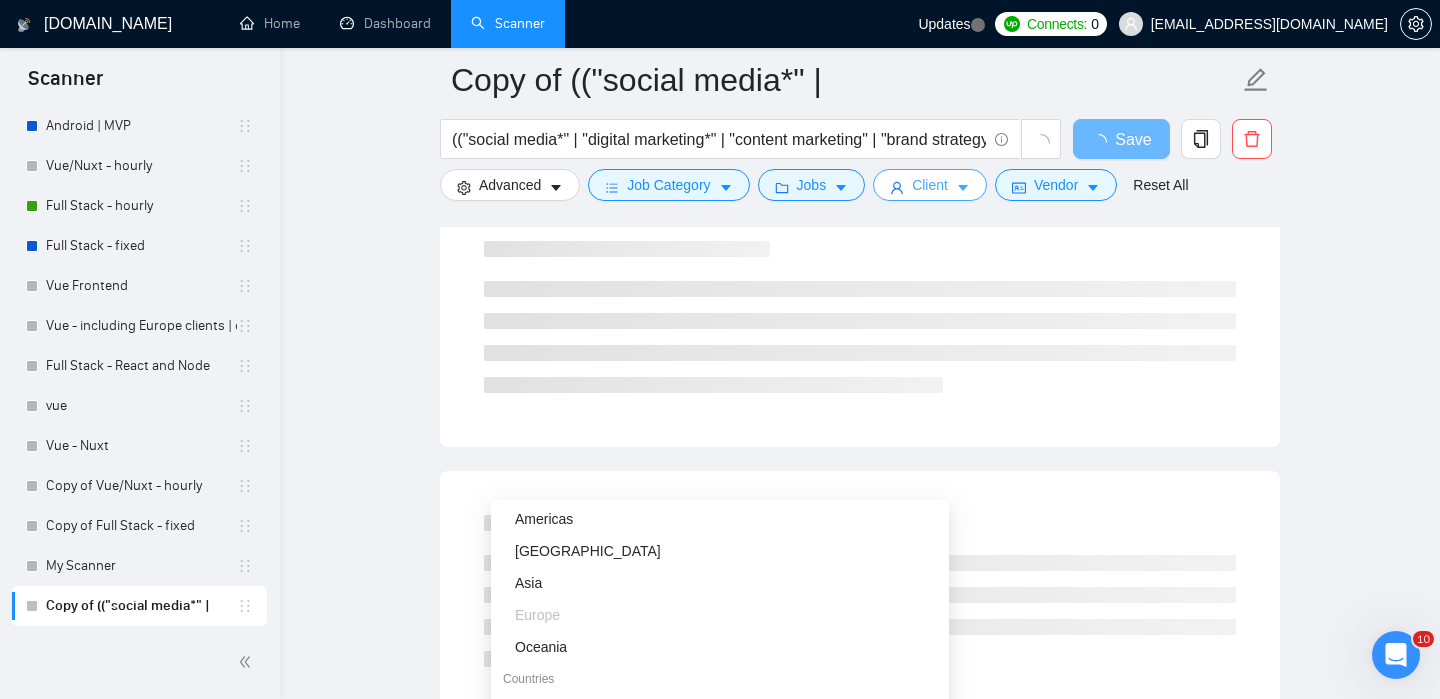 scroll, scrollTop: 0, scrollLeft: 0, axis: both 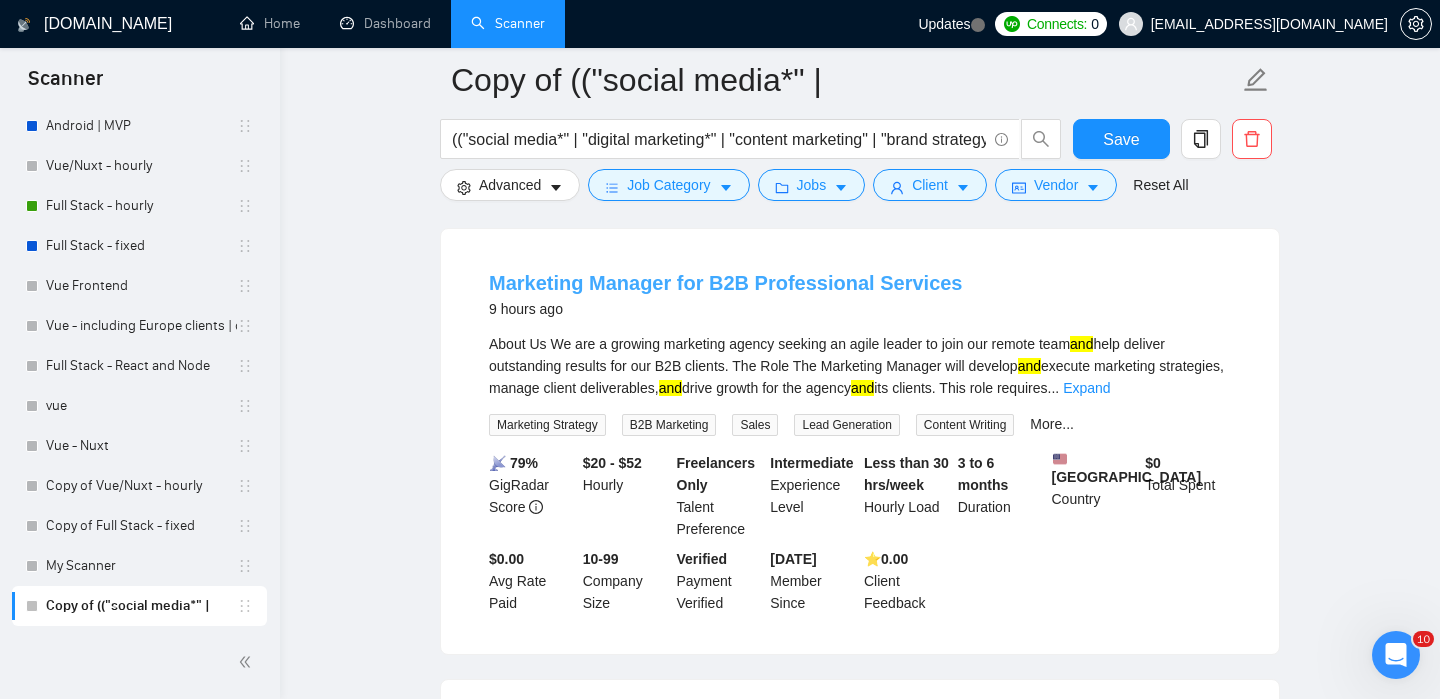 click on "Marketing Manager for B2B Professional Services" at bounding box center [726, 283] 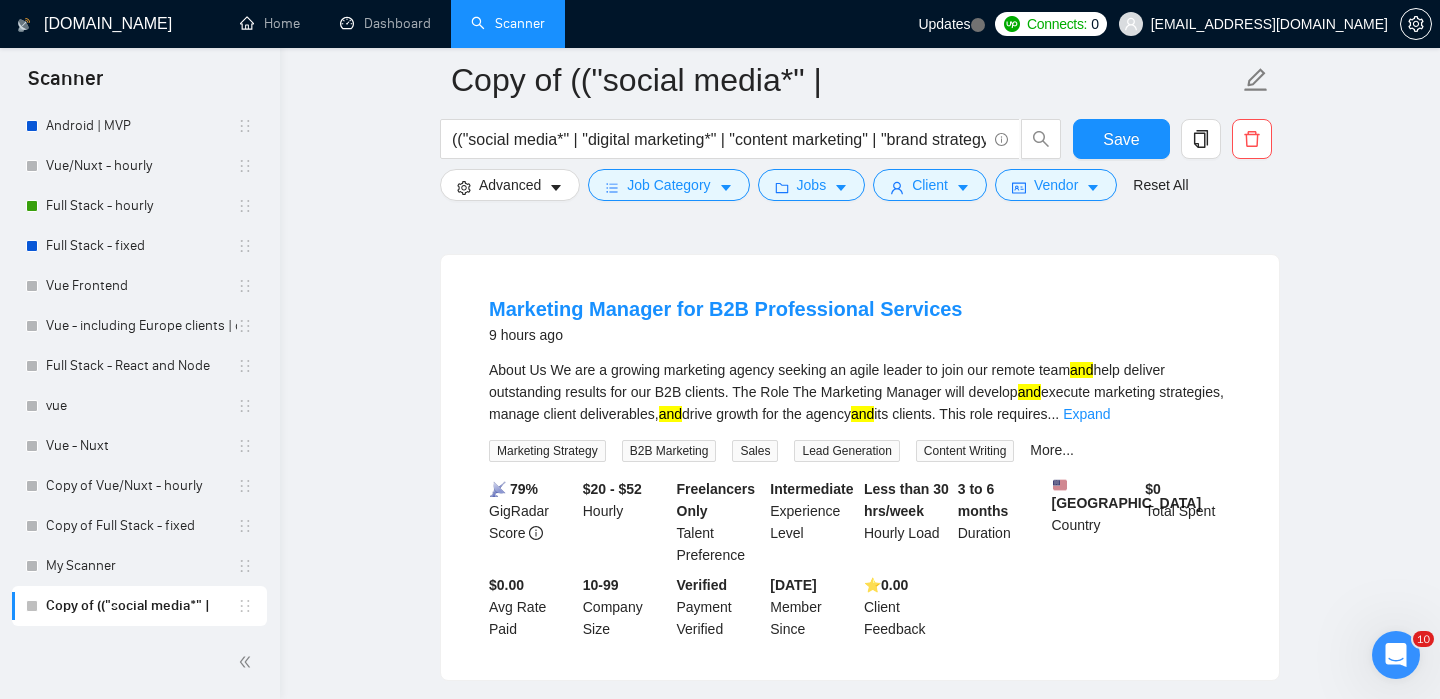 scroll, scrollTop: 157, scrollLeft: 0, axis: vertical 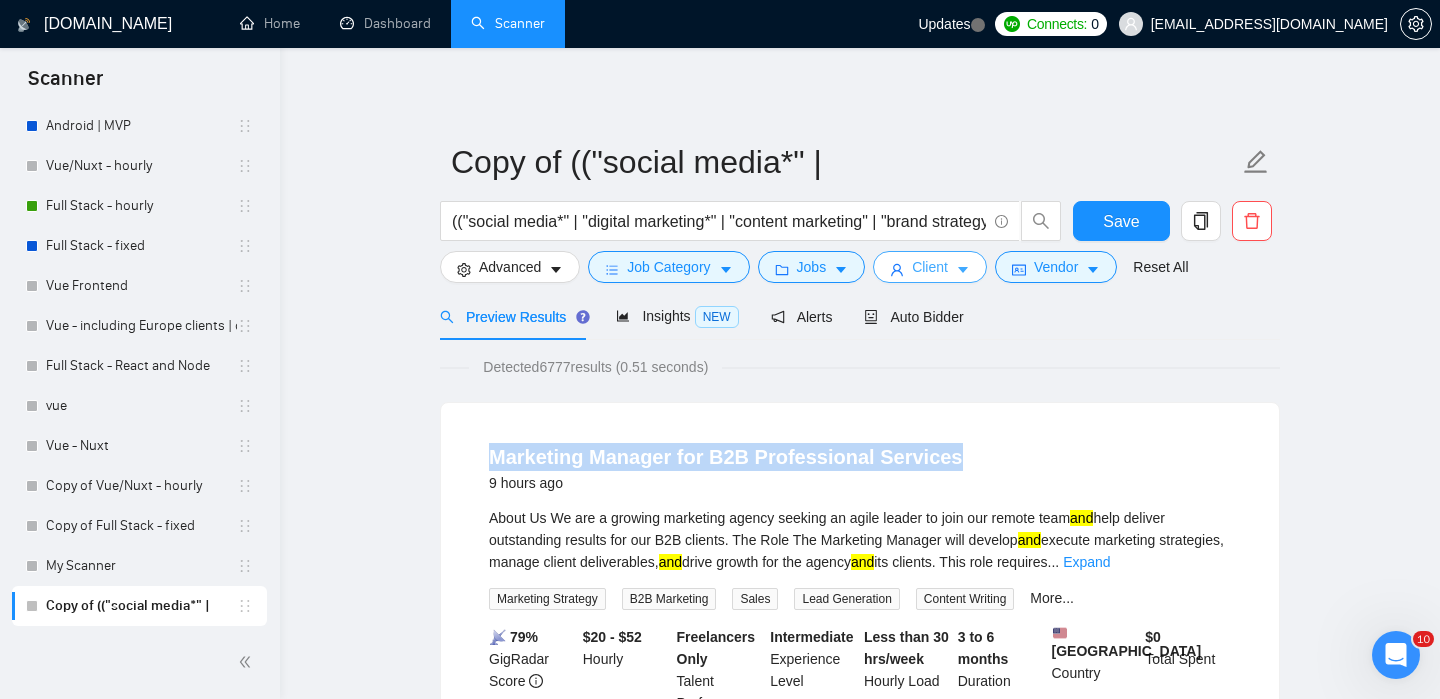 click on "Client" at bounding box center [930, 267] 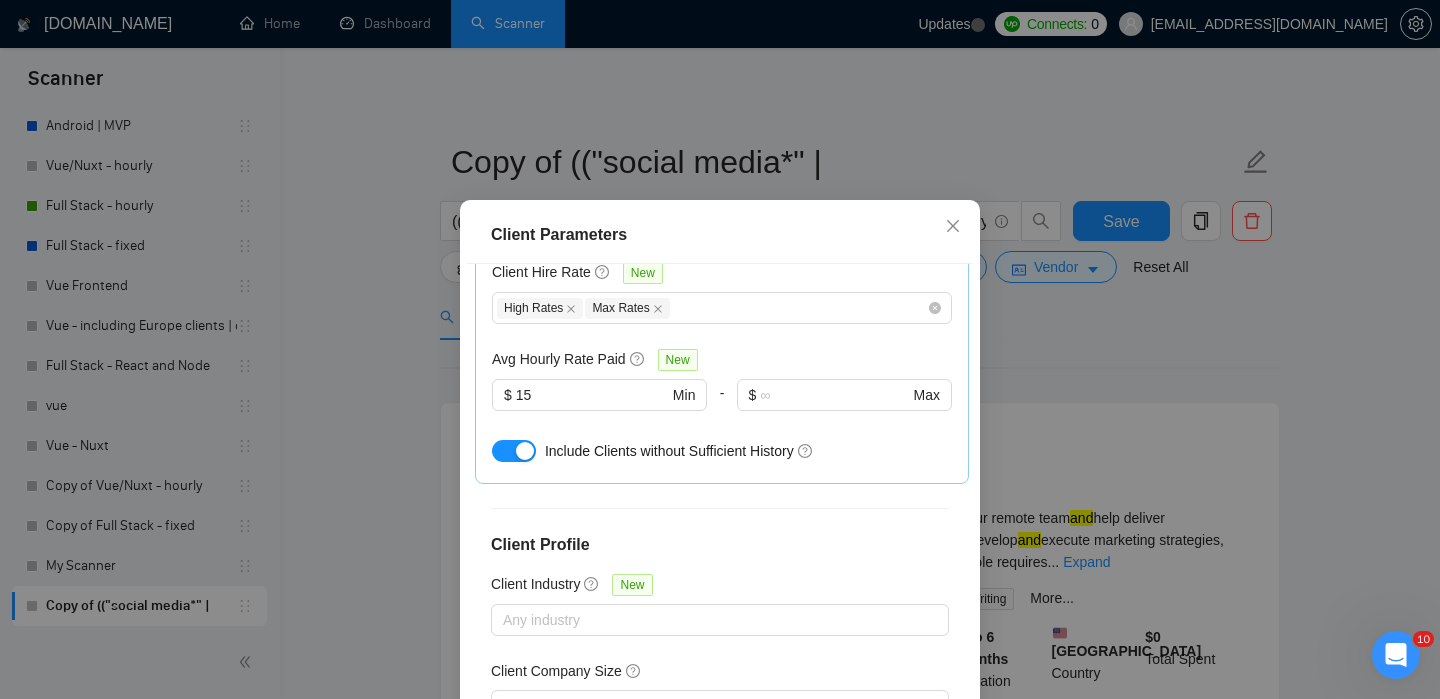 scroll, scrollTop: 785, scrollLeft: 0, axis: vertical 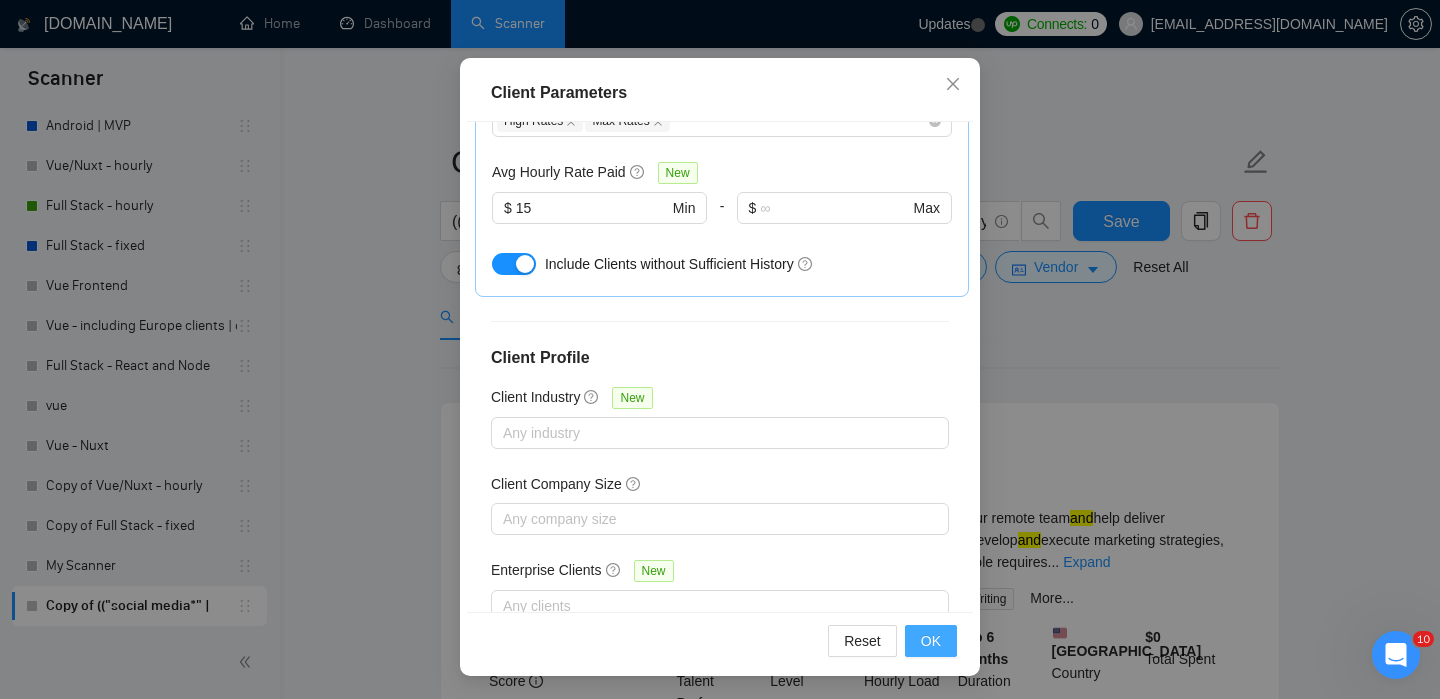 click on "OK" at bounding box center [931, 641] 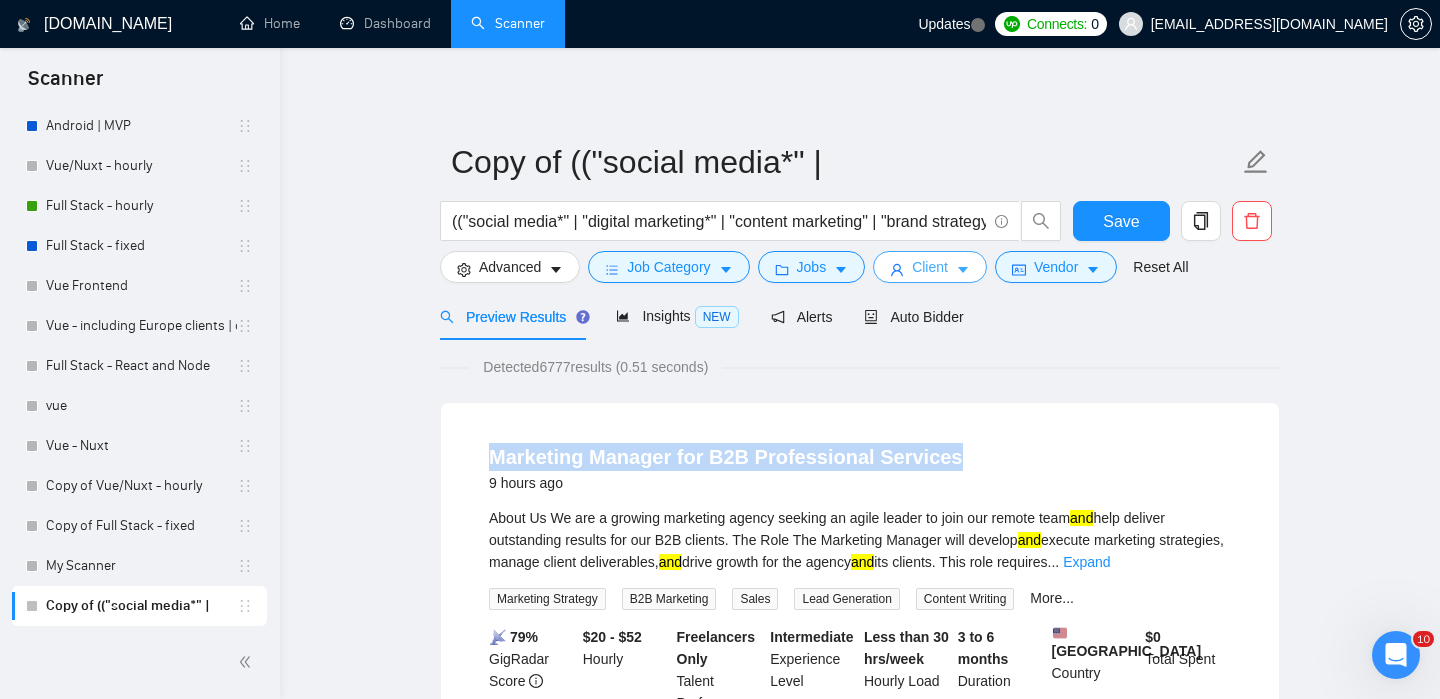 scroll, scrollTop: 0, scrollLeft: 0, axis: both 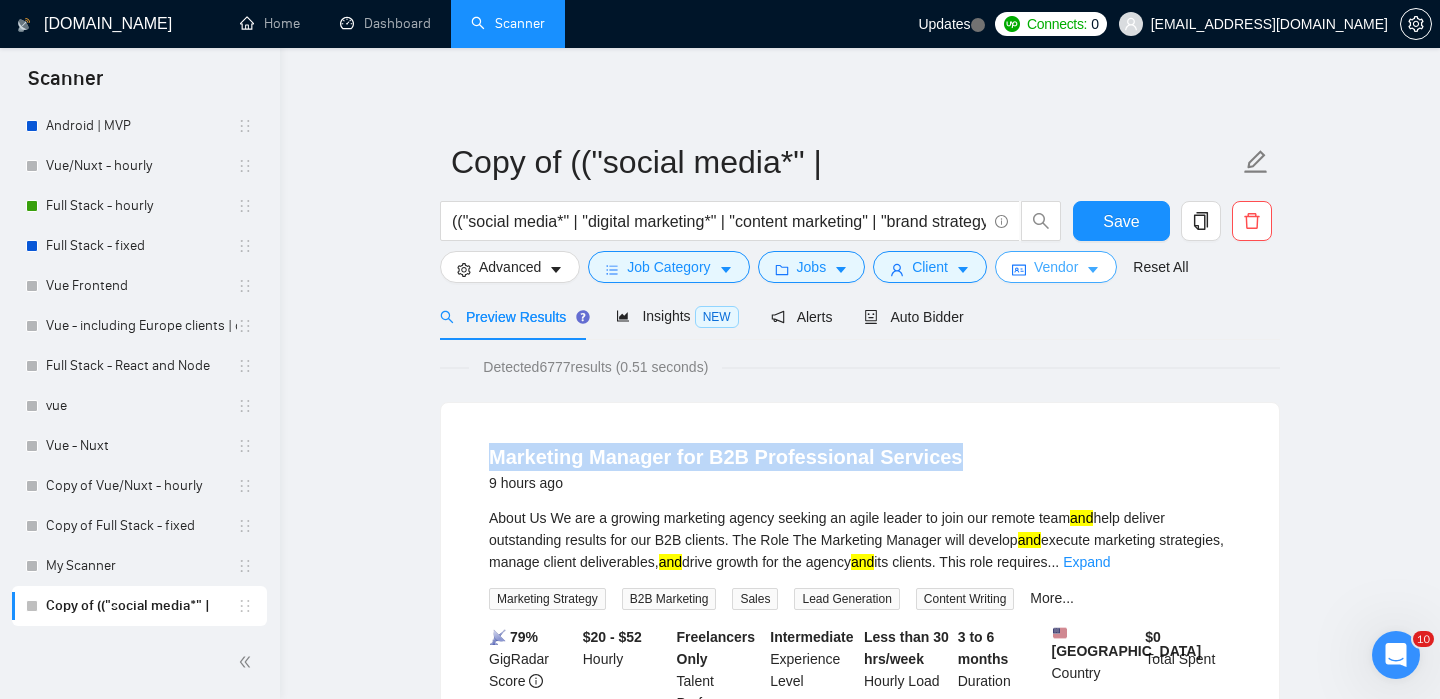 click on "Vendor" at bounding box center [1056, 267] 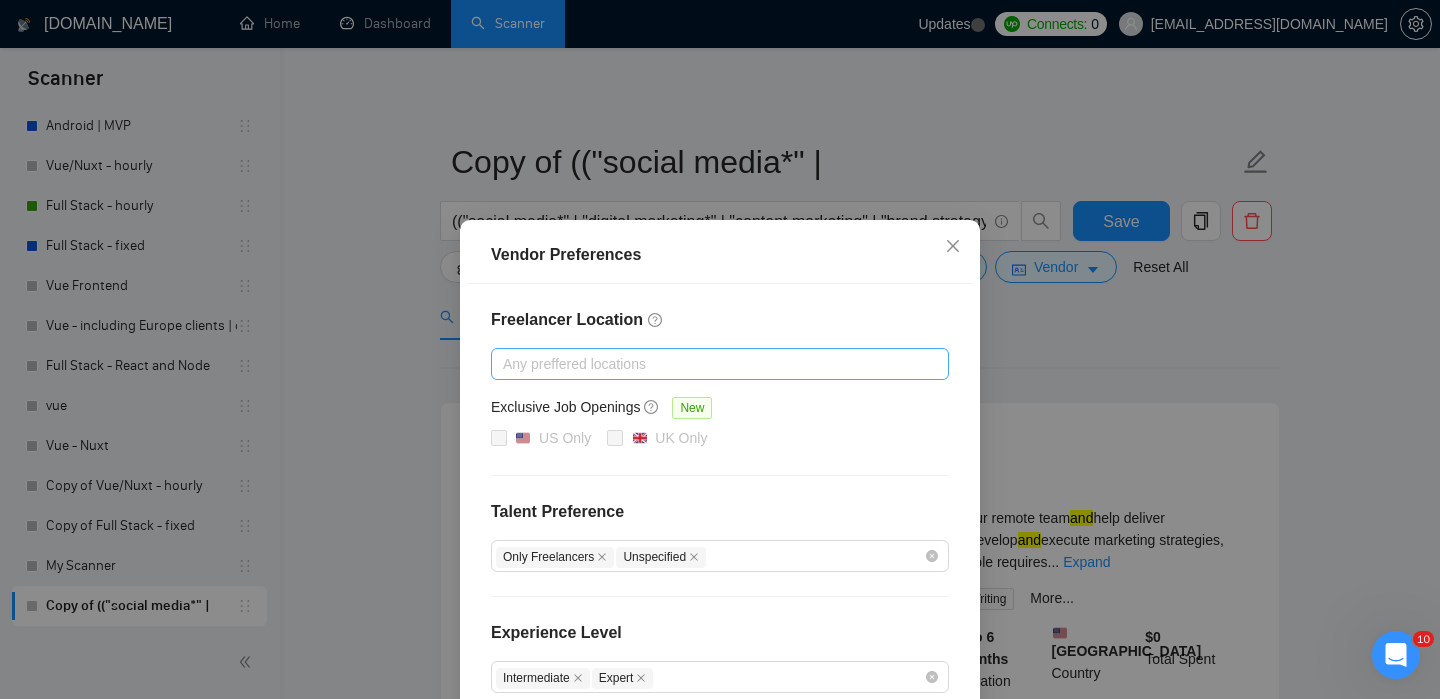 click at bounding box center [710, 364] 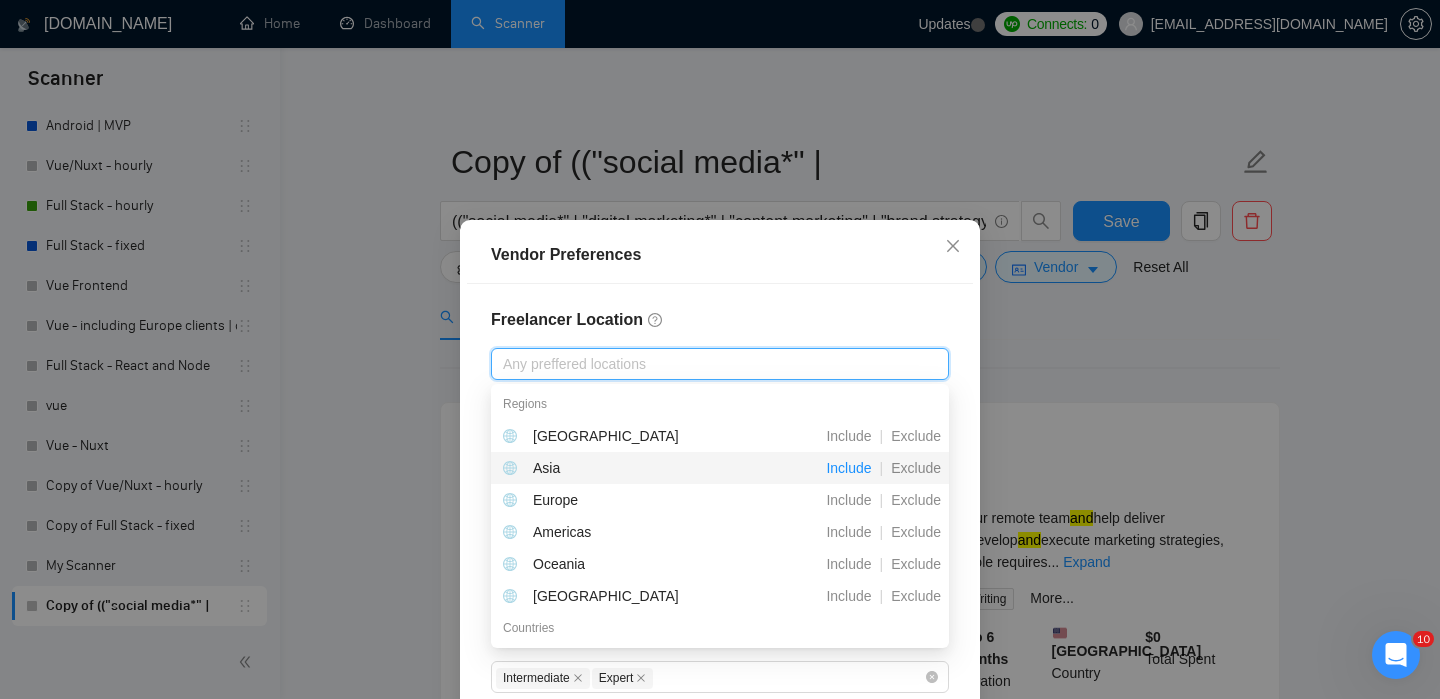 click on "Include" at bounding box center (848, 468) 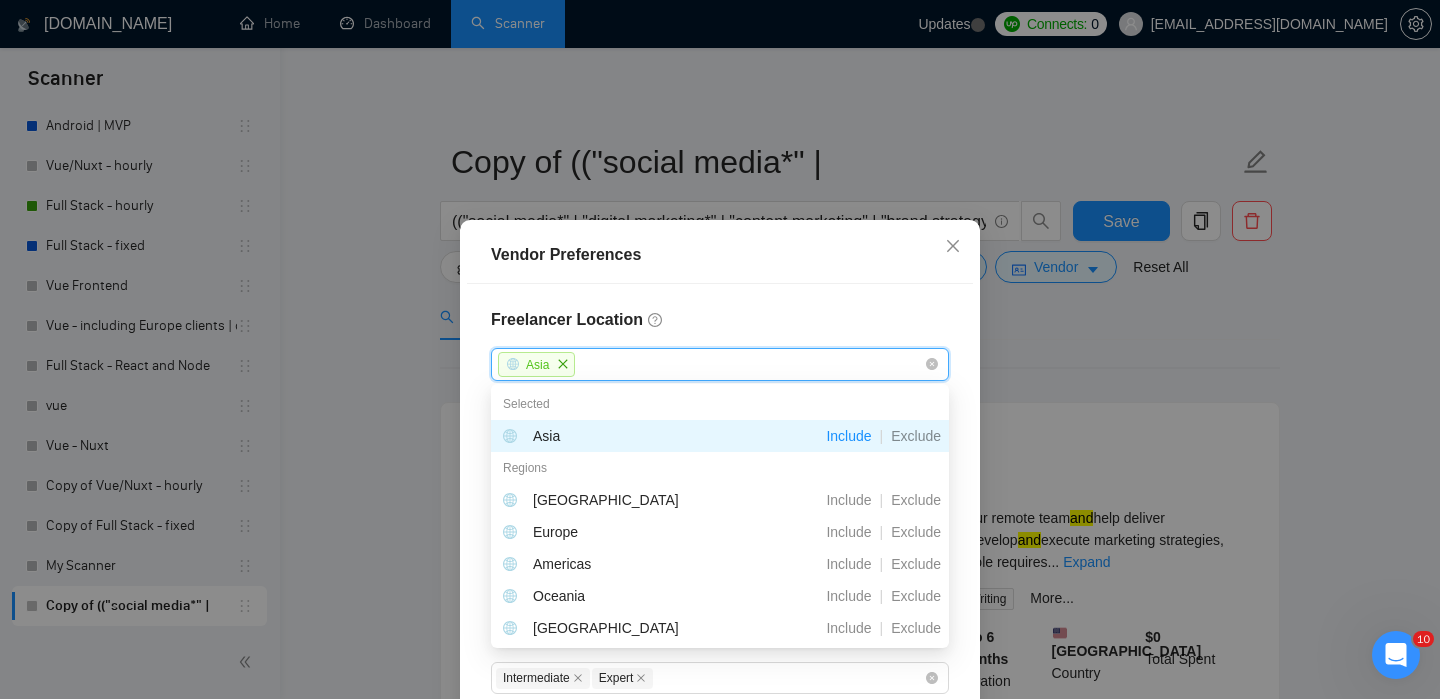 click on "Vendor Preferences Freelancer Location   Asia   Exclusive Job Openings New US Only UK Only Talent Preference Only Freelancers Unspecified   Experience Level Intermediate Expert   Freelancer's Spoken Languages New   Any preffered languages Reset OK" at bounding box center [720, 349] 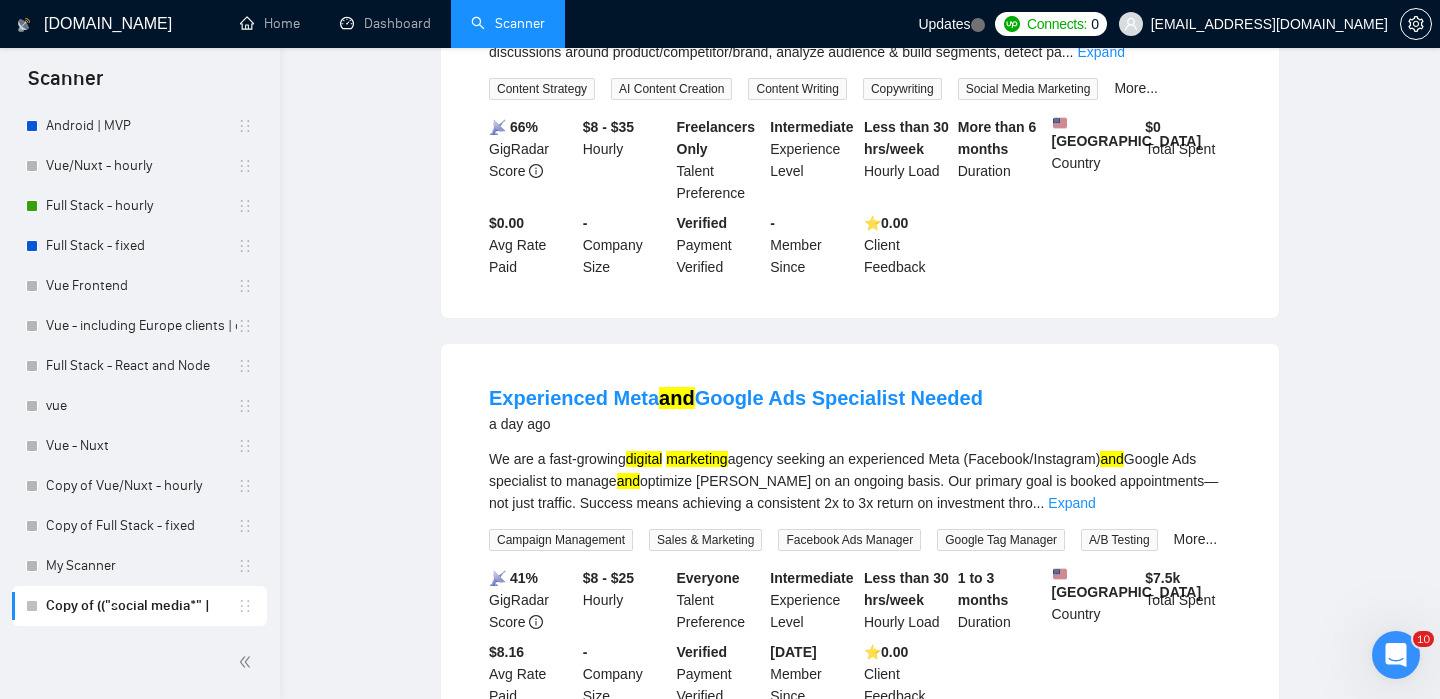 scroll, scrollTop: 0, scrollLeft: 0, axis: both 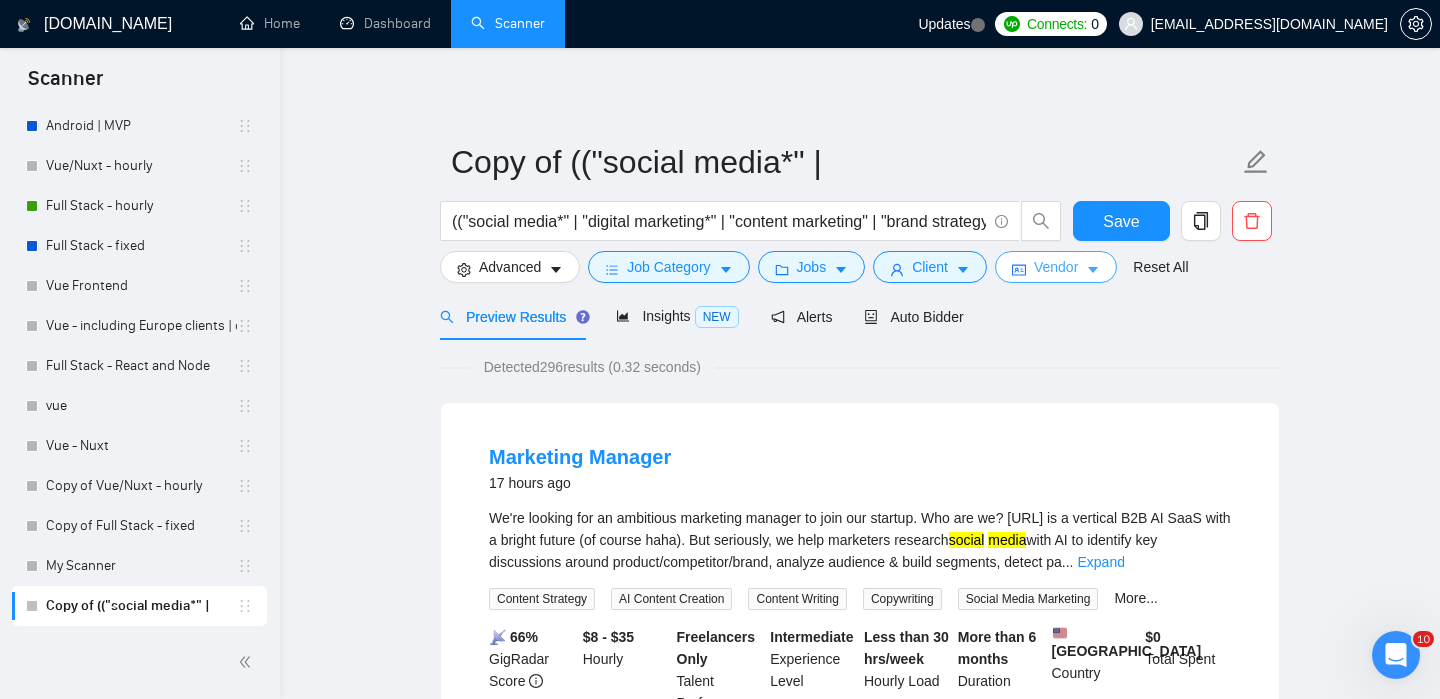 click on "Vendor" at bounding box center [1056, 267] 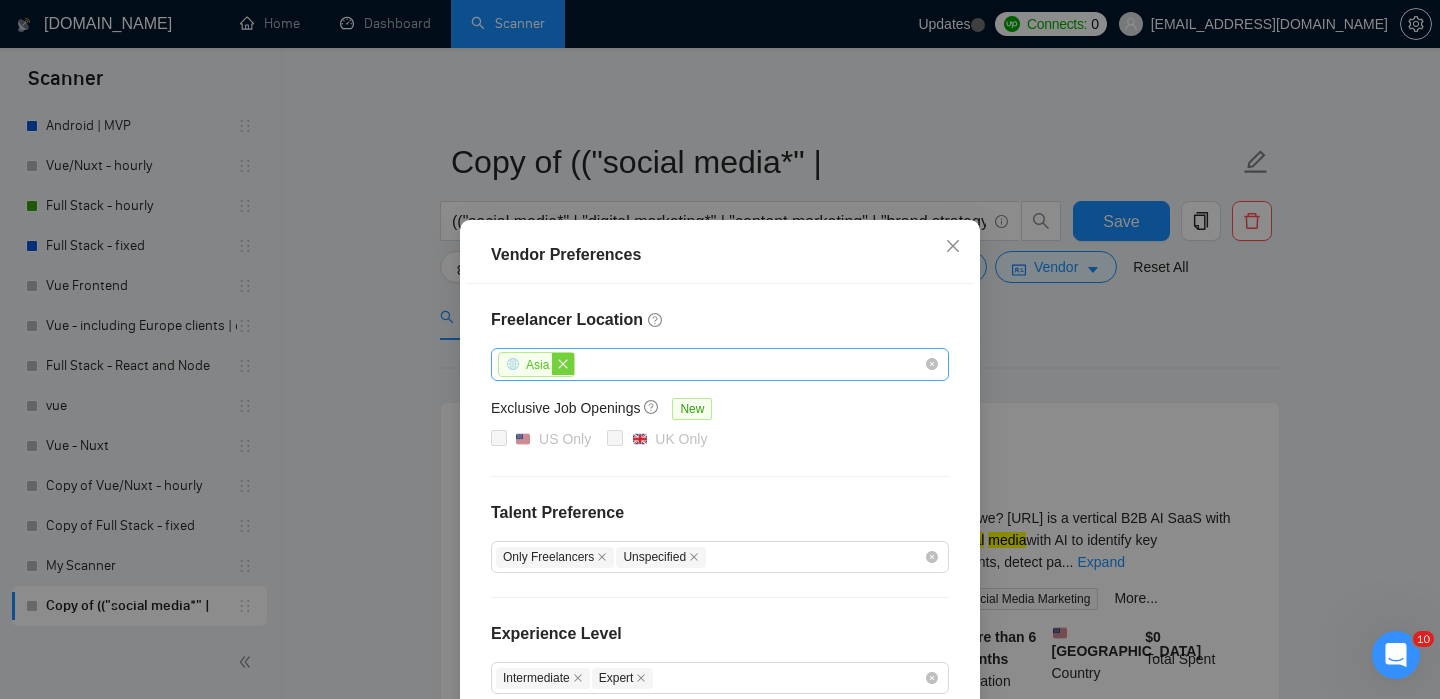 click at bounding box center [563, 364] 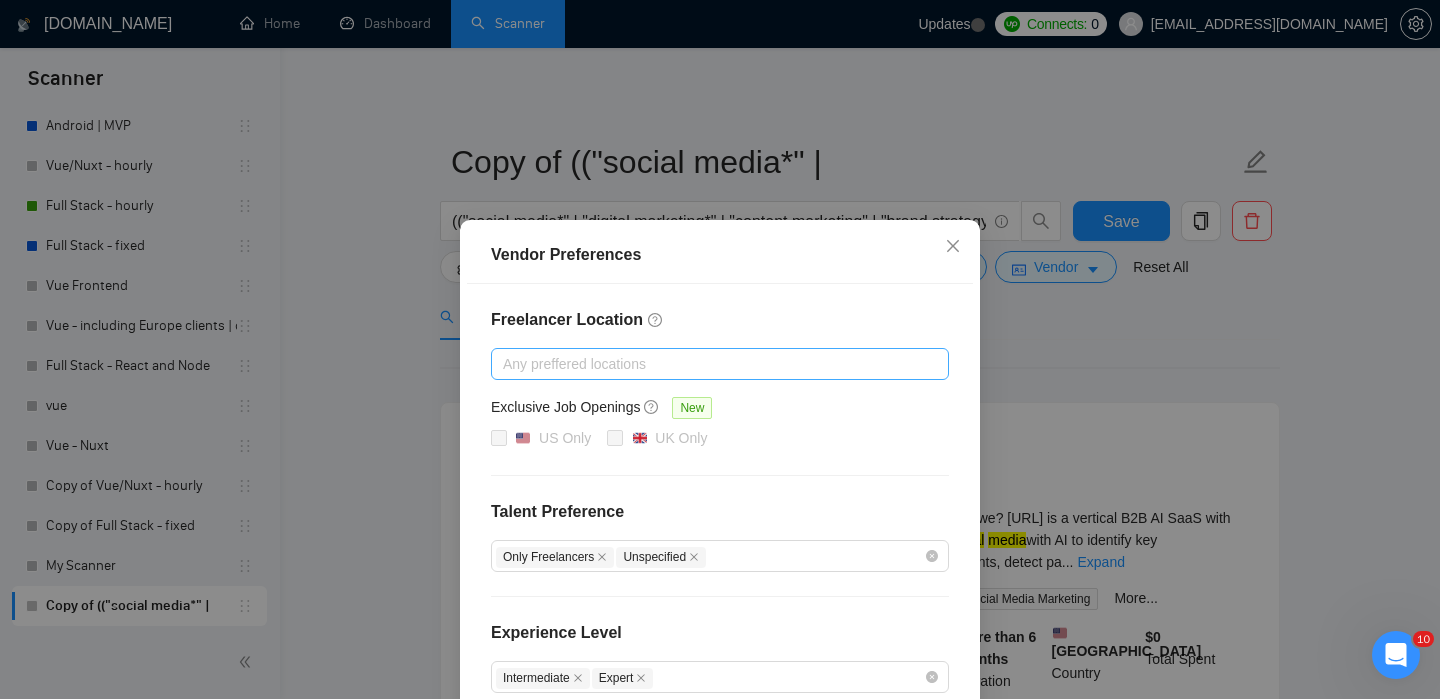 click at bounding box center [710, 364] 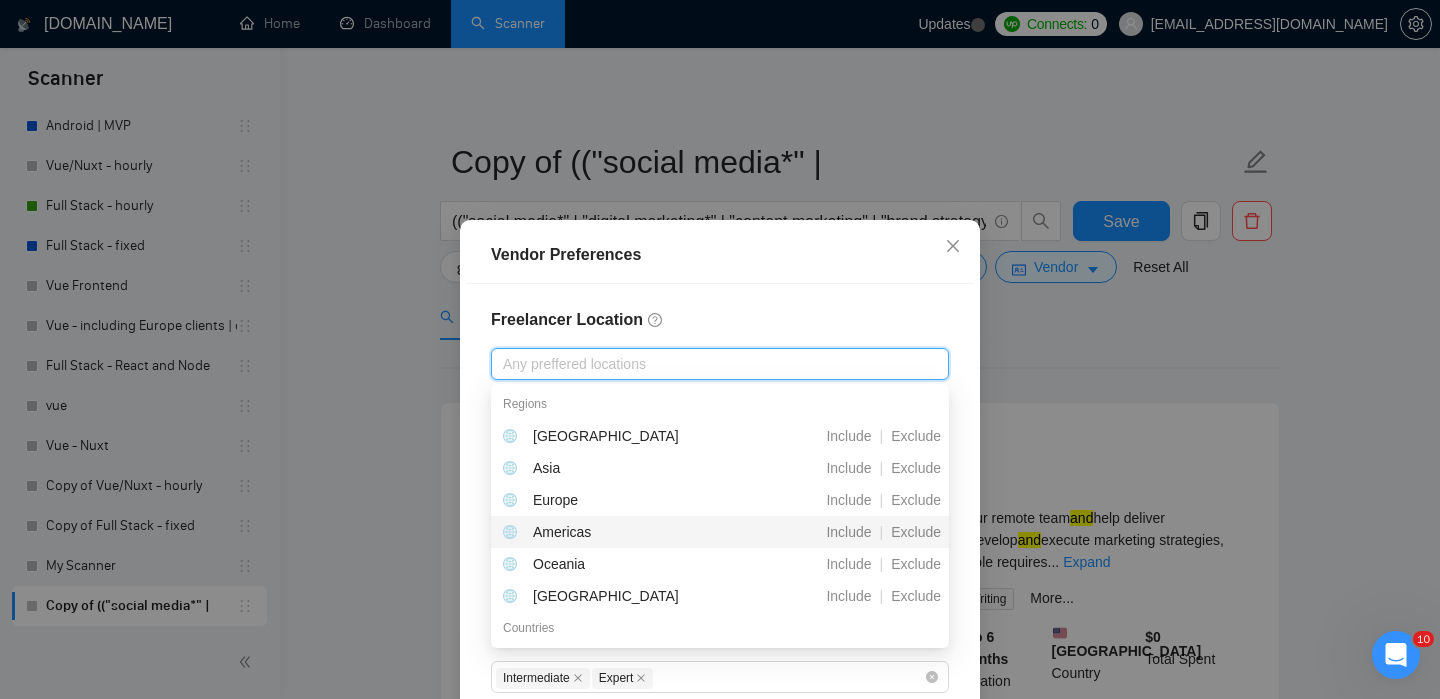 click on "Vendor Preferences Freelancer Location     Any preffered locations Exclusive Job Openings New US Only UK Only Talent Preference Only Freelancers Unspecified   Experience Level Intermediate Expert   Freelancer's Spoken Languages New   Any preffered languages Reset OK" at bounding box center (720, 349) 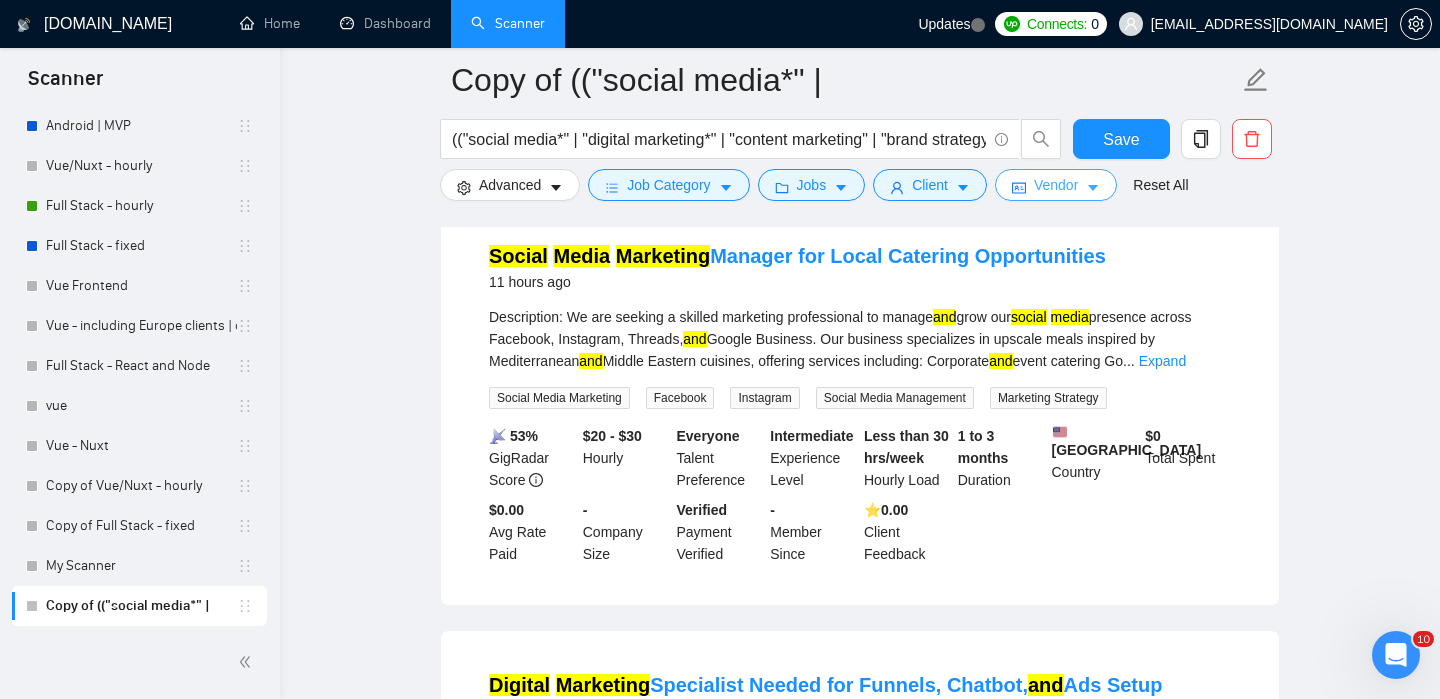 scroll, scrollTop: 670, scrollLeft: 0, axis: vertical 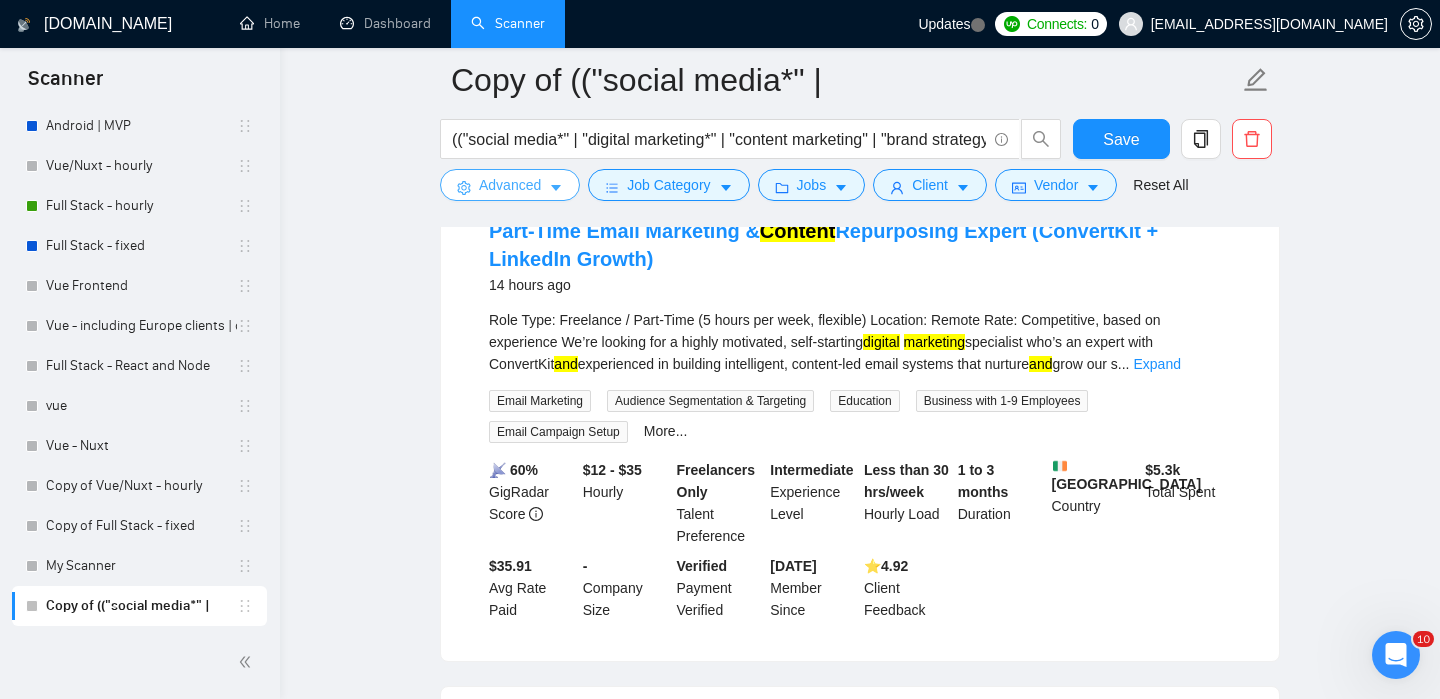 click on "Advanced" at bounding box center (510, 185) 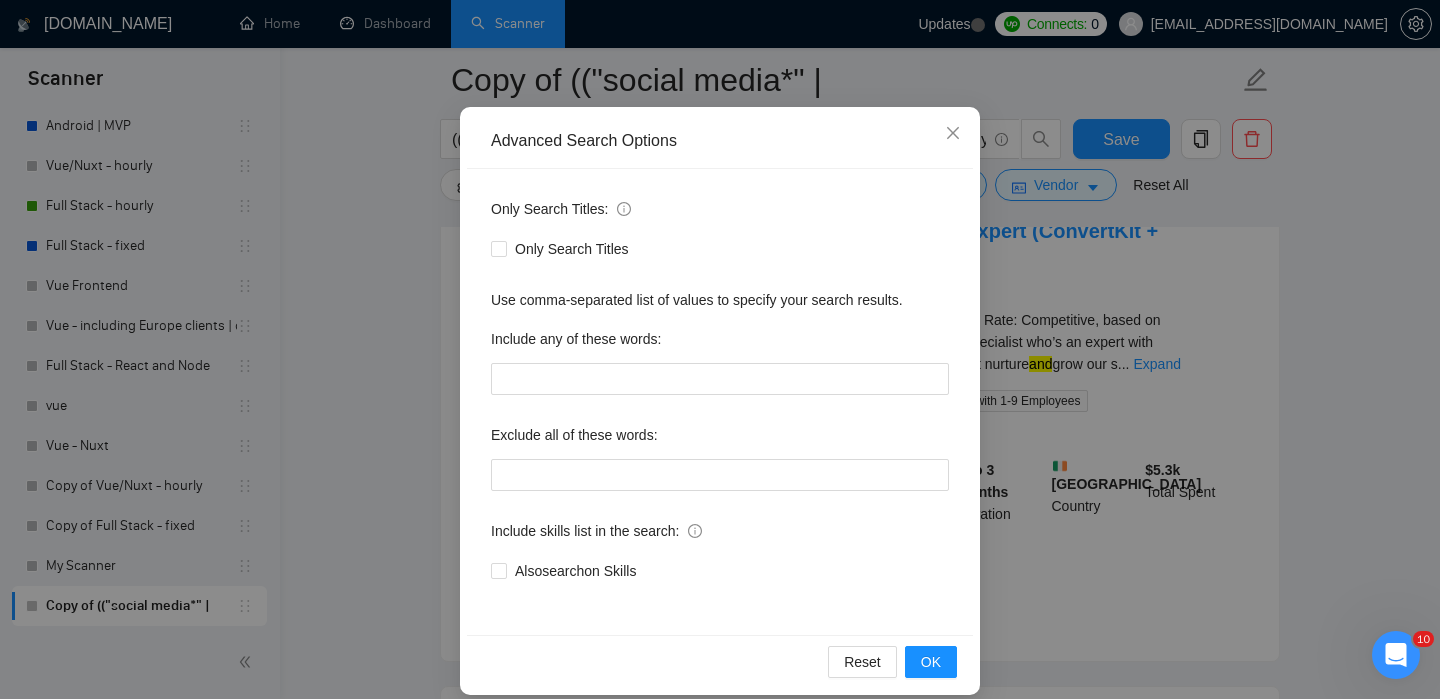 scroll, scrollTop: 133, scrollLeft: 0, axis: vertical 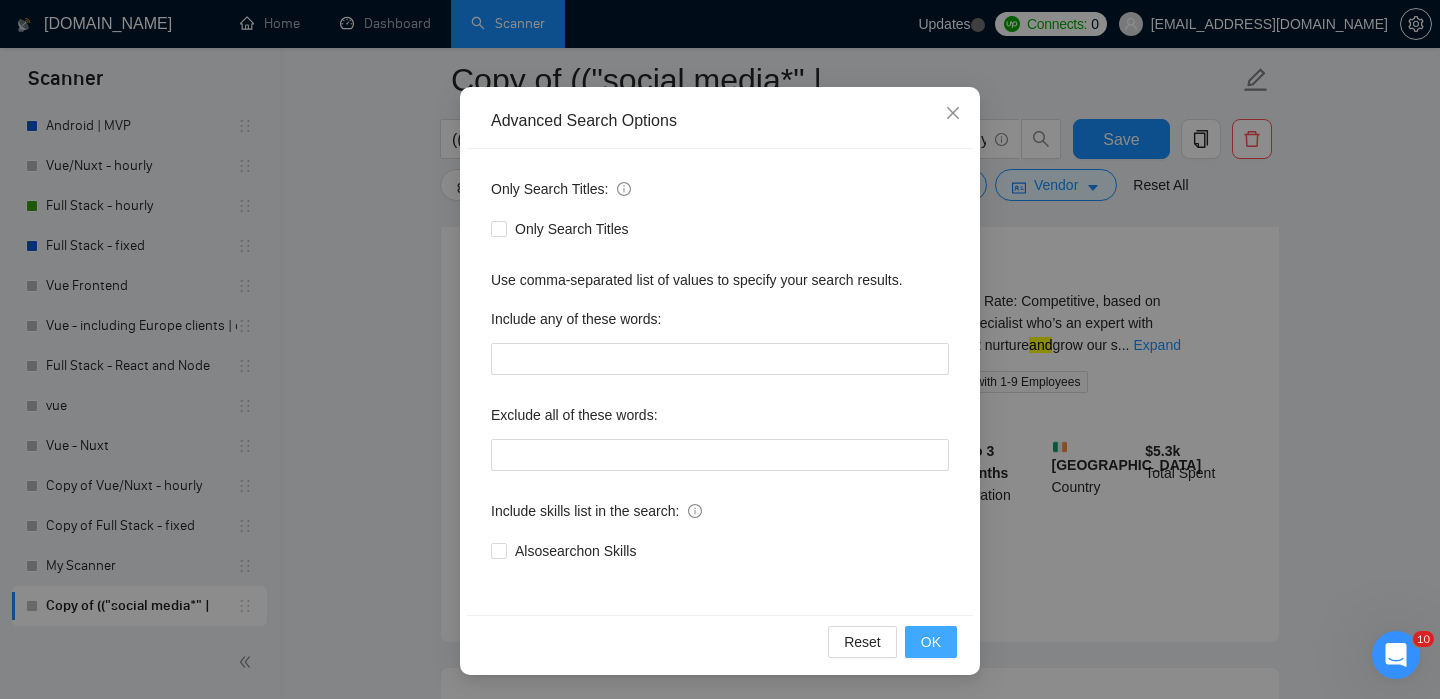 click on "OK" at bounding box center (931, 642) 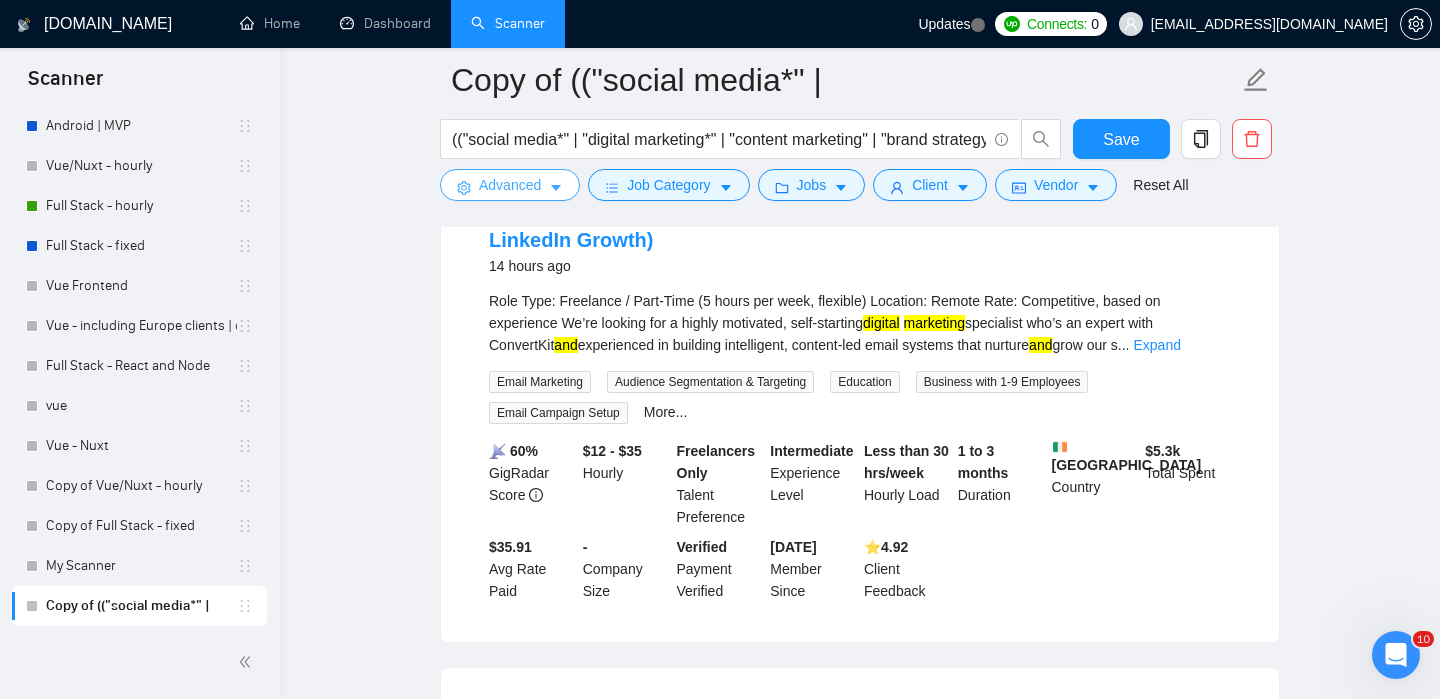 scroll, scrollTop: 0, scrollLeft: 0, axis: both 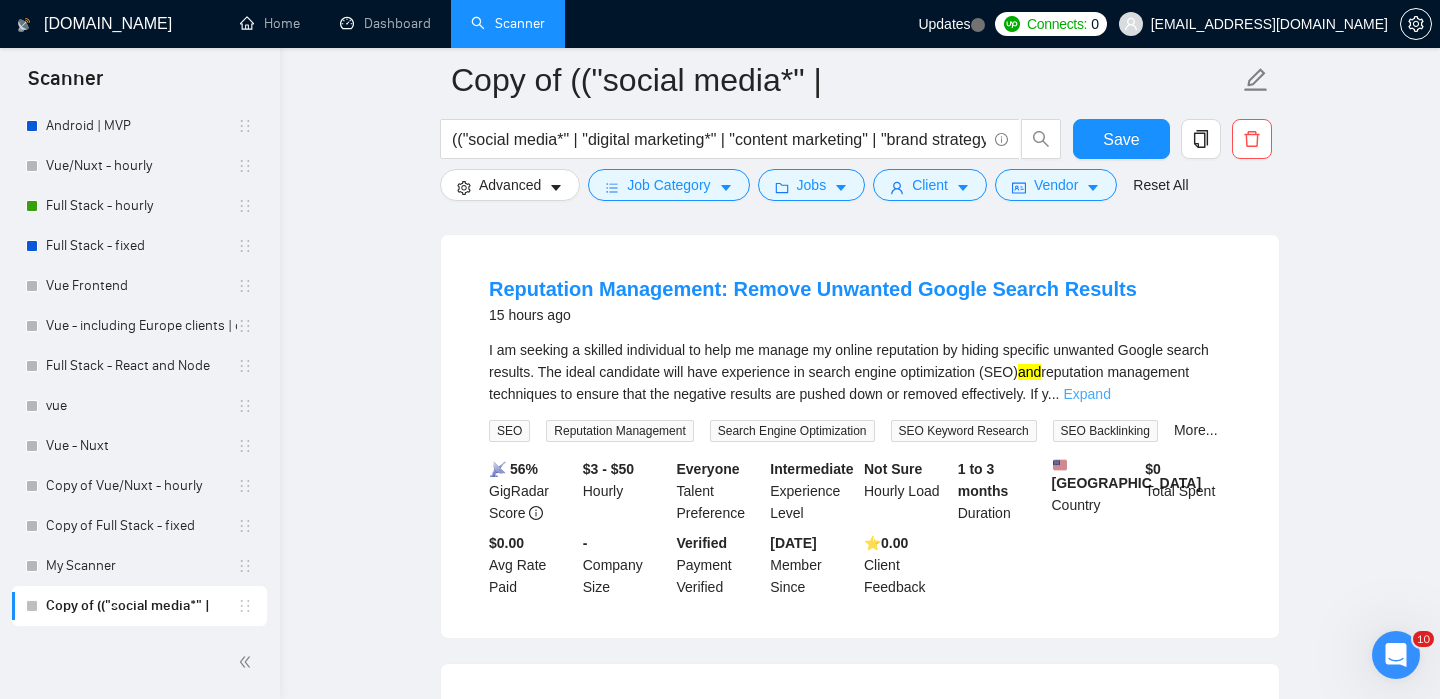 click on "Expand" at bounding box center [1086, 394] 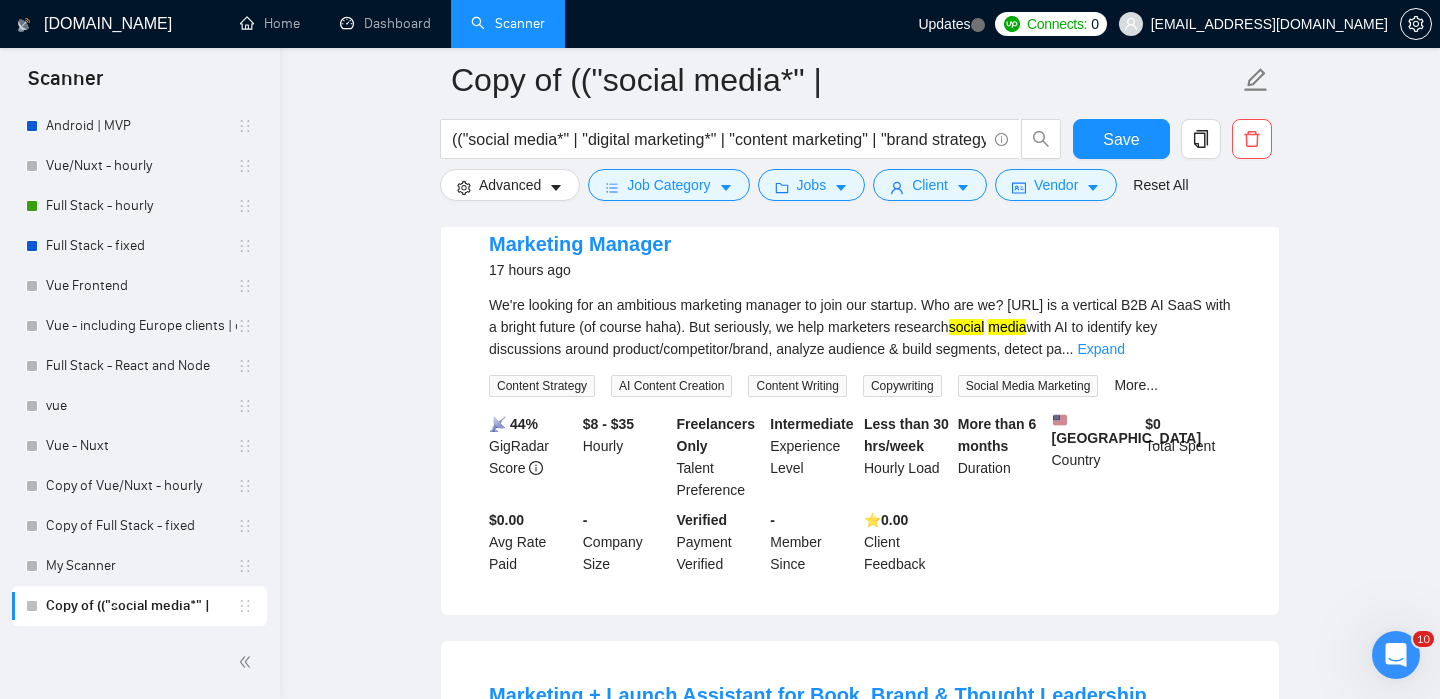 scroll, scrollTop: 3435, scrollLeft: 0, axis: vertical 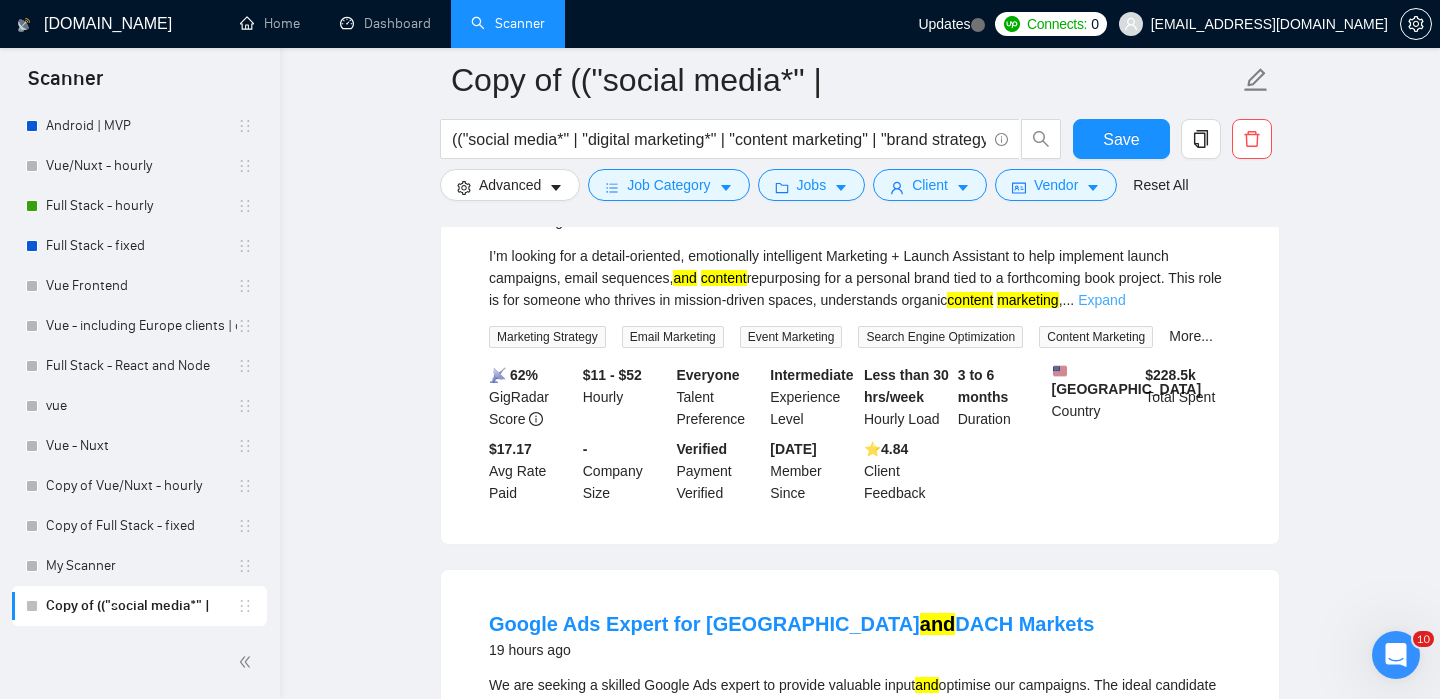 click on "Expand" at bounding box center [1101, 300] 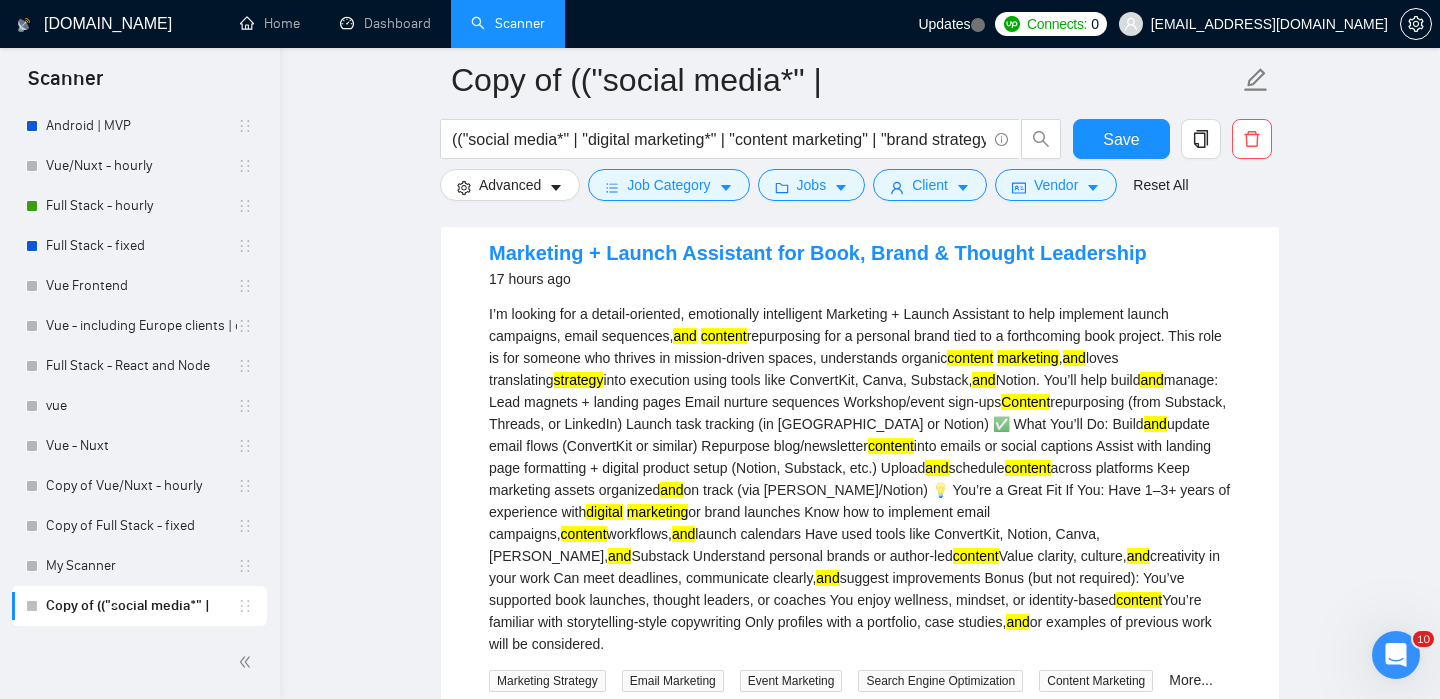 scroll, scrollTop: 3846, scrollLeft: 0, axis: vertical 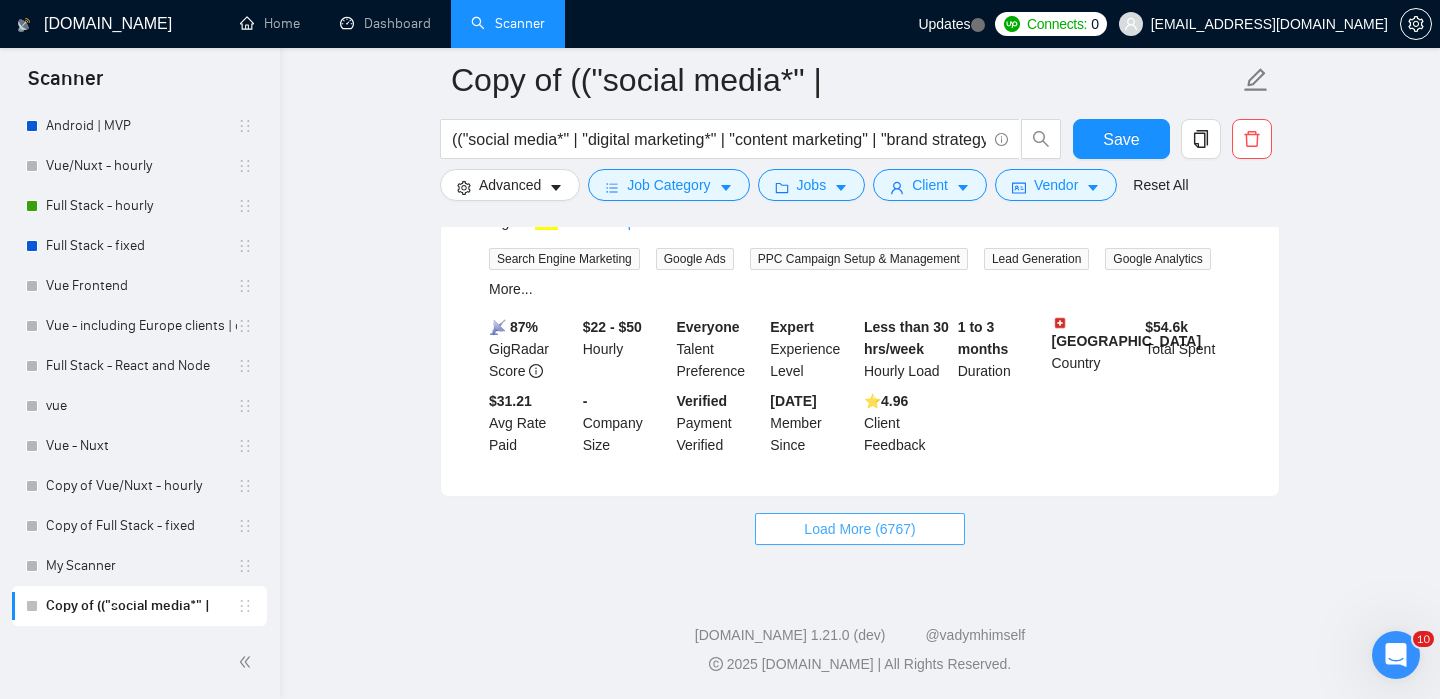 click on "Load More (6767)" at bounding box center (859, 529) 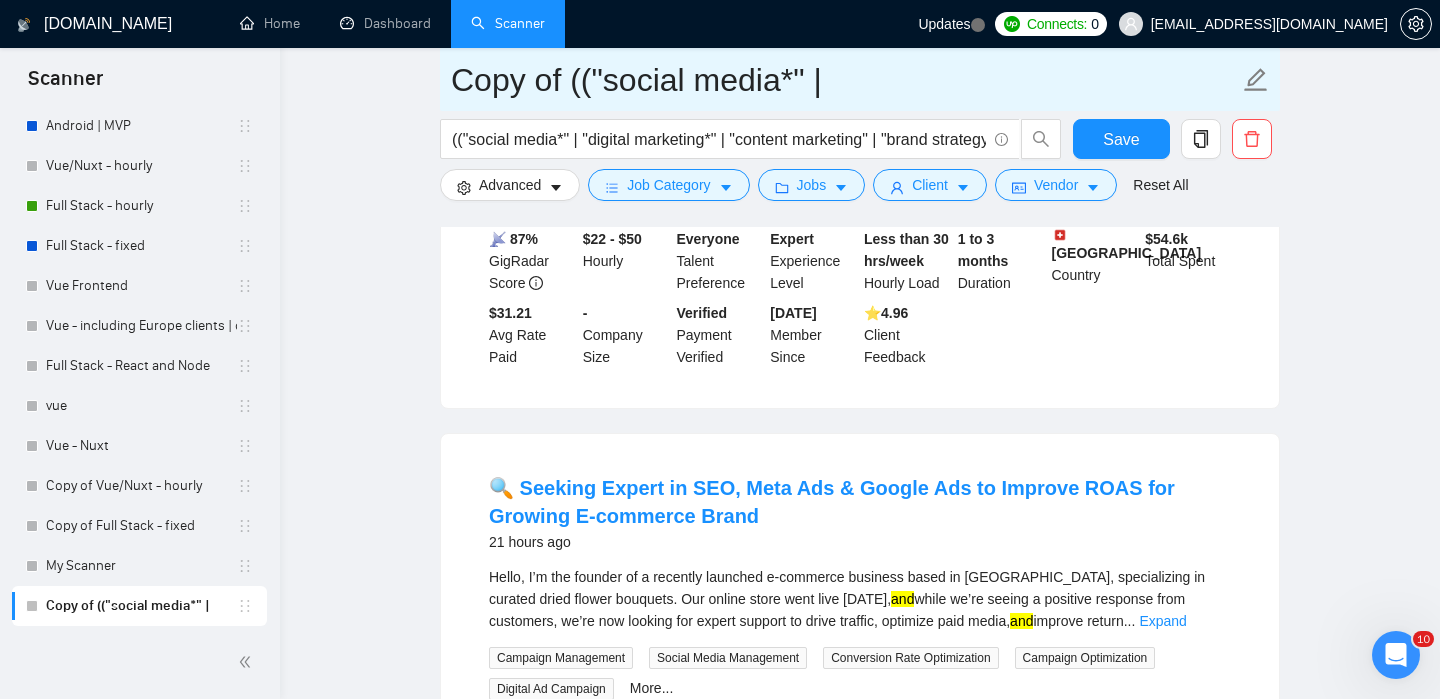 click 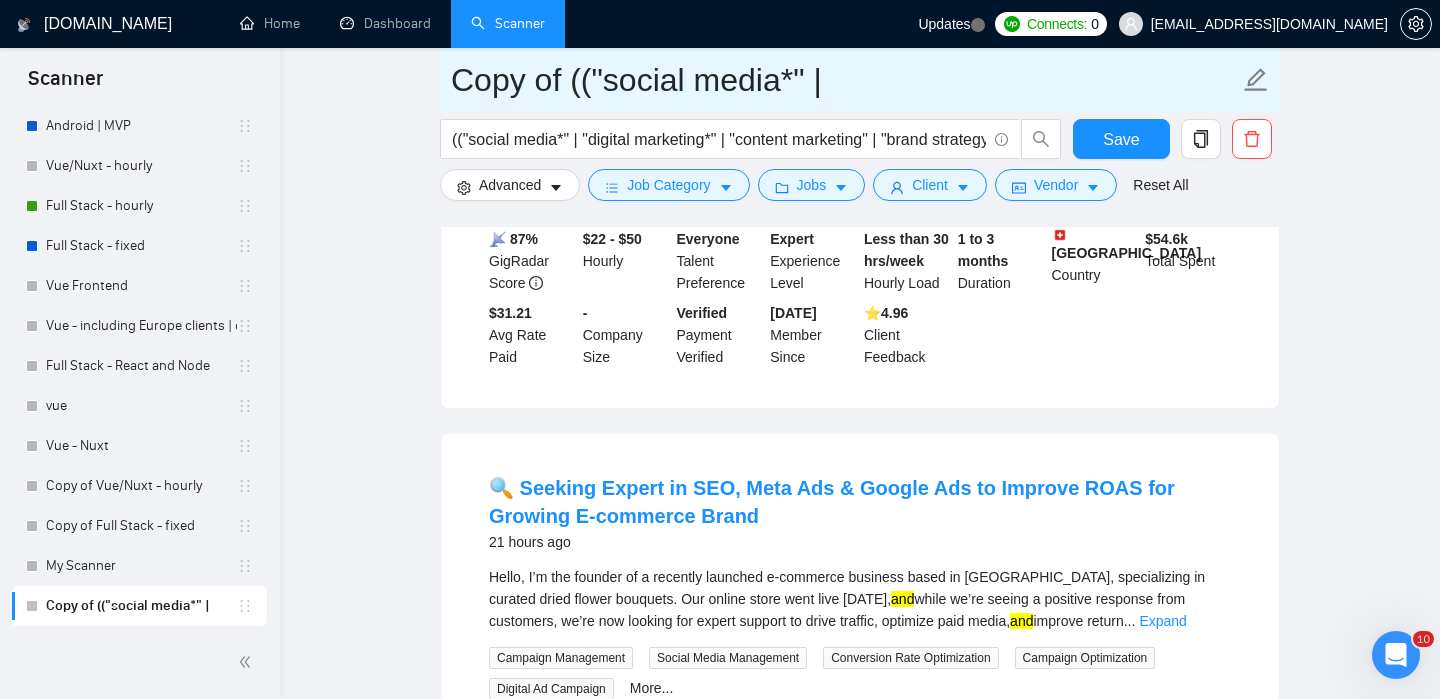 click on "Copy of (("social media*" |" at bounding box center (845, 80) 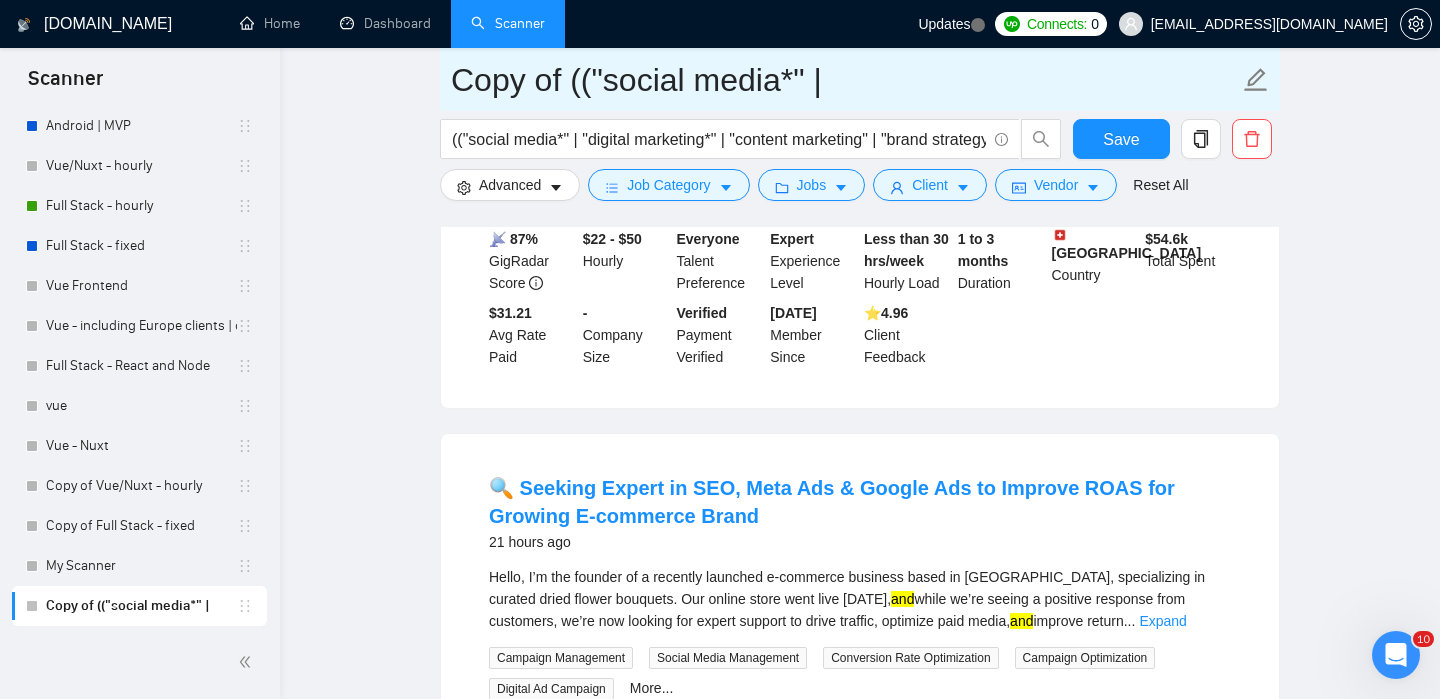drag, startPoint x: 608, startPoint y: 79, endPoint x: 435, endPoint y: 80, distance: 173.00288 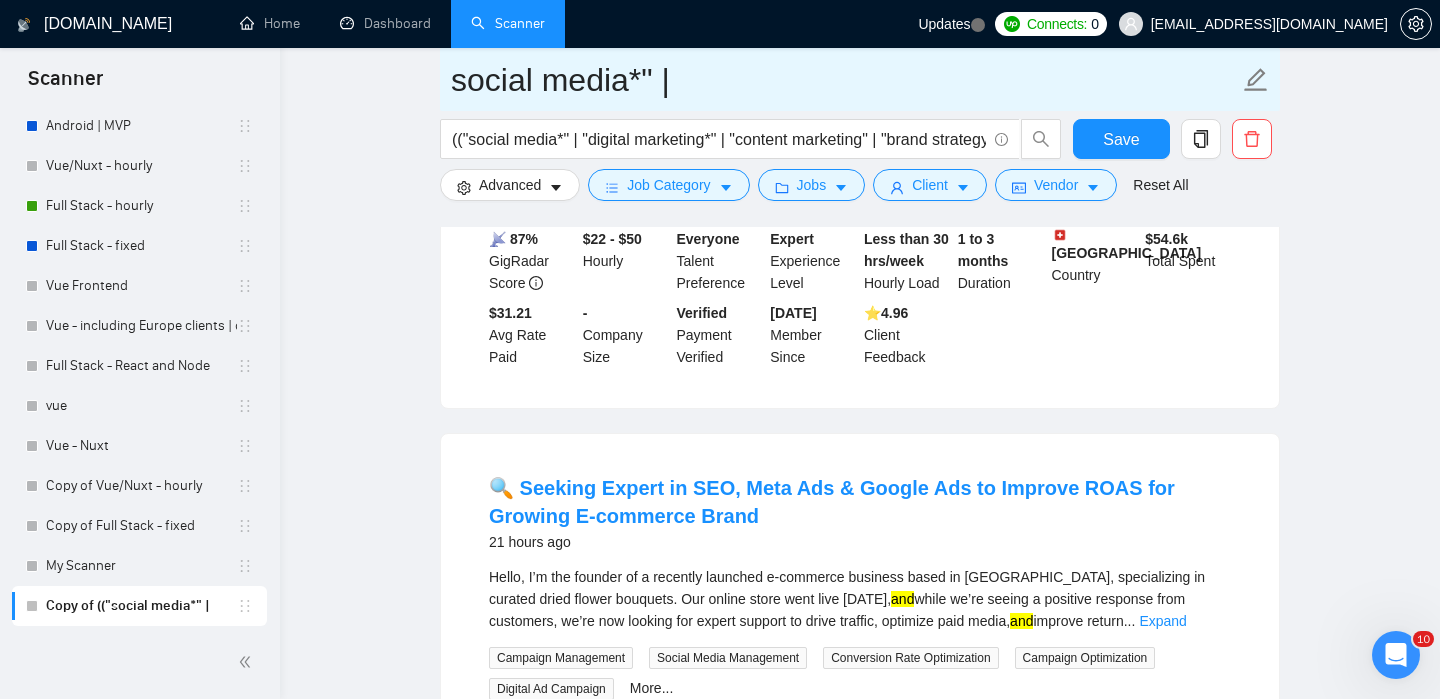 click on "social media*" |" at bounding box center (845, 80) 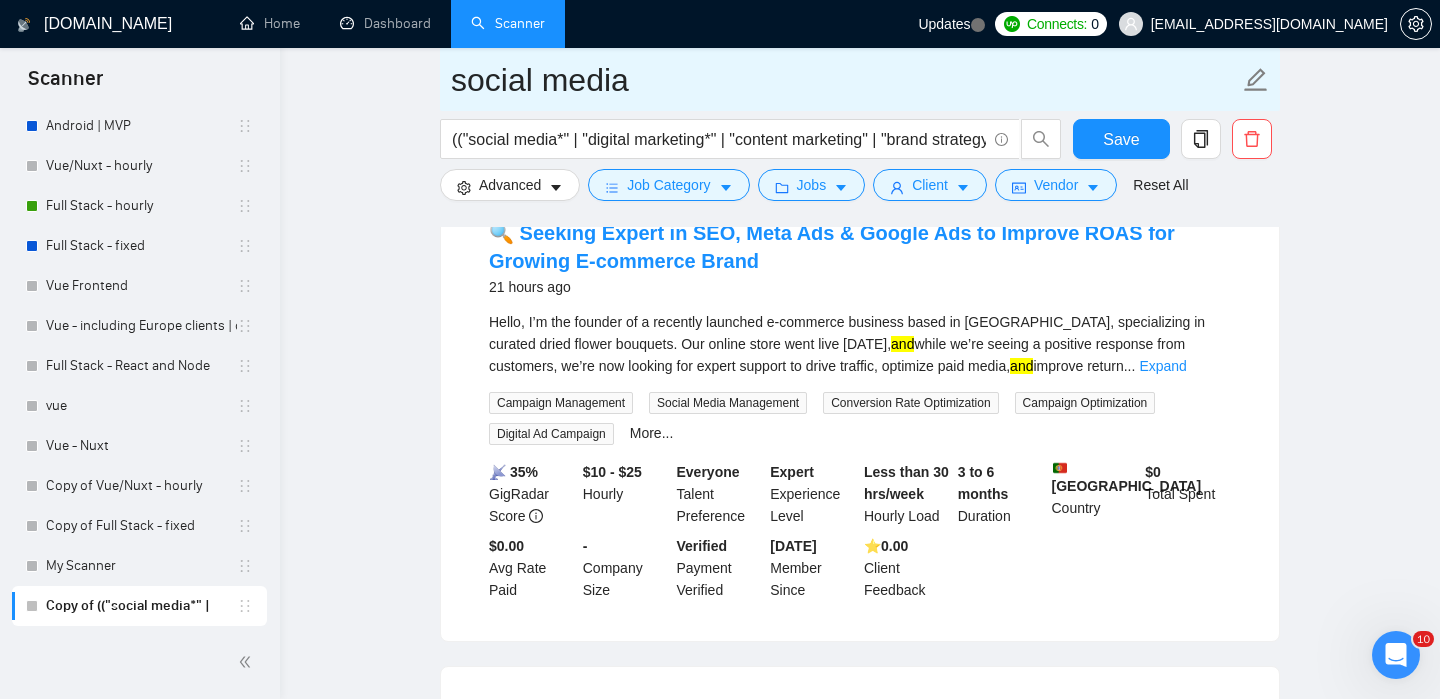 scroll, scrollTop: 5070, scrollLeft: 0, axis: vertical 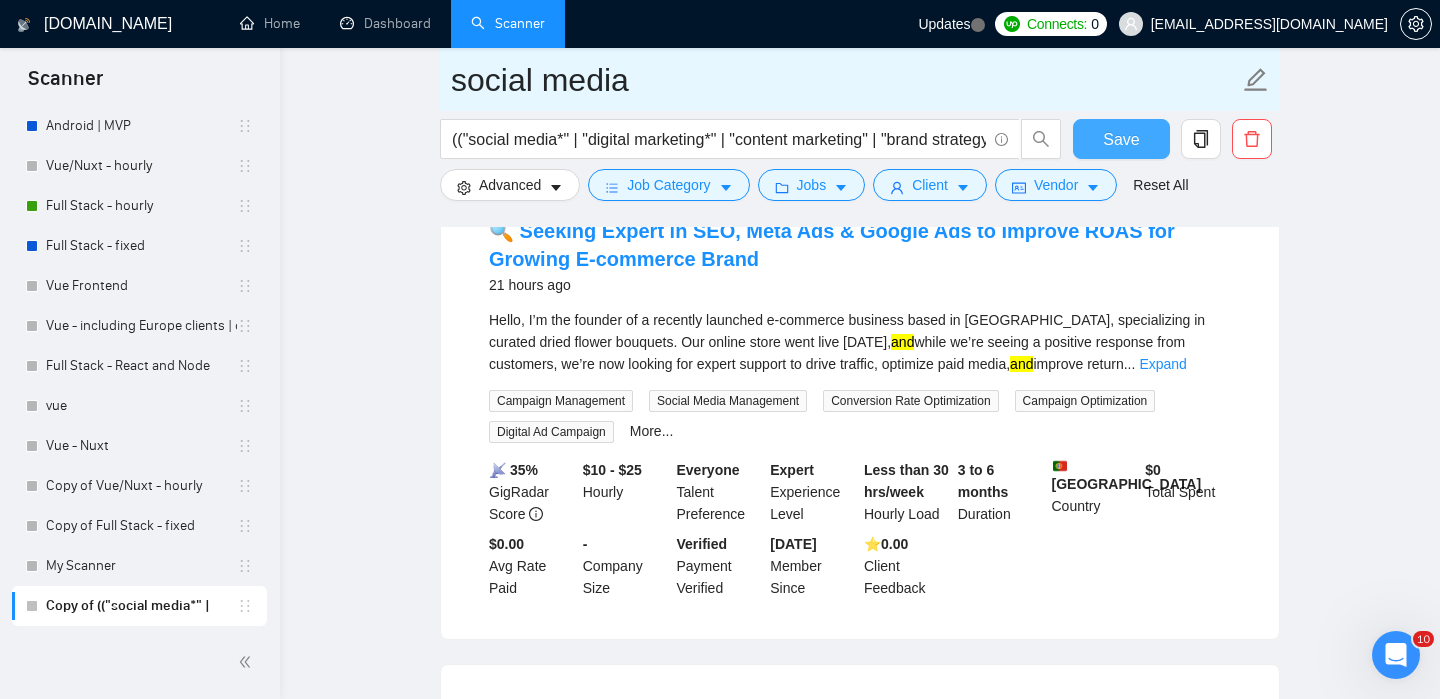 type on "social media" 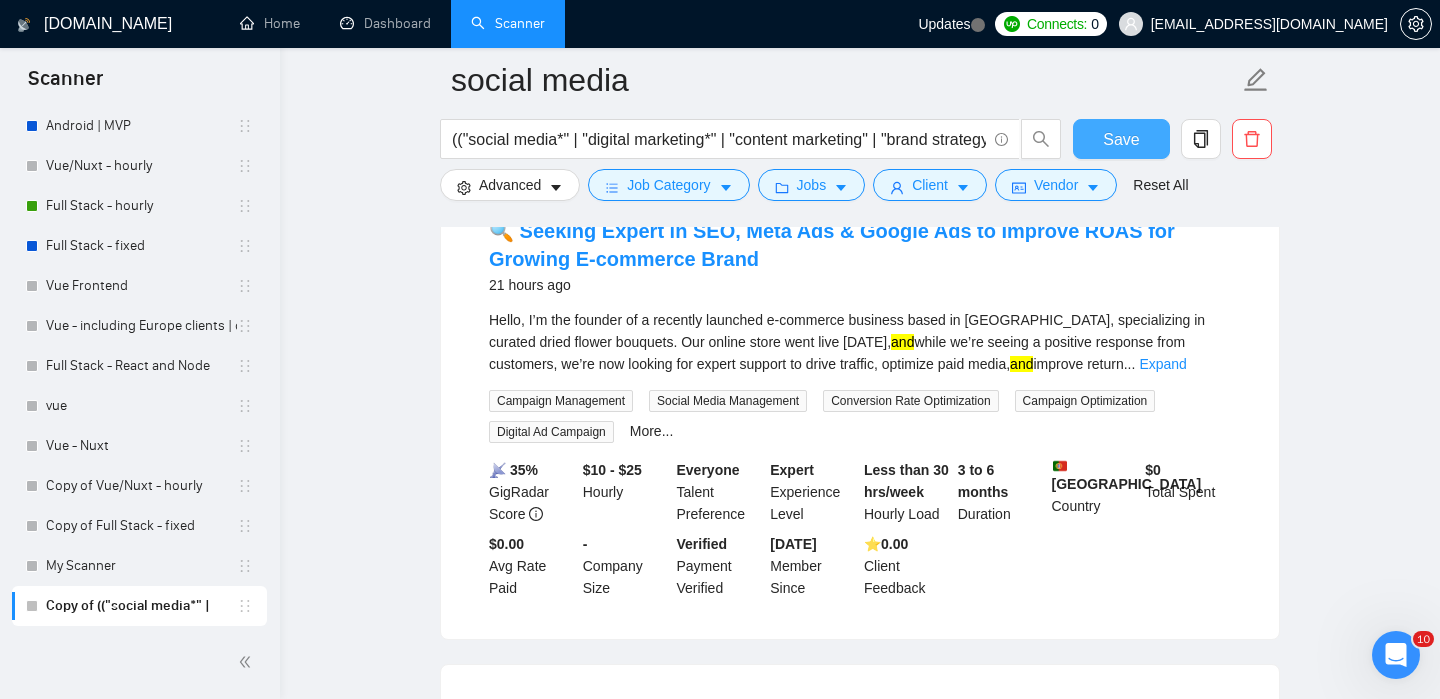 click on "Save" at bounding box center [1121, 139] 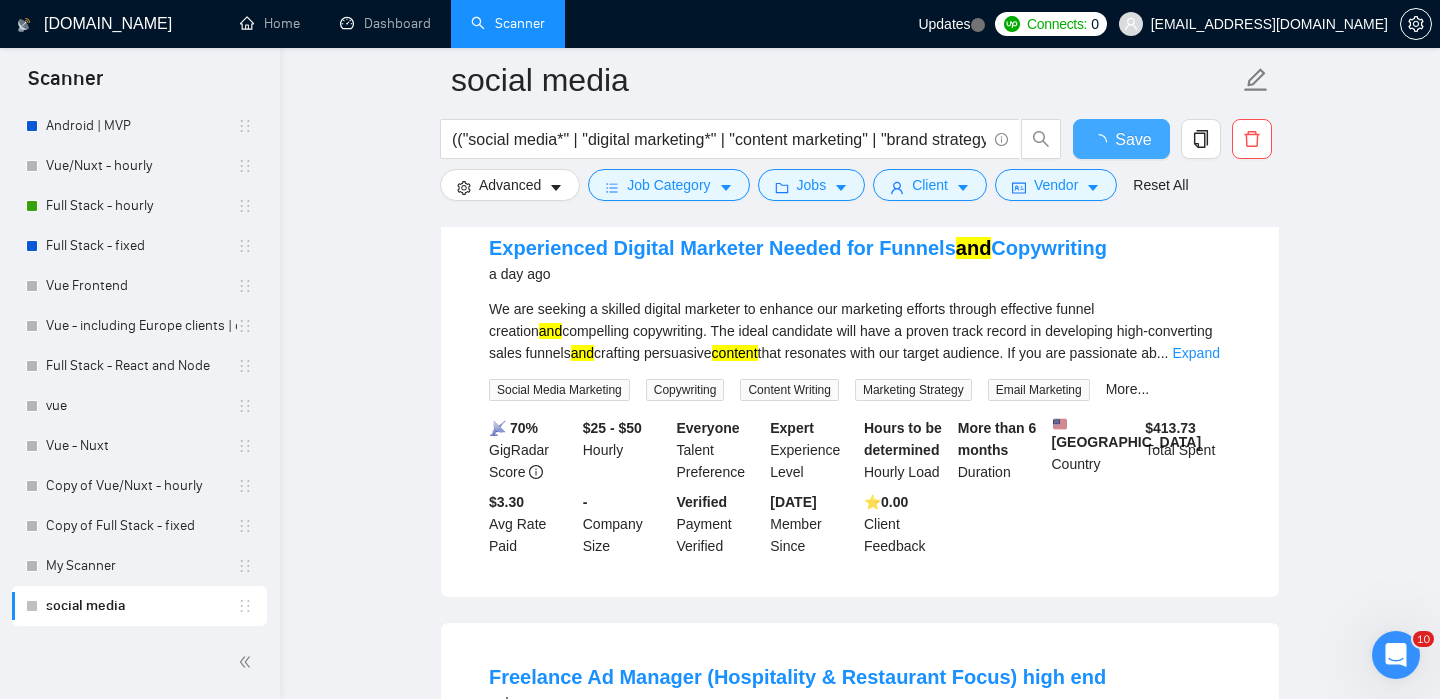 scroll, scrollTop: 5615, scrollLeft: 0, axis: vertical 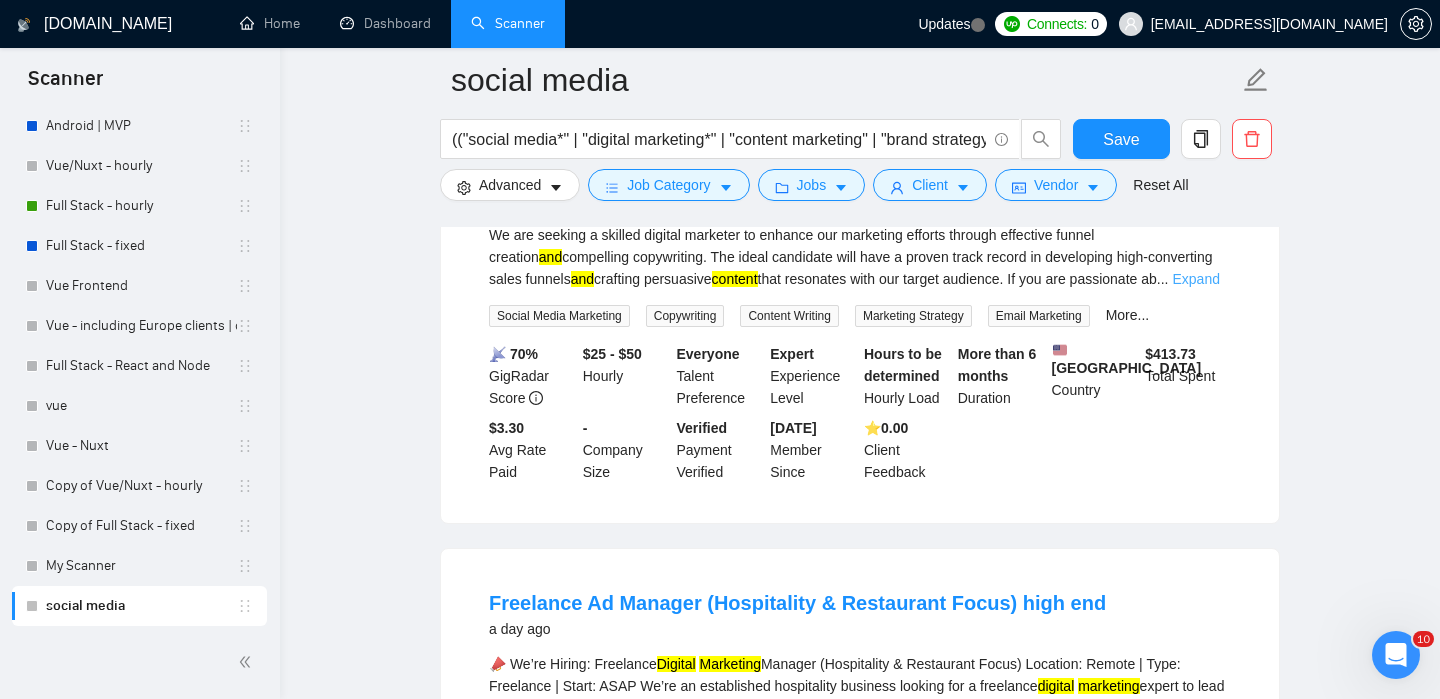 click on "Expand" at bounding box center (1195, 279) 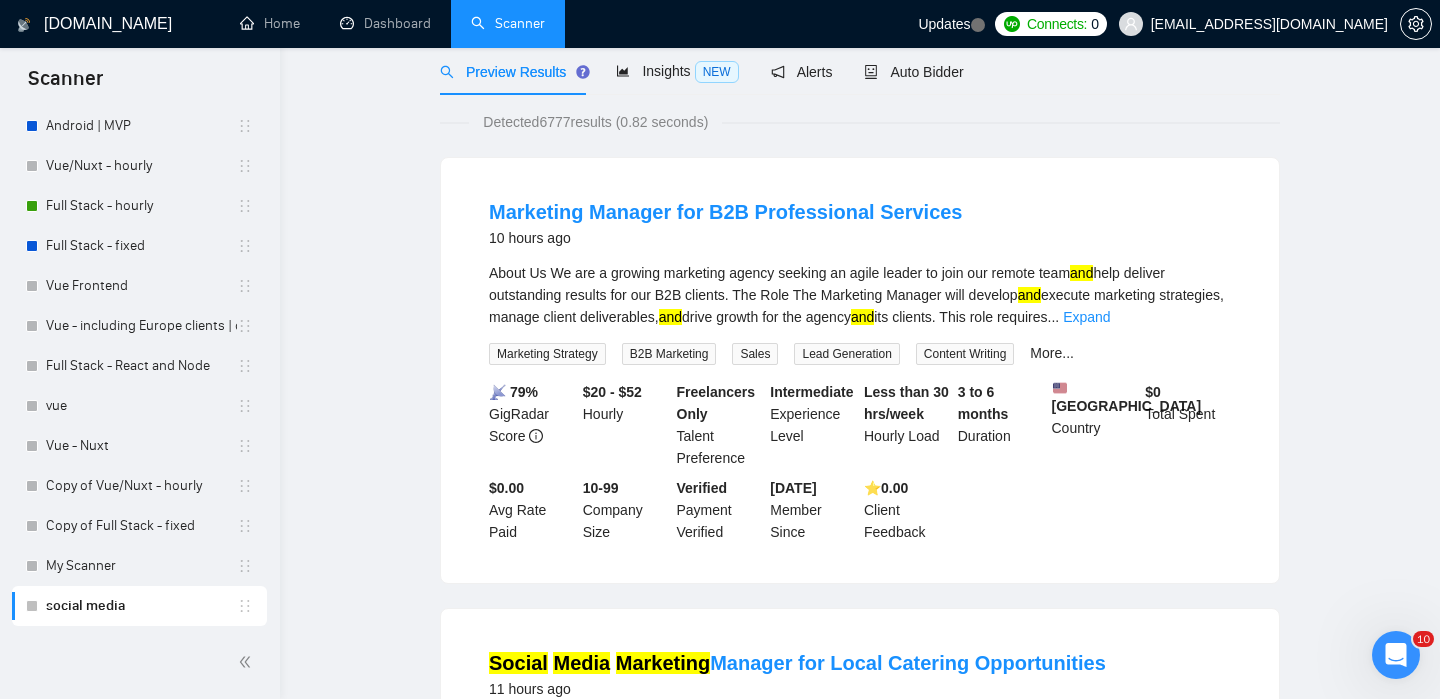 scroll, scrollTop: 0, scrollLeft: 0, axis: both 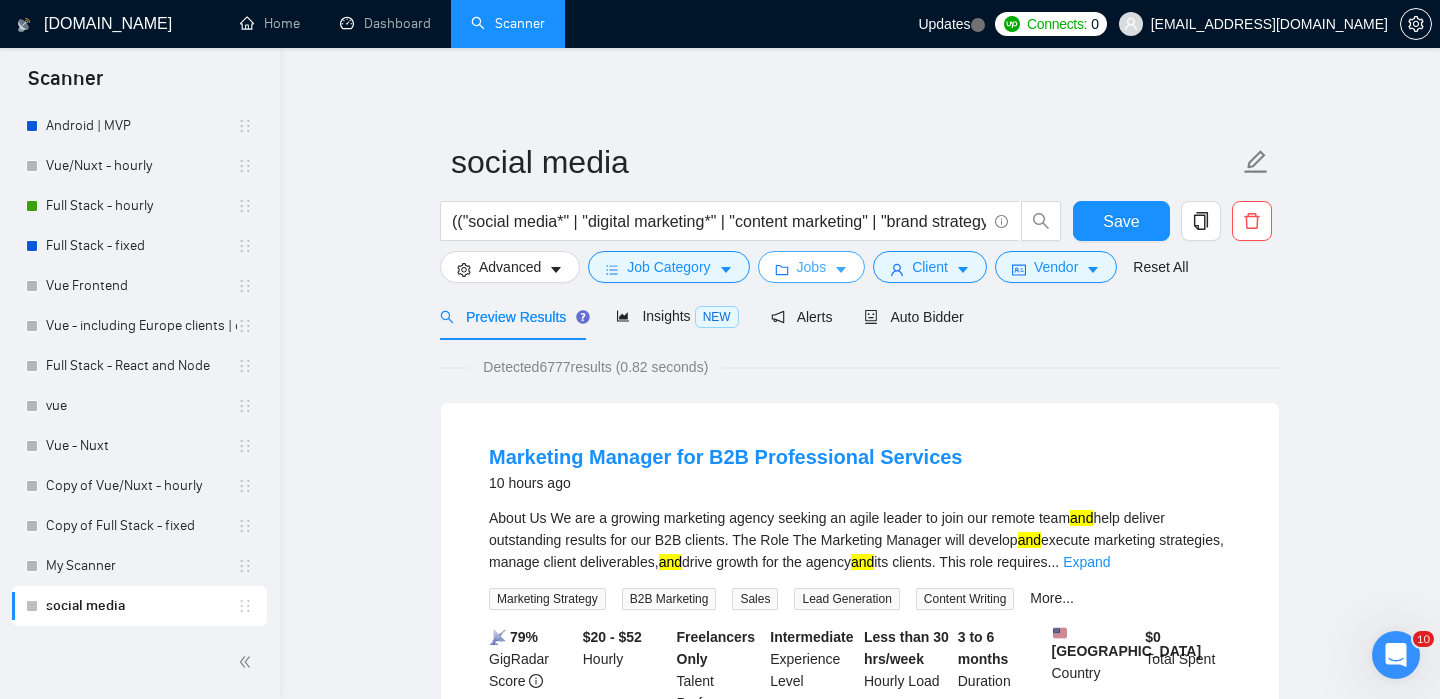 click on "Jobs" at bounding box center [812, 267] 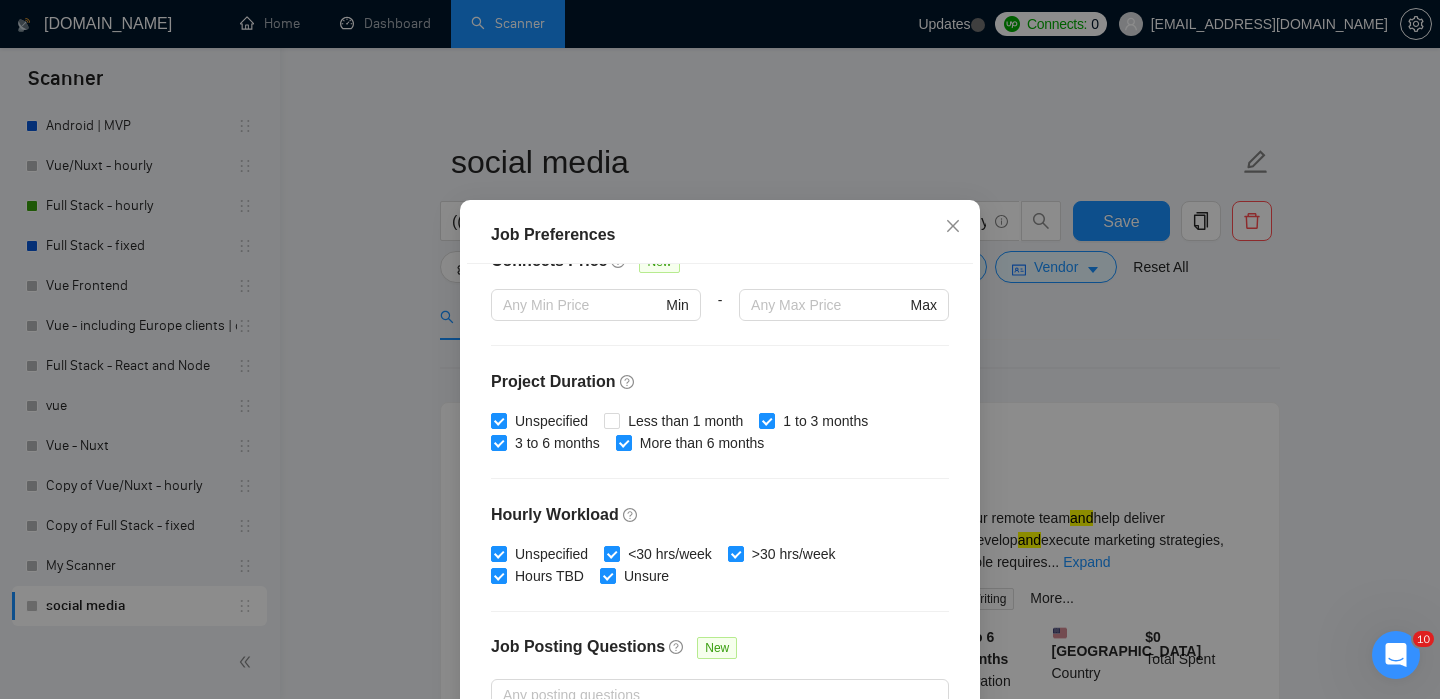 scroll, scrollTop: 507, scrollLeft: 0, axis: vertical 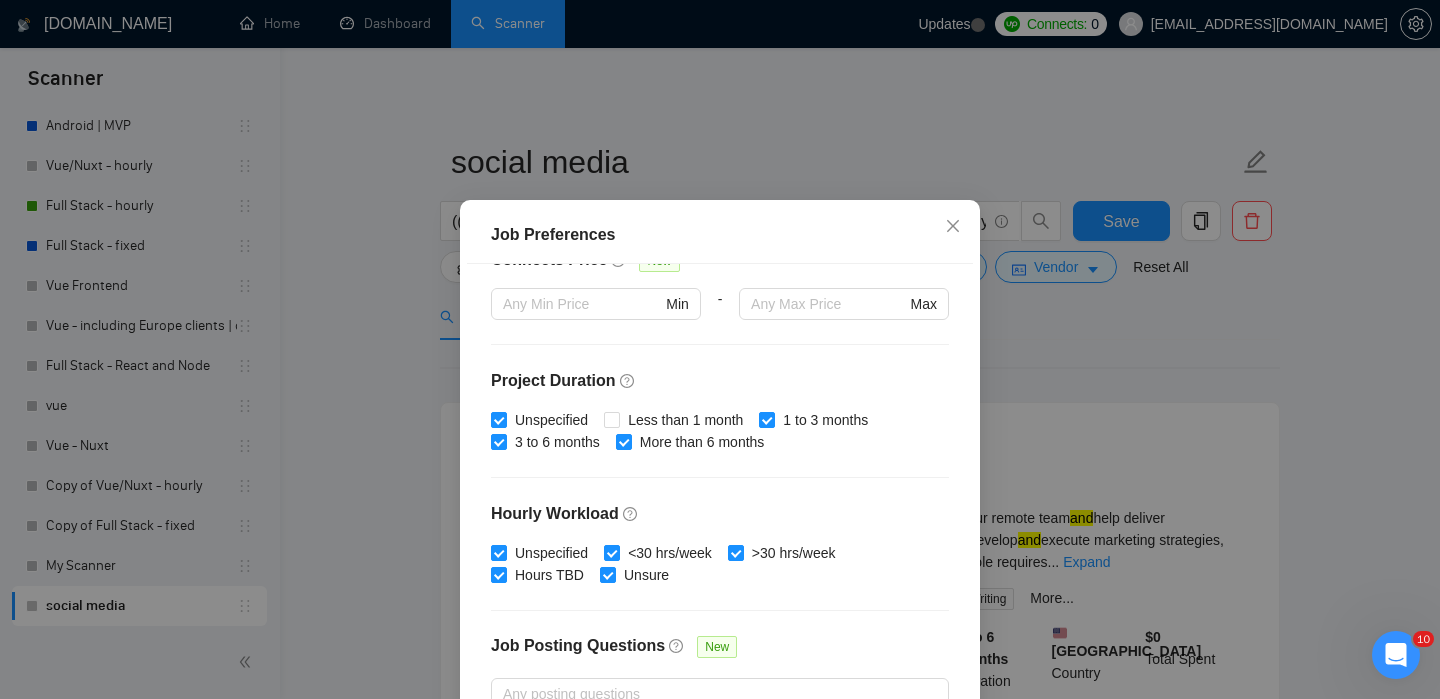 click on "Job Preferences Budget Project Type All Fixed Price Hourly Rate   Fixed Price Budget $ Min - $ Max Estimate Fixed Price When It’s Not Available New   Hourly Rate Price Budget $ 20 Min - $ Max Estimate Hourly Rate When It’s Not Available New Include Budget Placeholders Include Jobs with Unspecified Budget   Connects Price New Min - Max Project Duration   Unspecified Less than 1 month 1 to 3 months 3 to 6 months More than 6 months Hourly Workload   Unspecified <30 hrs/week >30 hrs/week Hours TBD Unsure Job Posting Questions New   Any posting questions Description Preferences Description Size New   Any description size Reset OK" at bounding box center (720, 349) 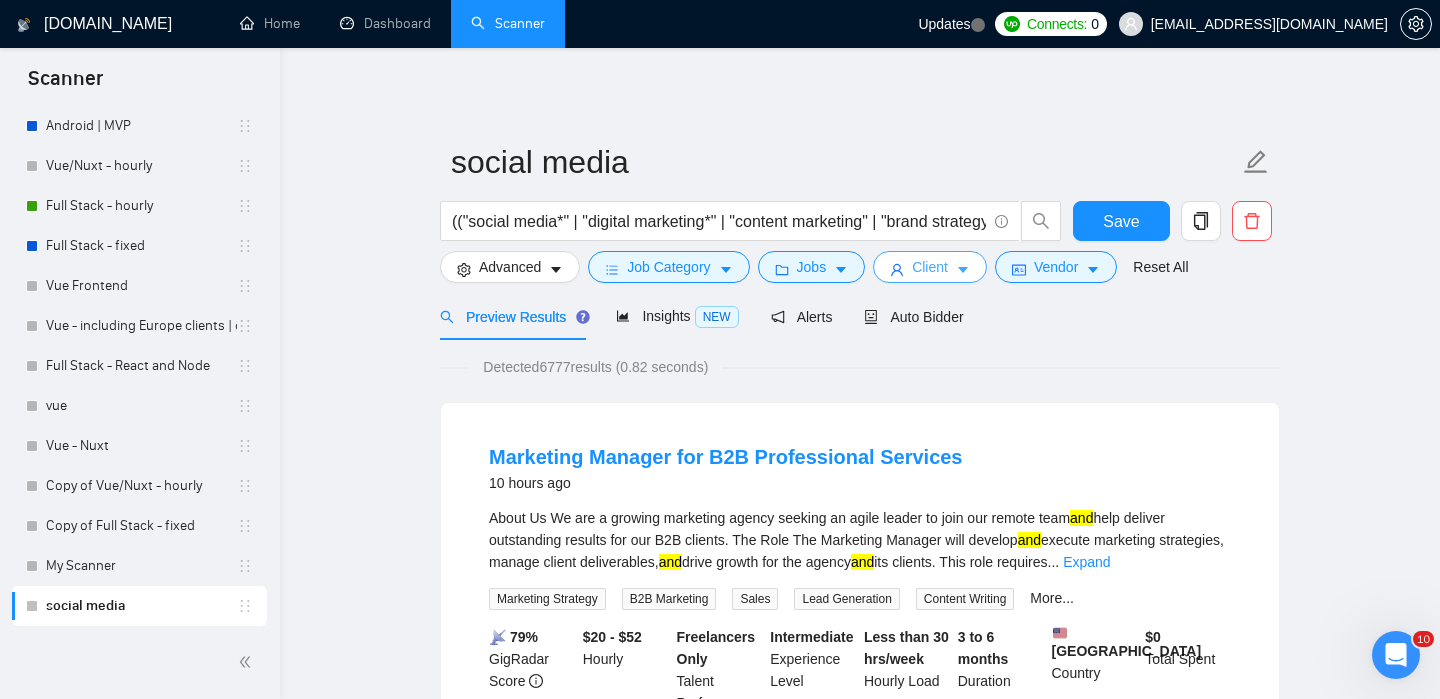 click on "Client" at bounding box center (930, 267) 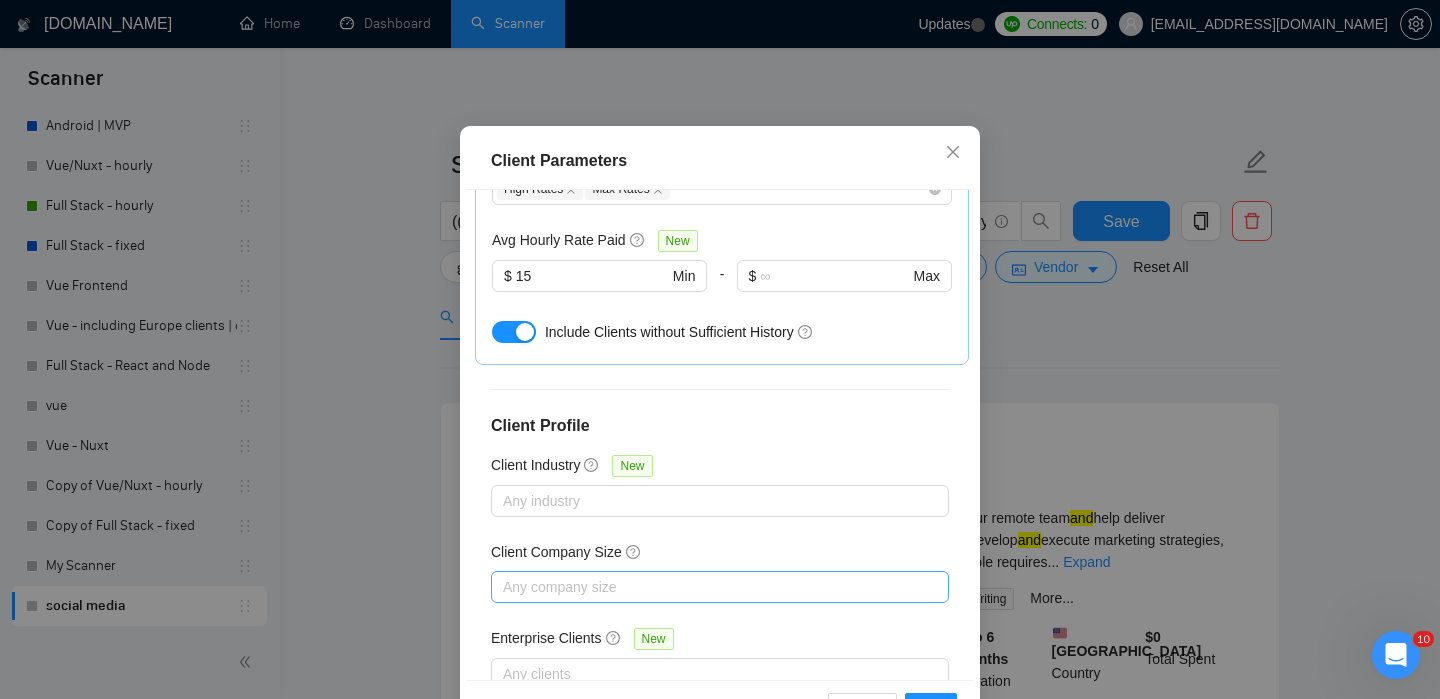 scroll, scrollTop: 142, scrollLeft: 0, axis: vertical 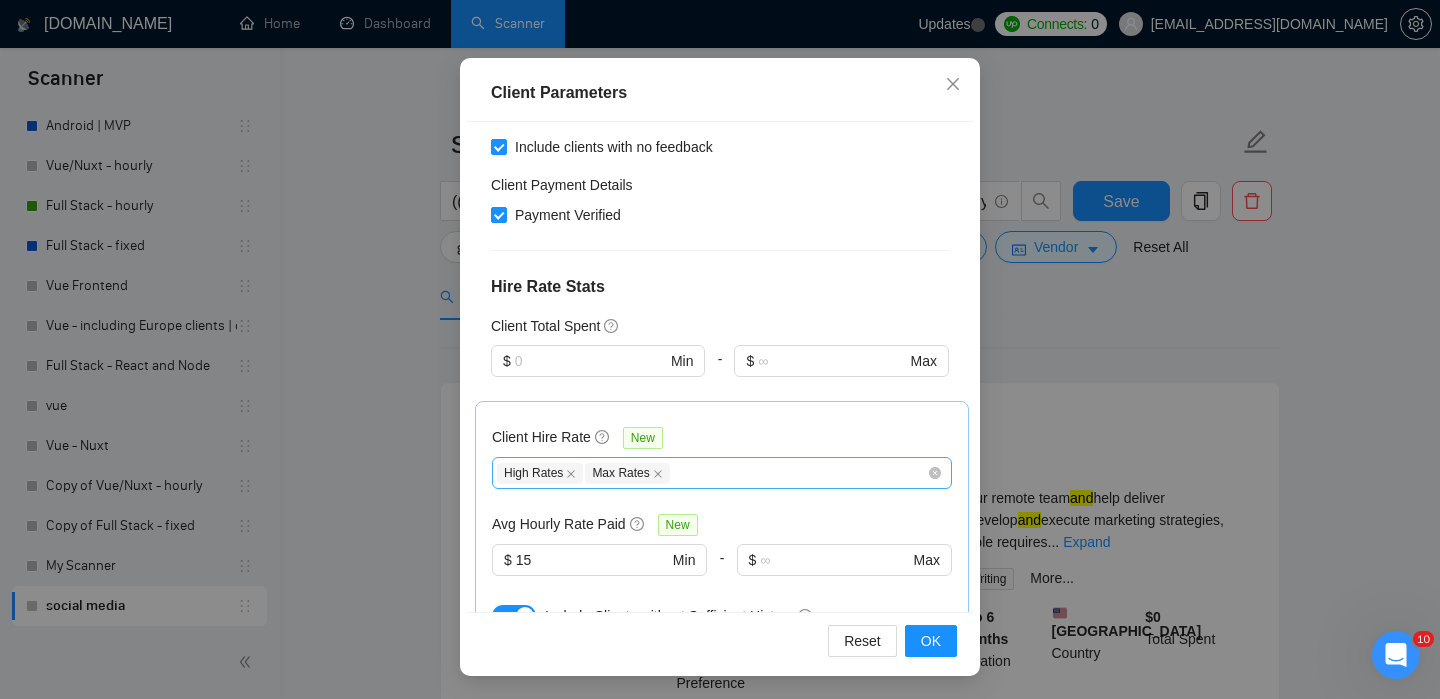 click on "High Rates Max Rates" at bounding box center (722, 473) 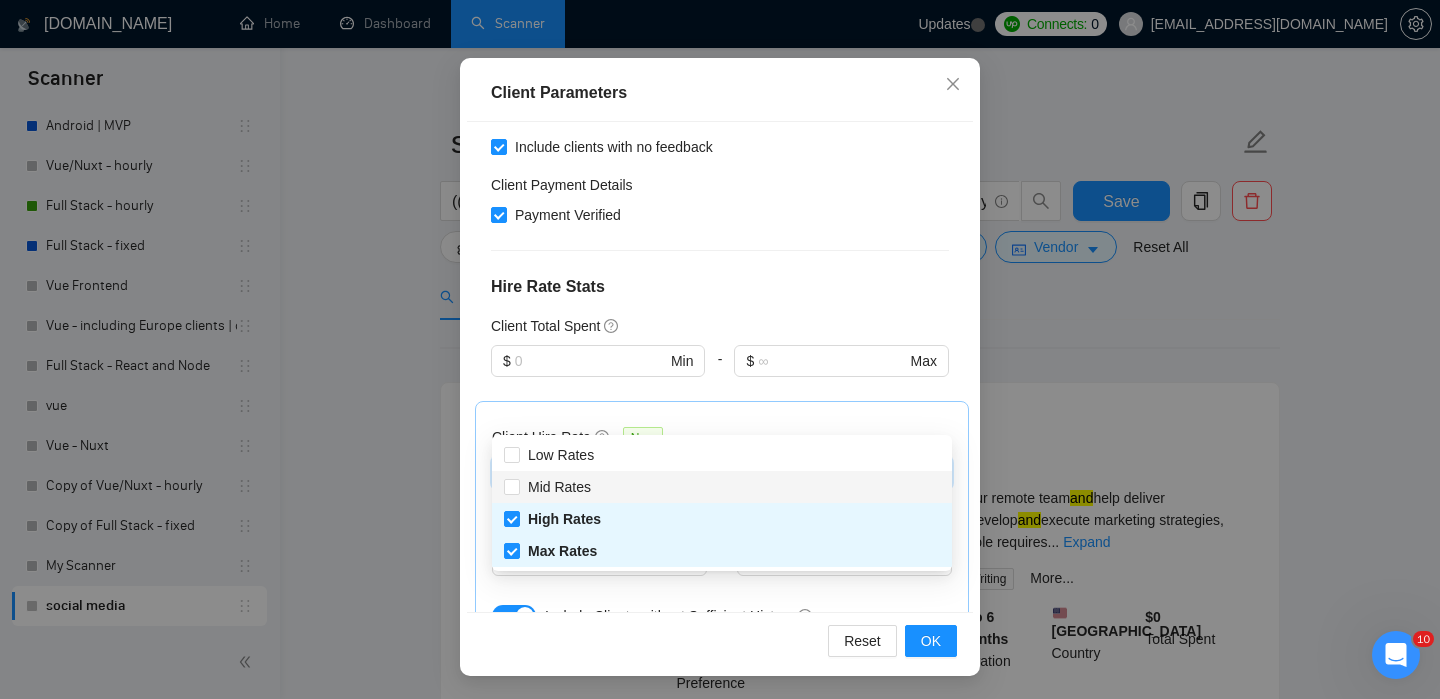 click on "Mid Rates" at bounding box center [722, 487] 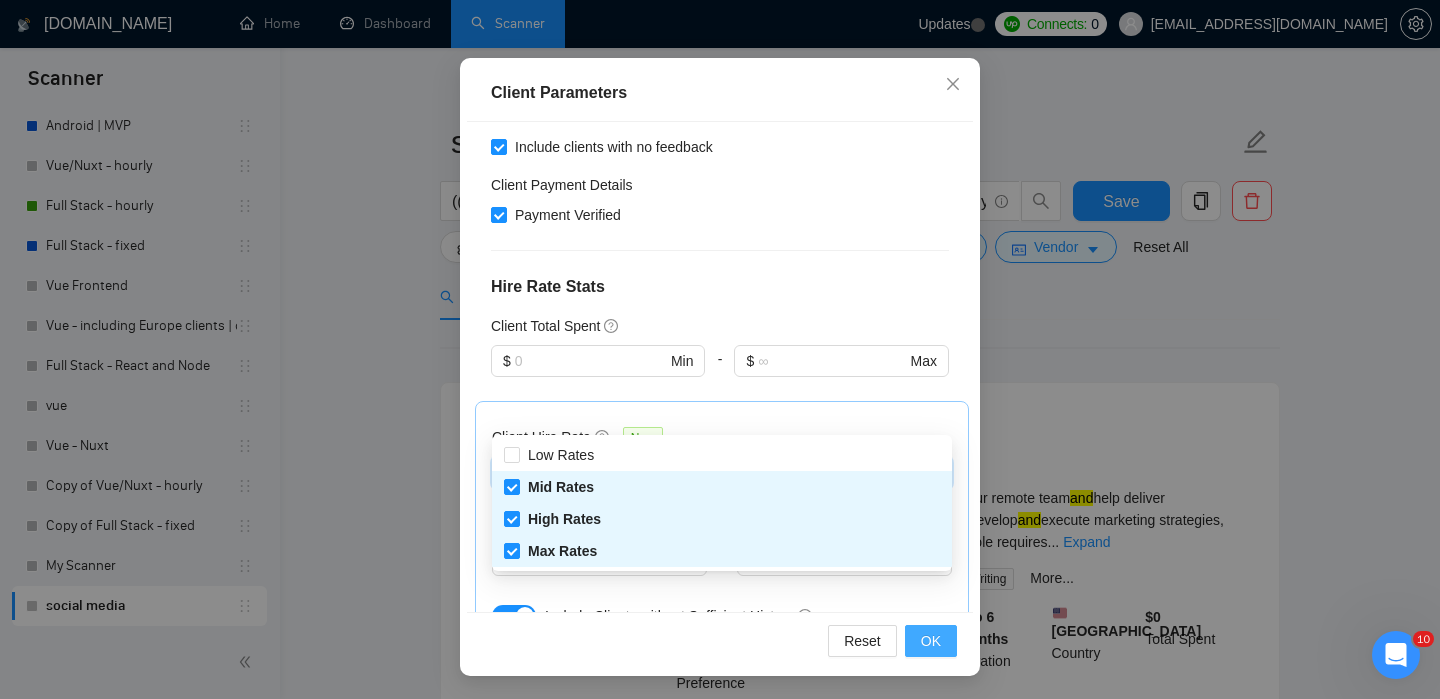 click on "OK" at bounding box center (931, 641) 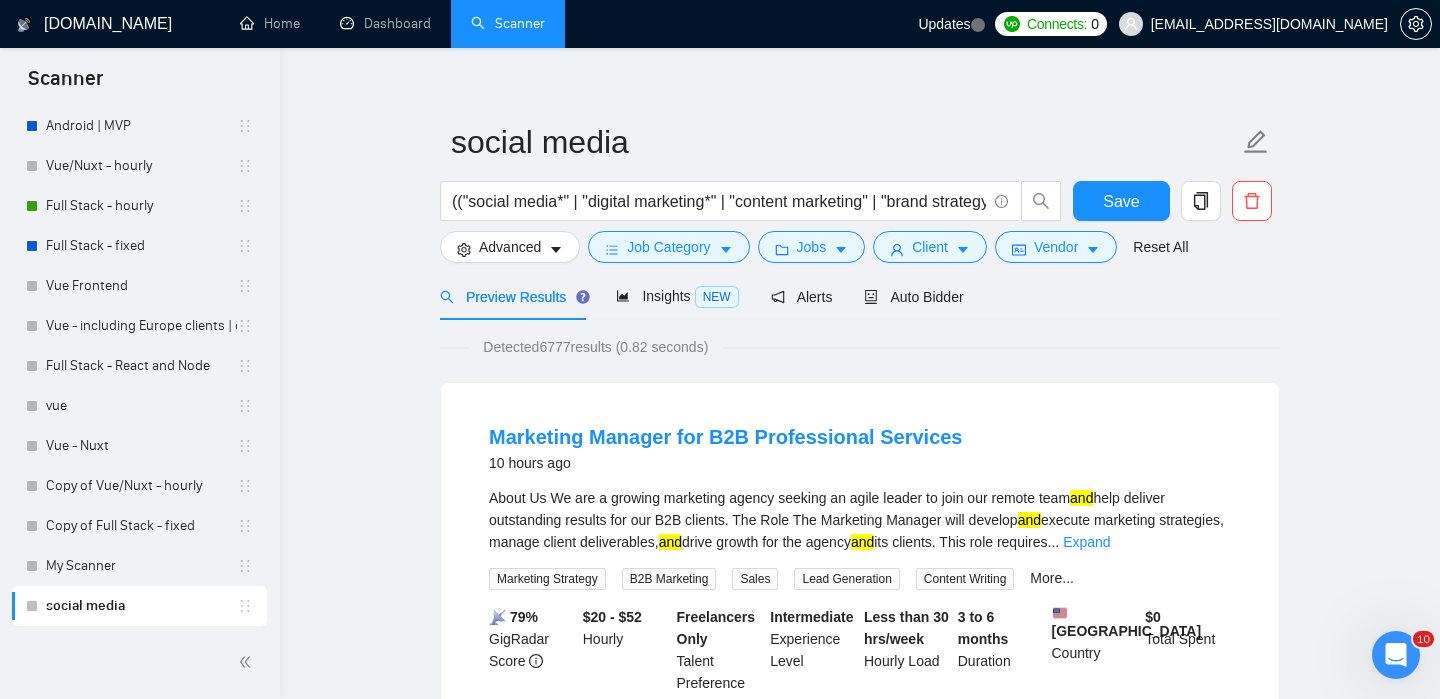 scroll, scrollTop: 62, scrollLeft: 0, axis: vertical 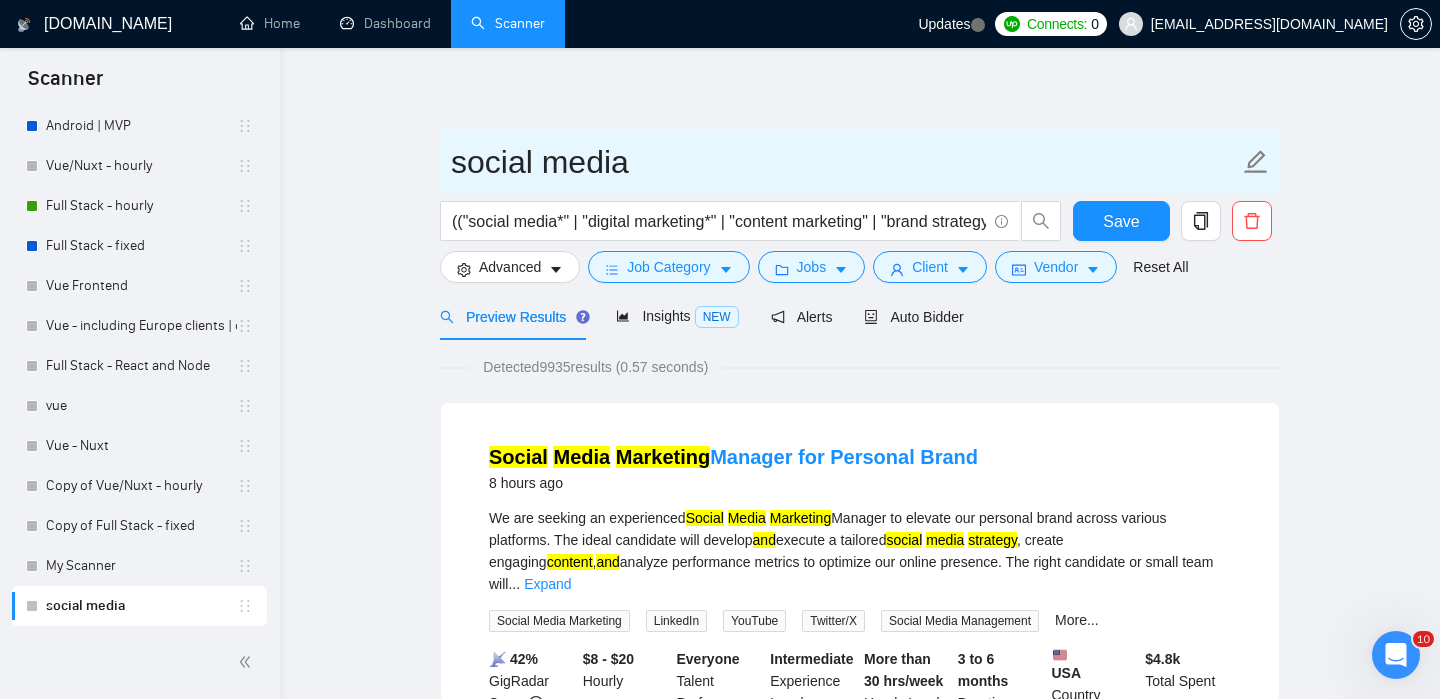 click on "social media" at bounding box center [860, 161] 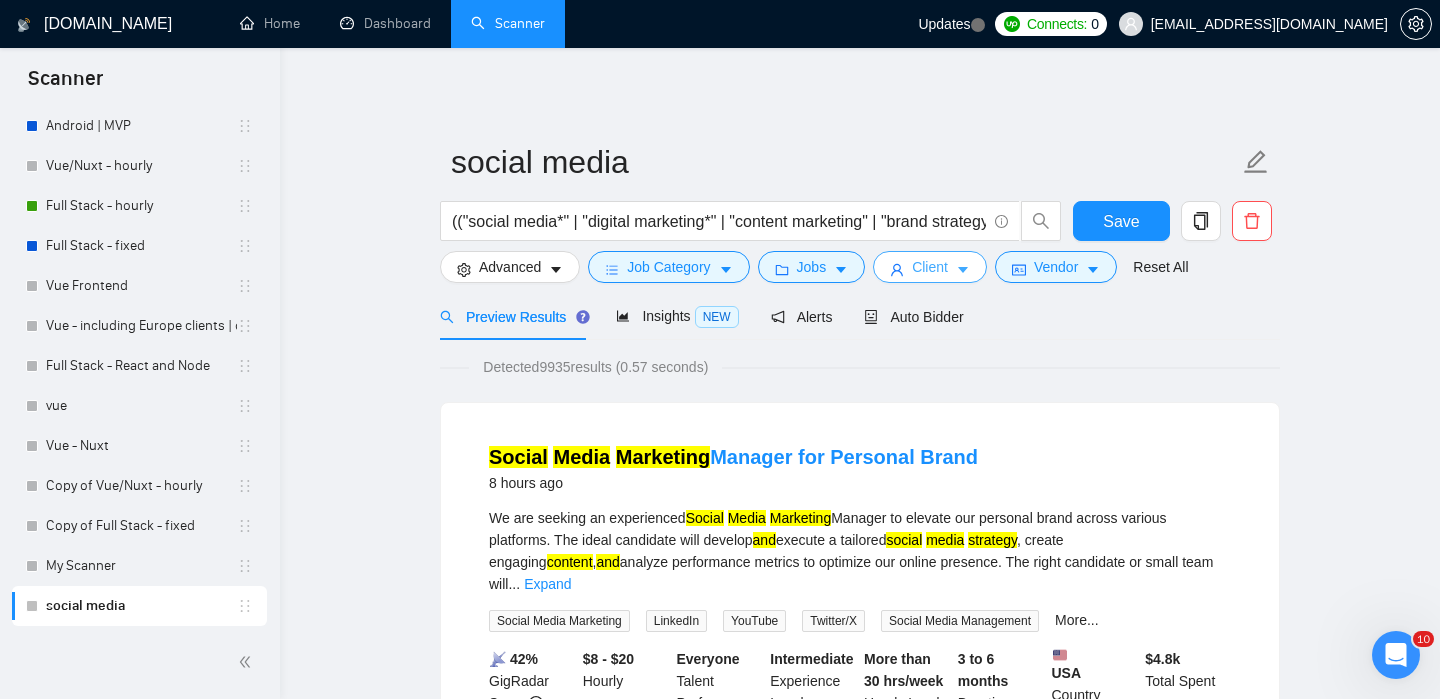 click on "Client" at bounding box center (930, 267) 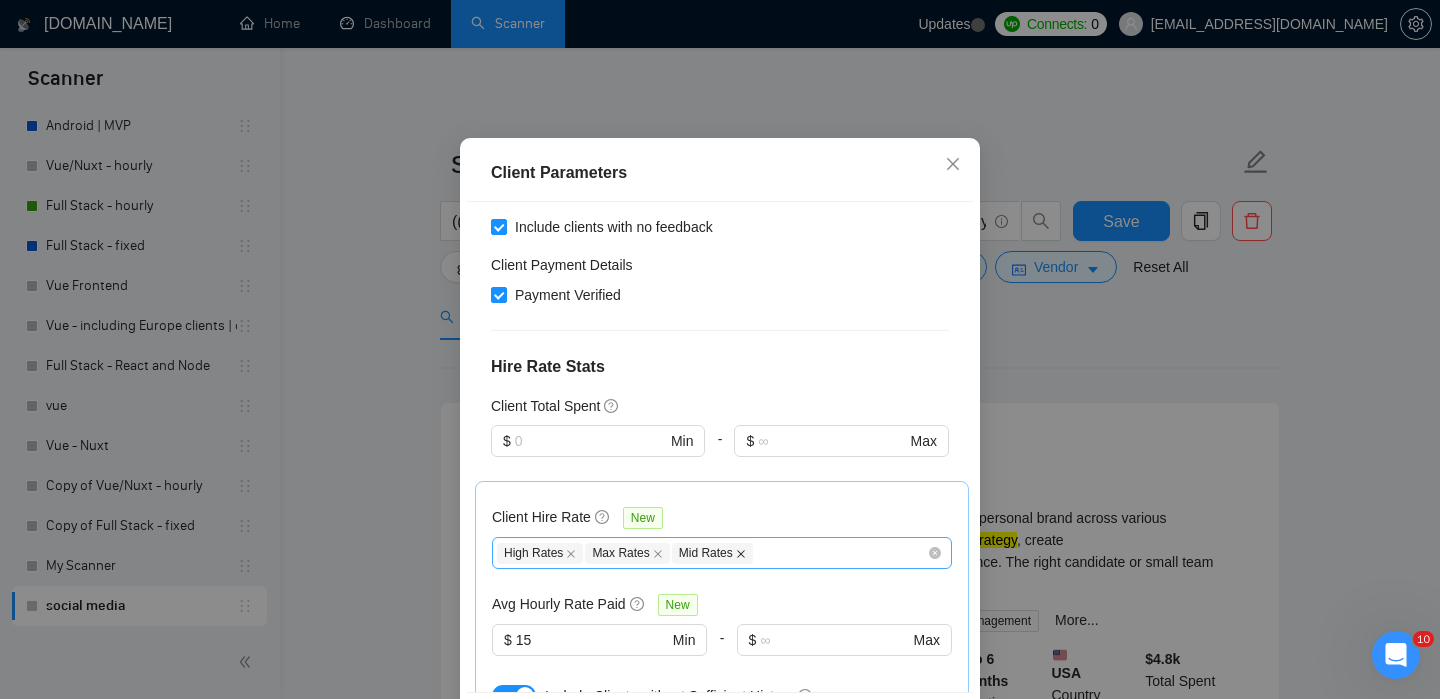 click 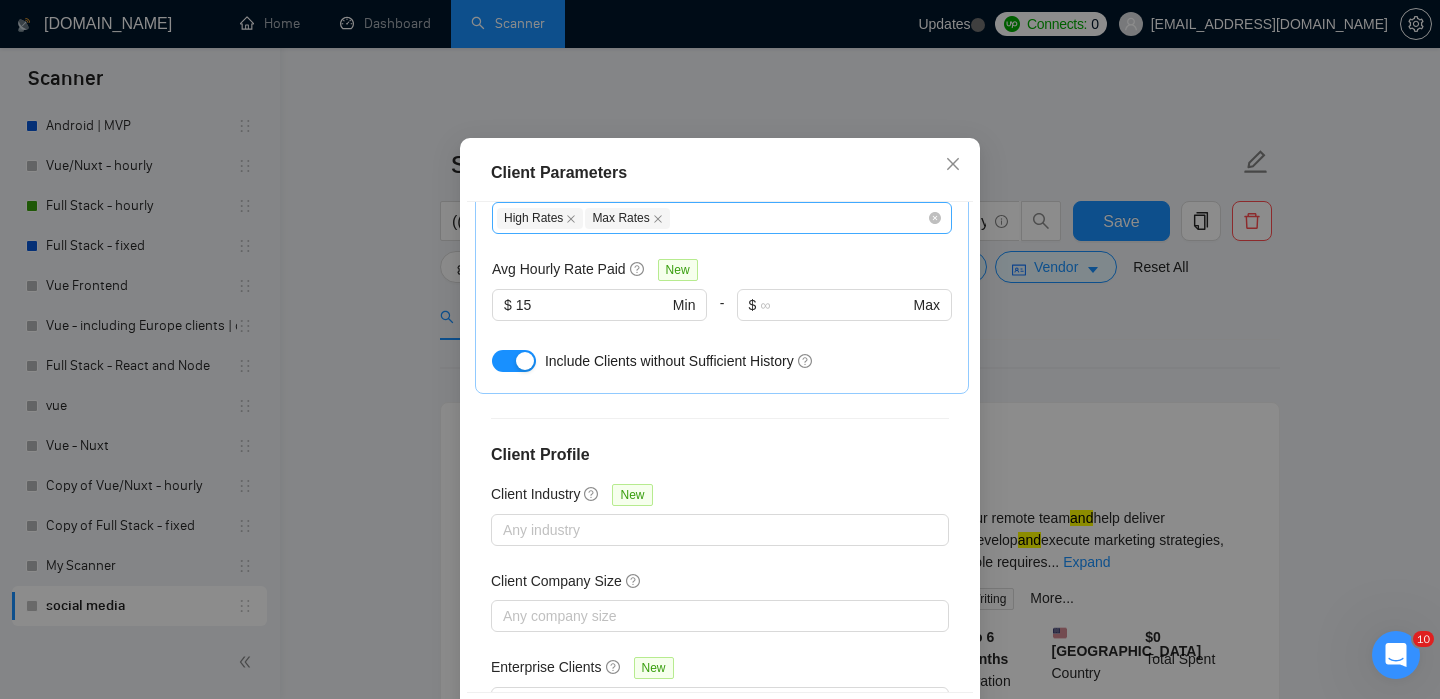 scroll, scrollTop: 785, scrollLeft: 0, axis: vertical 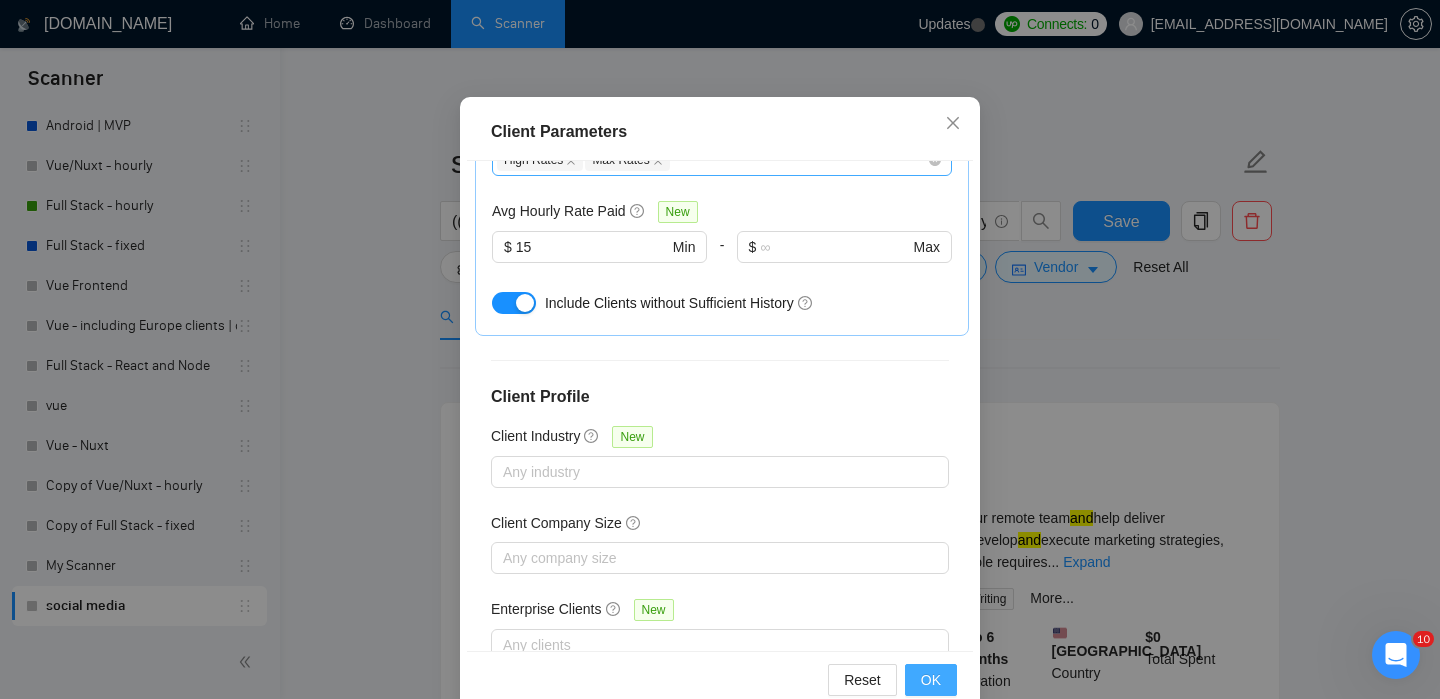click on "OK" at bounding box center (931, 680) 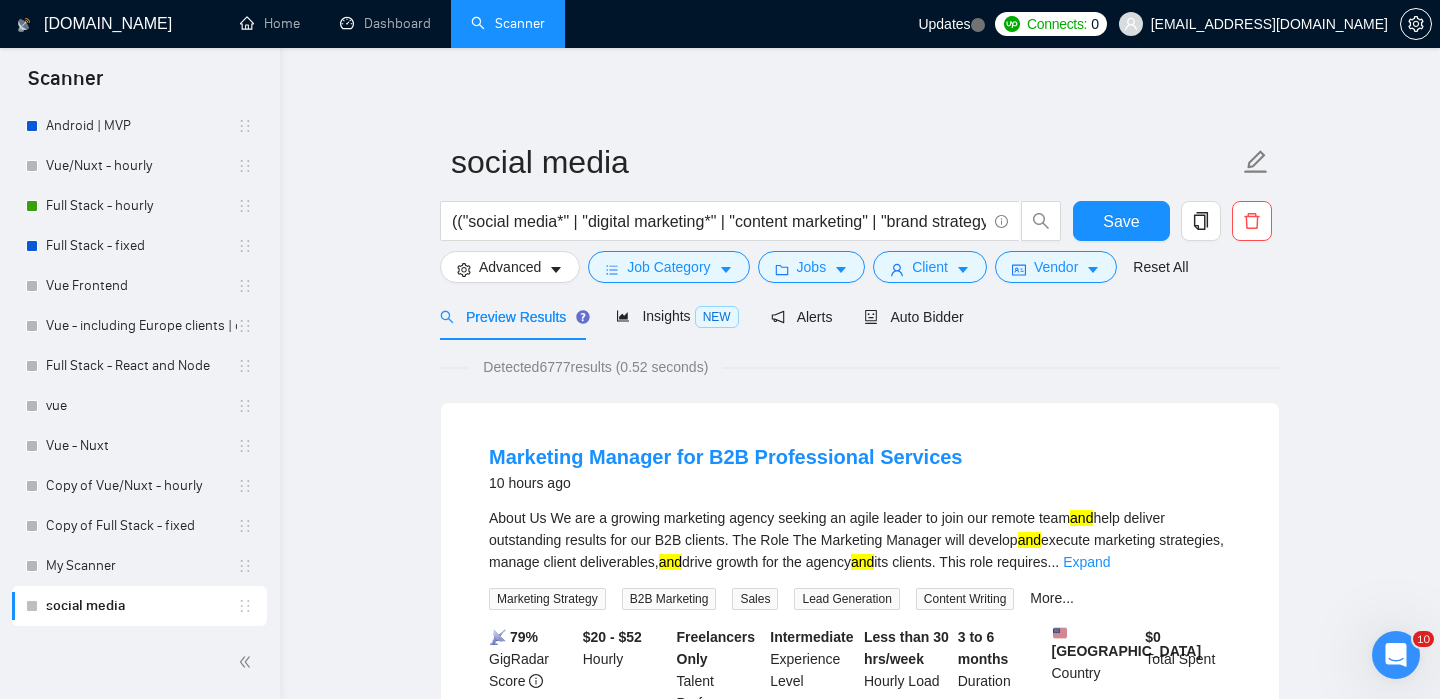 scroll, scrollTop: 62, scrollLeft: 0, axis: vertical 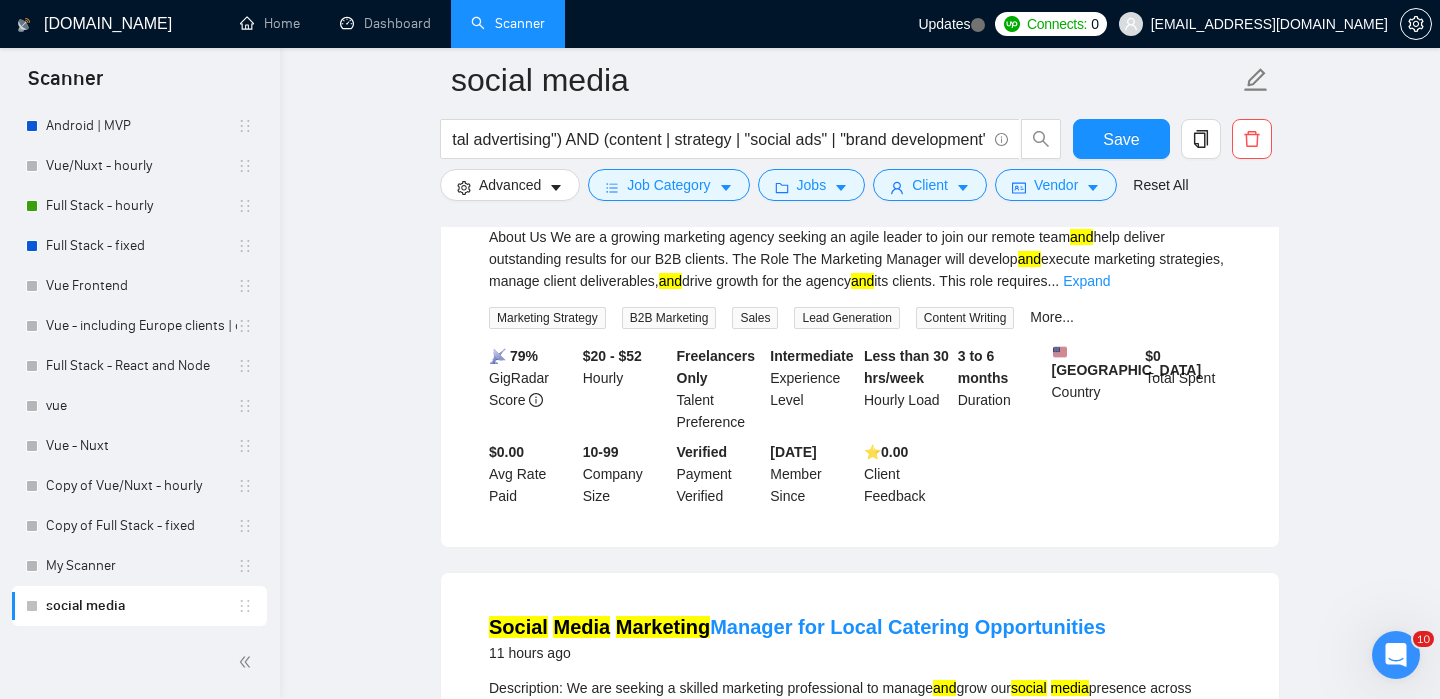 click on "About Us
We are a growing marketing agency seeking an agile leader to join our remote team  and  help deliver outstanding results for our B2B clients.
The Role
The Marketing Manager will develop  and  execute marketing strategies, manage client deliverables,  and  drive growth for the agency  and  its clients. This role requires  ... Expand Marketing Strategy B2B Marketing Sales Lead Generation Content Writing More..." at bounding box center (860, 277) 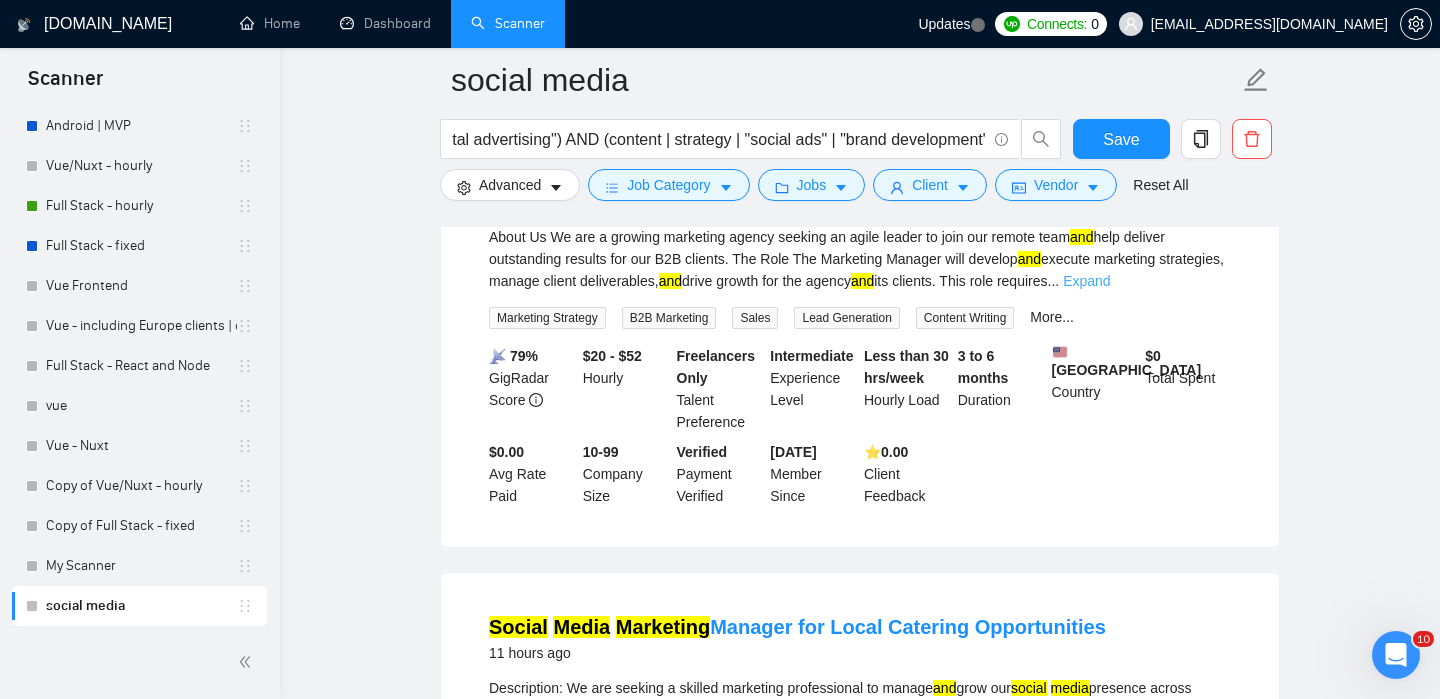 click on "Expand" at bounding box center [1086, 281] 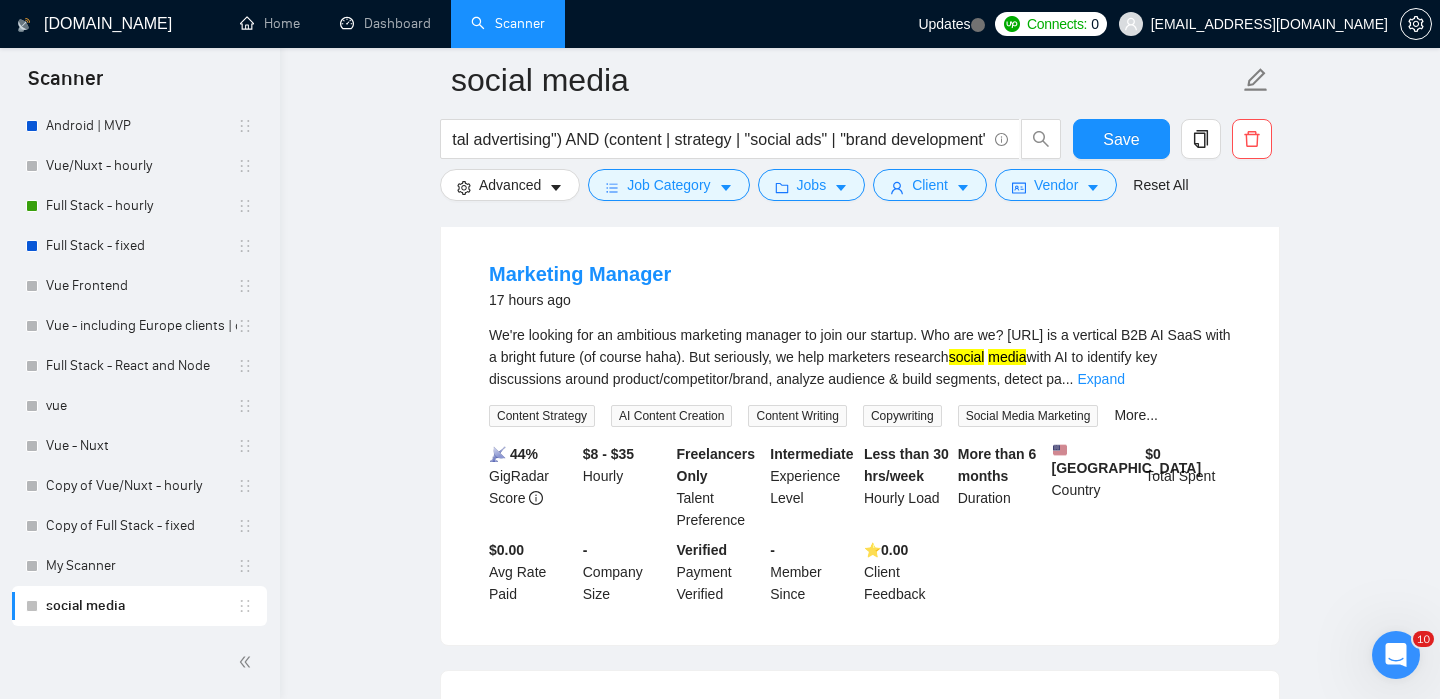 scroll, scrollTop: 3482, scrollLeft: 0, axis: vertical 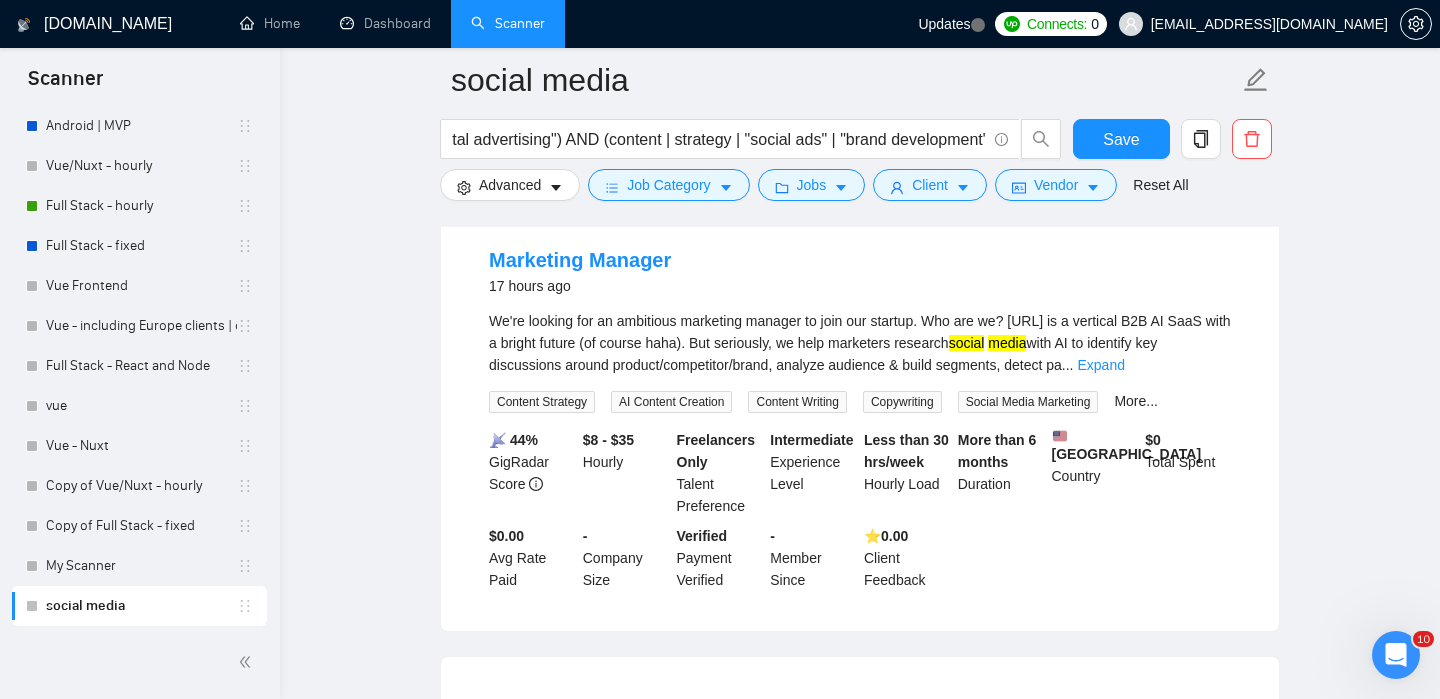 click on "We're looking for an ambitious marketing manager to join our startup.
Who are we?
buzzabout.ai is a vertical B2B AI SaaS with a bright future (of course haha). But seriously, we help marketers research  social   media  with AI to identify key discussions around product/competitor/brand, analyze audience & build segments, detect pa ... Expand" at bounding box center (860, 343) 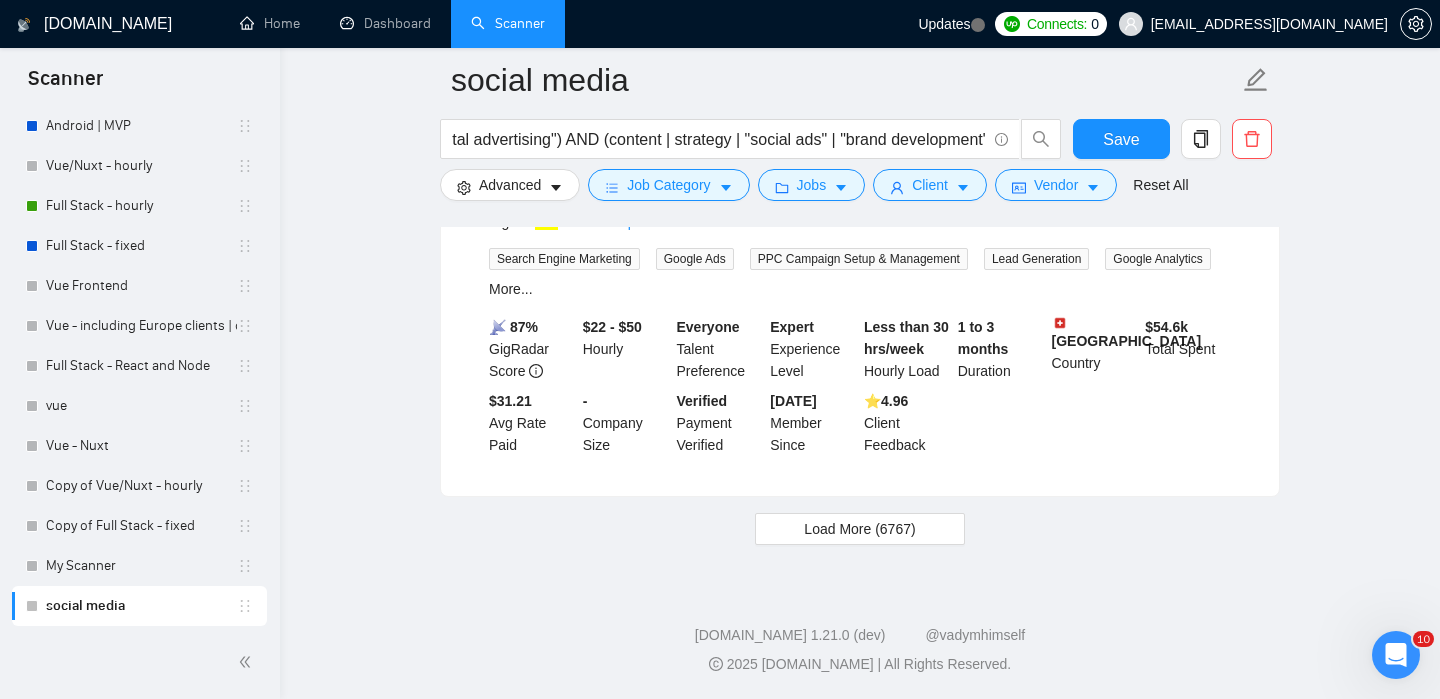scroll, scrollTop: 4637, scrollLeft: 0, axis: vertical 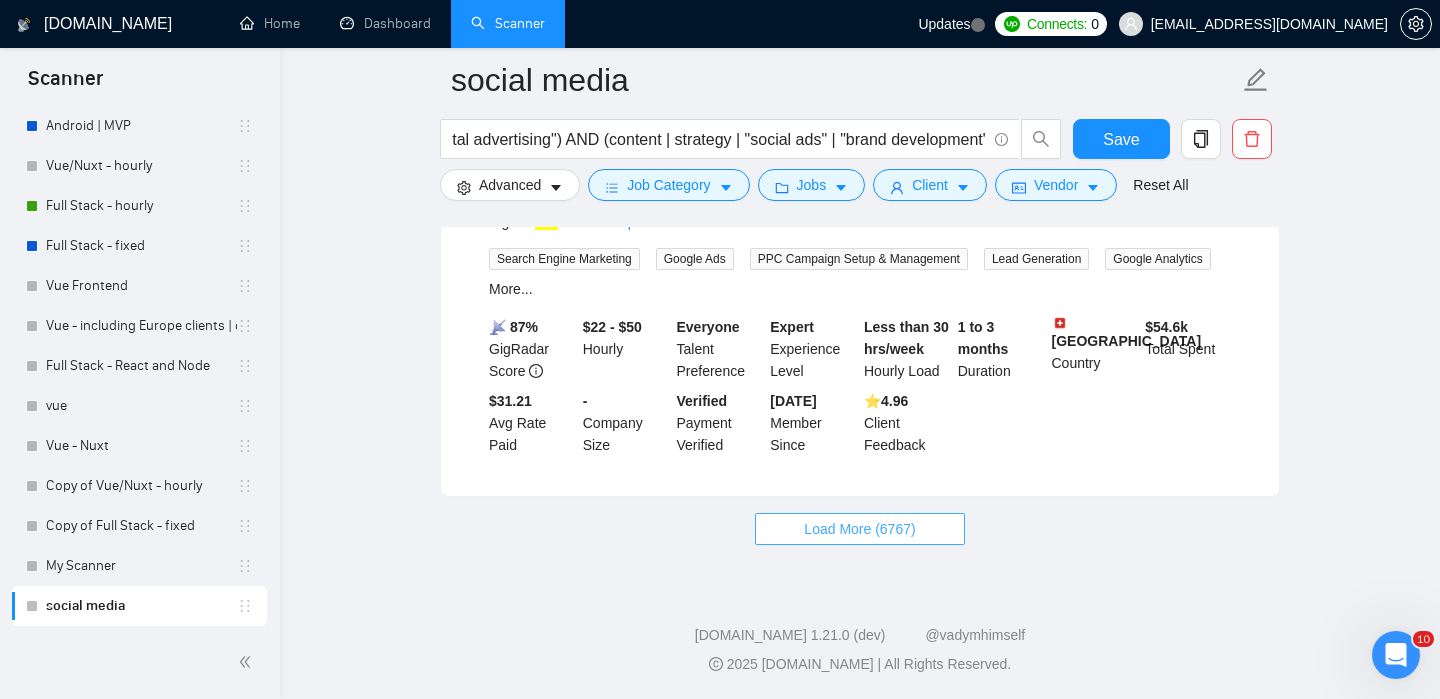 click on "Load More (6767)" at bounding box center [859, 529] 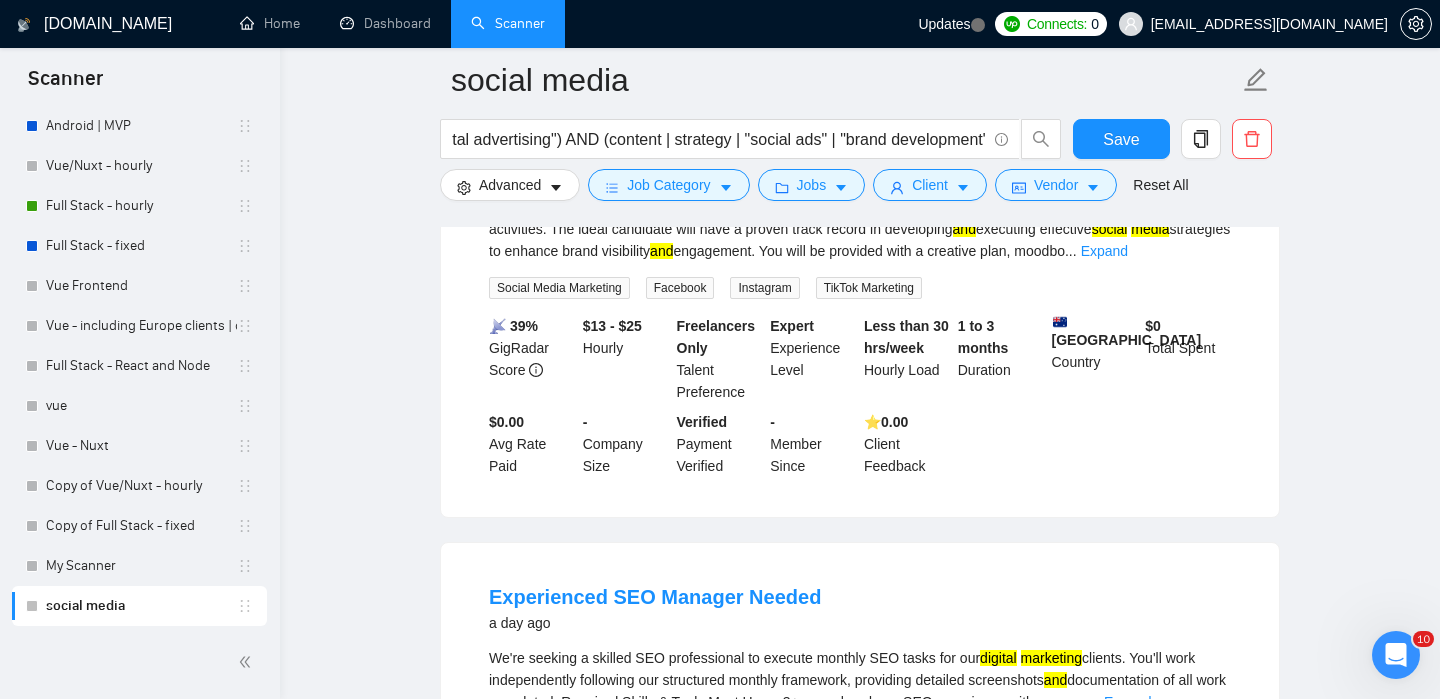 scroll, scrollTop: 6324, scrollLeft: 0, axis: vertical 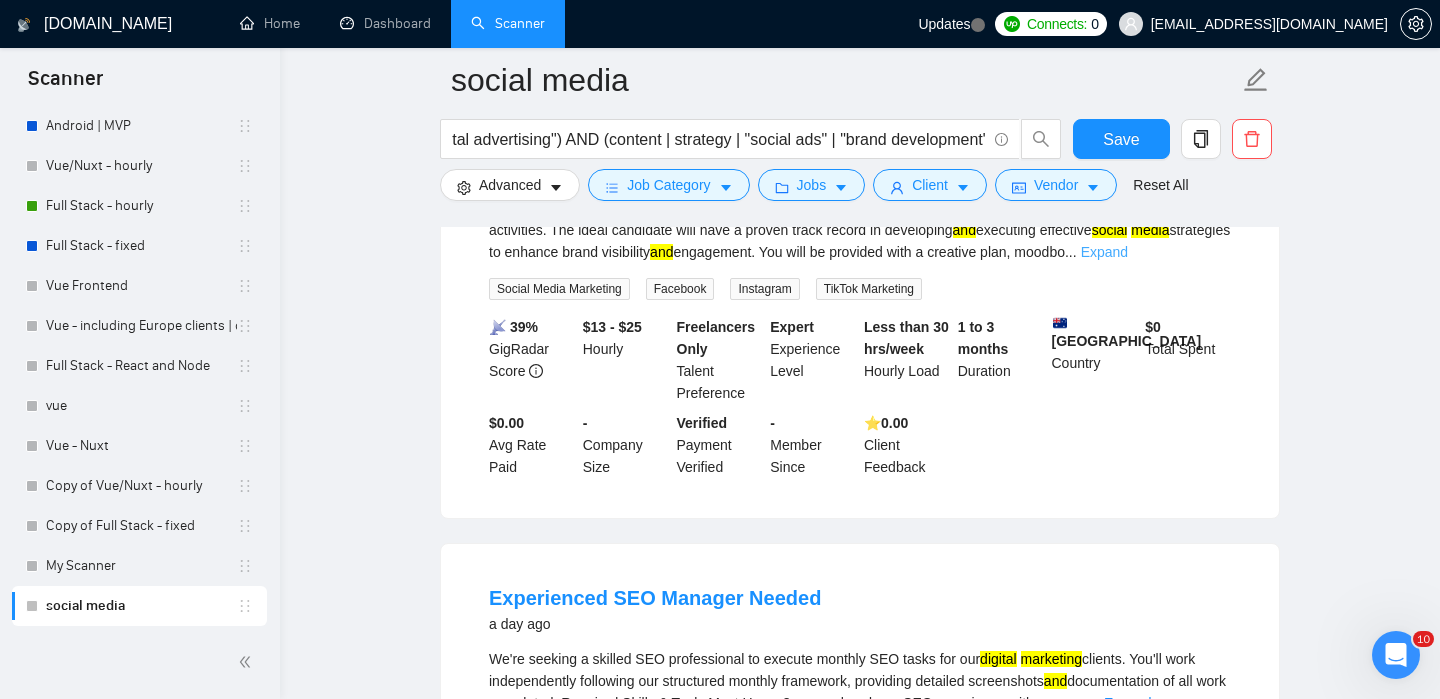 click on "Expand" at bounding box center [1104, 252] 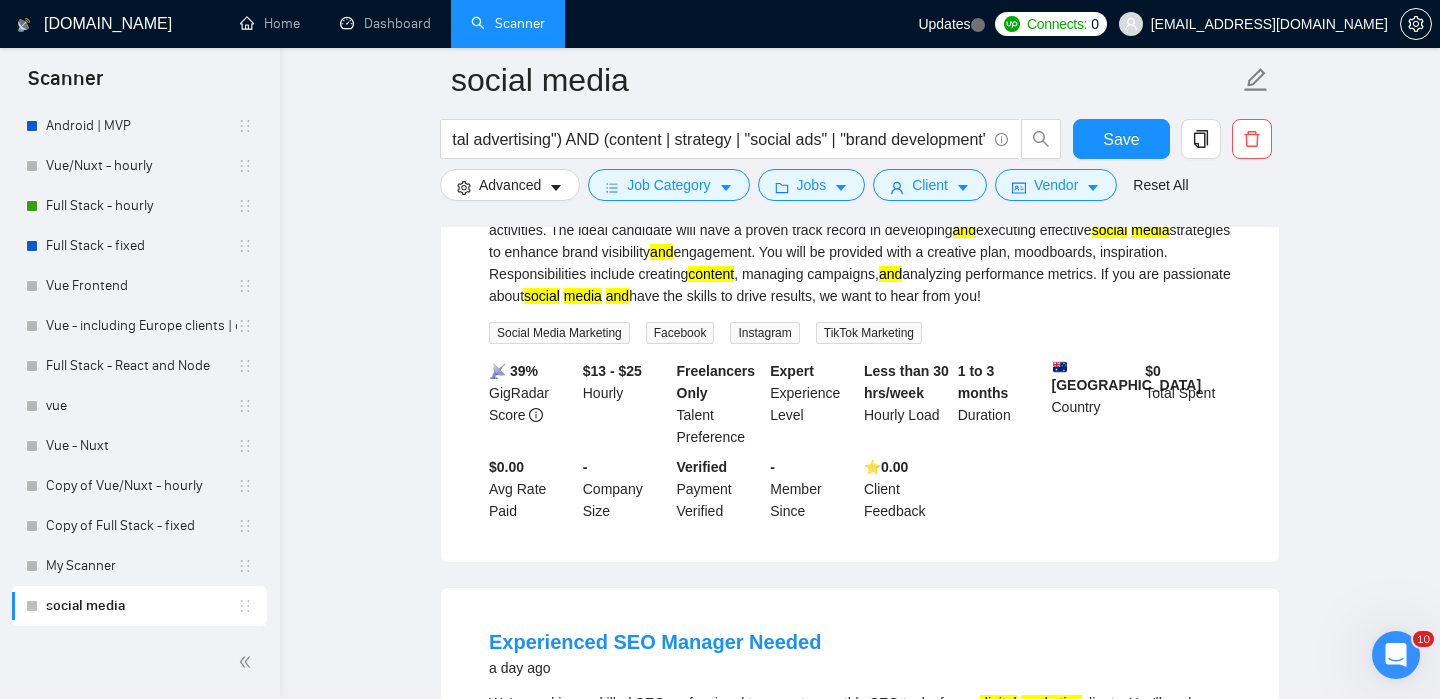 scroll, scrollTop: 6312, scrollLeft: 0, axis: vertical 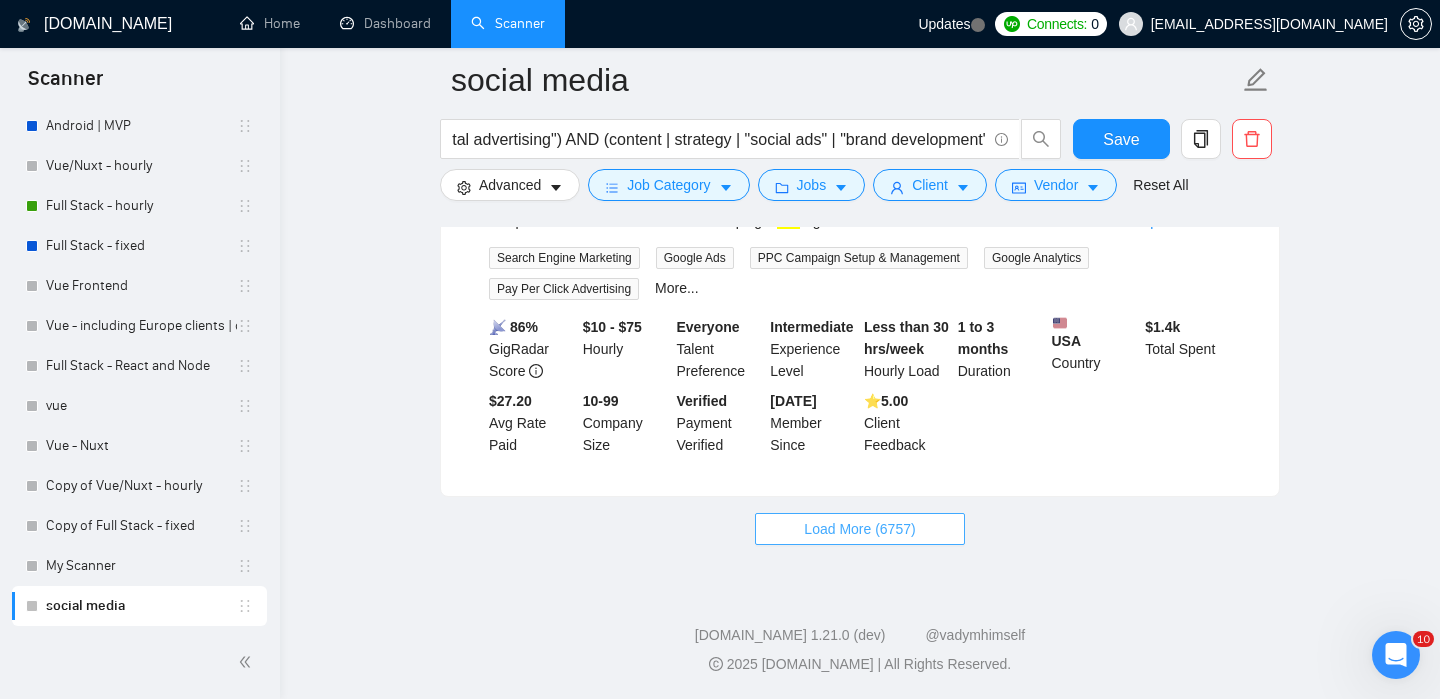 click on "Load More (6757)" at bounding box center (859, 529) 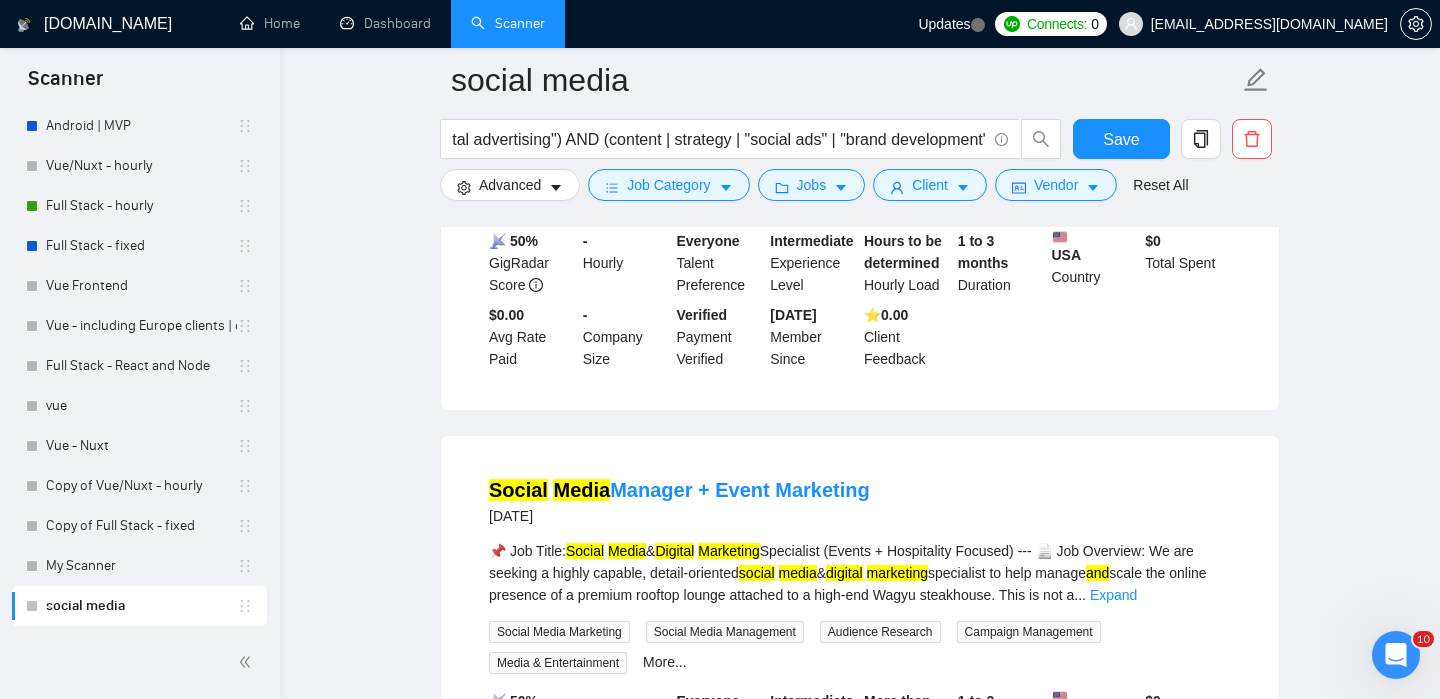scroll, scrollTop: 9926, scrollLeft: 0, axis: vertical 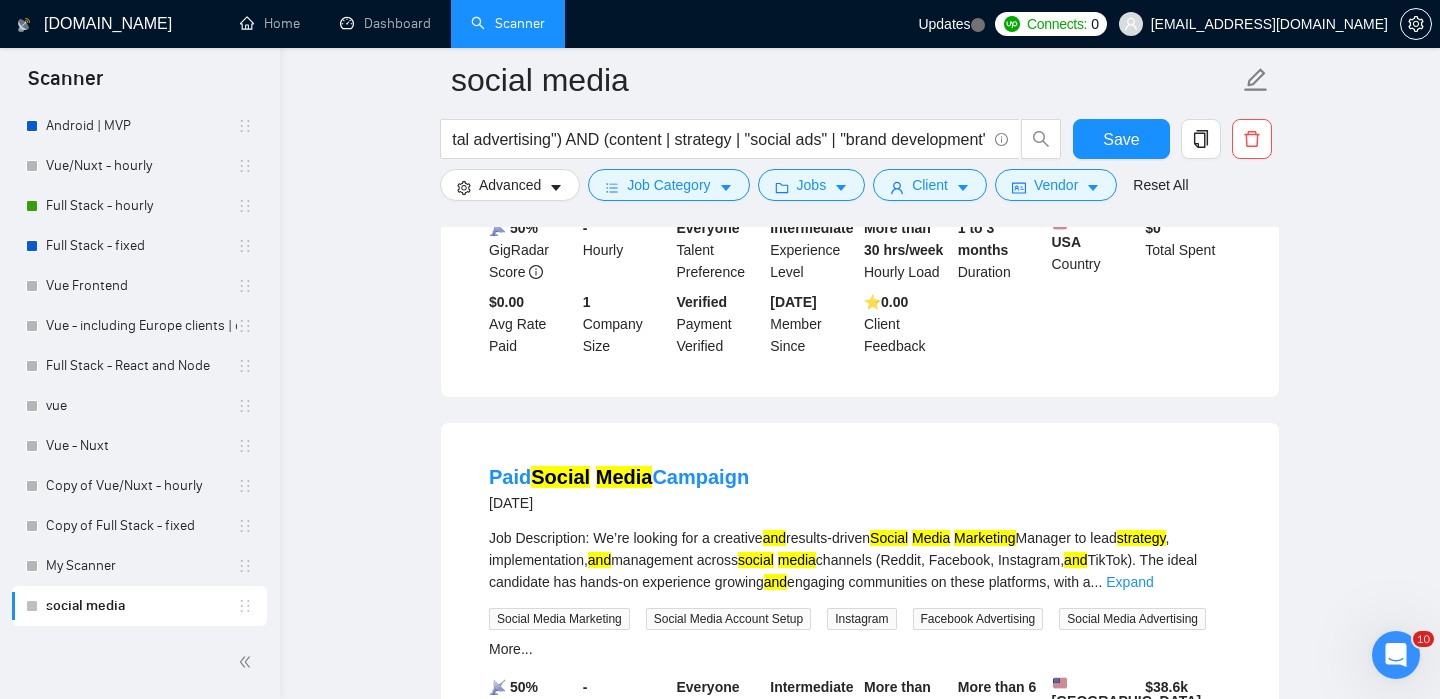 click on "Expand" at bounding box center (1113, 122) 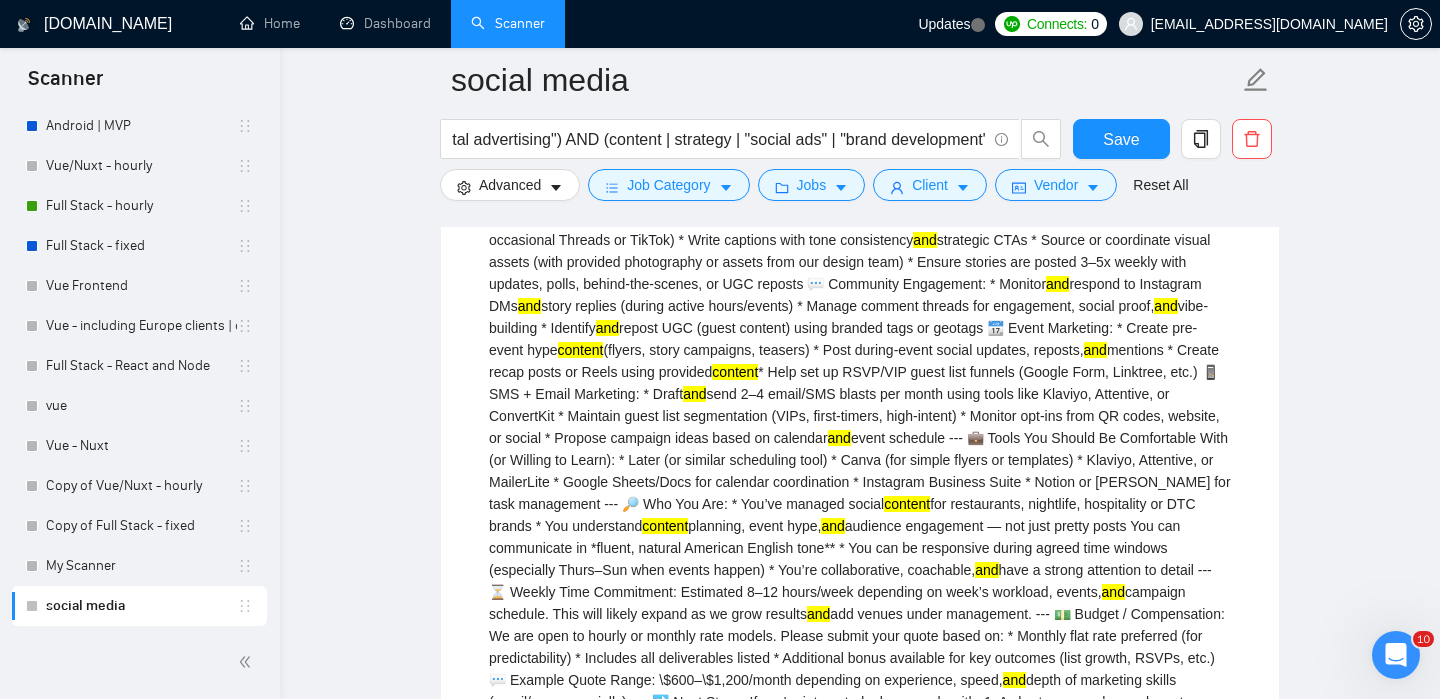 scroll, scrollTop: 10359, scrollLeft: 0, axis: vertical 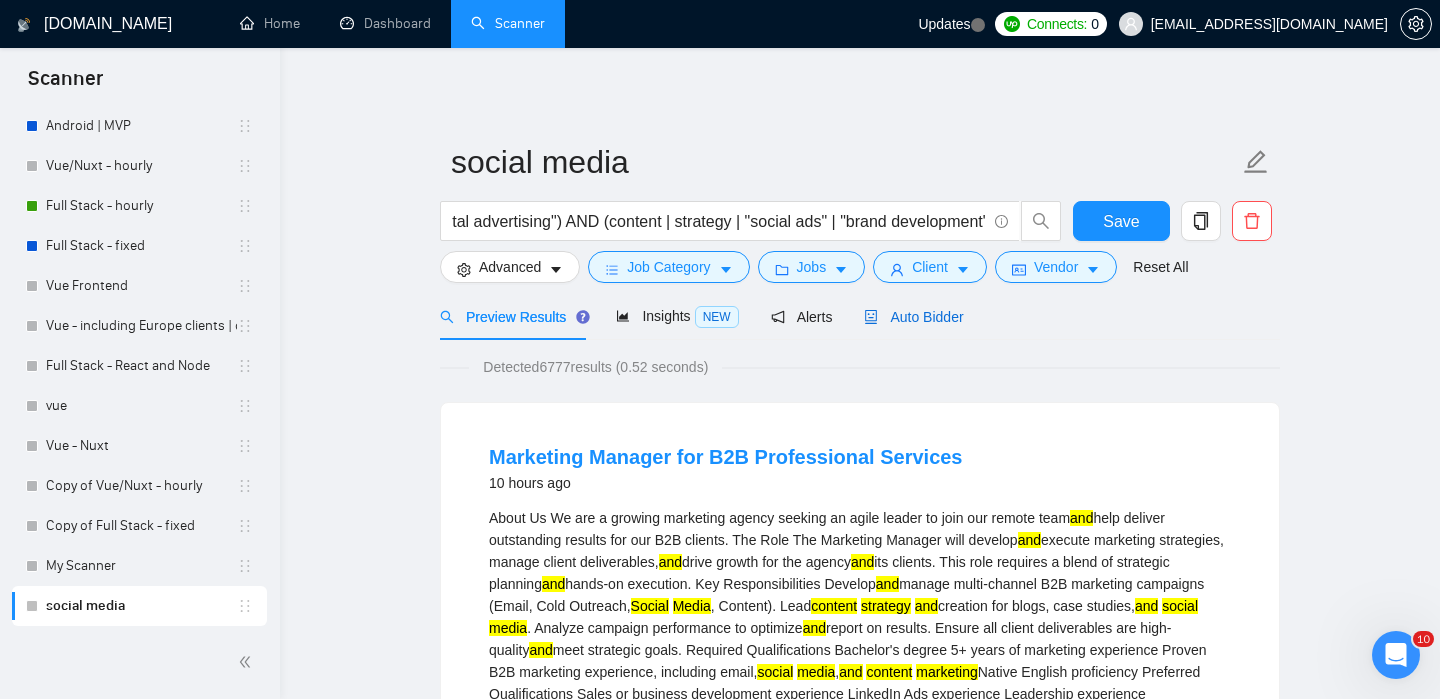 click on "Auto Bidder" at bounding box center [913, 317] 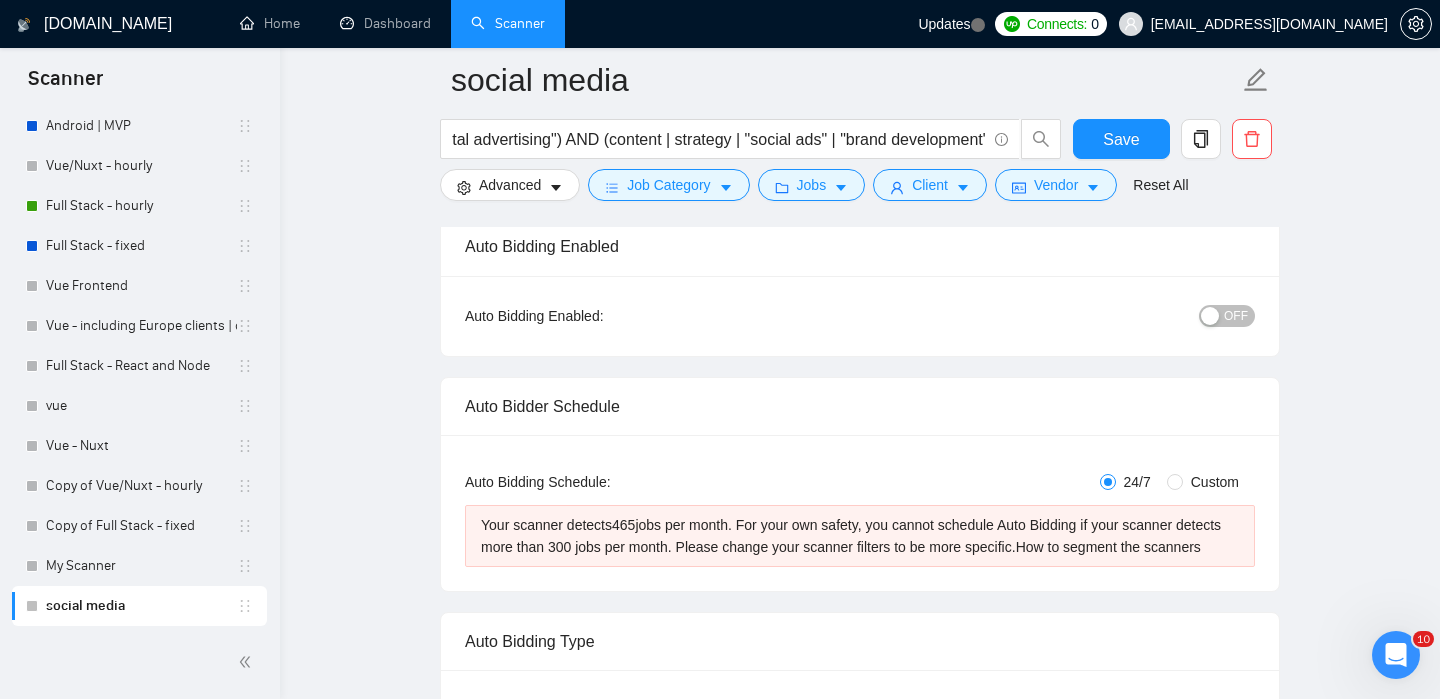 type 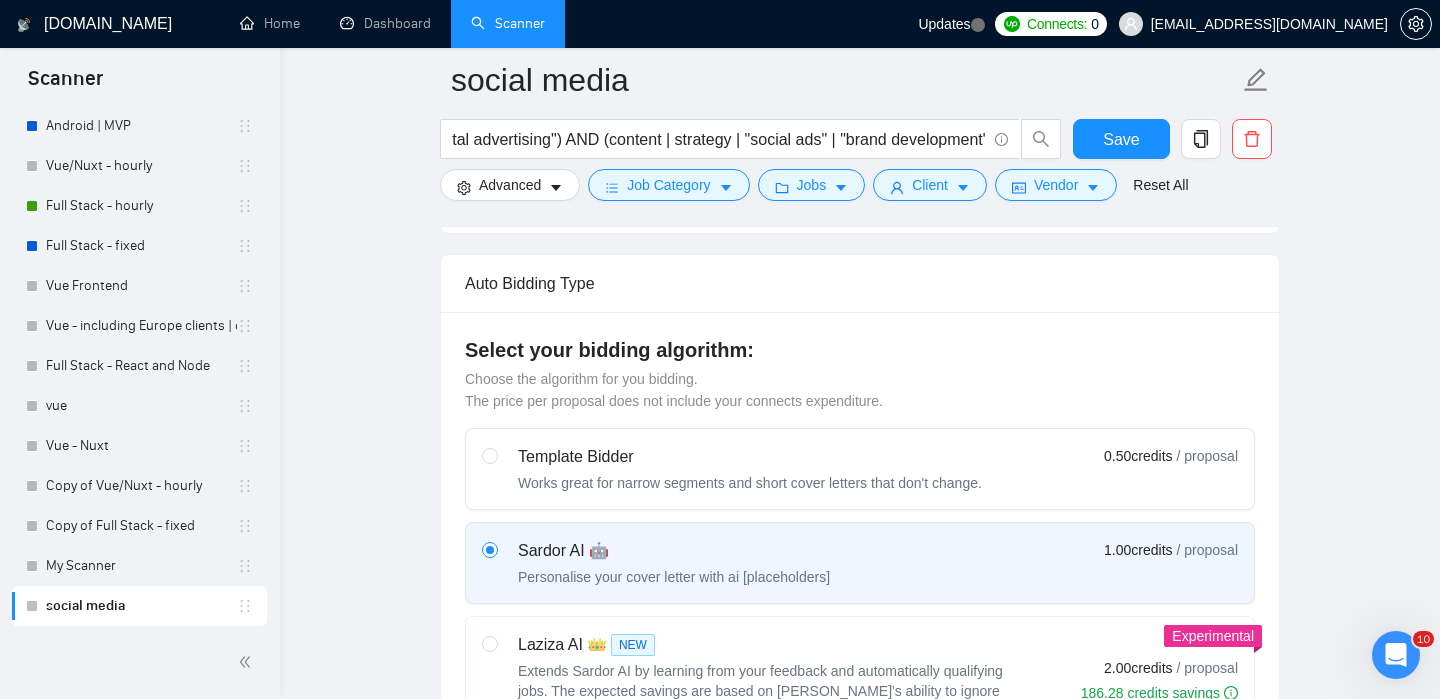 scroll, scrollTop: 629, scrollLeft: 0, axis: vertical 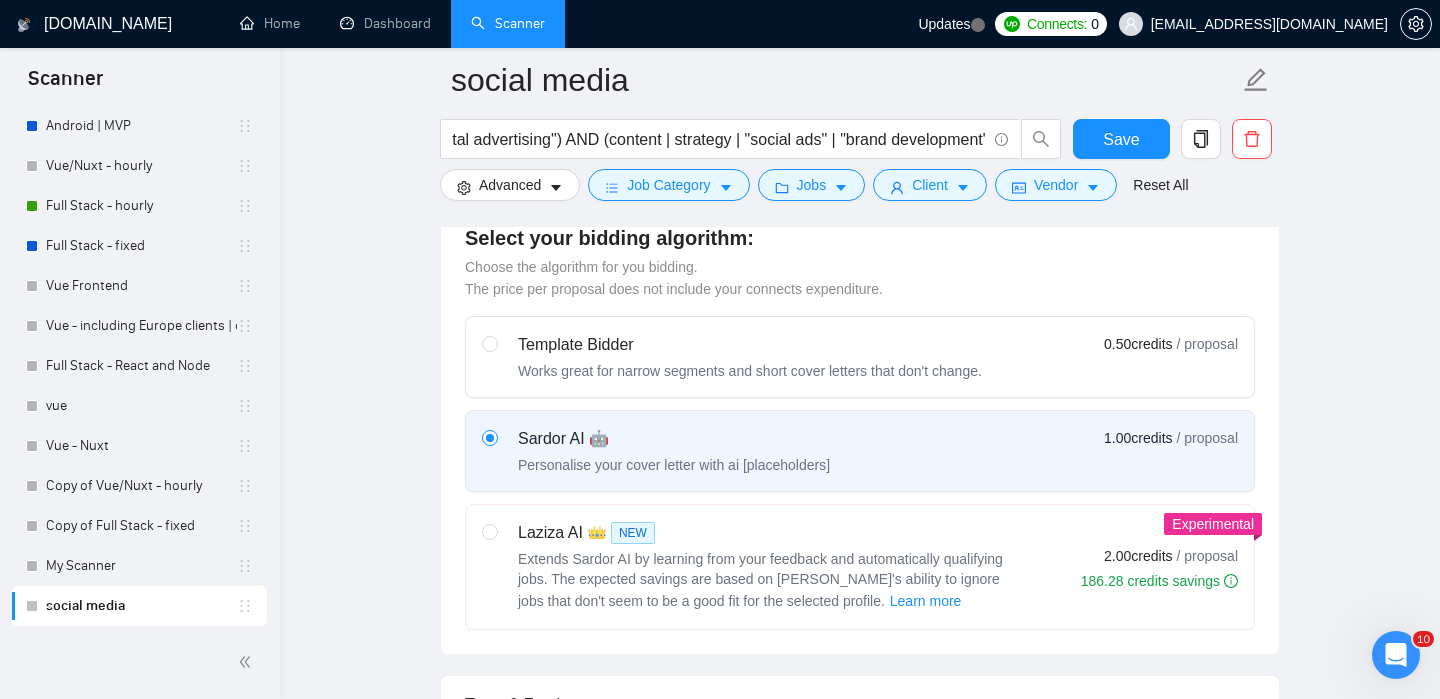 click on "Laziza AI  👑   NEW" at bounding box center [768, 533] 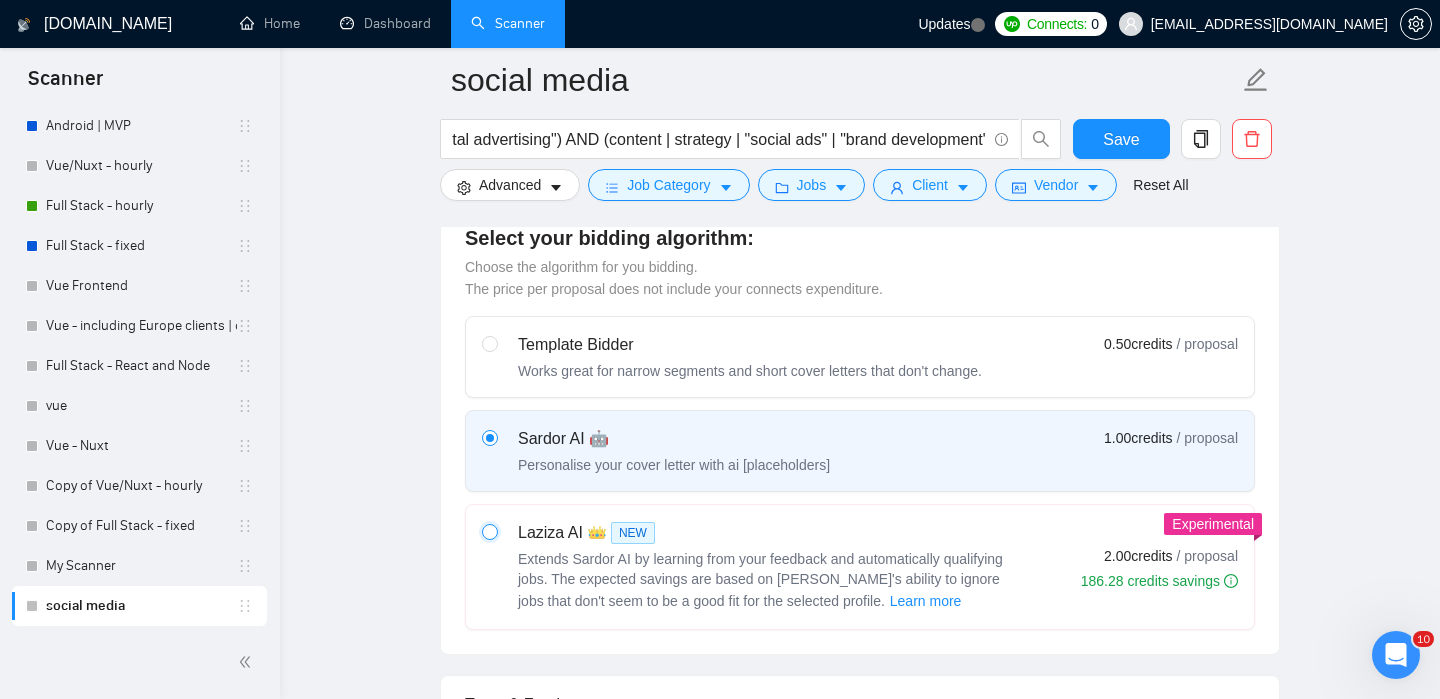 click at bounding box center (489, 531) 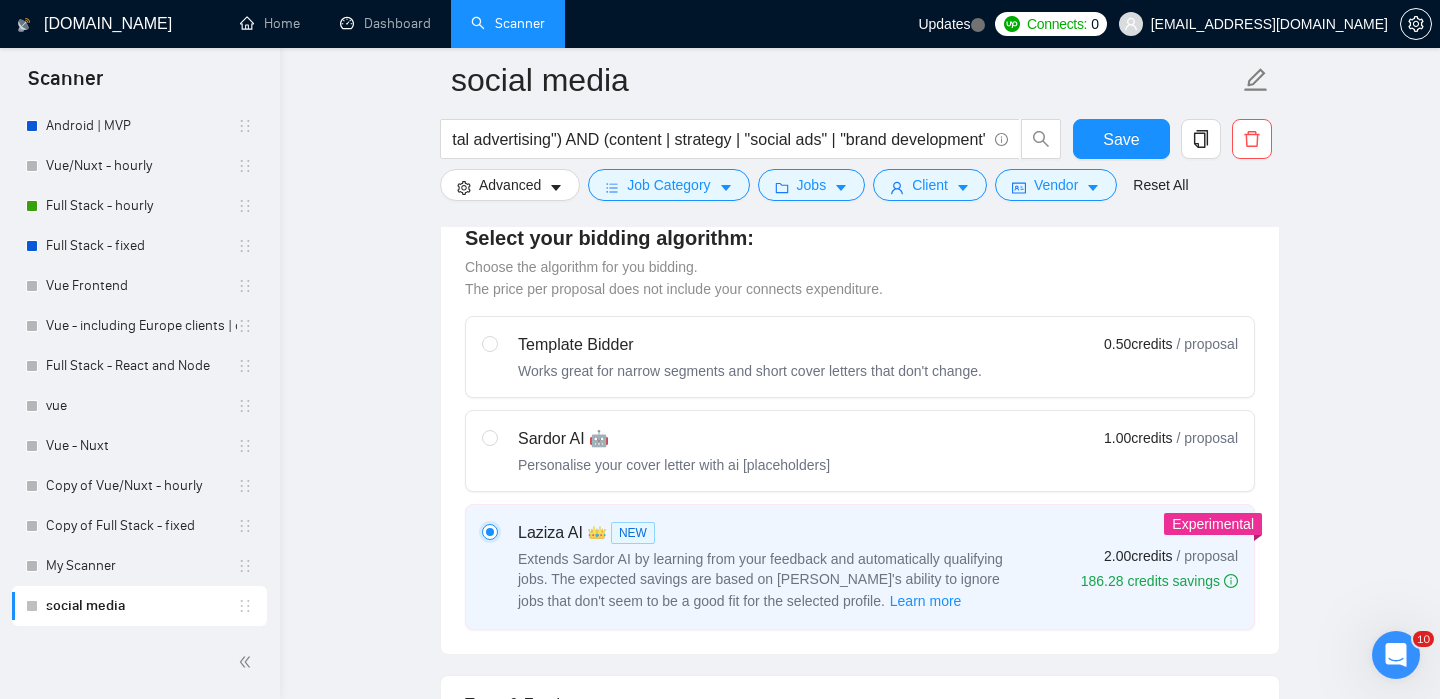 type 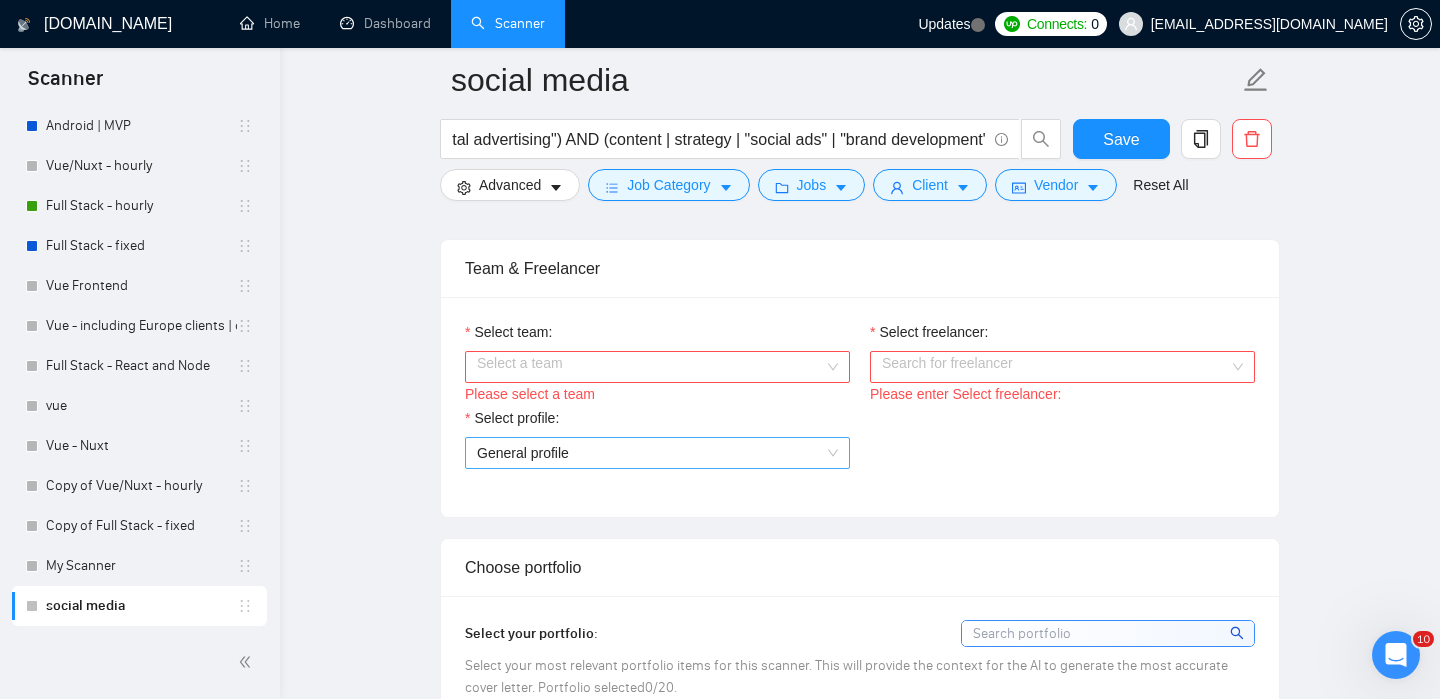 scroll, scrollTop: 1037, scrollLeft: 0, axis: vertical 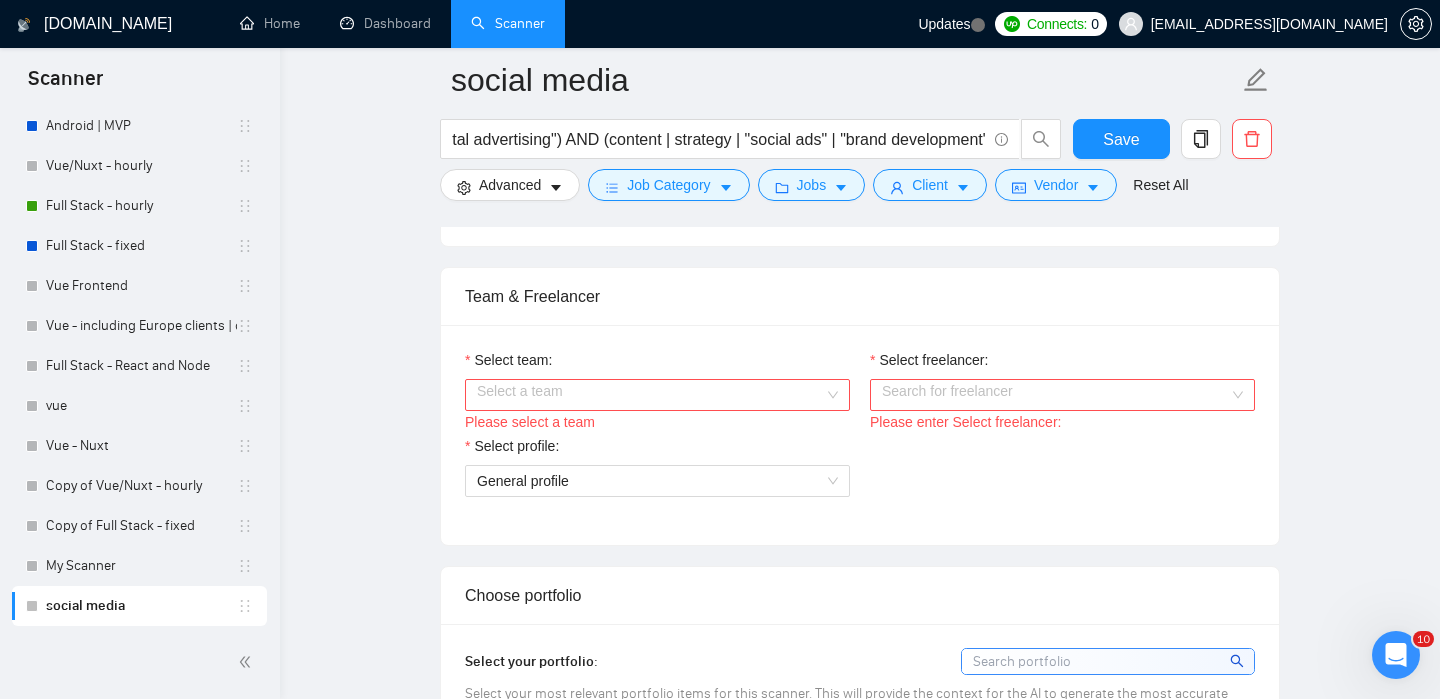 click on "Select team:" at bounding box center [650, 395] 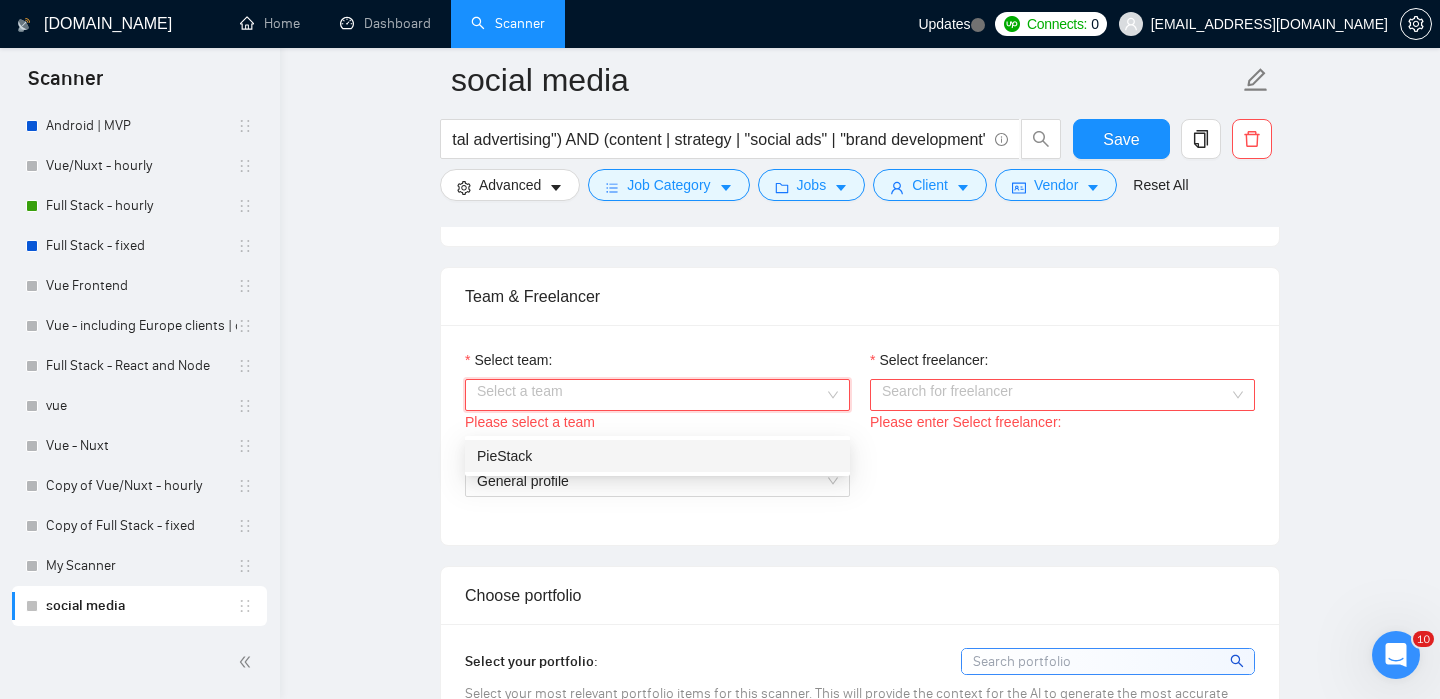 click on "PieStack" at bounding box center (657, 456) 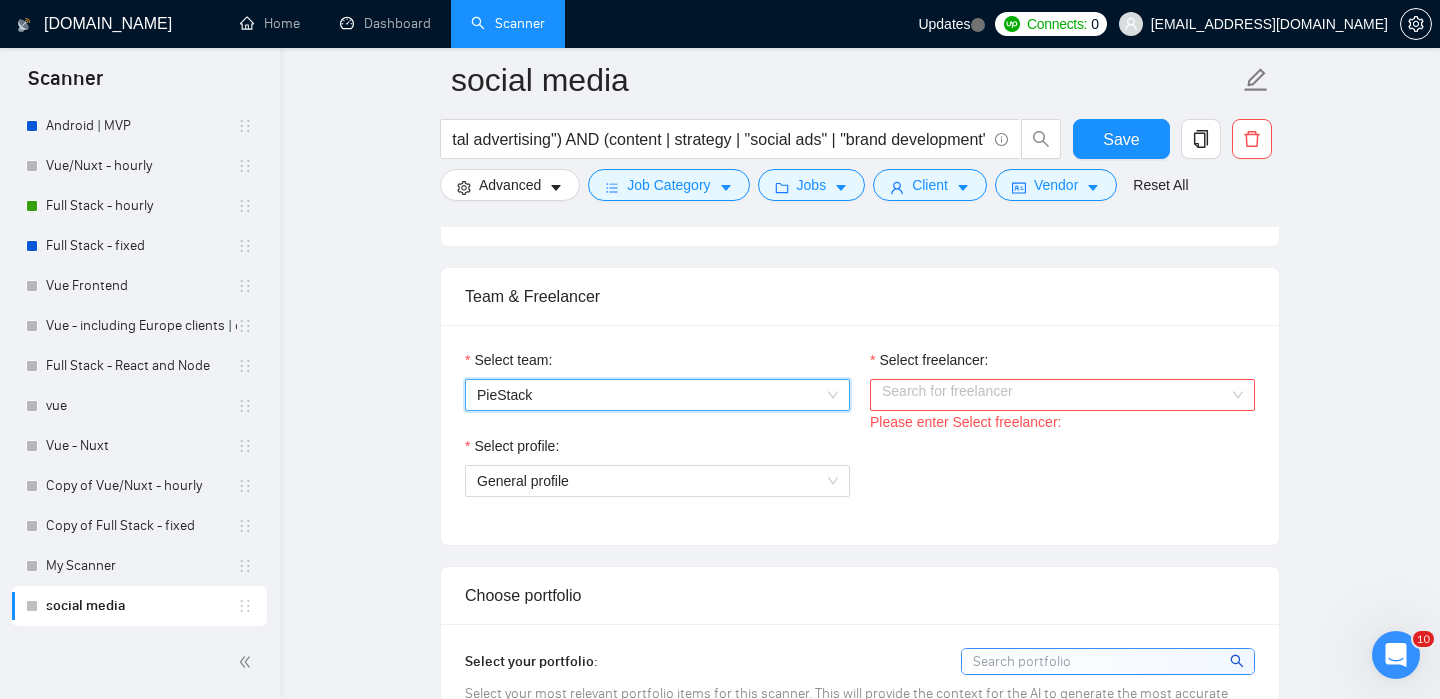 click on "Select freelancer:" at bounding box center (1055, 395) 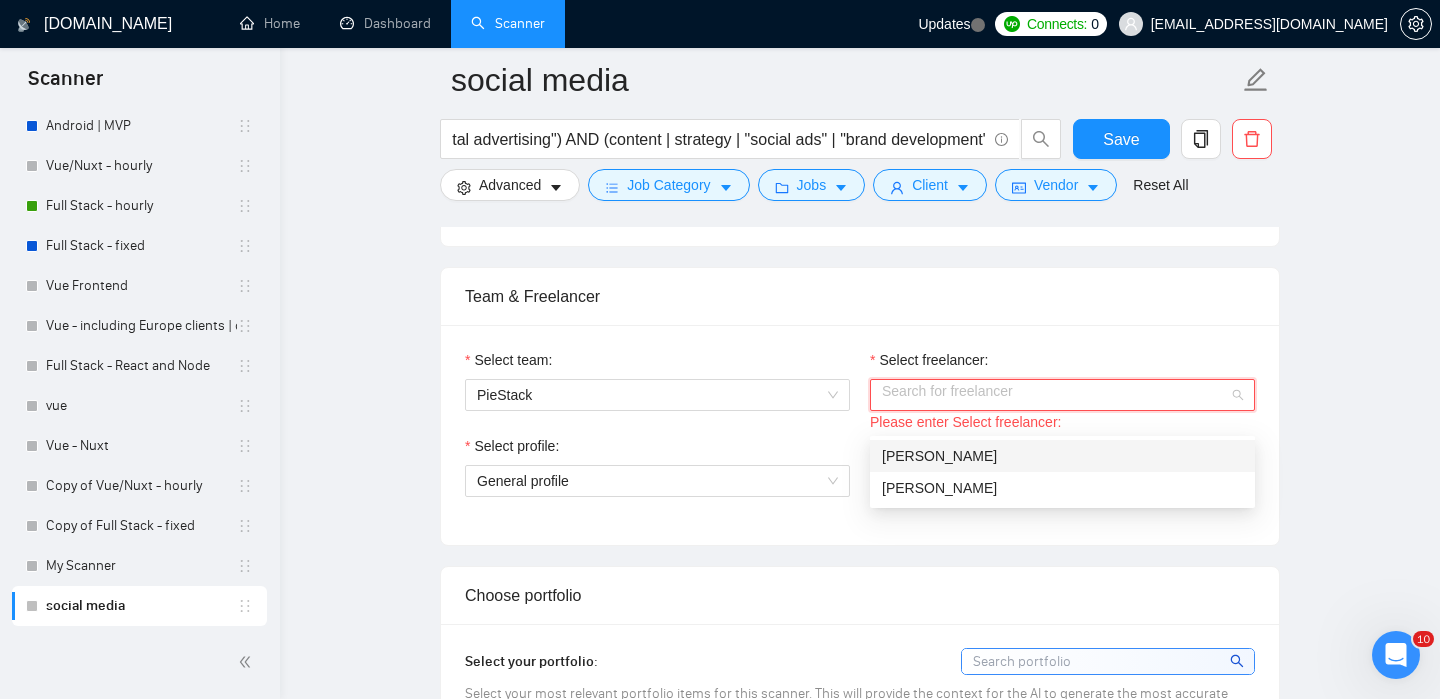 click on "Saad Mahmood" at bounding box center (1062, 456) 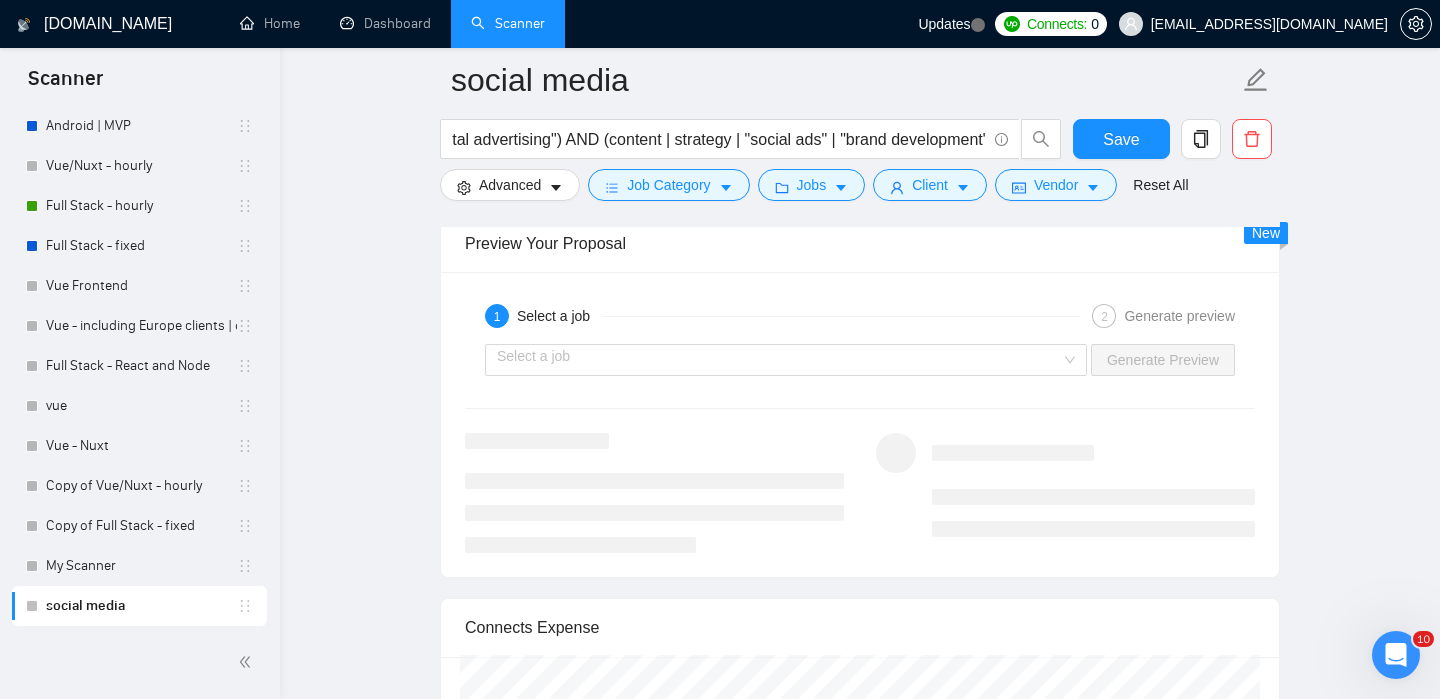 scroll, scrollTop: 3488, scrollLeft: 0, axis: vertical 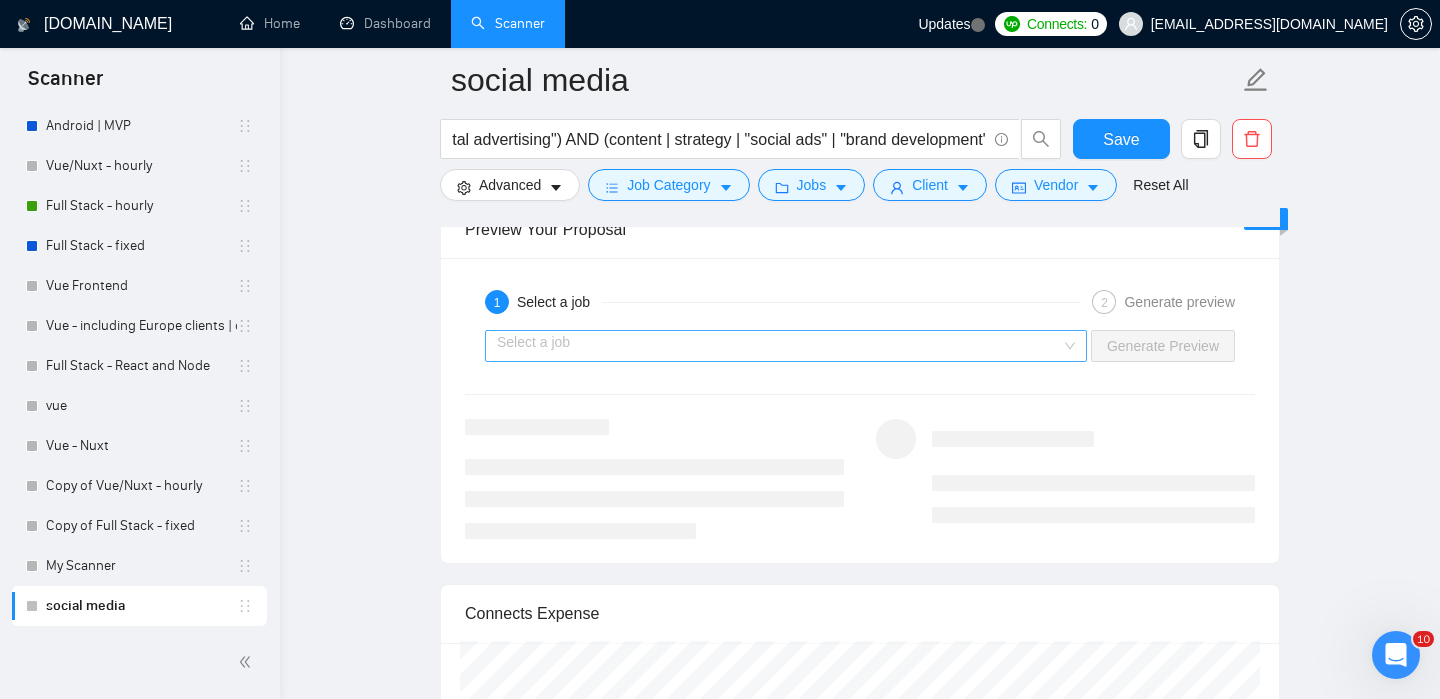 click at bounding box center [779, 346] 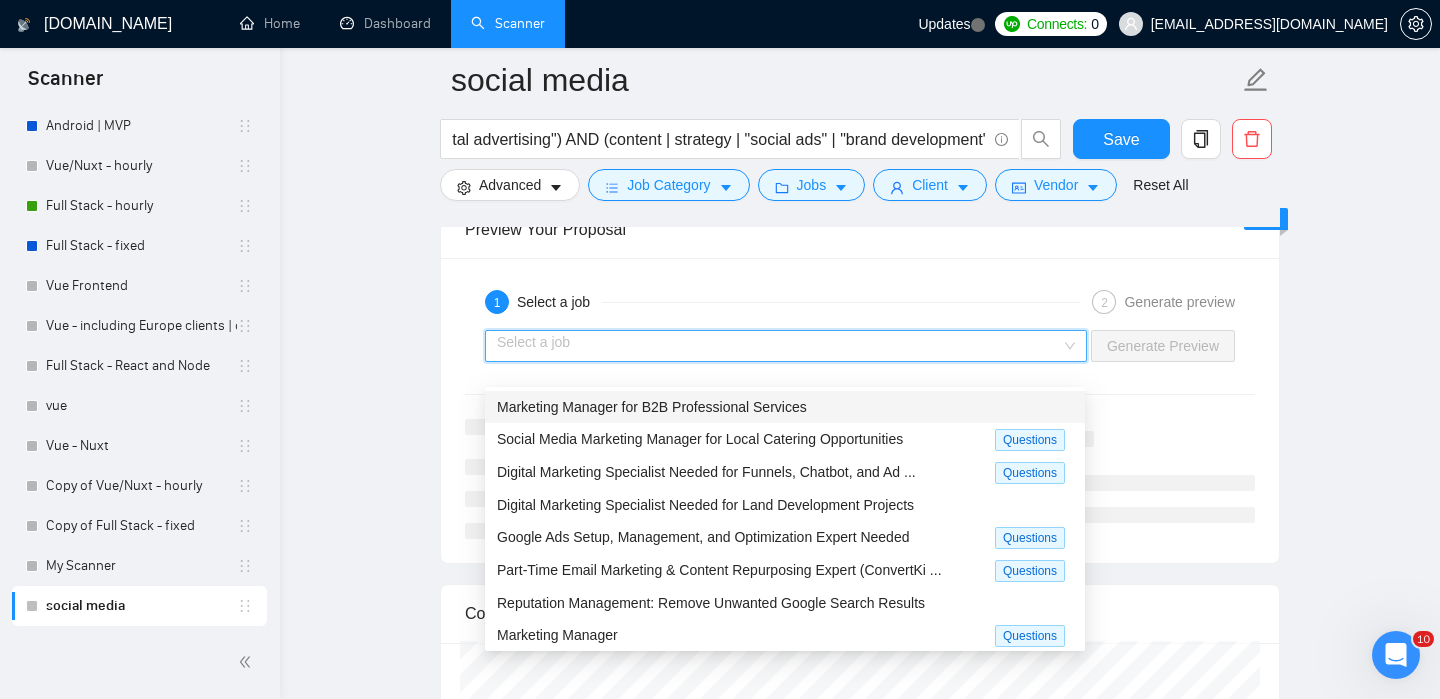 click on "Marketing Manager for B2B Professional Services" at bounding box center [652, 407] 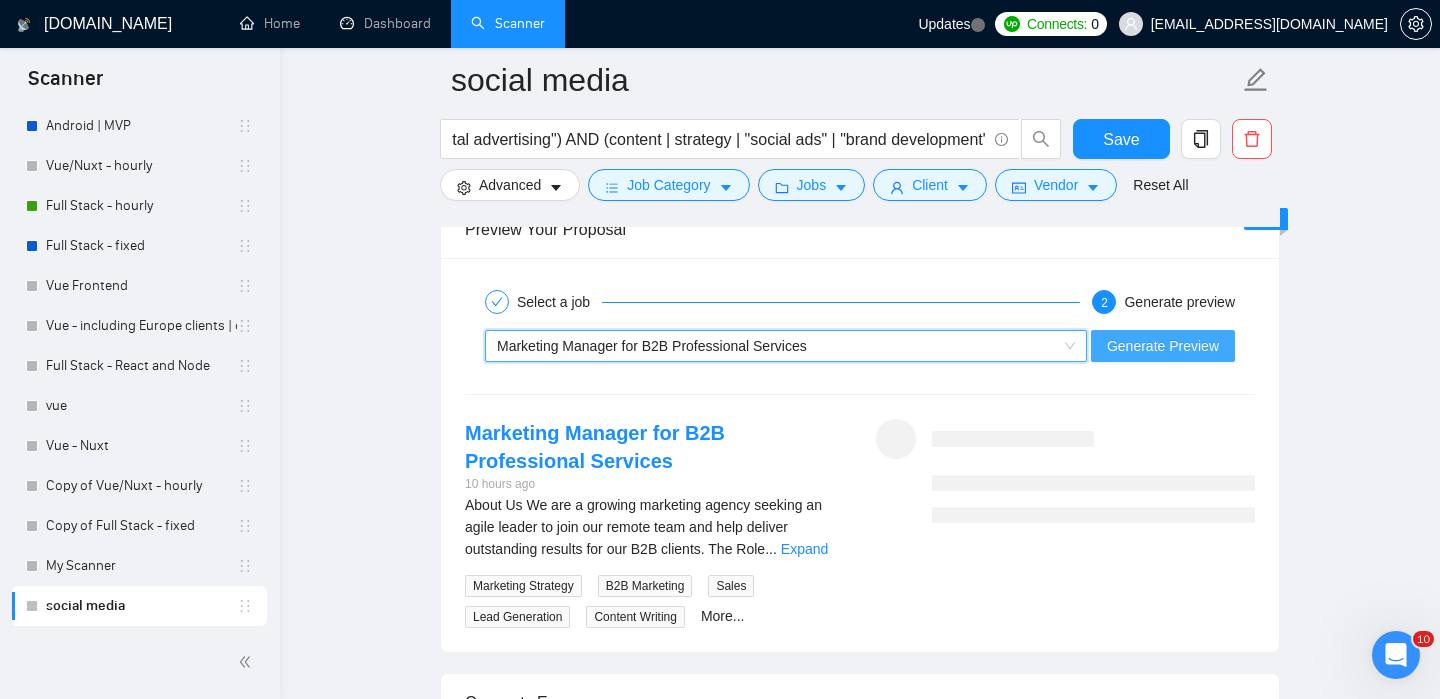 click on "Generate Preview" at bounding box center (1163, 346) 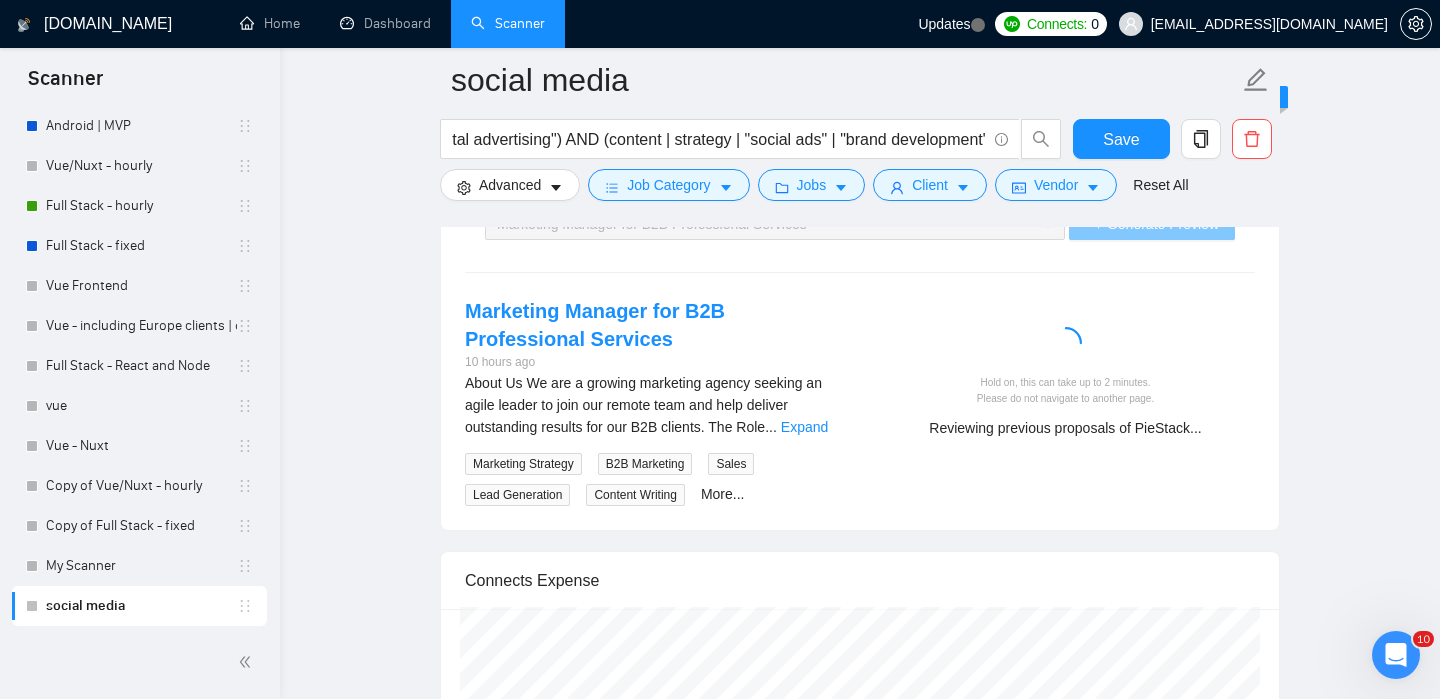scroll, scrollTop: 3618, scrollLeft: 0, axis: vertical 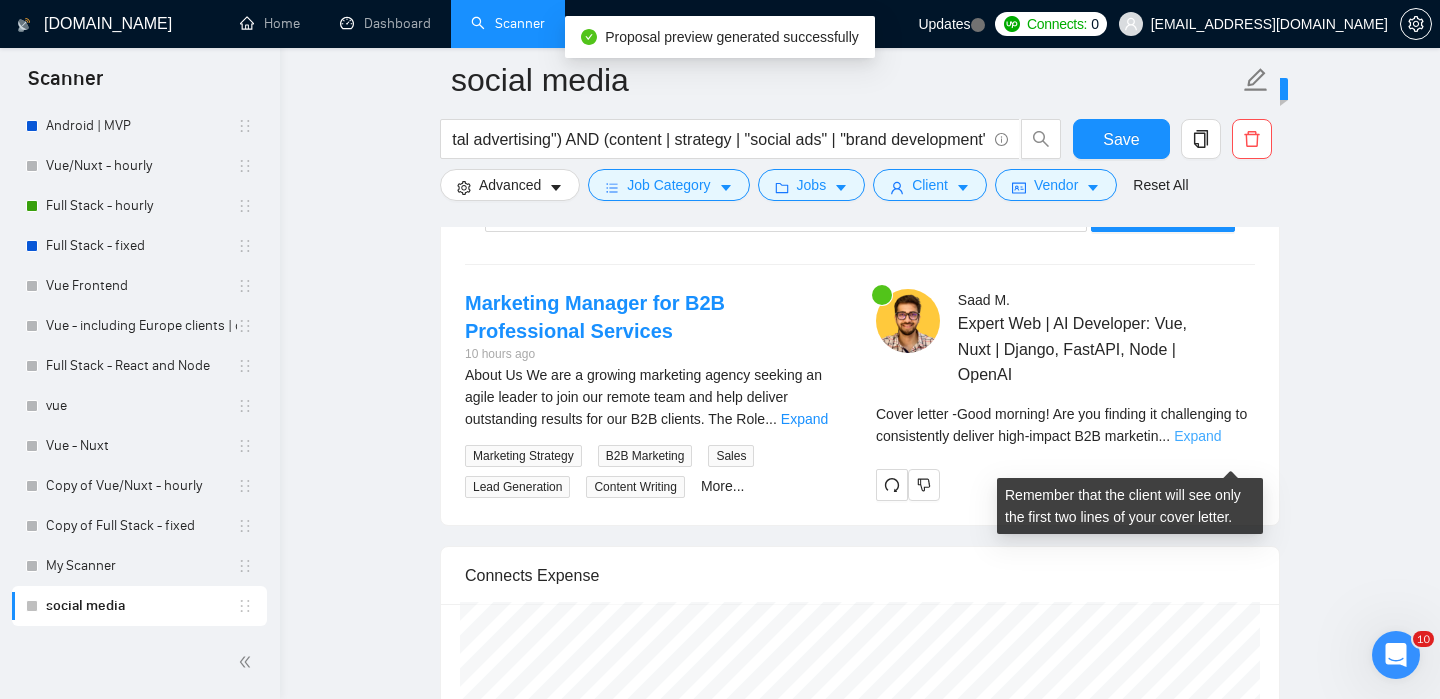 click on "Expand" at bounding box center (1197, 436) 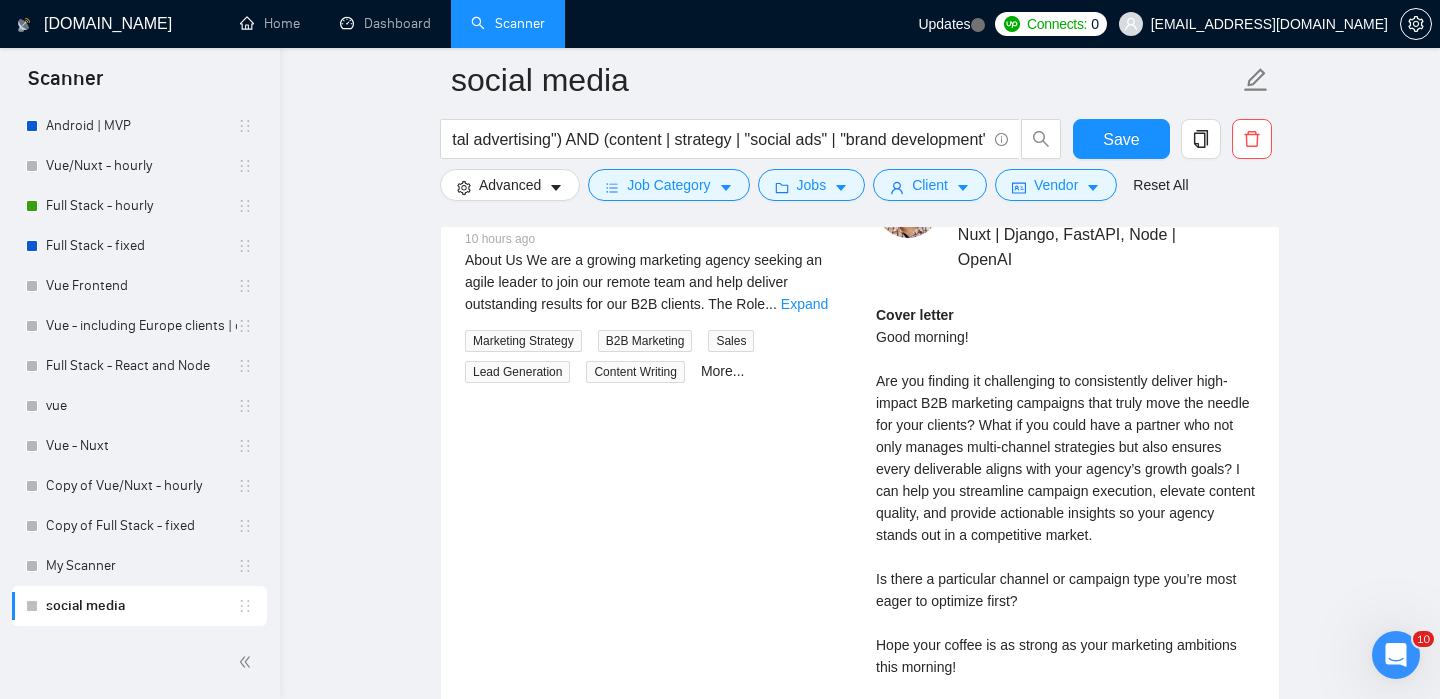 scroll, scrollTop: 3709, scrollLeft: 0, axis: vertical 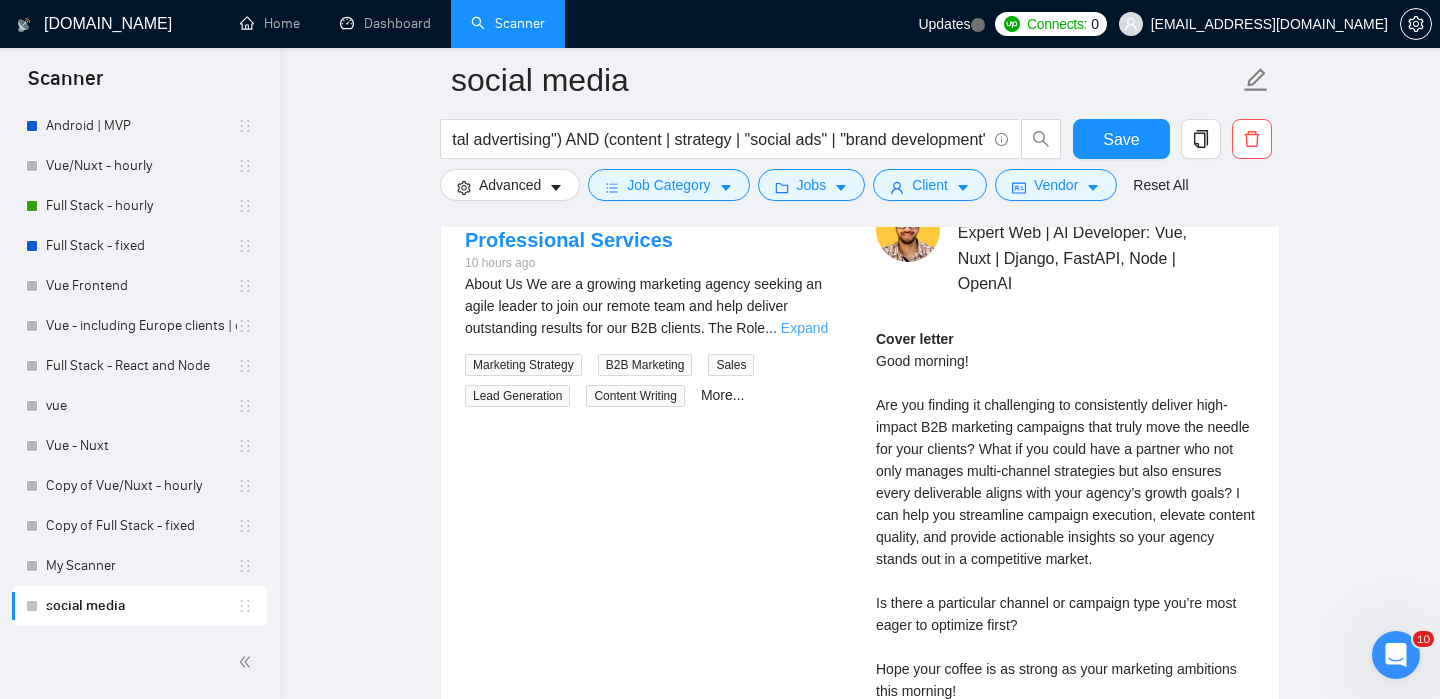 click on "Expand" at bounding box center [804, 328] 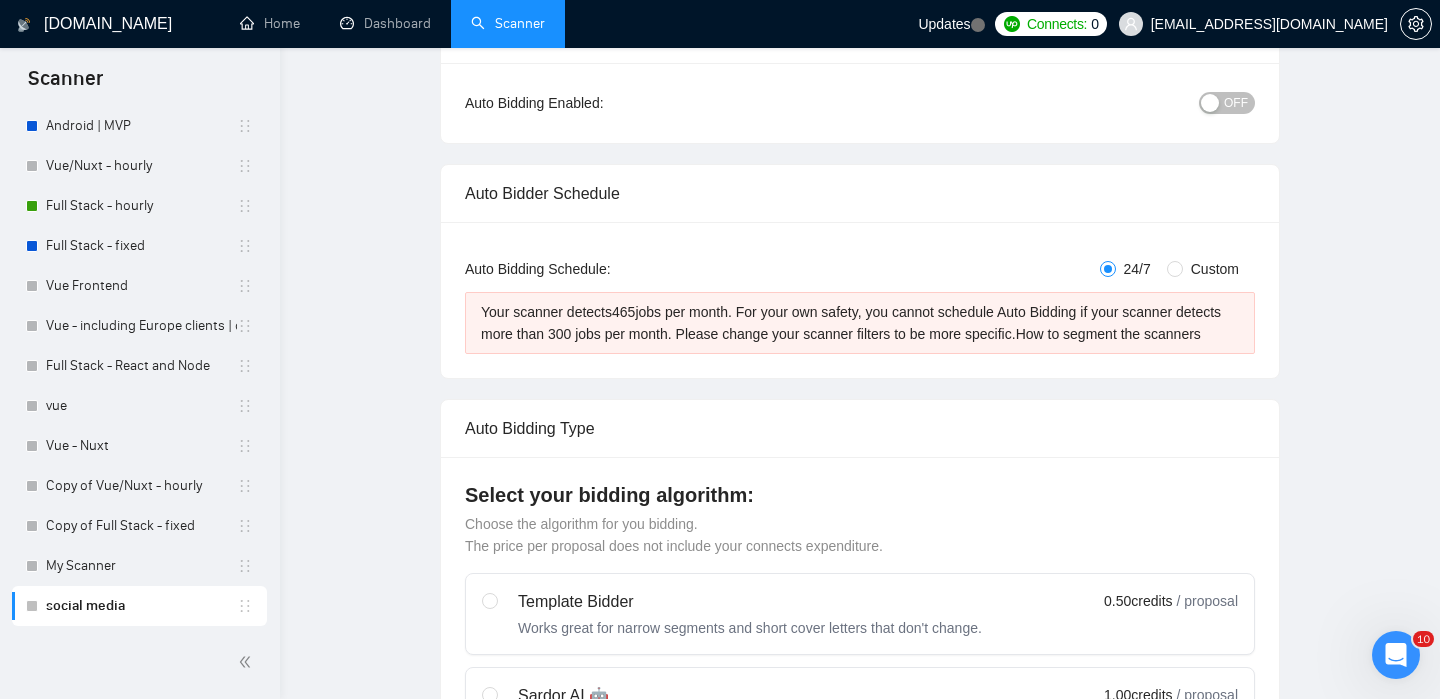 scroll, scrollTop: 0, scrollLeft: 0, axis: both 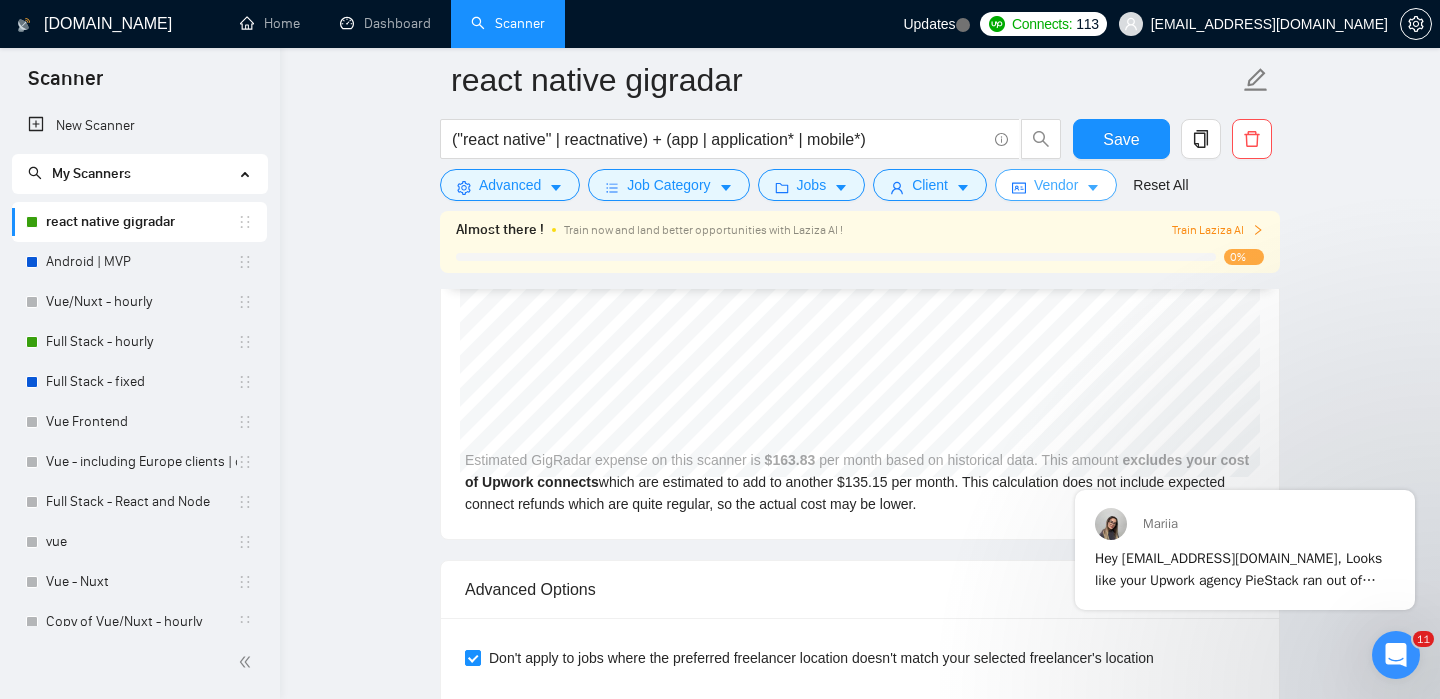 click on "Vendor" at bounding box center [1056, 185] 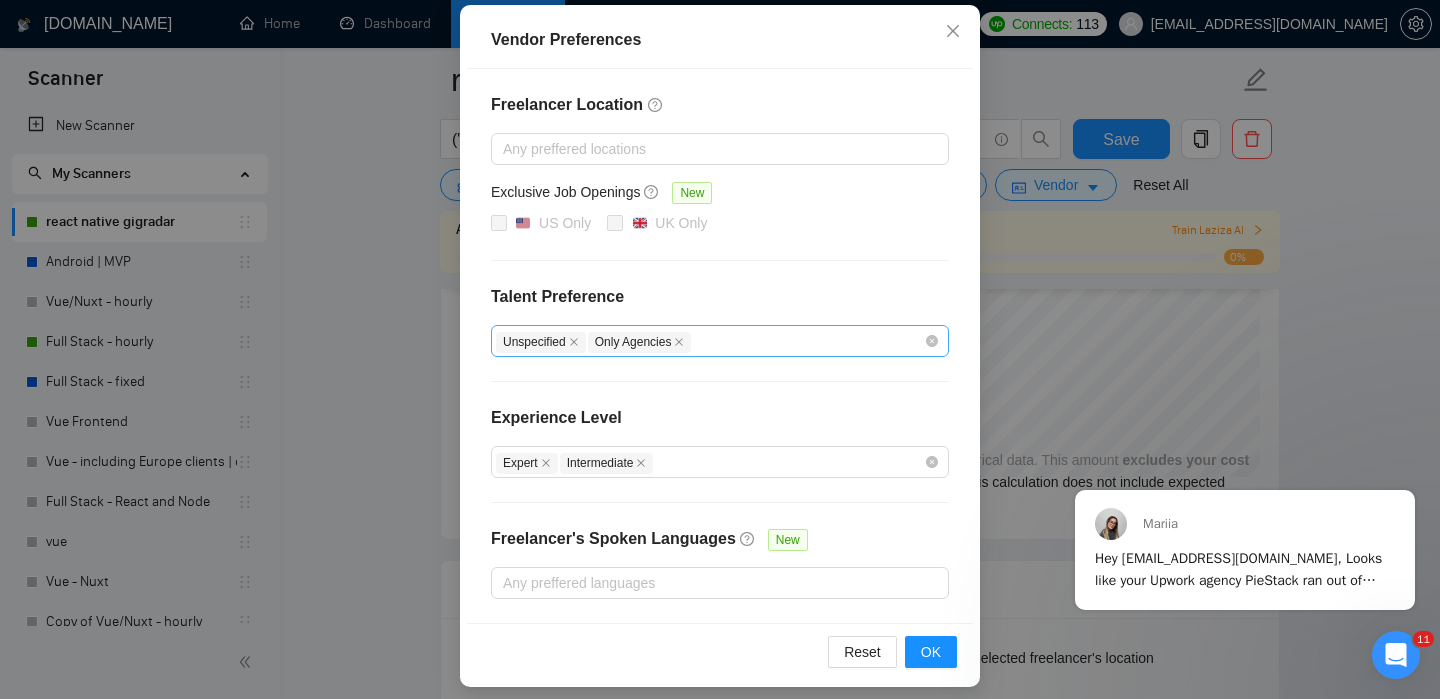 scroll, scrollTop: 217, scrollLeft: 0, axis: vertical 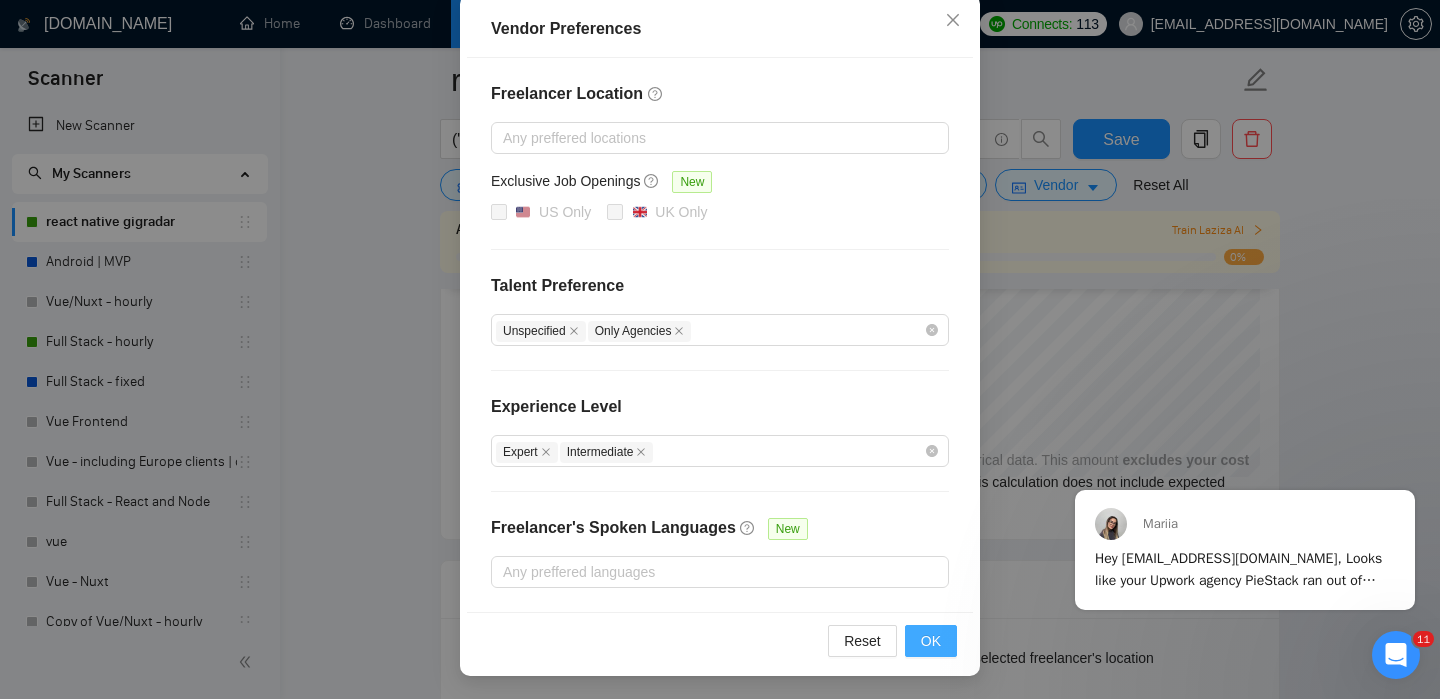 click on "OK" at bounding box center (931, 641) 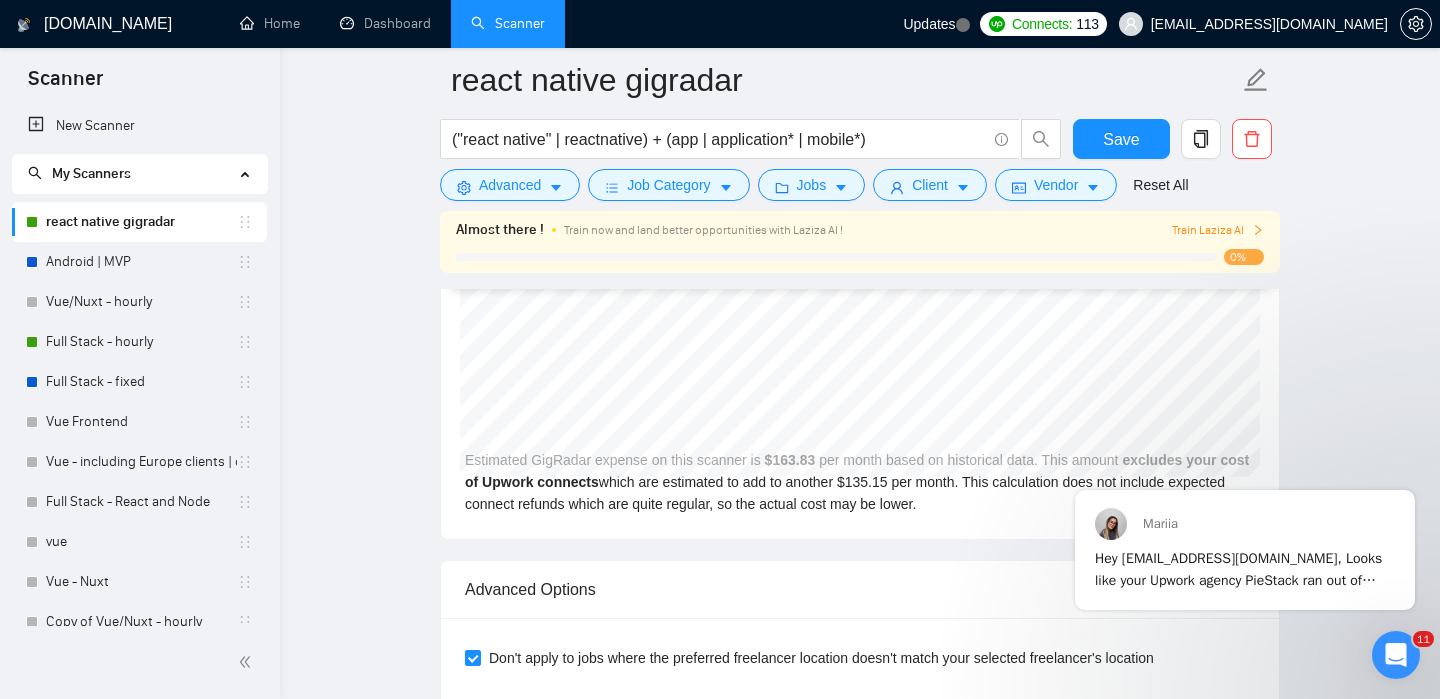 scroll, scrollTop: 126, scrollLeft: 0, axis: vertical 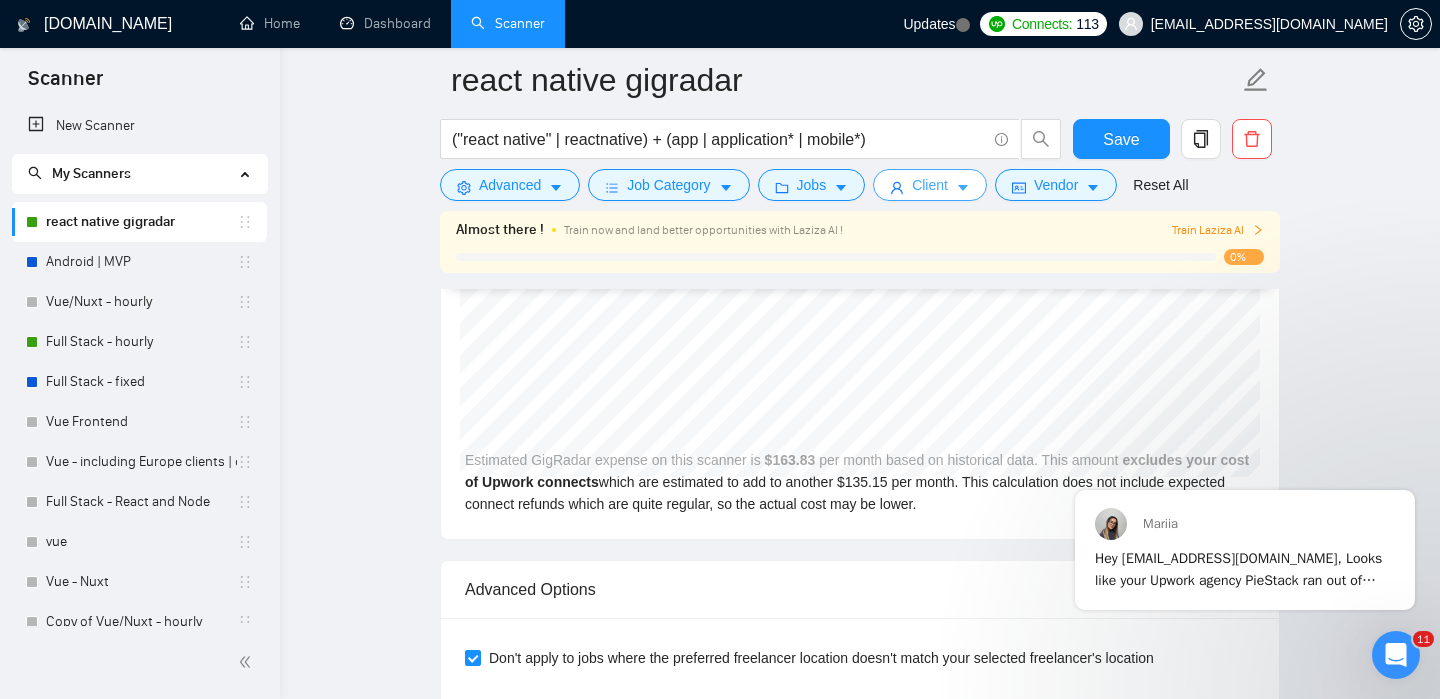 click 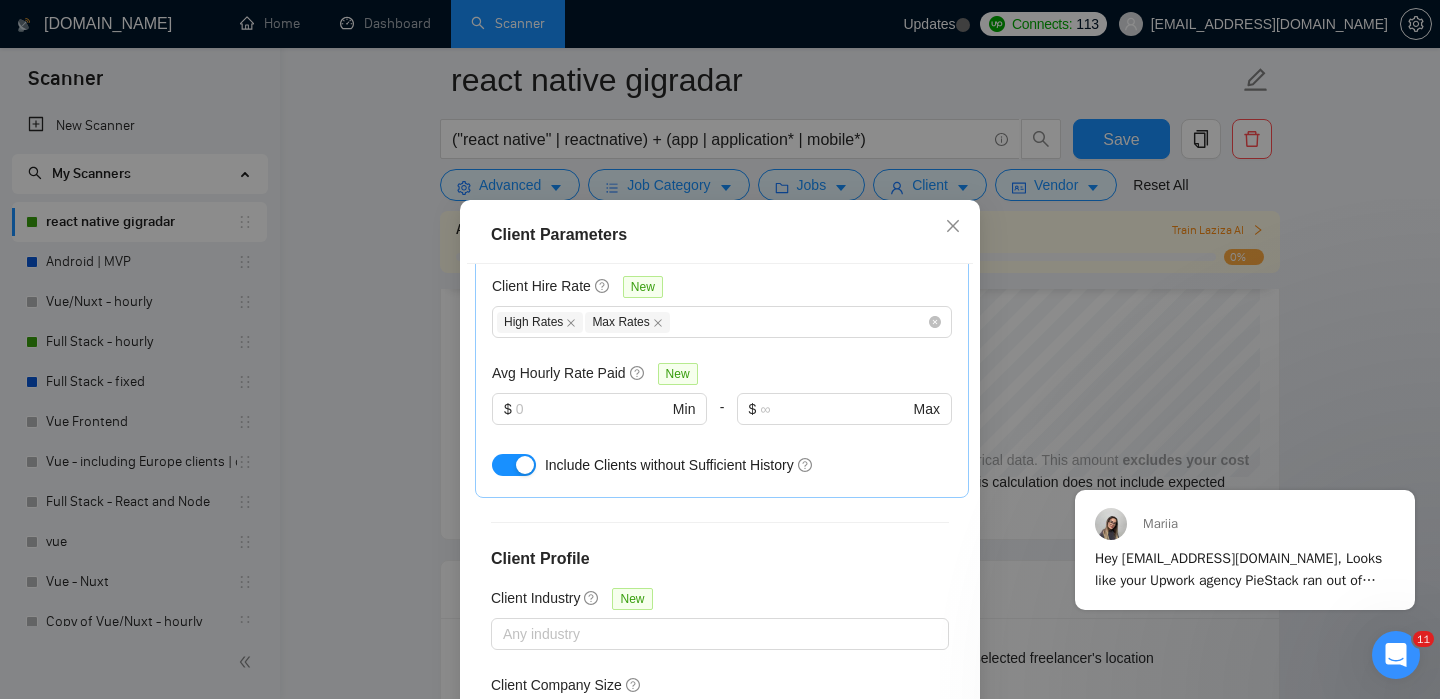 scroll, scrollTop: 841, scrollLeft: 0, axis: vertical 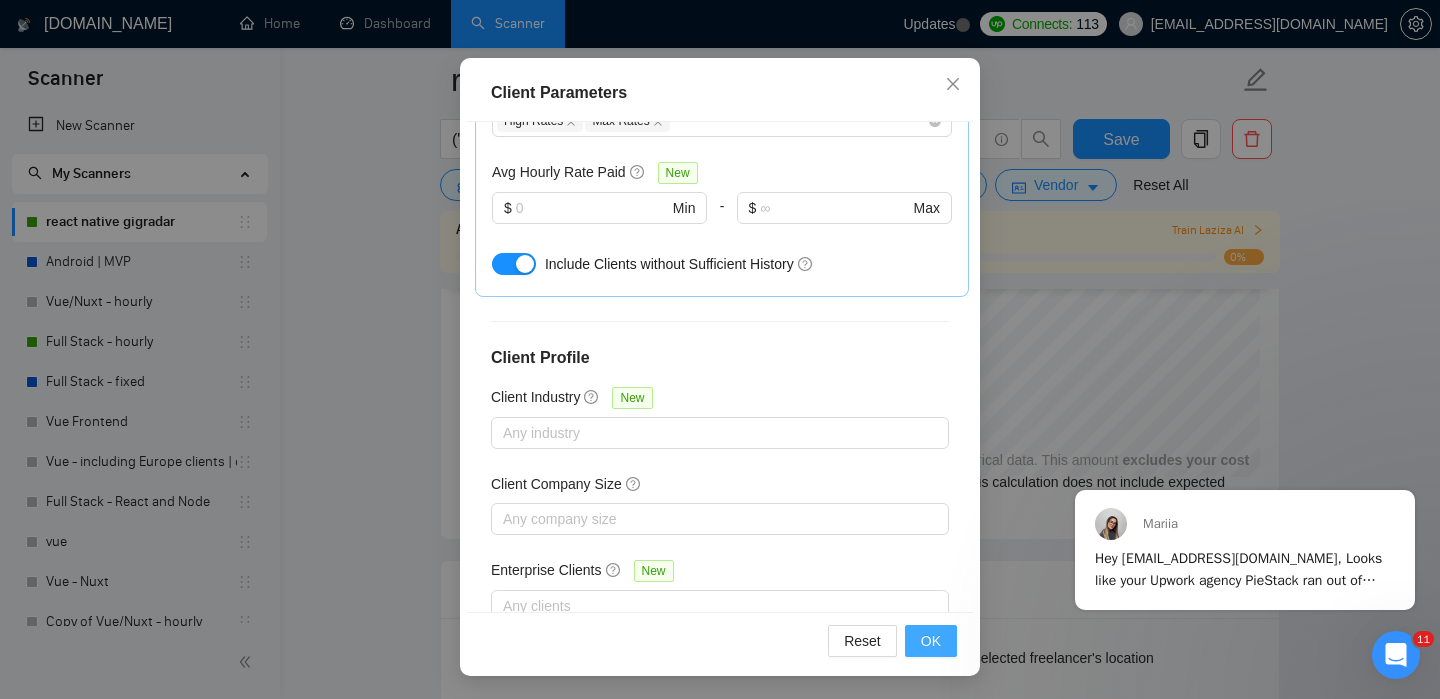 click on "OK" at bounding box center [931, 641] 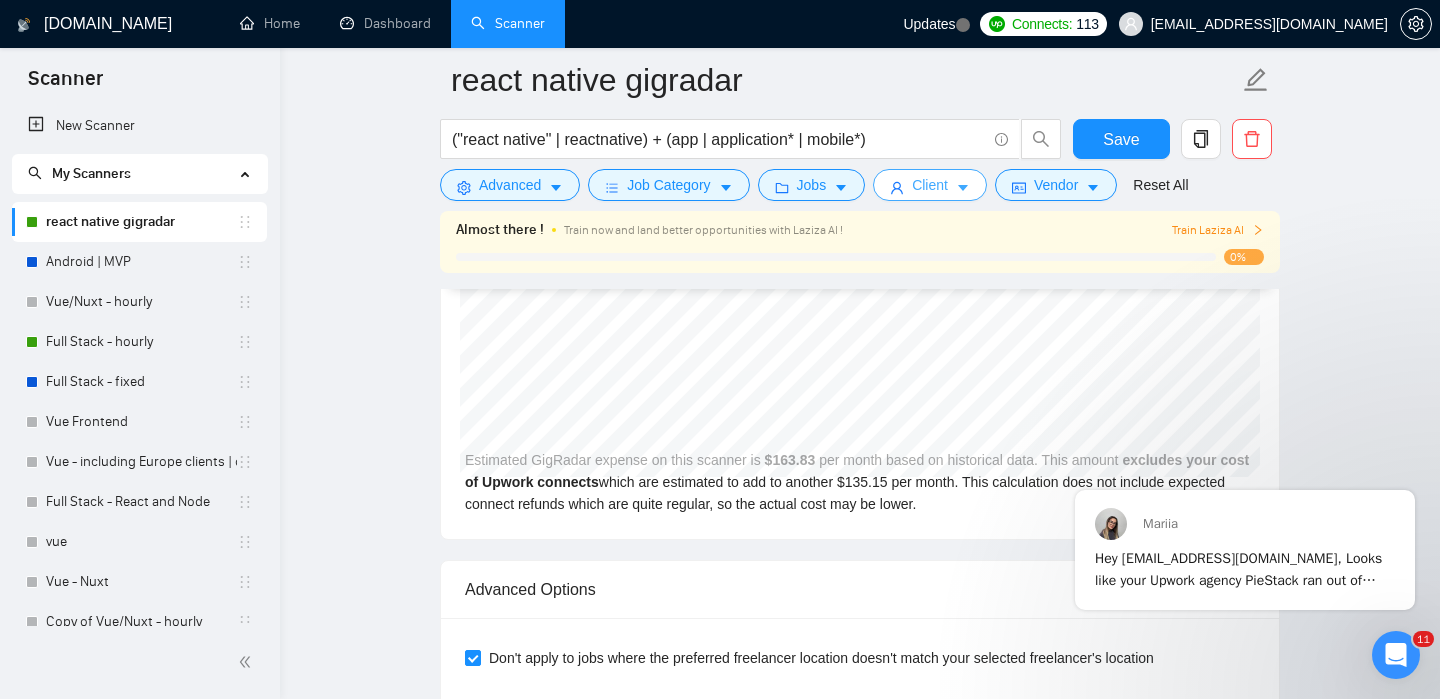 scroll, scrollTop: 0, scrollLeft: 0, axis: both 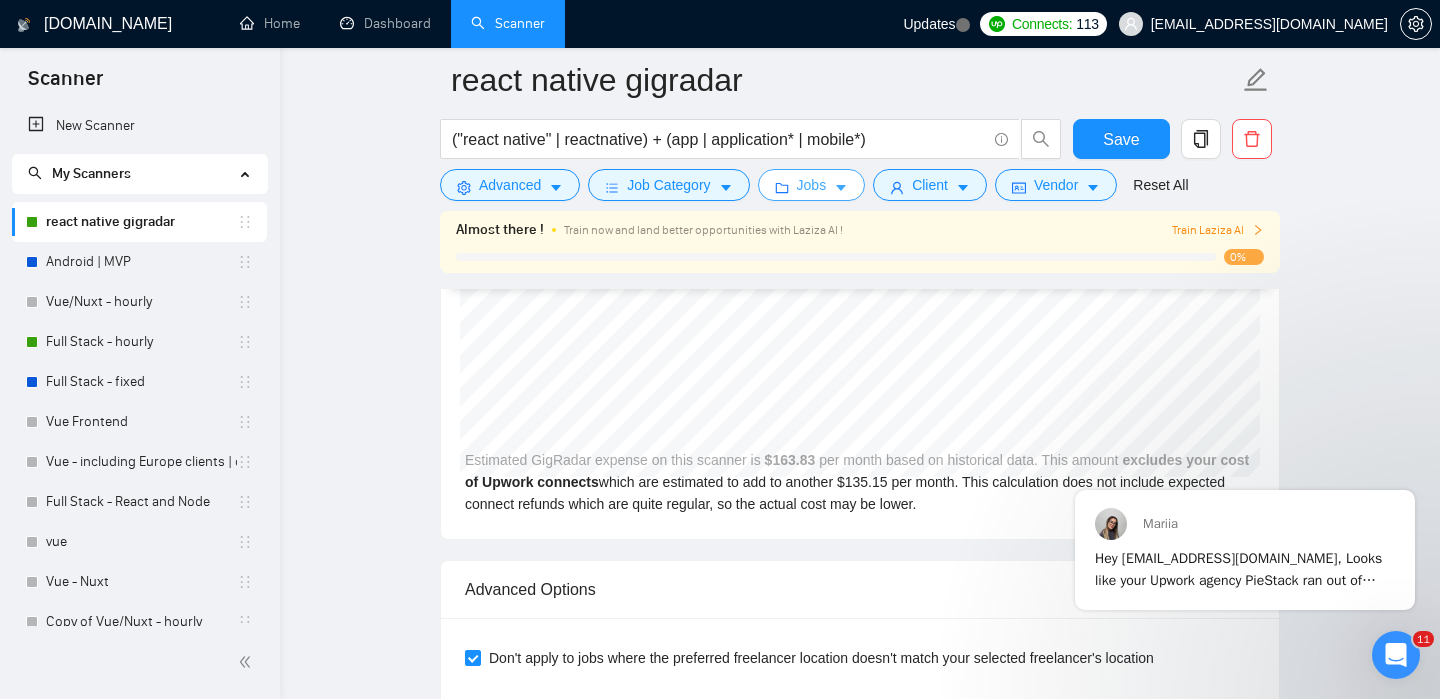 click 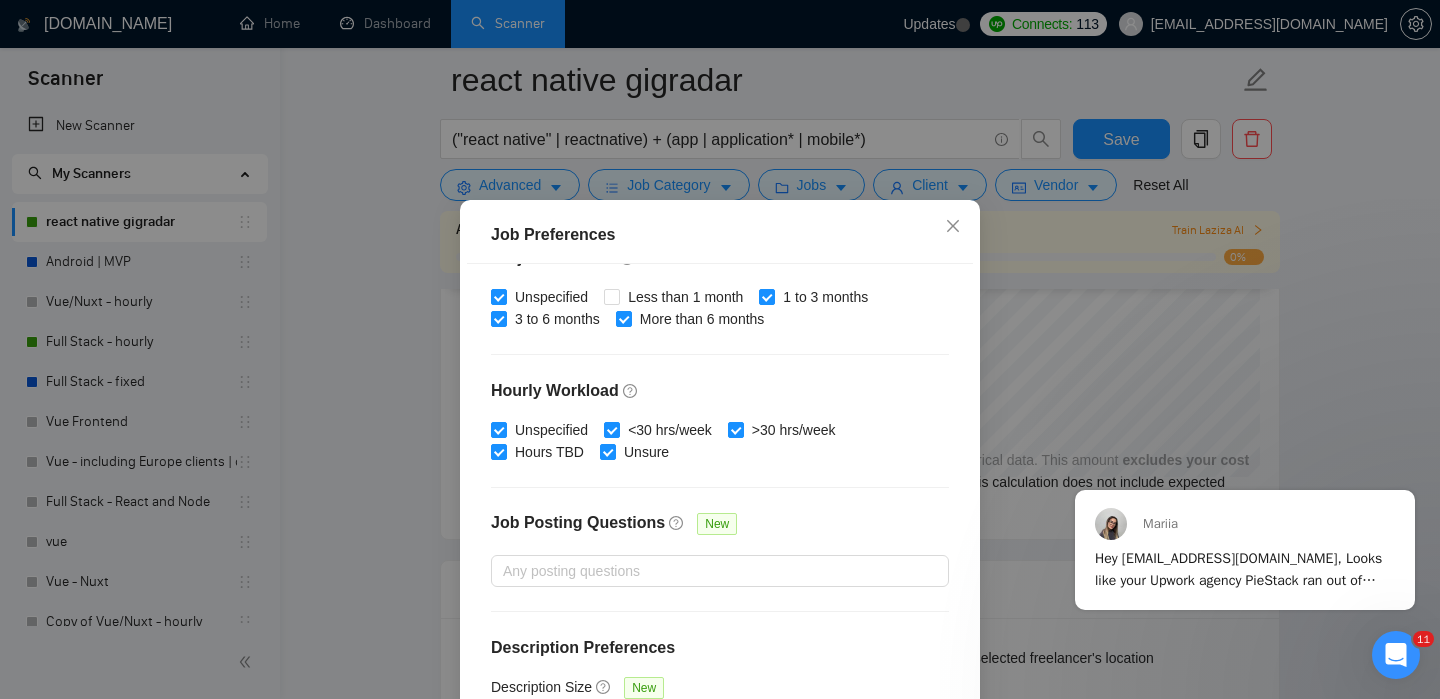 scroll, scrollTop: 638, scrollLeft: 0, axis: vertical 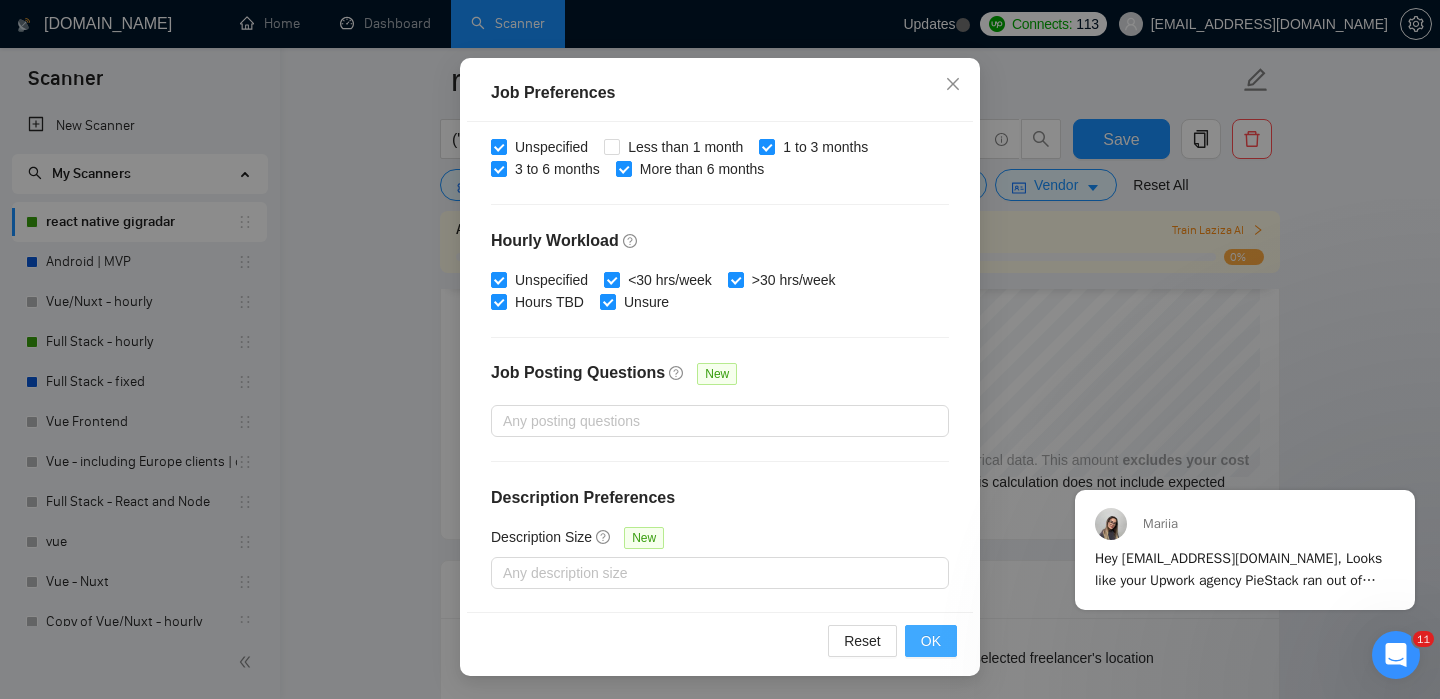 click on "OK" at bounding box center (931, 641) 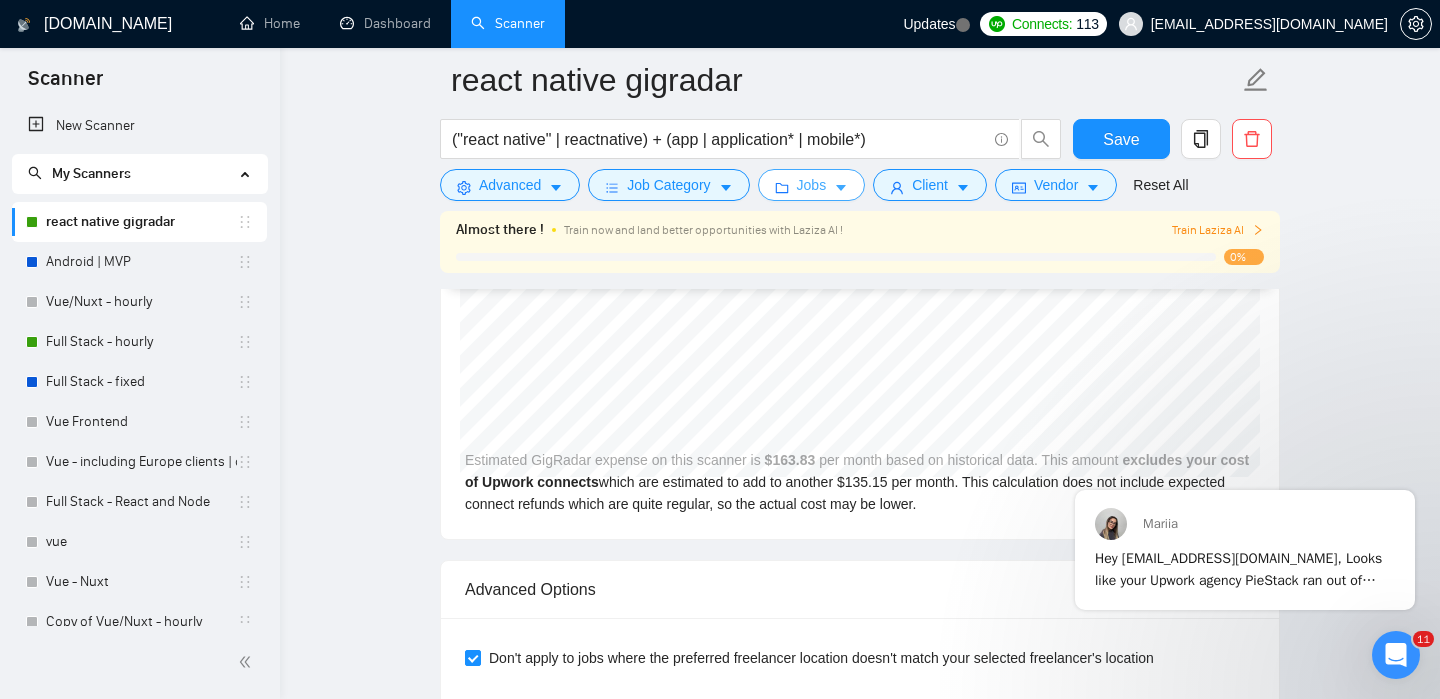 scroll, scrollTop: 0, scrollLeft: 0, axis: both 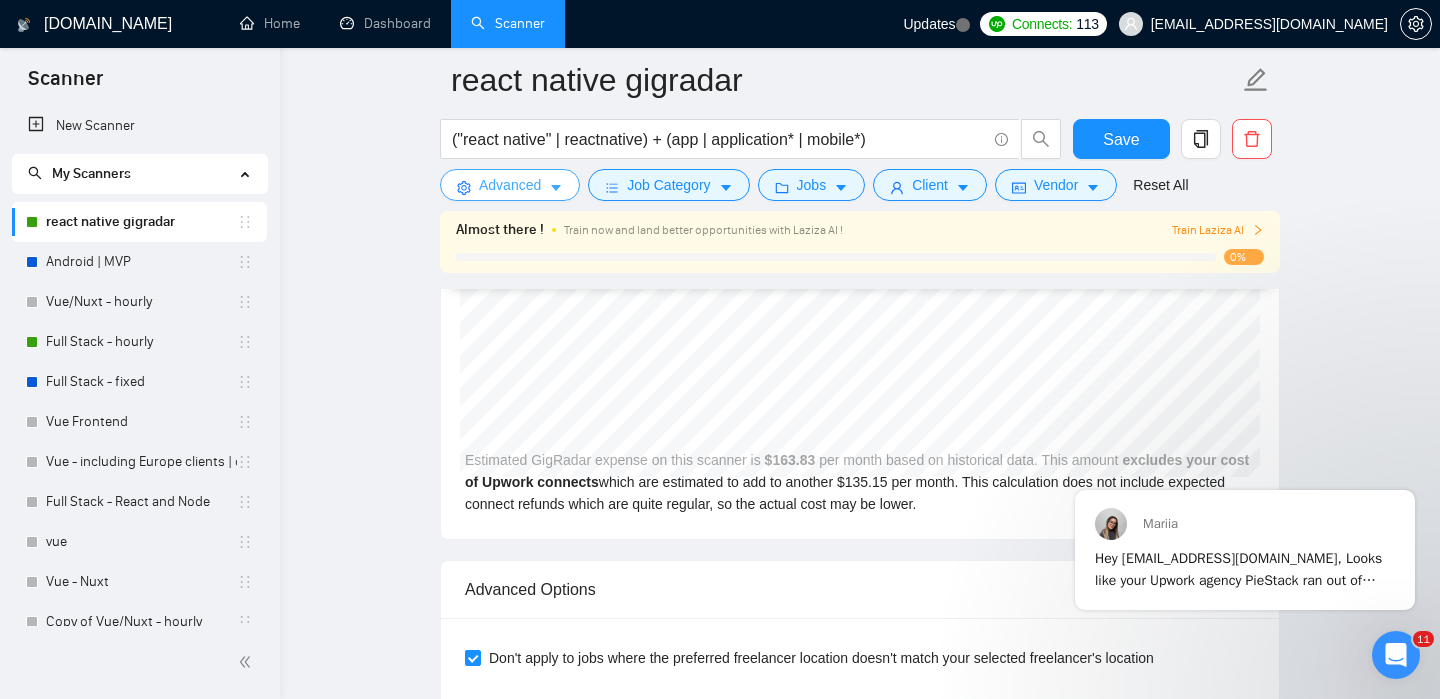 click on "Advanced" at bounding box center (510, 185) 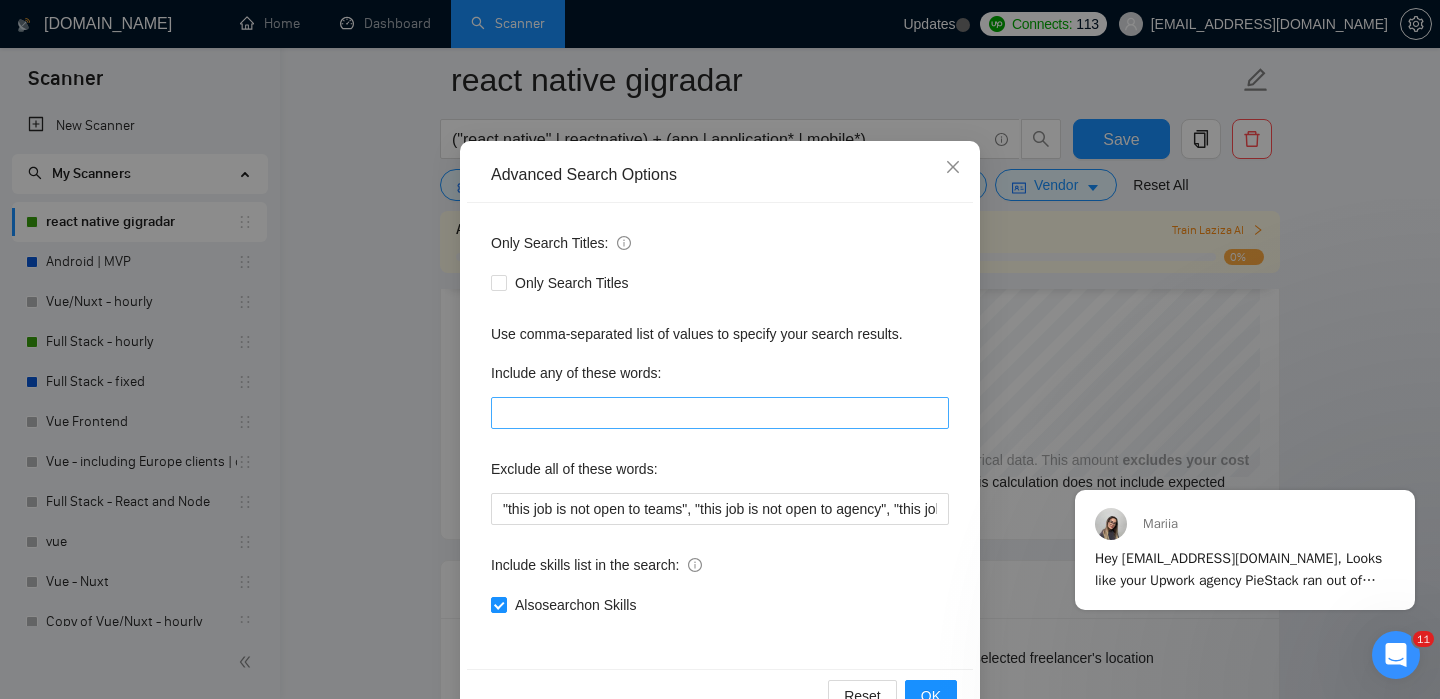 scroll, scrollTop: 133, scrollLeft: 0, axis: vertical 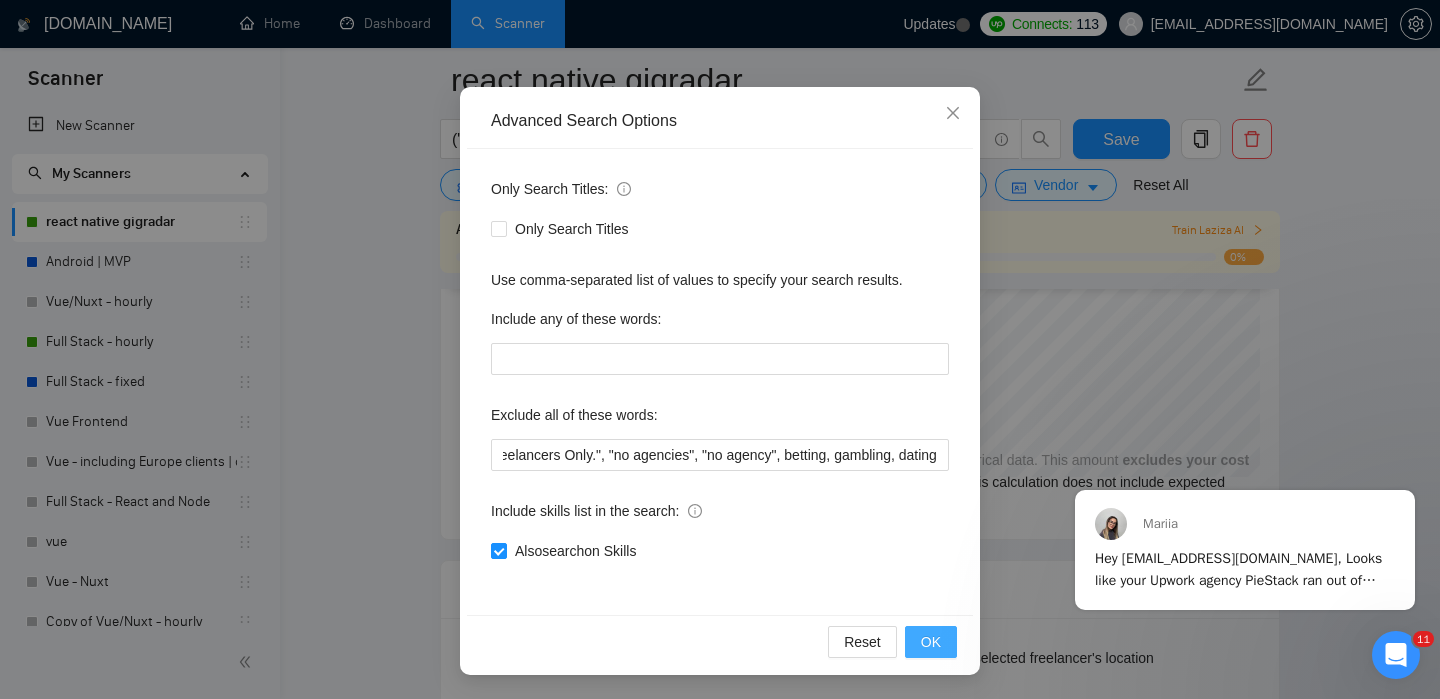 click on "OK" at bounding box center [931, 642] 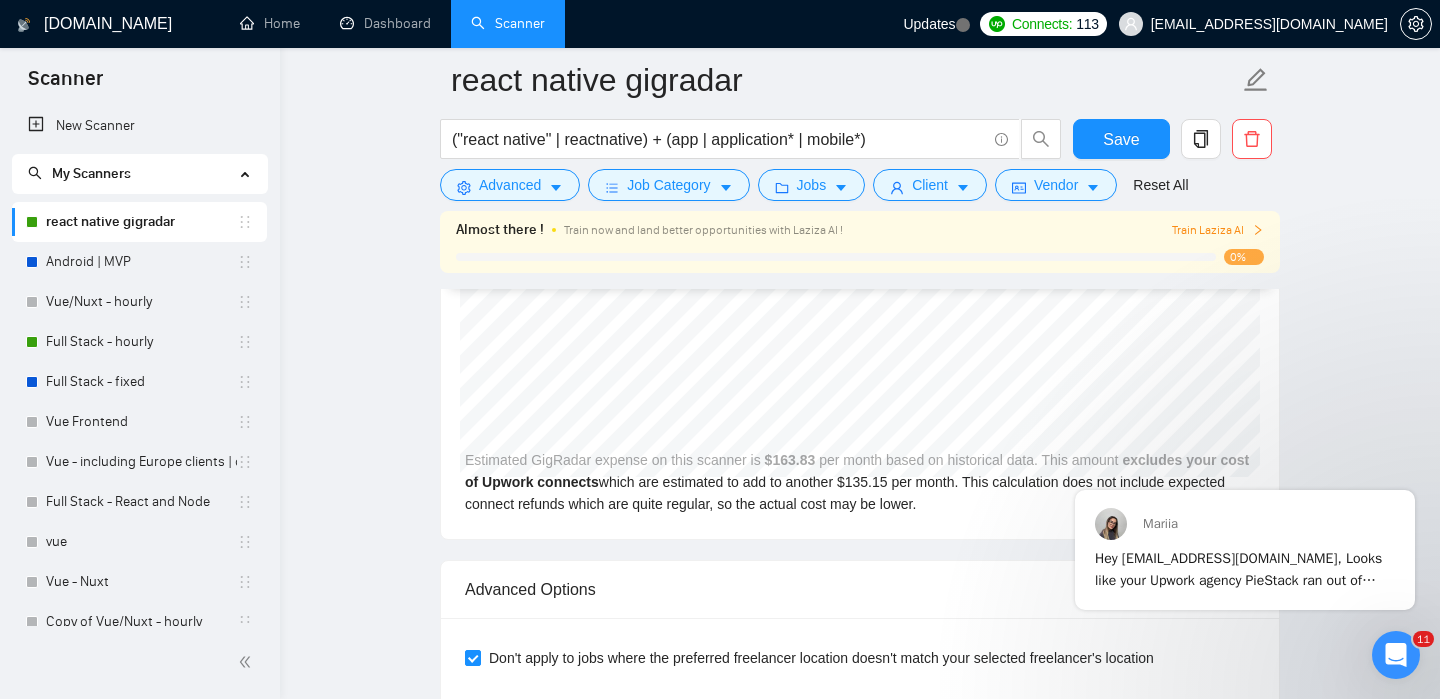 scroll, scrollTop: 33, scrollLeft: 0, axis: vertical 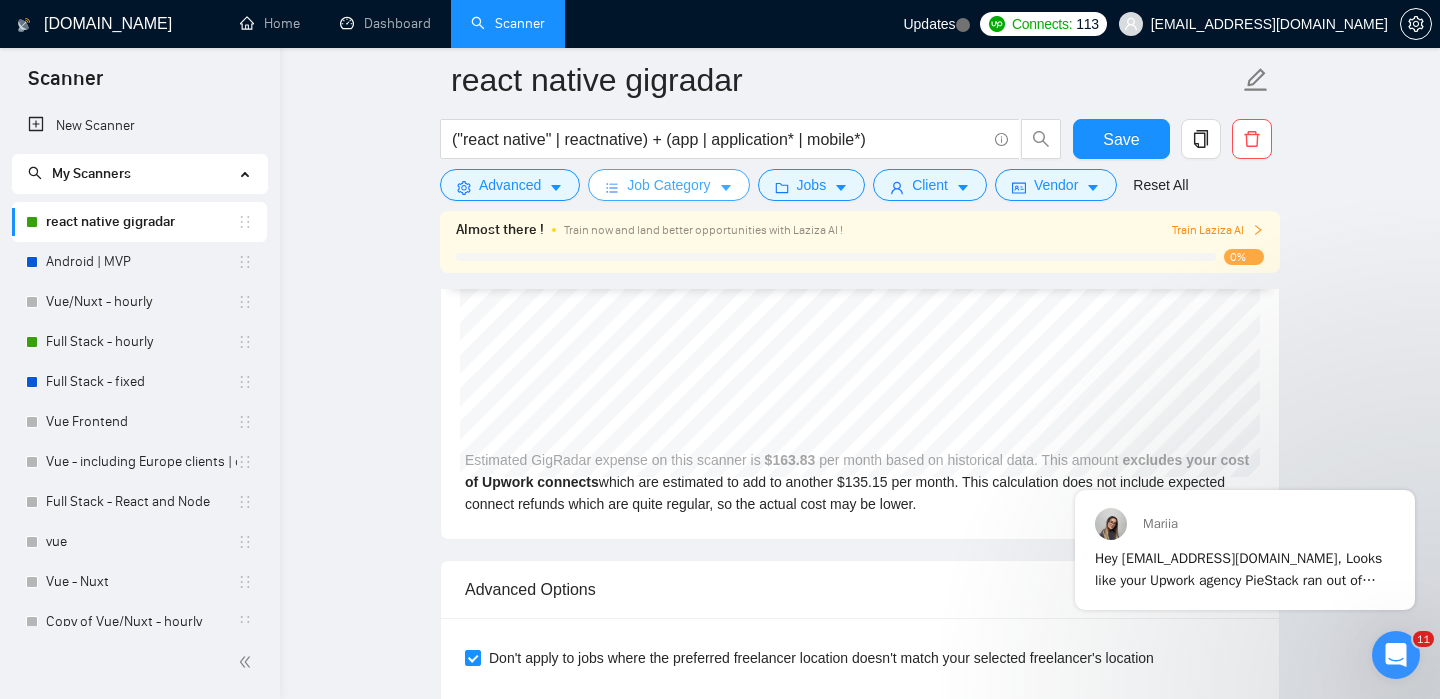 click on "Job Category" at bounding box center (668, 185) 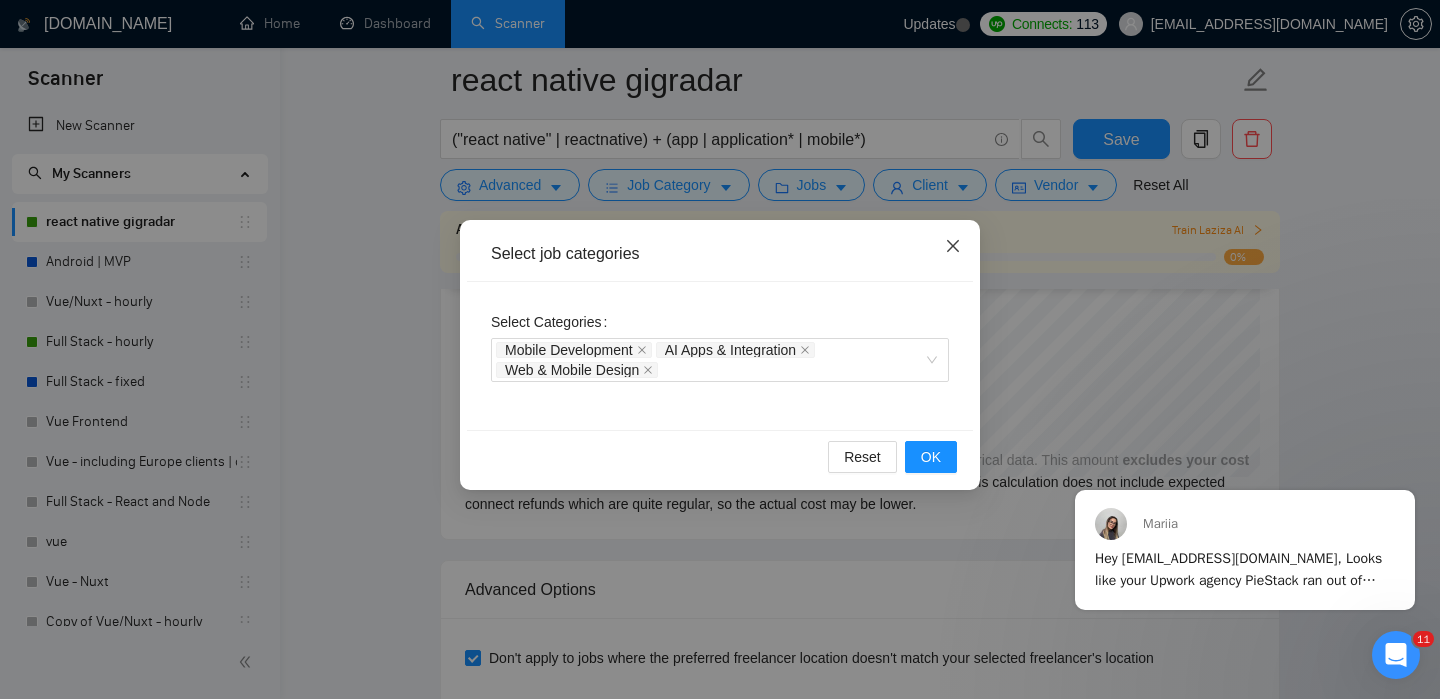 click at bounding box center (953, 247) 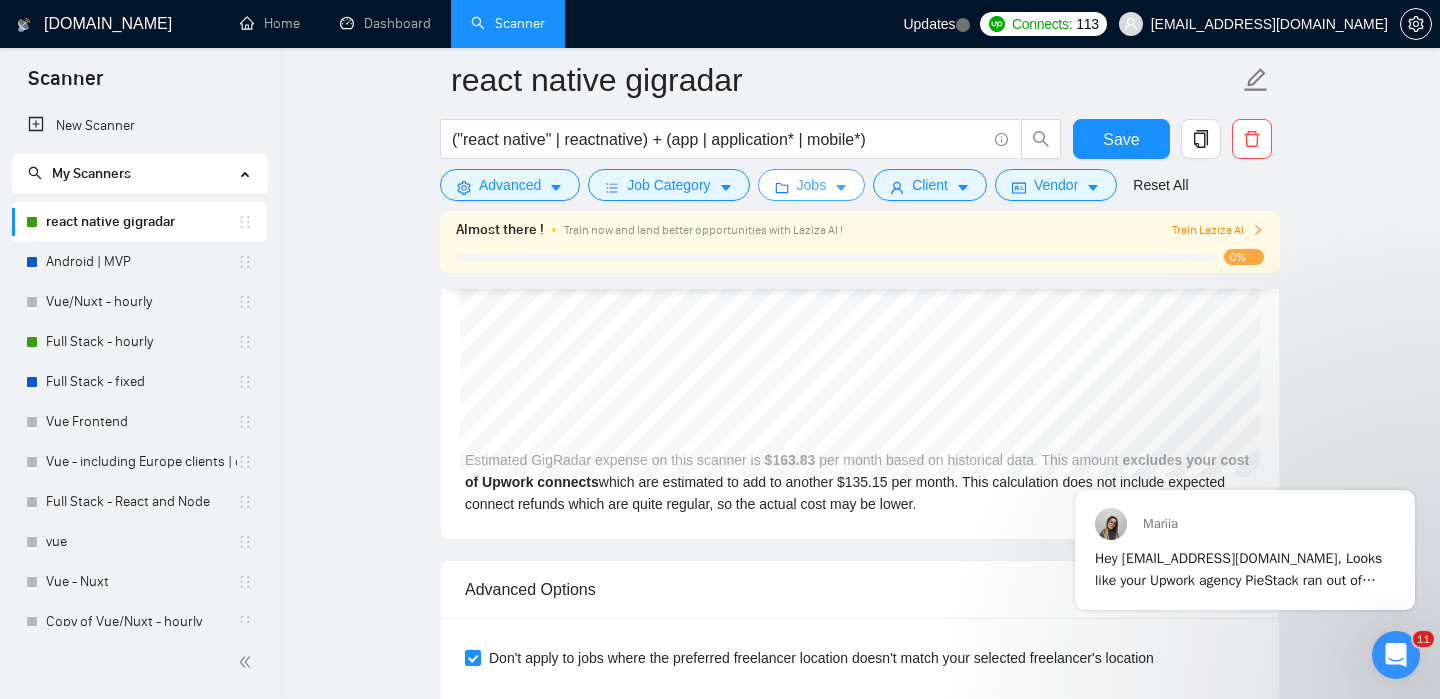 click on "Jobs" at bounding box center [812, 185] 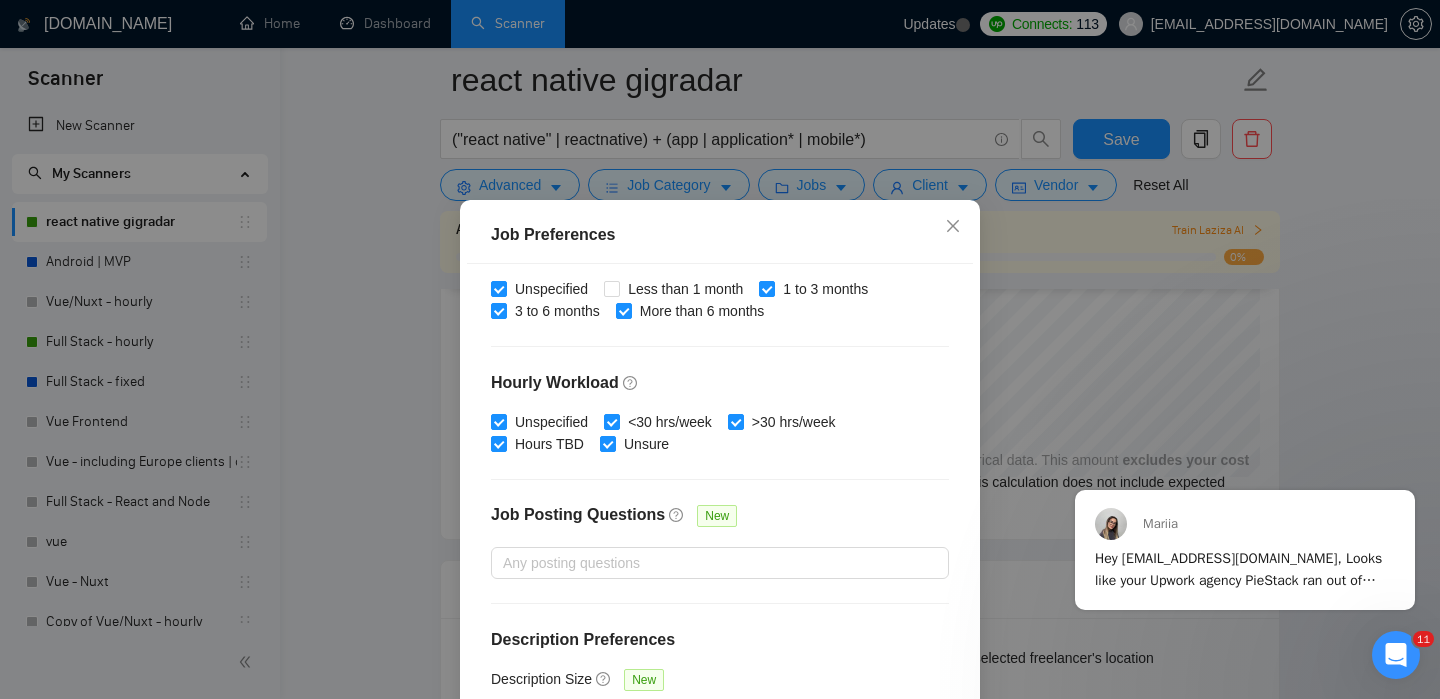 click on "Job Preferences Budget Project Type All Fixed Price Hourly Rate   Fixed Price Budget $ 5000 Min - $ Max Estimate Fixed Price When It’s Not Available New   Hourly Rate Price Budget $ 25 Min - $ Max Estimate Hourly Rate When It’s Not Available New Include Budget Placeholders Include Jobs with Unspecified Budget   Connects Price New Min - Max Project Duration   Unspecified Less than 1 month 1 to 3 months 3 to 6 months More than 6 months Hourly Workload   Unspecified <30 hrs/week >30 hrs/week Hours TBD Unsure Job Posting Questions New   Any posting questions Description Preferences Description Size New   Any description size Reset OK" at bounding box center [720, 349] 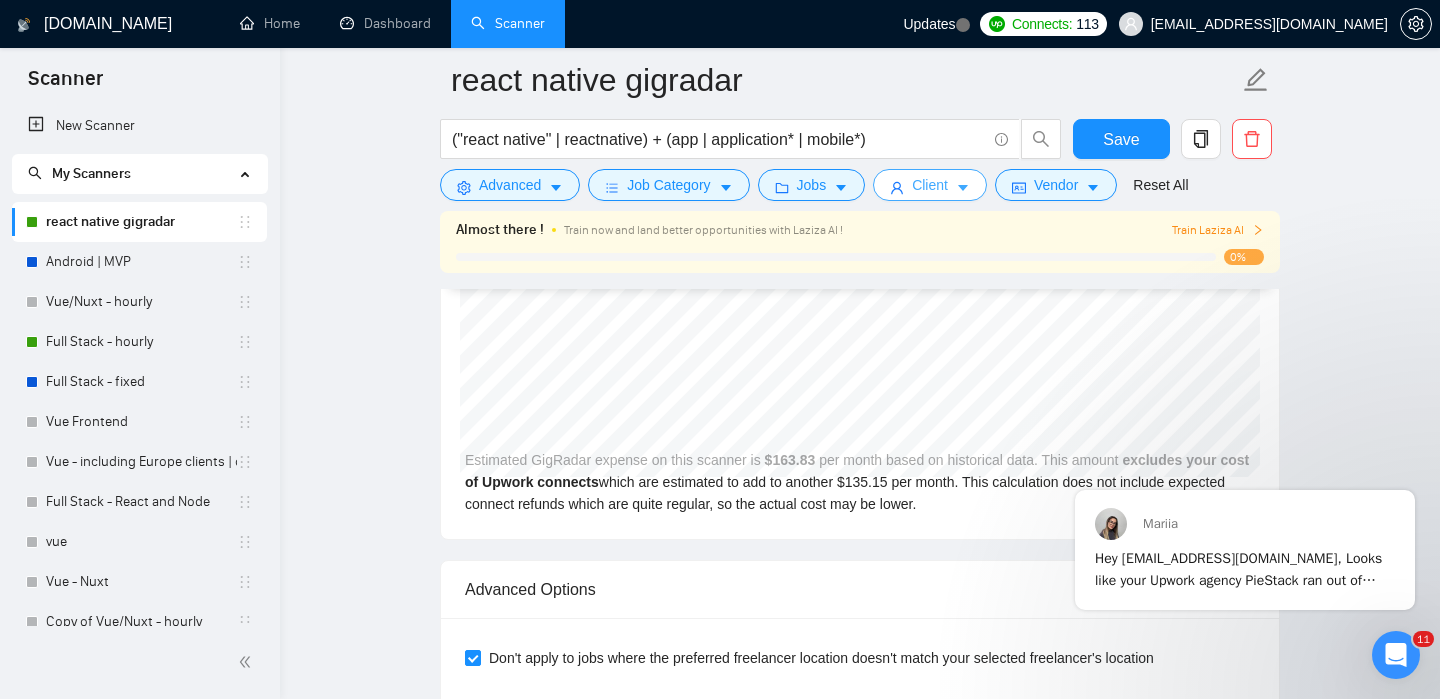 click on "Client" at bounding box center (930, 185) 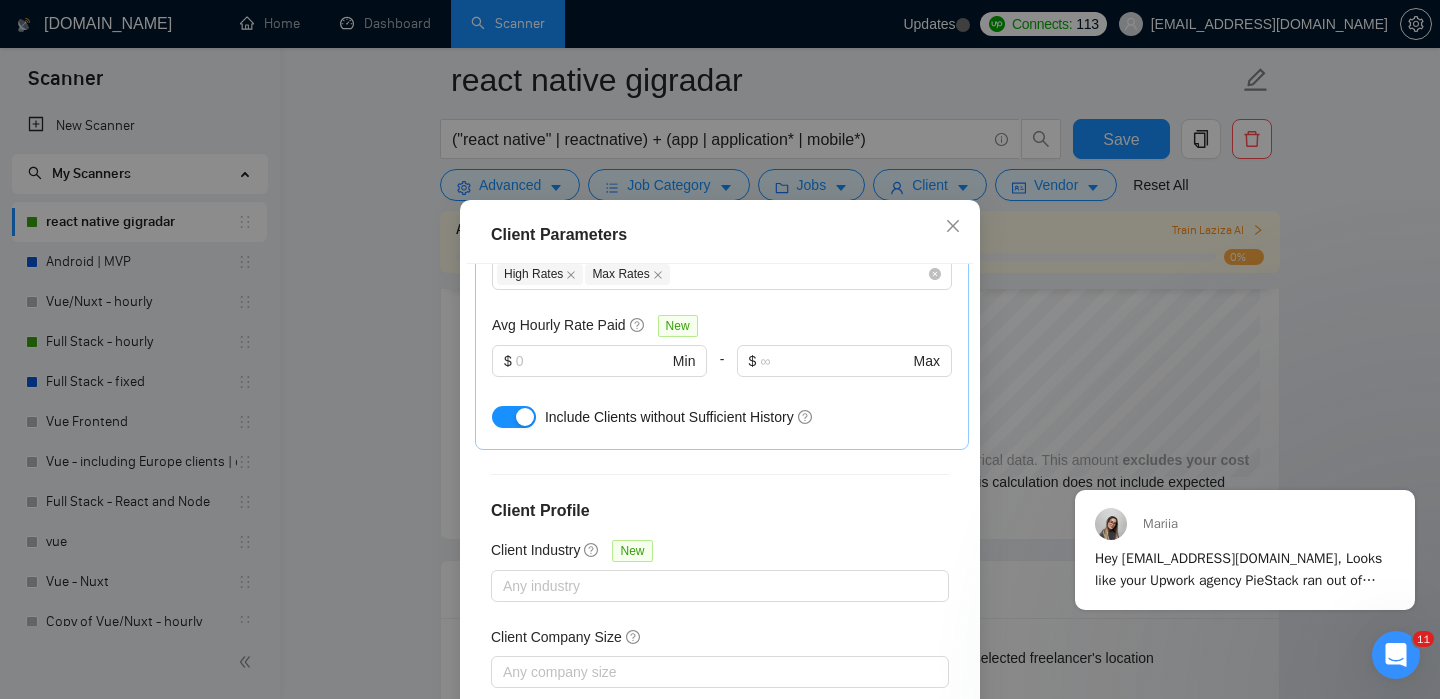scroll, scrollTop: 841, scrollLeft: 0, axis: vertical 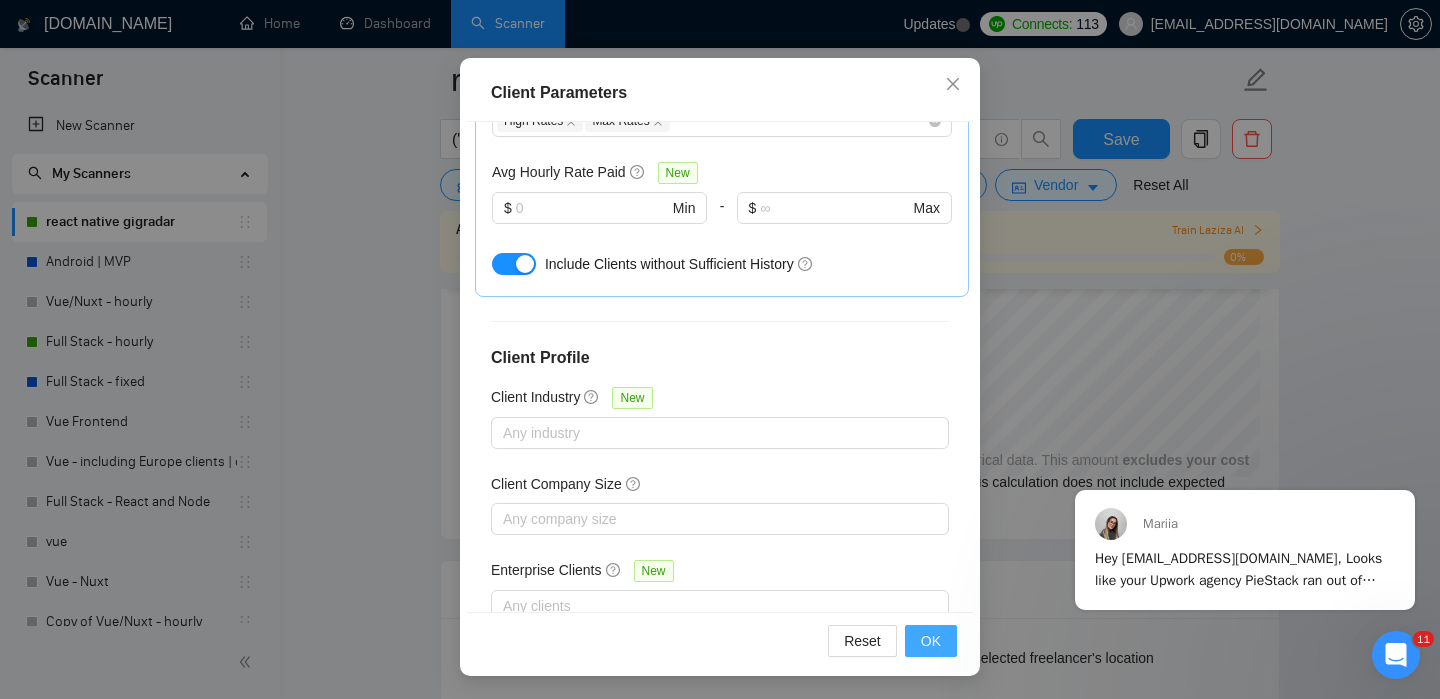 click on "OK" at bounding box center (931, 641) 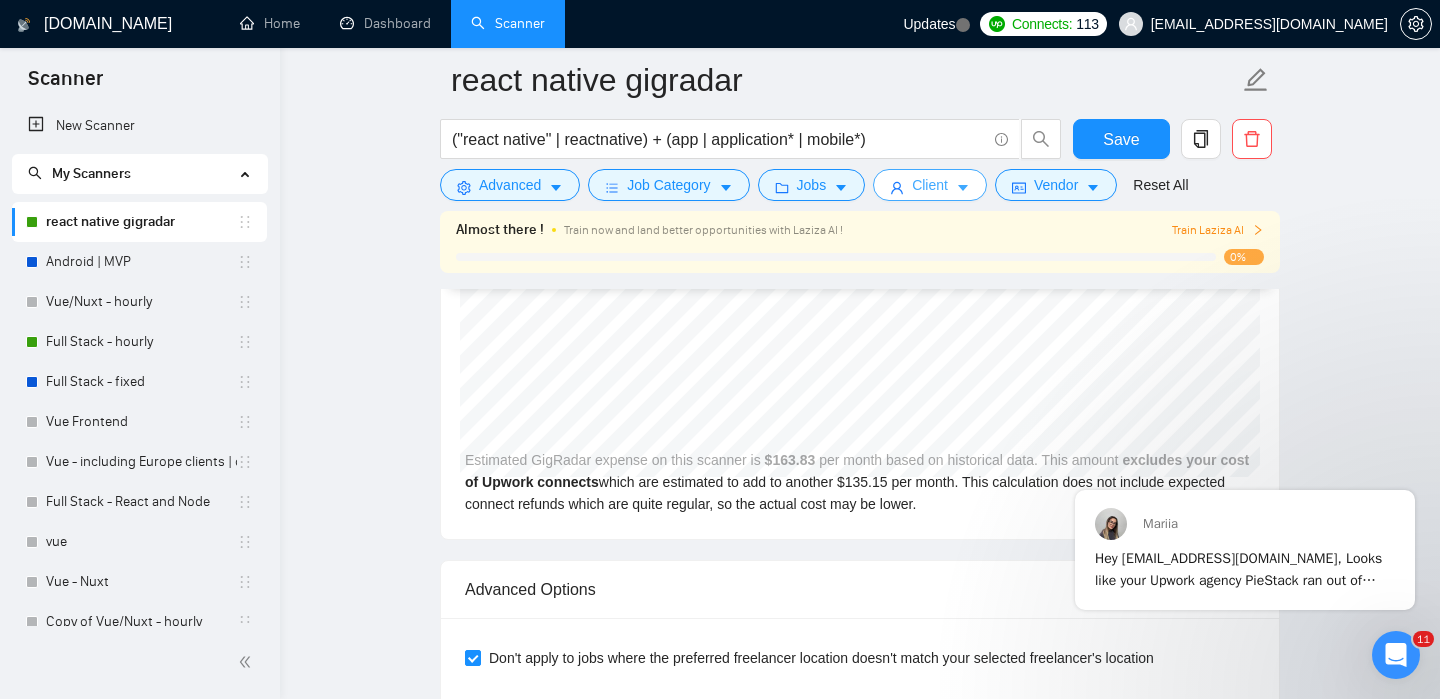 scroll, scrollTop: 0, scrollLeft: 0, axis: both 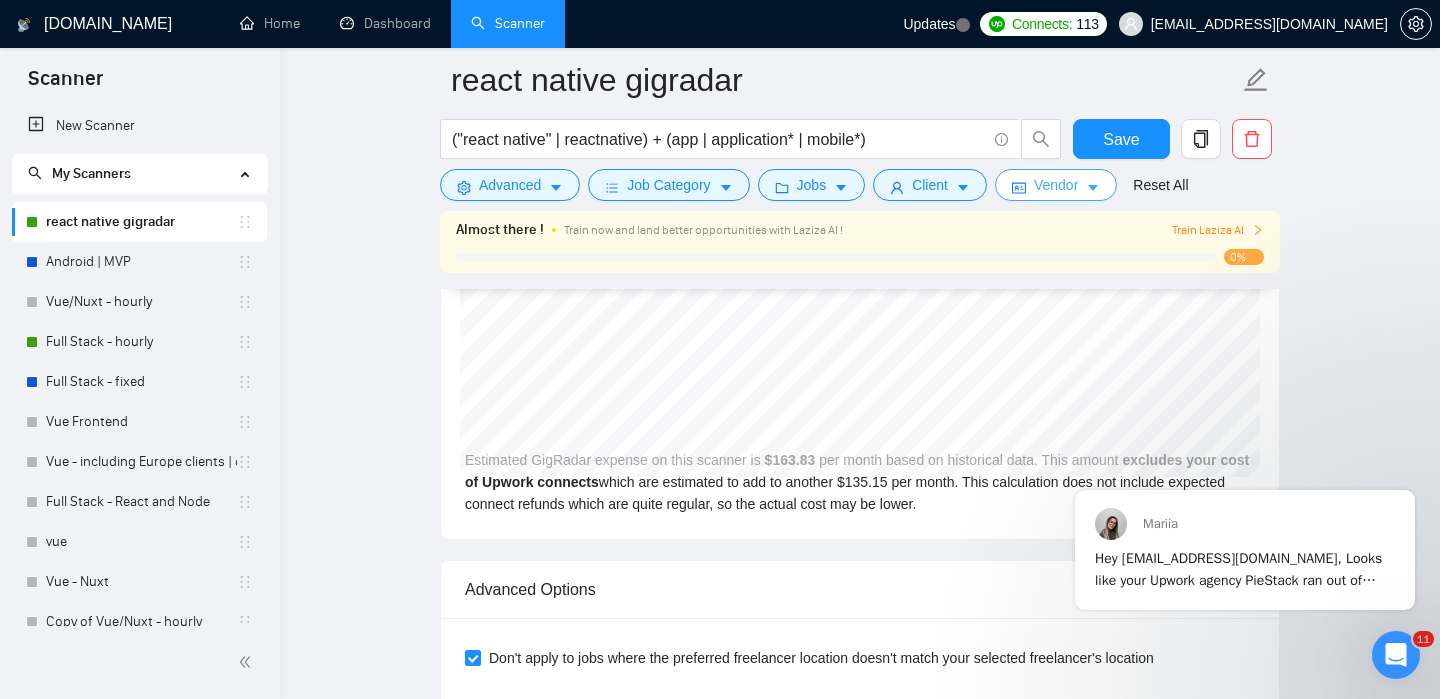 click on "Vendor" at bounding box center (1056, 185) 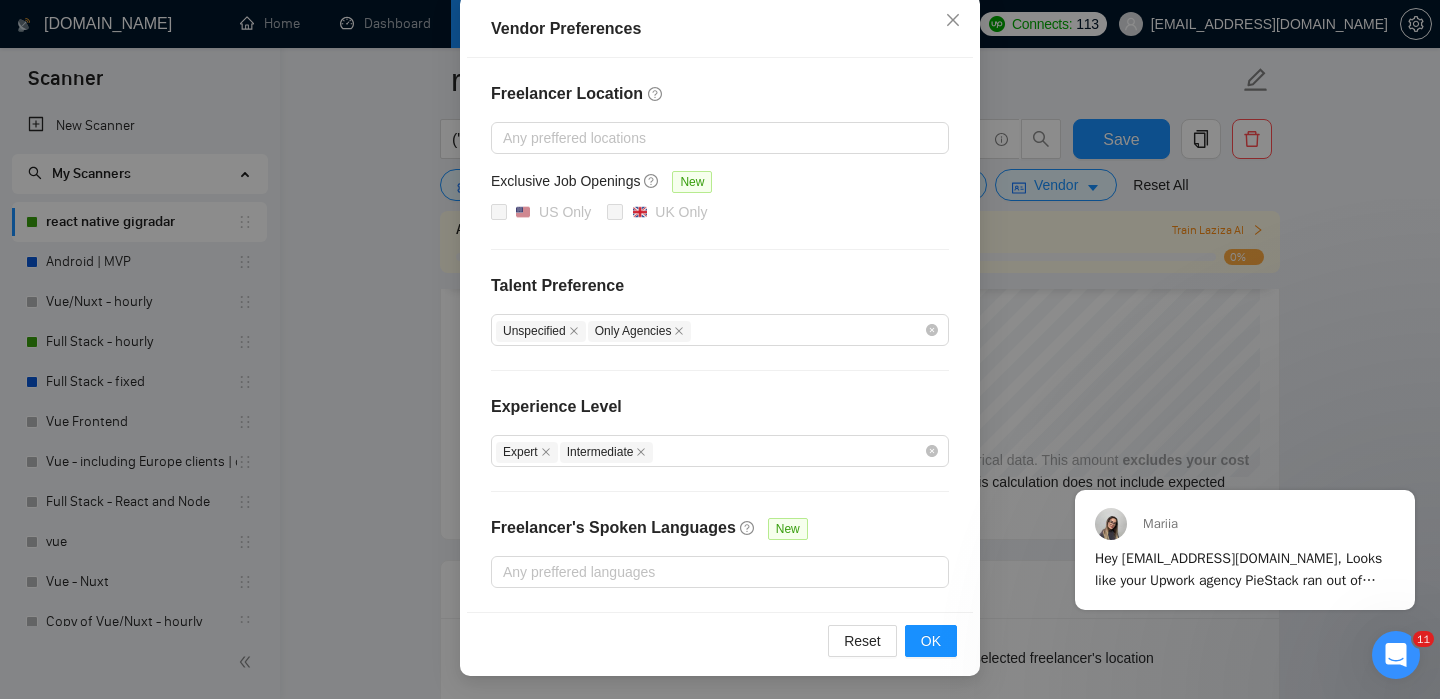 scroll, scrollTop: 225, scrollLeft: 0, axis: vertical 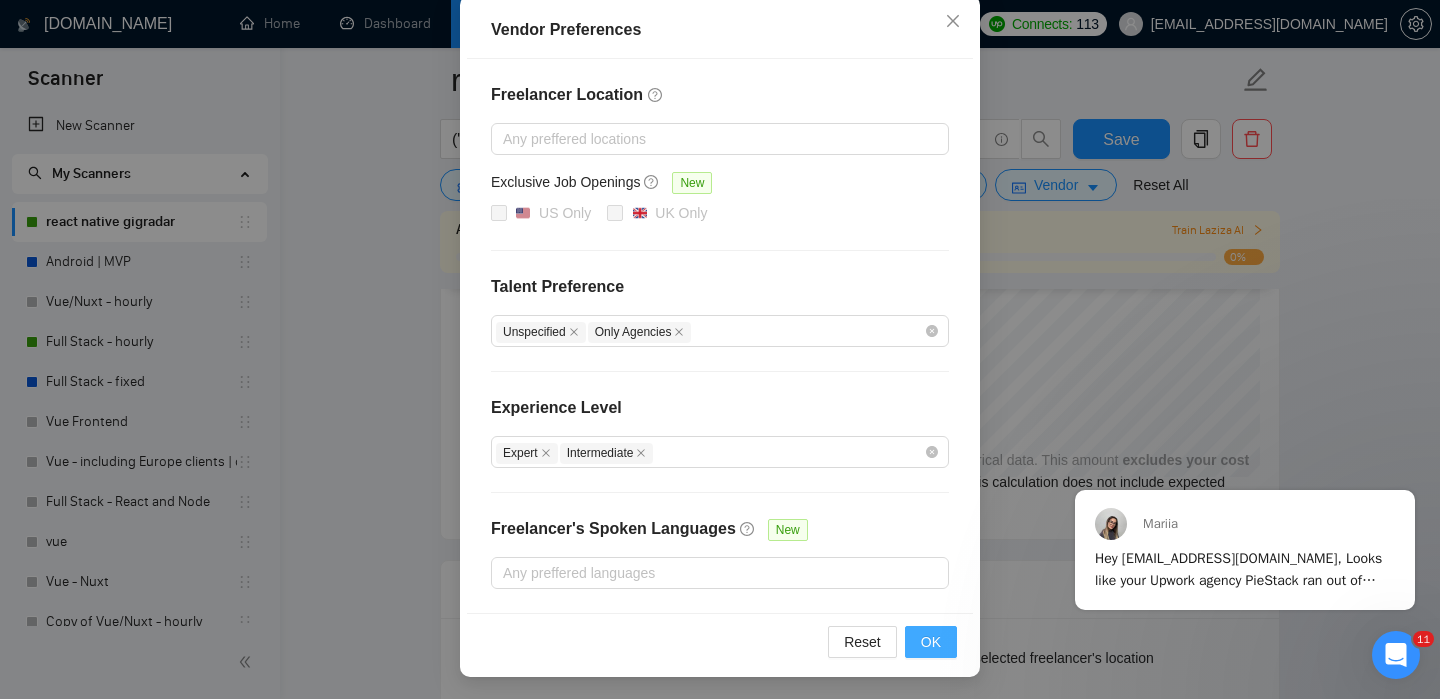 click on "OK" at bounding box center (931, 642) 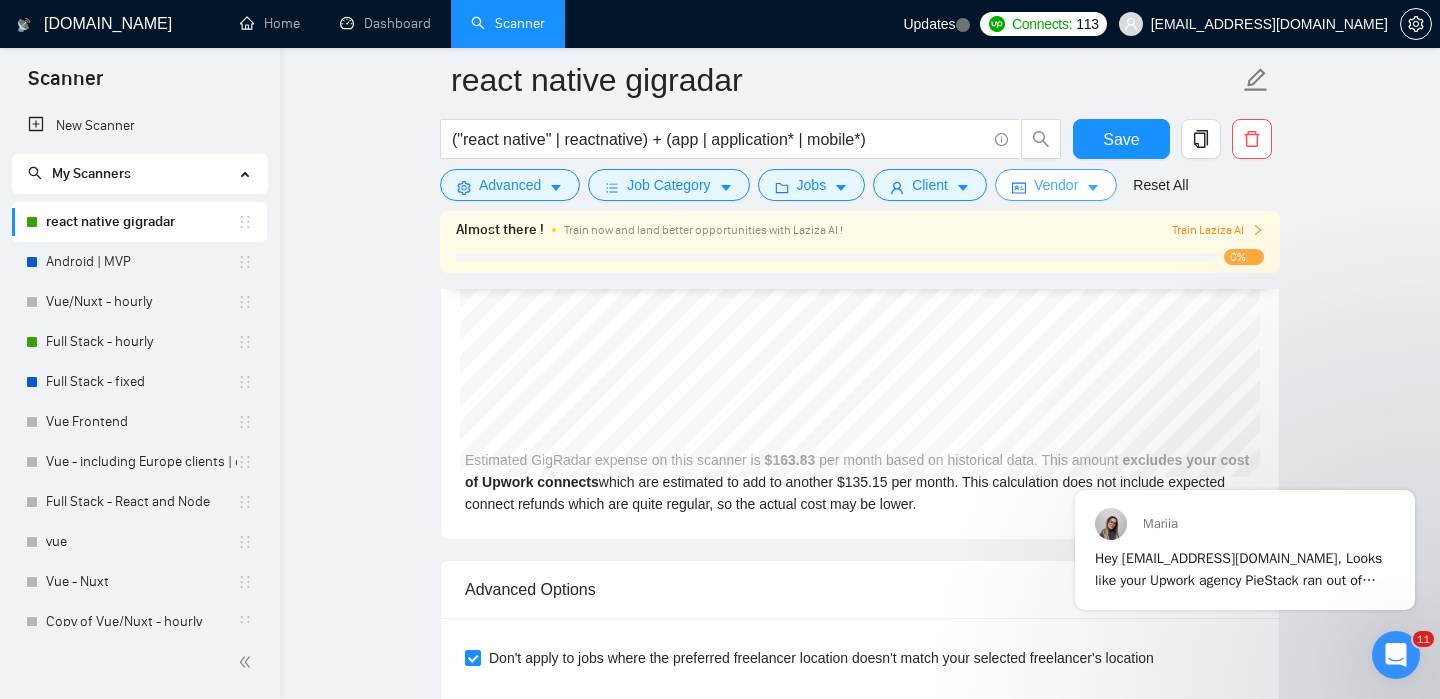 scroll, scrollTop: 0, scrollLeft: 0, axis: both 